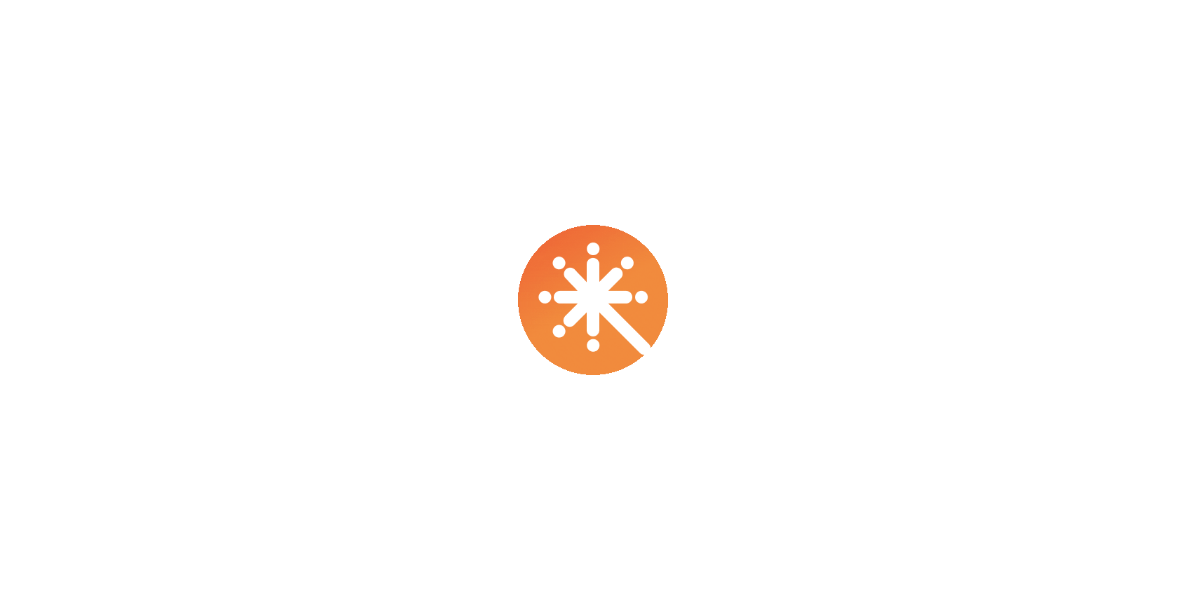 scroll, scrollTop: 0, scrollLeft: 0, axis: both 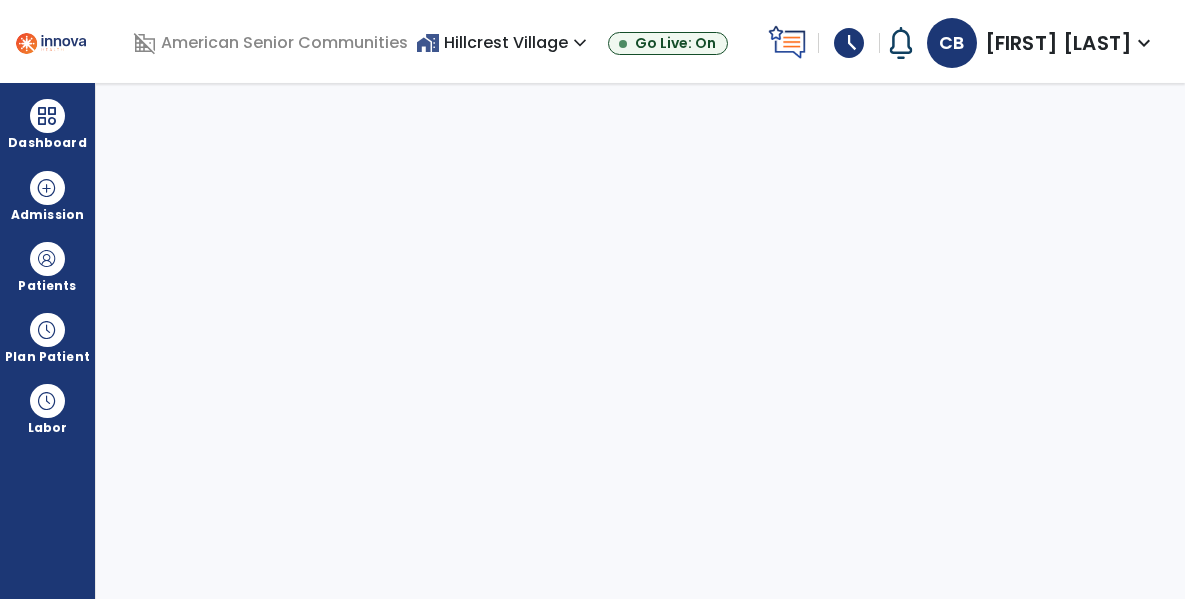 select on "****" 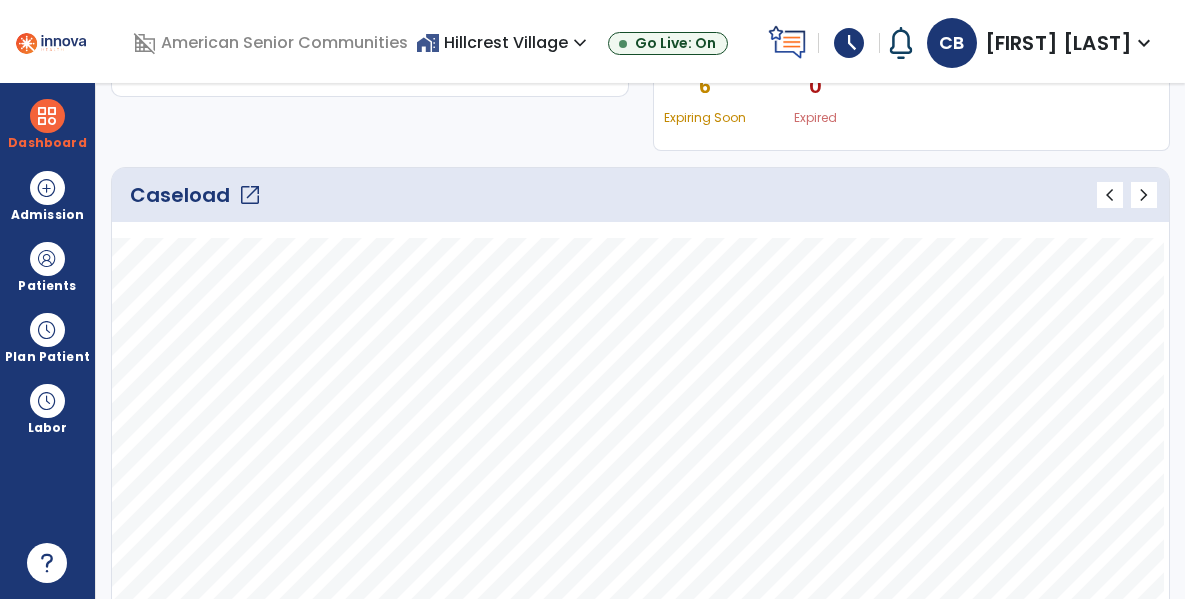 scroll, scrollTop: 0, scrollLeft: 0, axis: both 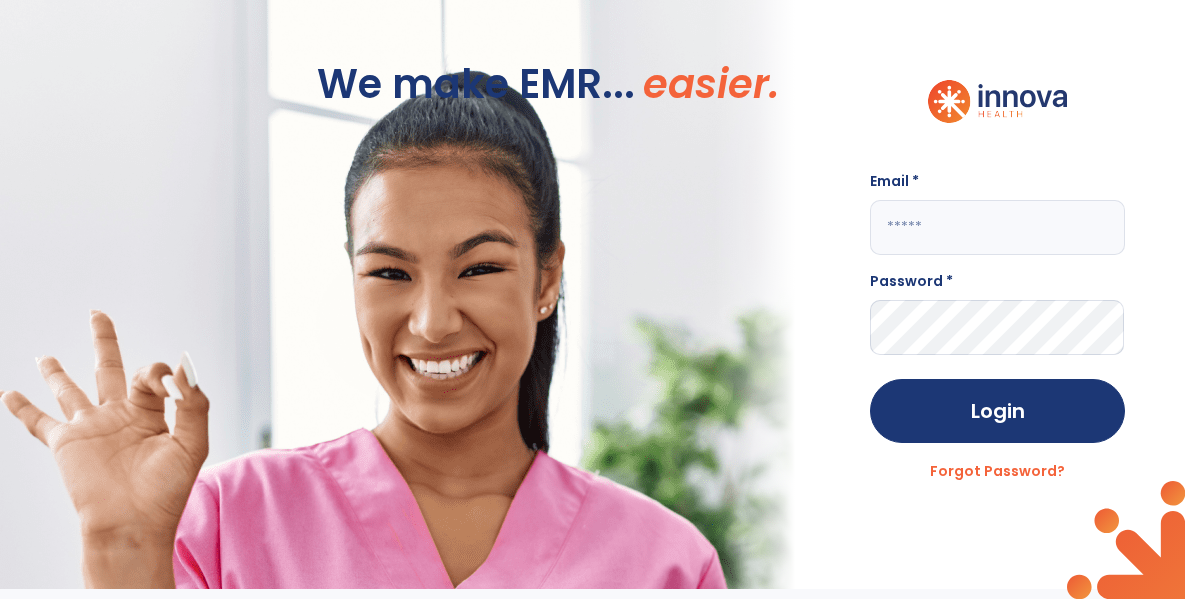 click 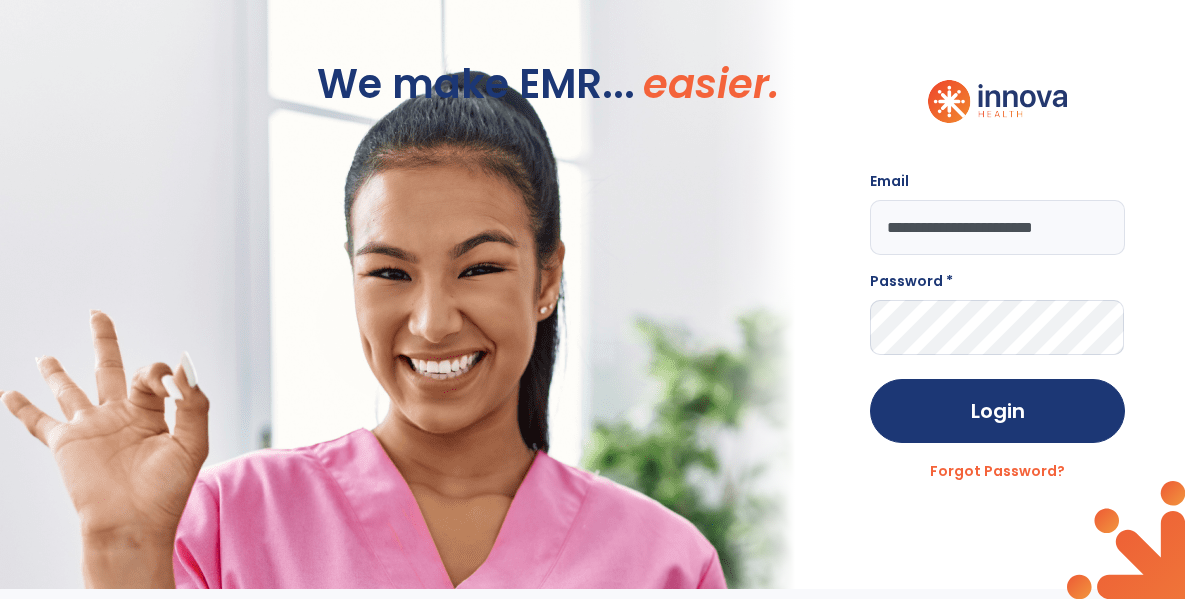 type on "**********" 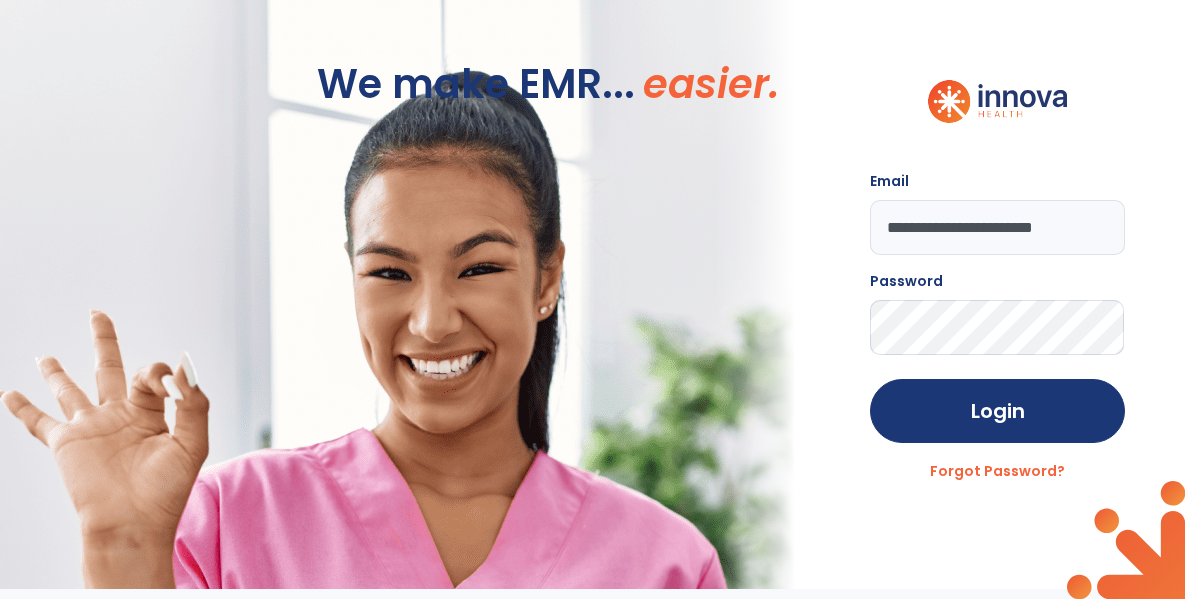 click on "Login" 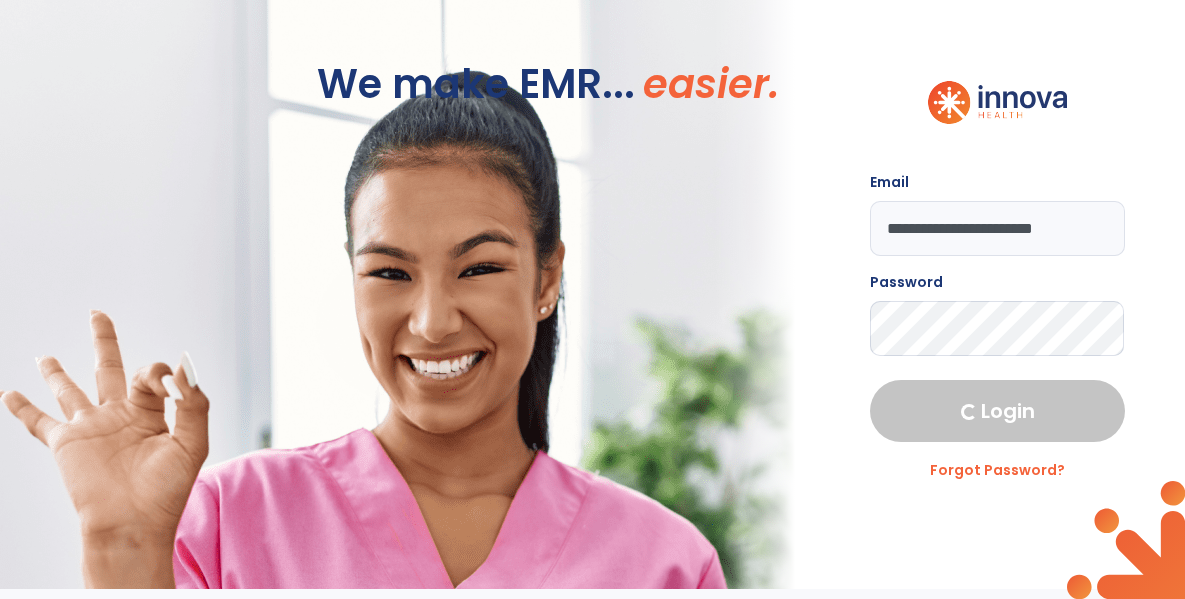 select on "****" 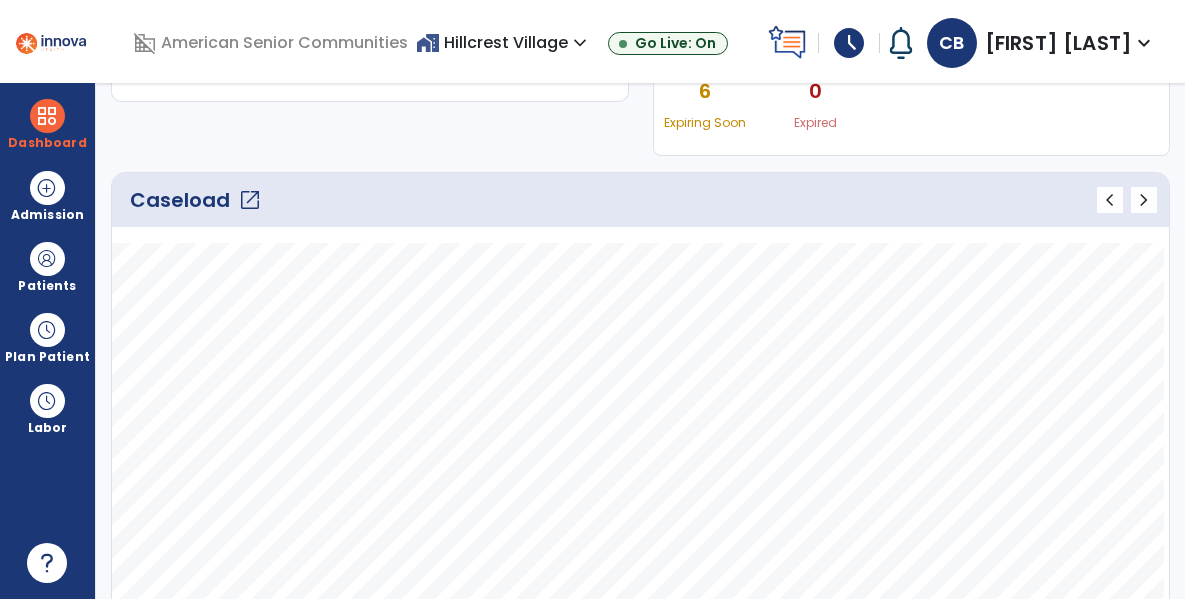 click on "open_in_new" 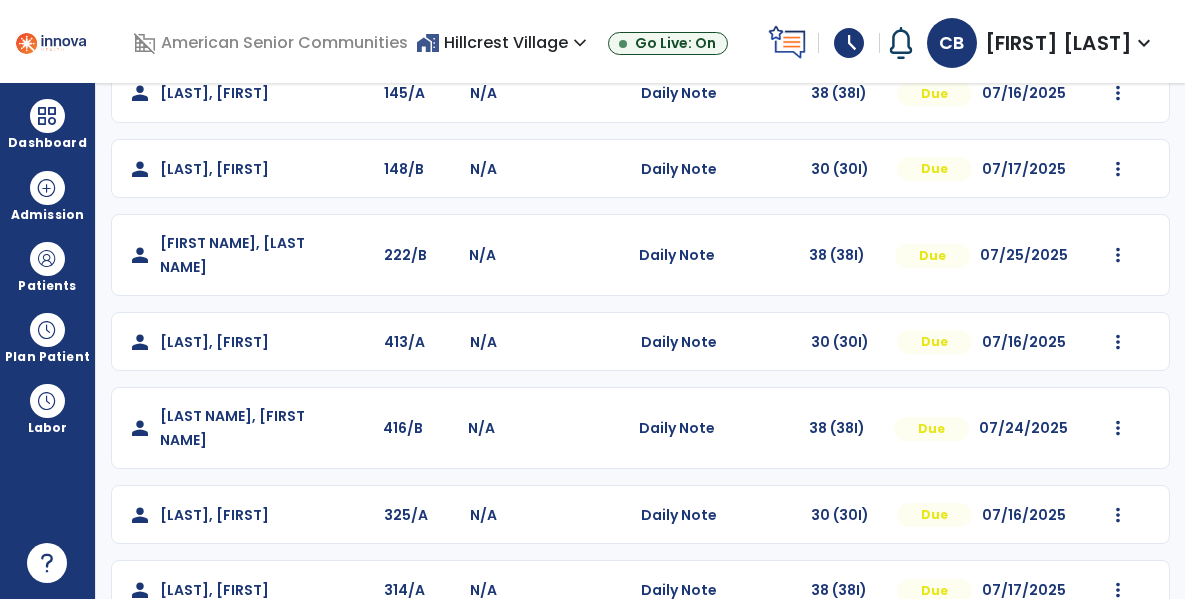 scroll, scrollTop: 593, scrollLeft: 0, axis: vertical 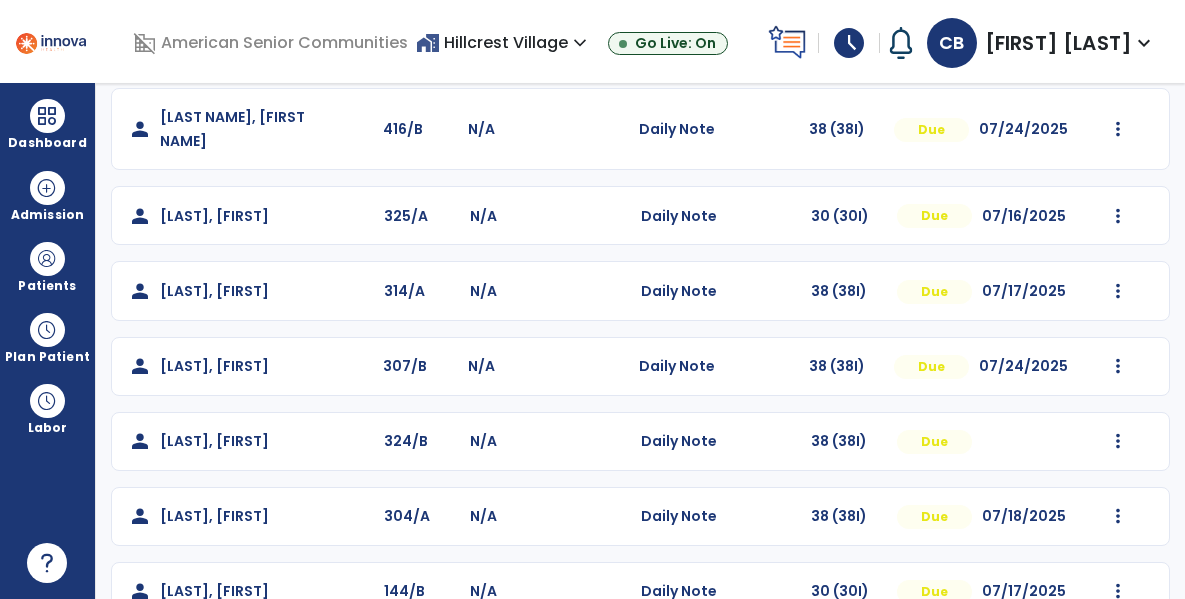 click on "person [NAME], [NAME]  307/B N/A  Daily Note   38 (38I)  Due 07/24/2025  Mark Visit As Complete   Reset Note   Open Document   G + C Mins" 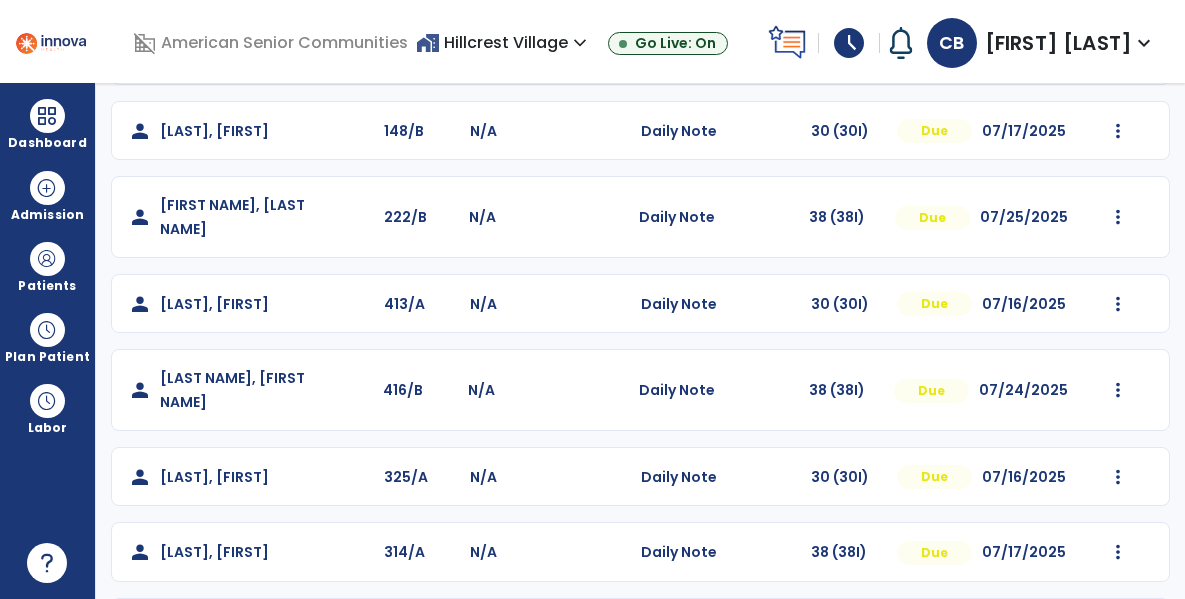 scroll, scrollTop: 593, scrollLeft: 0, axis: vertical 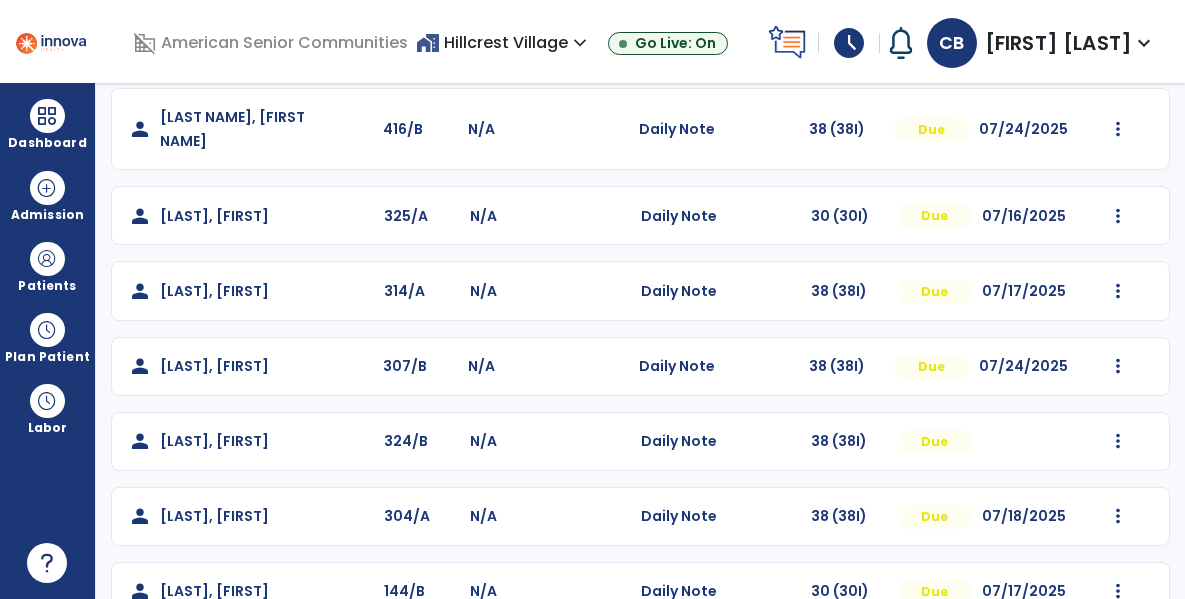 click on "person [LAST], [FIRST] 314/A N/A Daily Note 38 (38I) Due 07/17/2025 Mark Visit As Complete Reset Note Open Document G + C Mins" 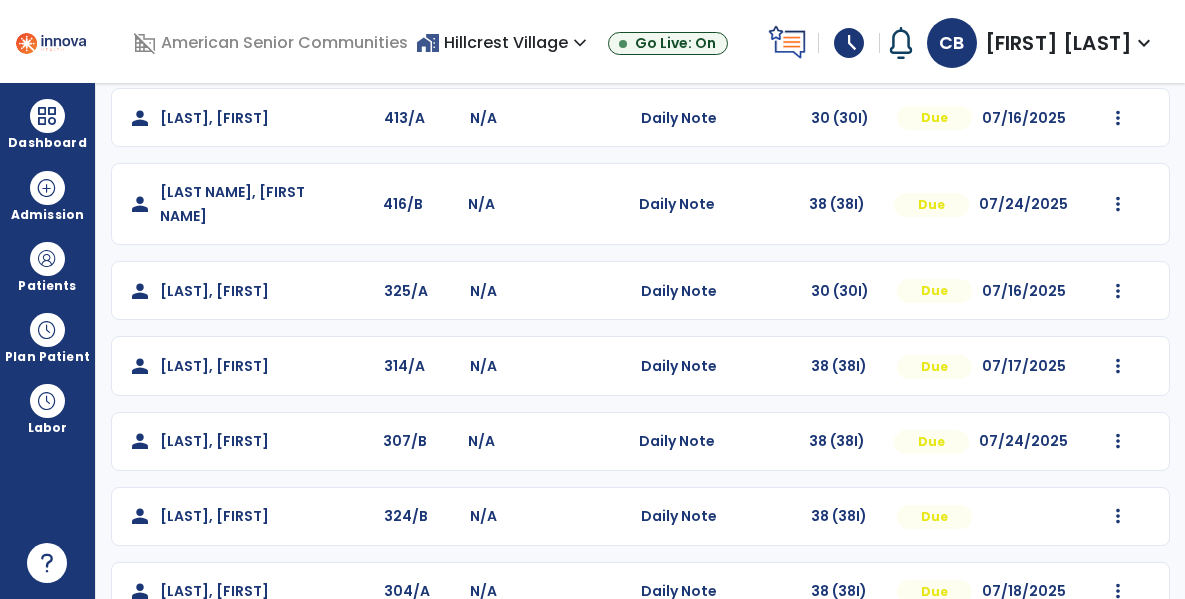 scroll, scrollTop: 593, scrollLeft: 0, axis: vertical 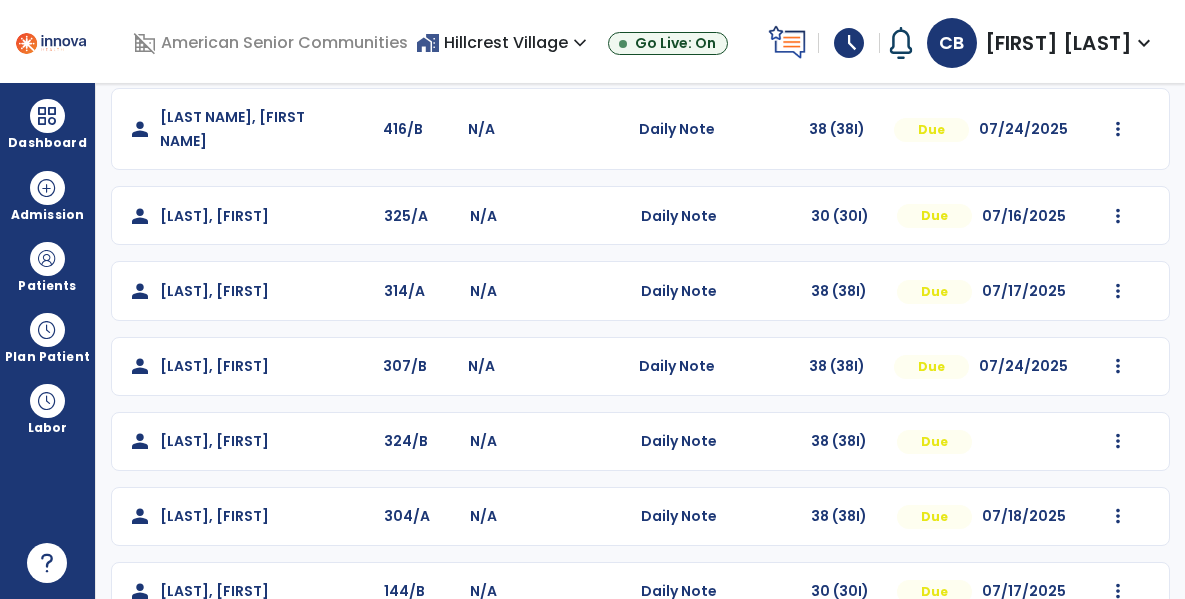 click on "person [LAST], [FIRST] 403/B N/A Daily Note 30 (30I) Due Mark Visit As Complete Reset Note Open Document G + C Mins person [LAST], [FIRST] 145/A N/A Daily Note 38 (38I) Due 07/16/2025 Mark Visit As Complete Reset Note Open Document G + C Mins person [LAST], [FIRST] 148/B N/A Daily Note 30 (30I) Due 07/17/2025 Mark Visit As Complete Reset Note Open Document G + C Mins person [LAST], [FIRST] 222/B N/A Daily Note 38 (38I) Due 07/25/2025 Mark Visit As Complete Reset Note Open Document G + C Mins person [LAST], [FIRST] 413/A N/A Daily Note 30 (30I) Due 07/16/2025 Mark Visit As Complete Reset Note Open Document G + C Mins person [LAST], [FIRST] 416/B N/A Daily Note 38 (38I) Due 07/24/2025 Mark Visit As Complete Reset Note Open Document G + C Mins person [LAST], [FIRST] 325/A N/A Daily Note 30 (30I) Due 07/16/2025 Mark Visit As Complete Reset Note Open Document G + C Mins person [LAST], [FIRST]" 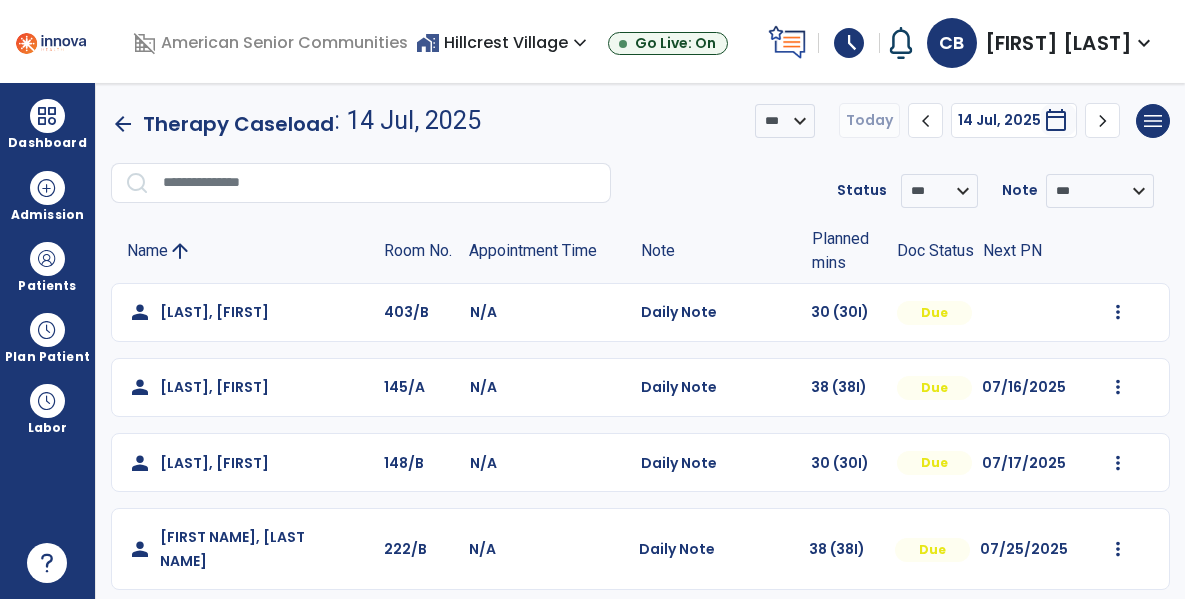 click on "Name arrow_upward Room No. Appointment Time Note Planned mins Doc Status Next PN" 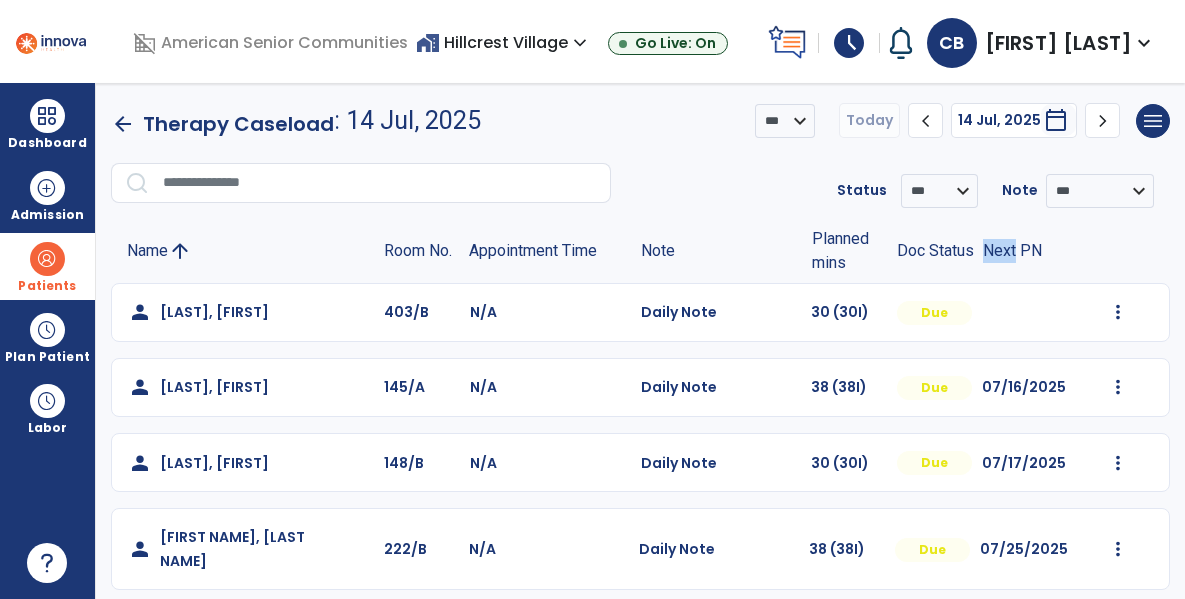 click on "Patients" at bounding box center [47, 266] 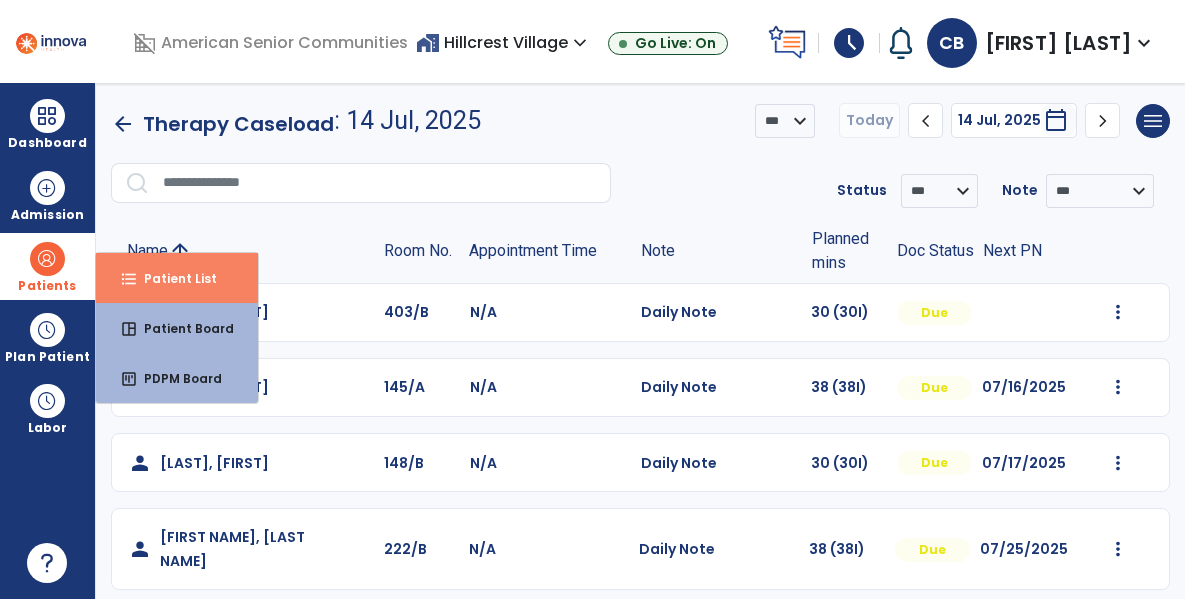 click on "format_list_bulleted  Patient List" at bounding box center [177, 278] 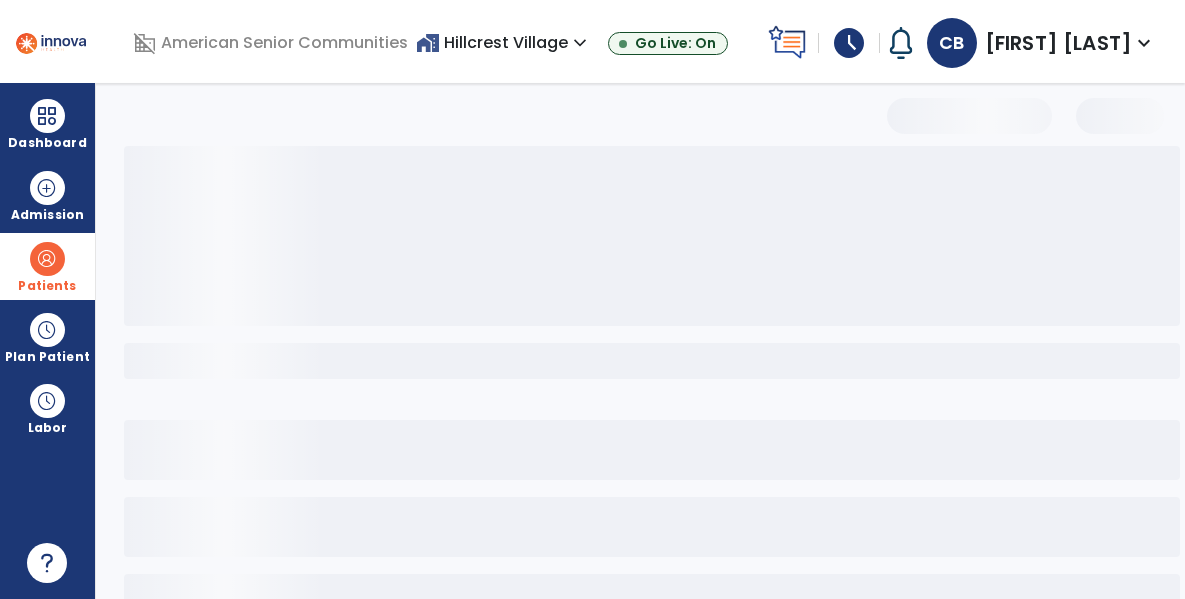 select on "***" 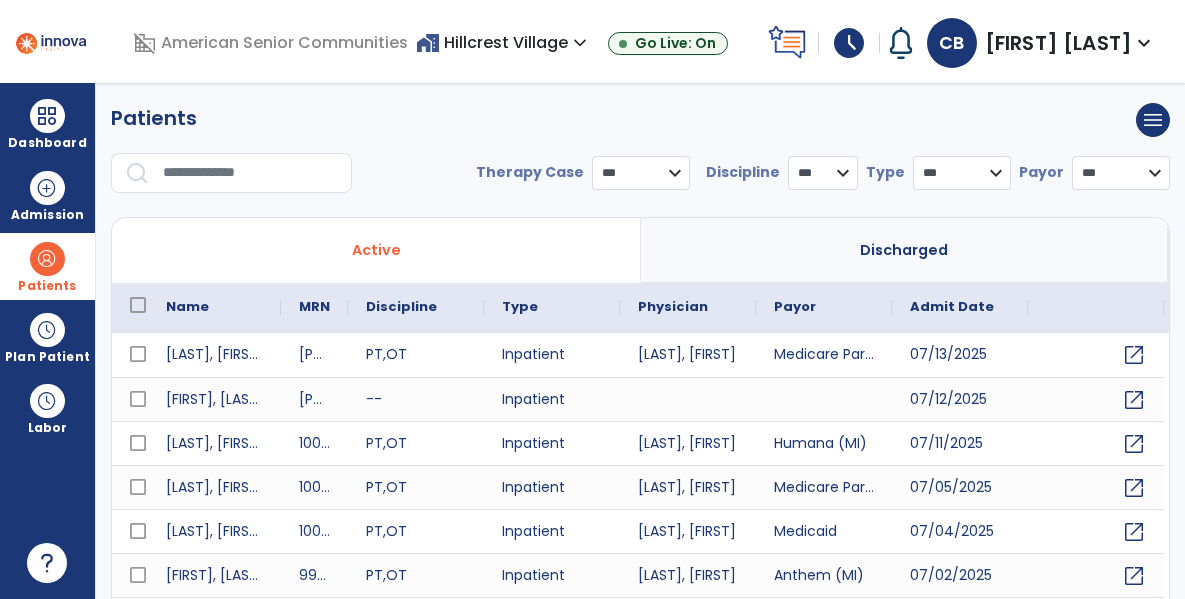 click at bounding box center [250, 173] 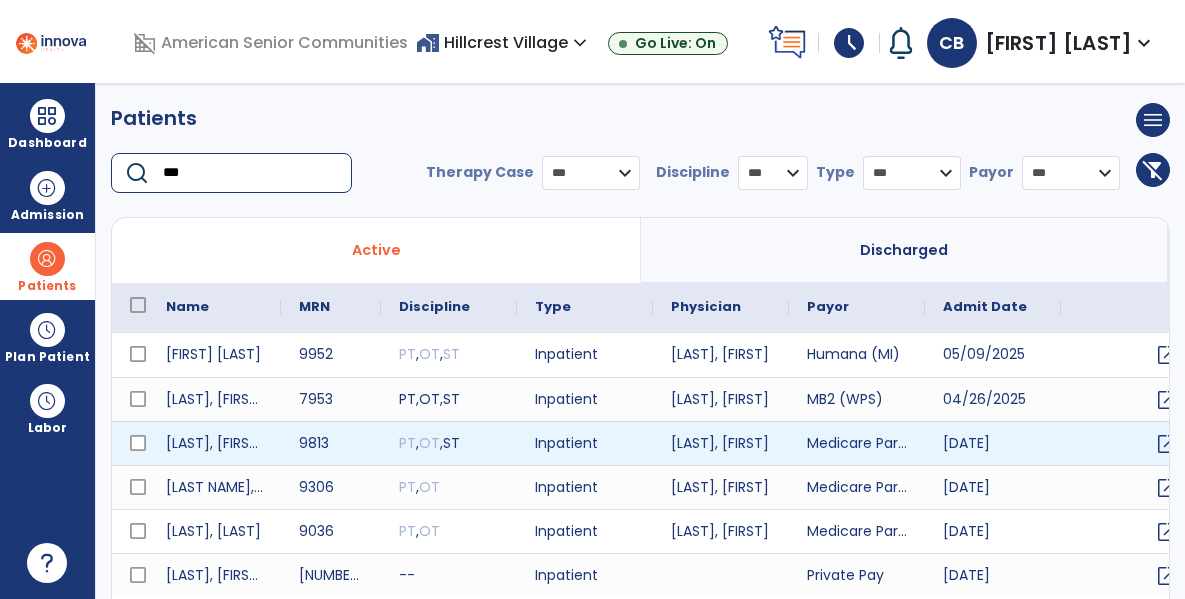 type on "***" 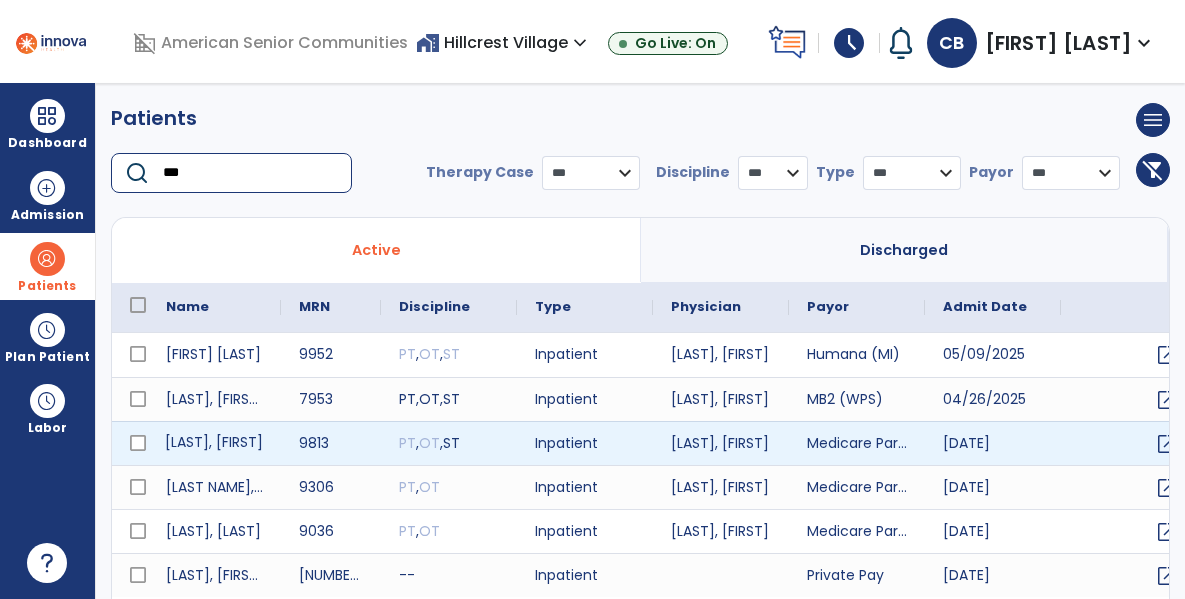 click on "[LAST], [FIRST]" at bounding box center (214, 443) 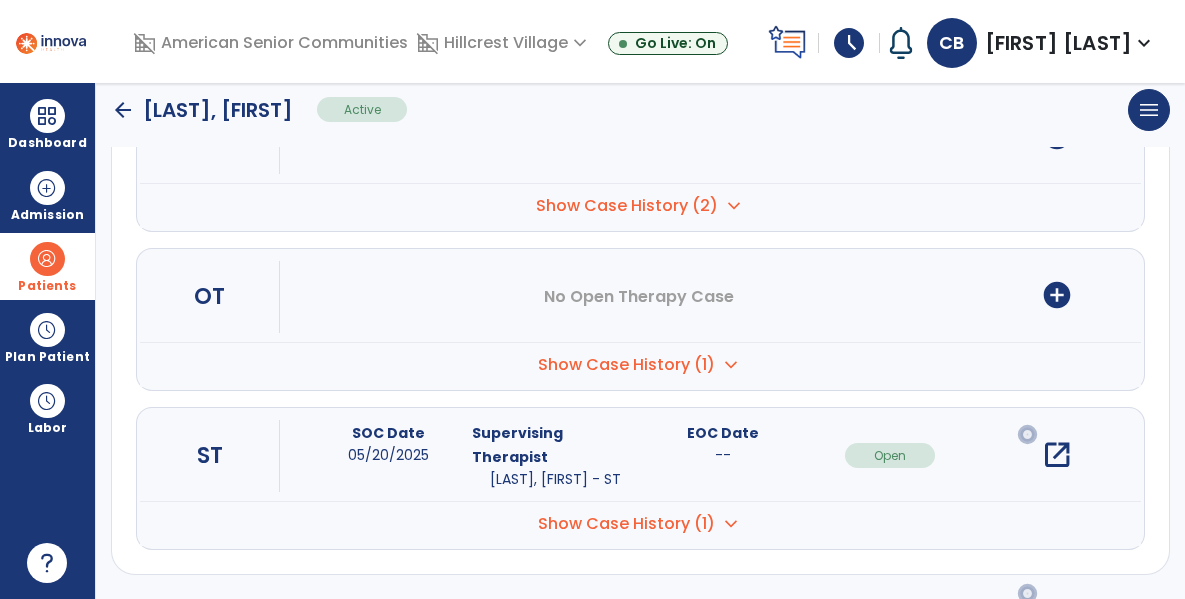 scroll, scrollTop: 0, scrollLeft: 0, axis: both 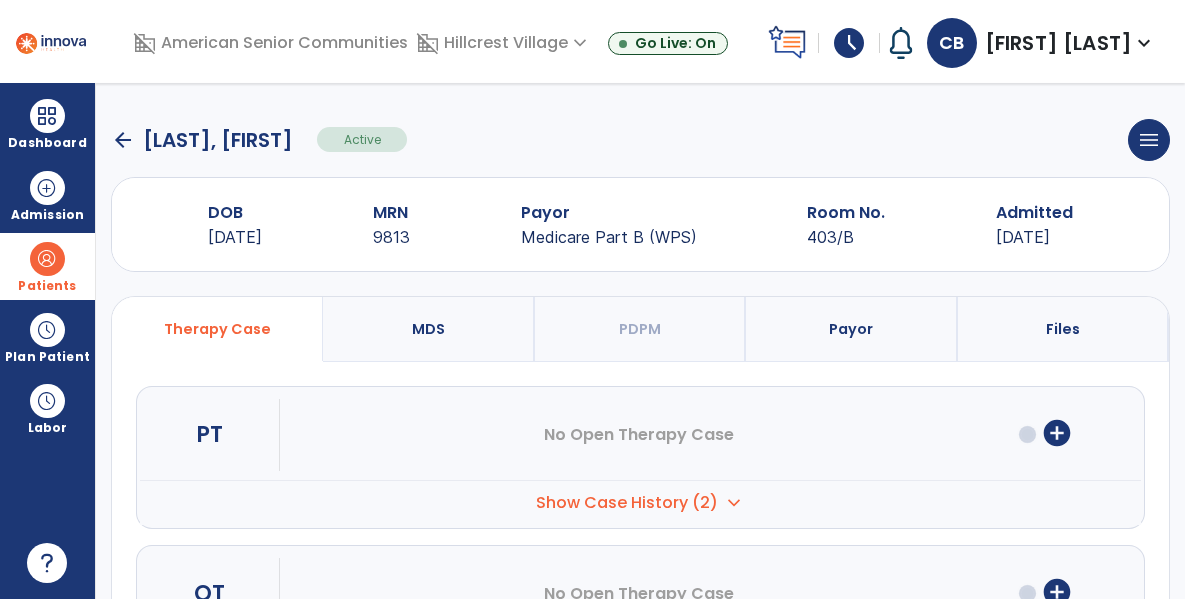 click on "arrow_back" 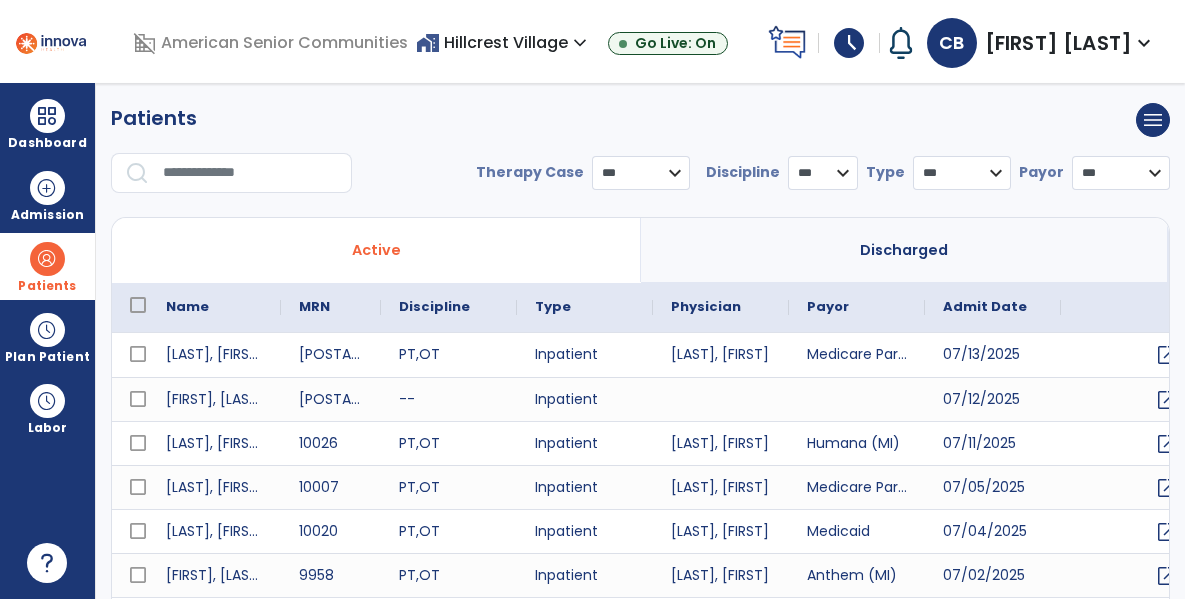 select on "***" 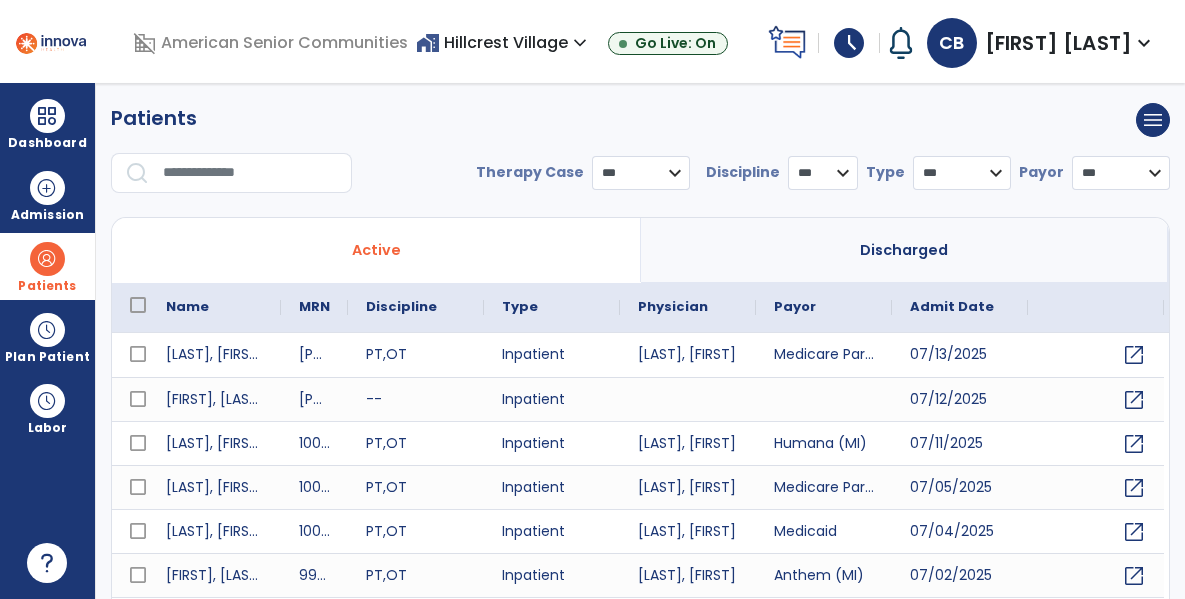 click at bounding box center [250, 173] 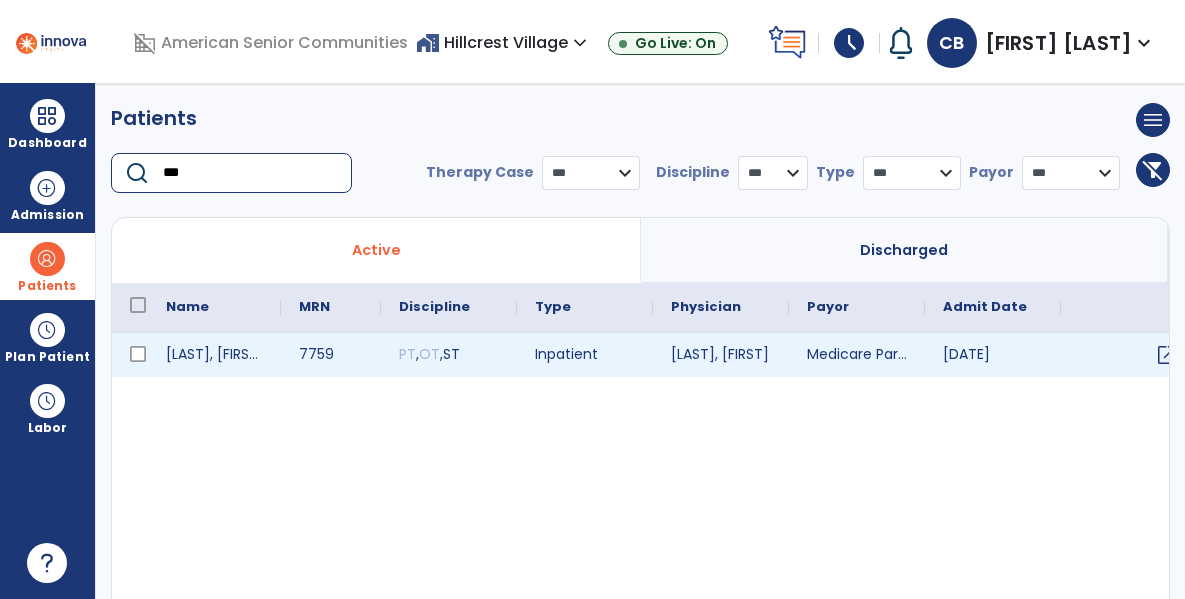 type on "***" 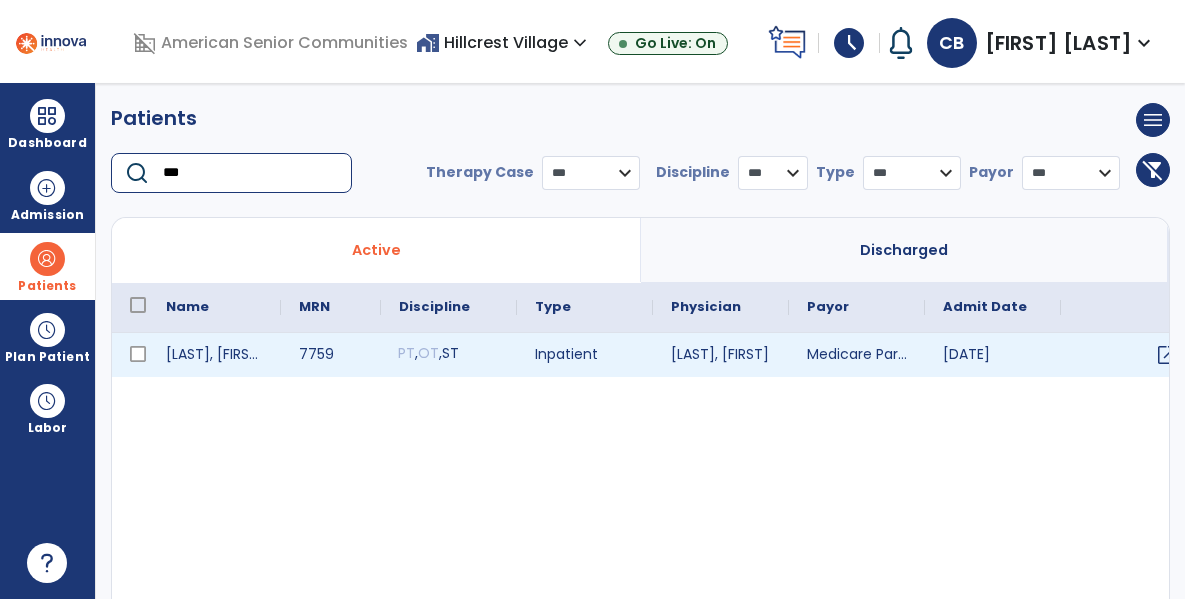 click on "PT , OT , ST" at bounding box center (449, 355) 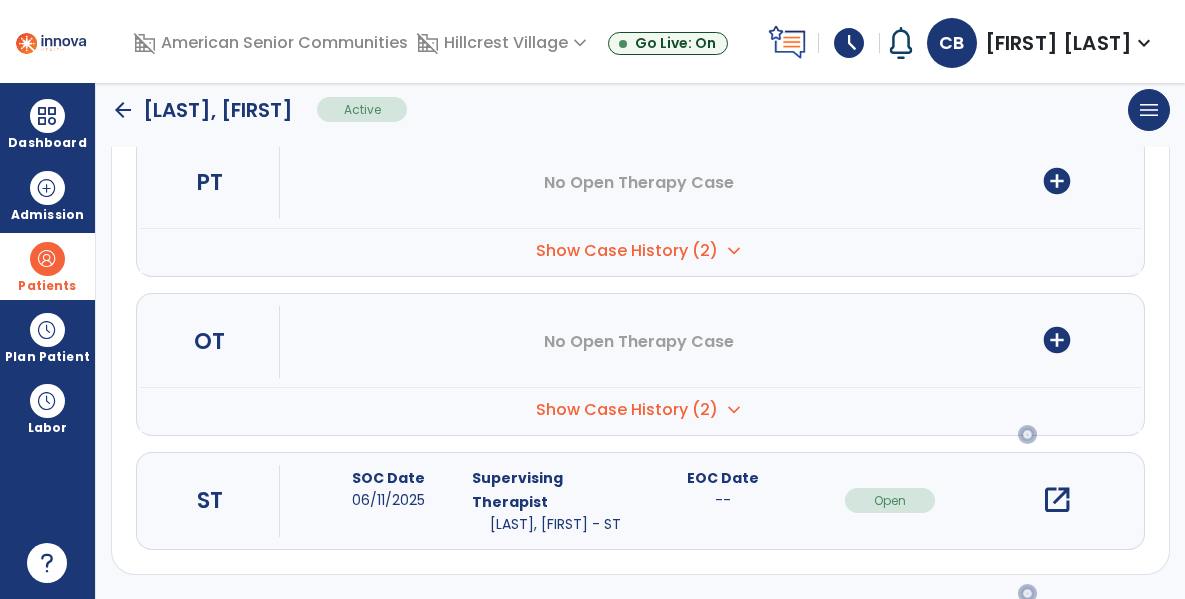scroll, scrollTop: 0, scrollLeft: 0, axis: both 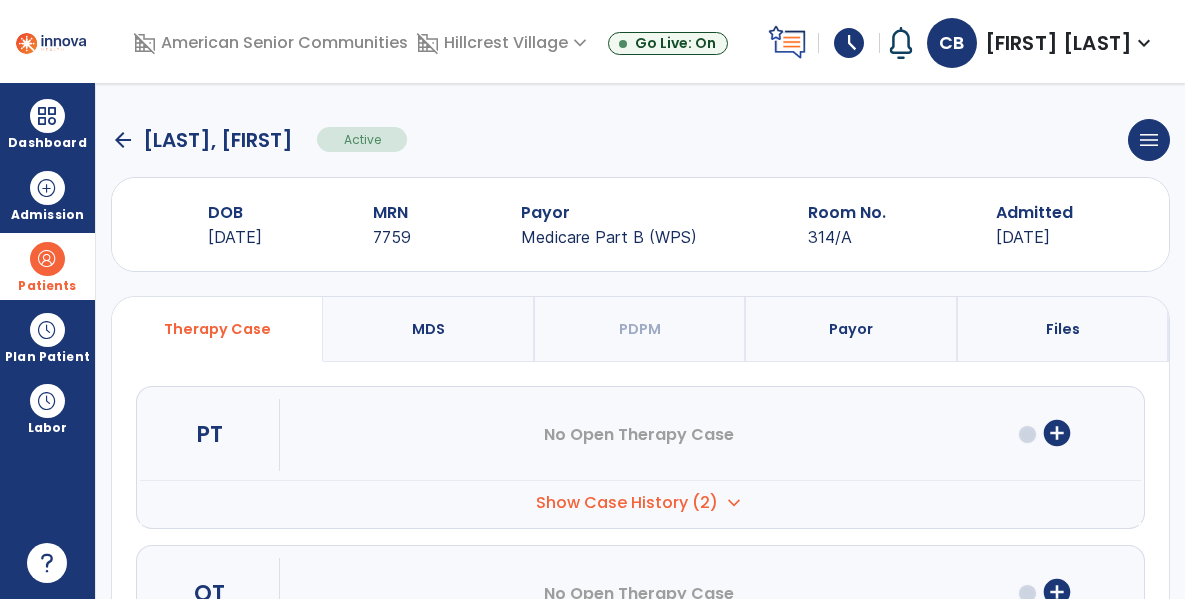 click on "arrow_back" 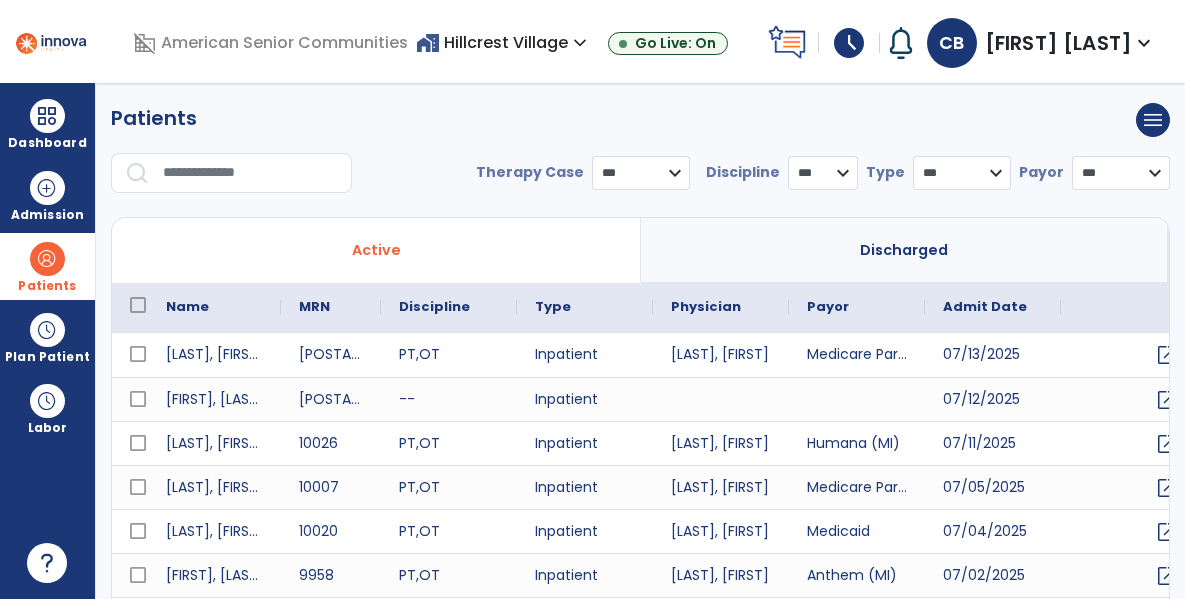 select on "***" 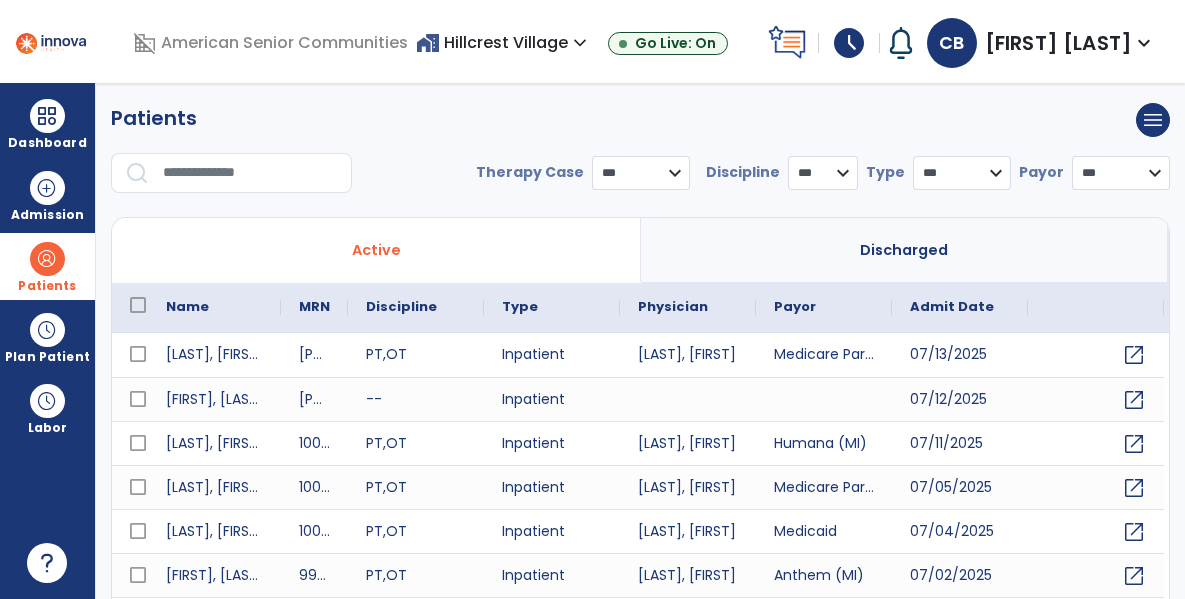 click at bounding box center (250, 173) 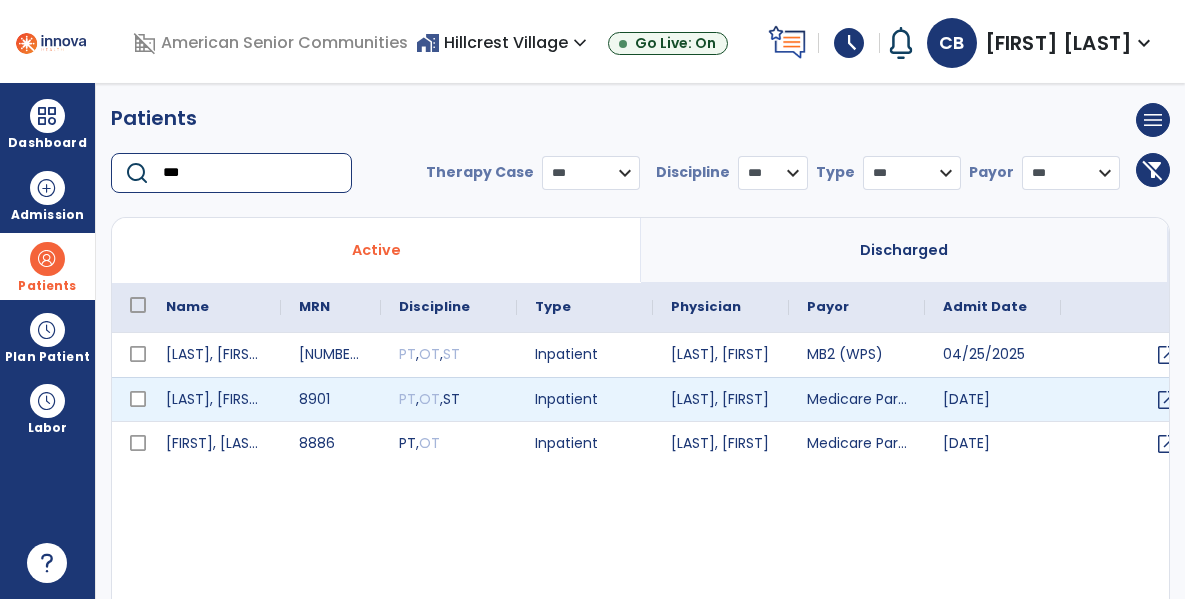 type on "***" 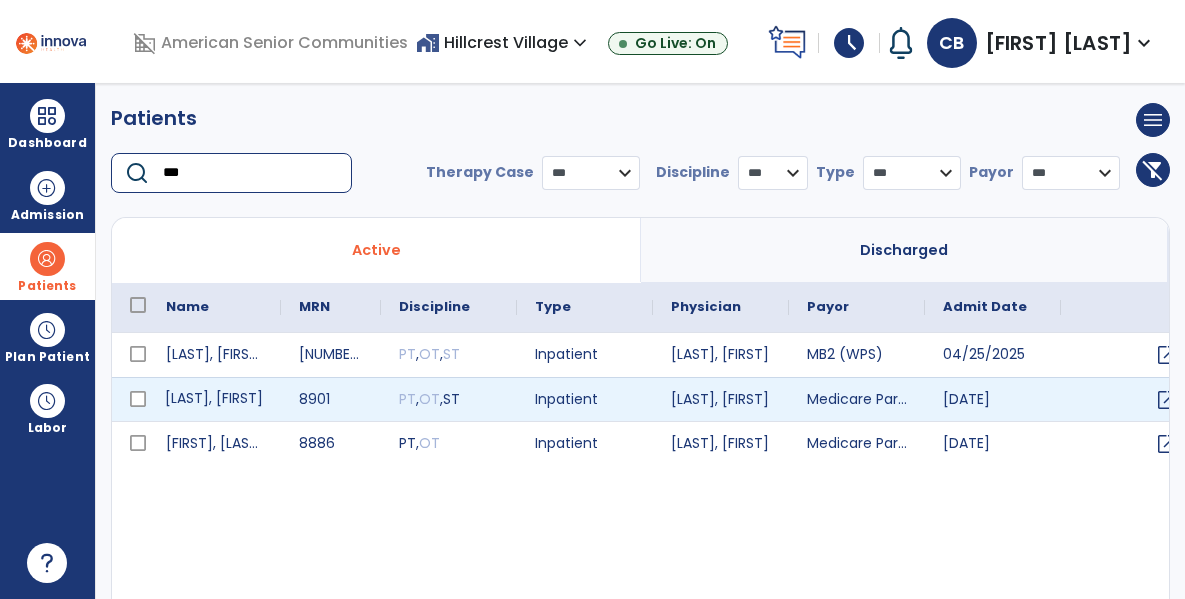 click on "[LAST], [FIRST]" at bounding box center [214, 399] 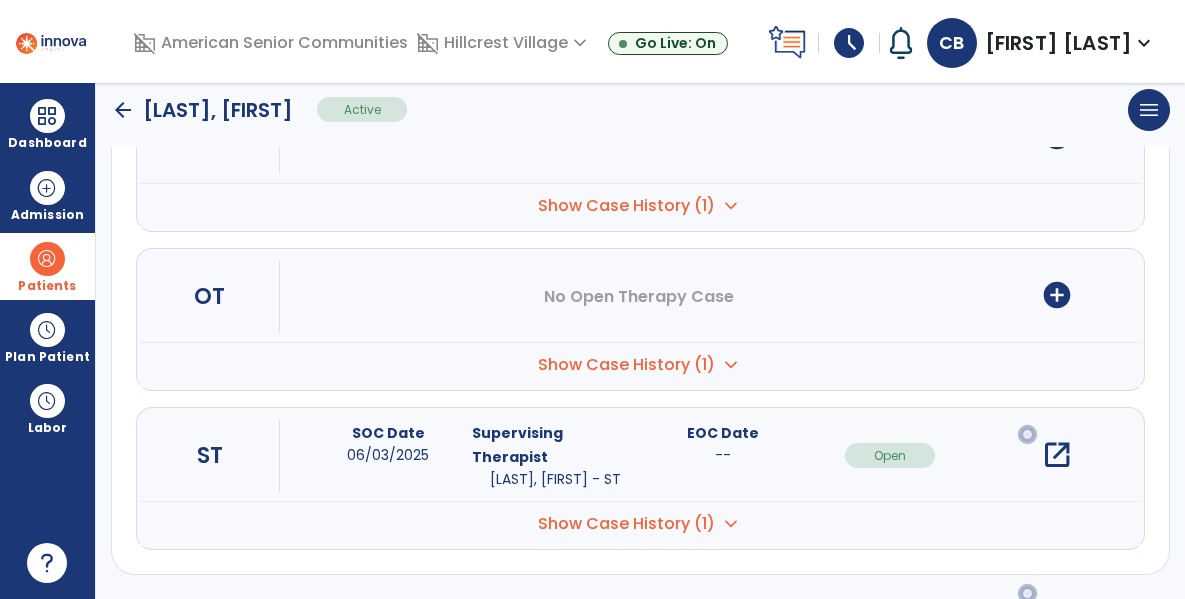 scroll, scrollTop: 0, scrollLeft: 0, axis: both 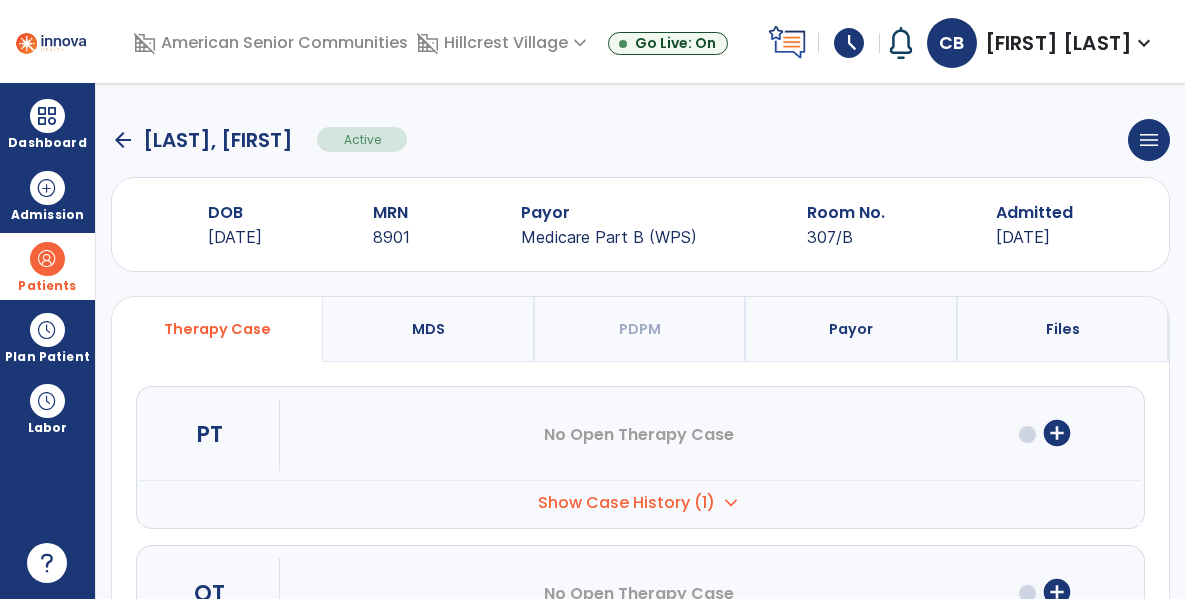 click on "arrow_back" 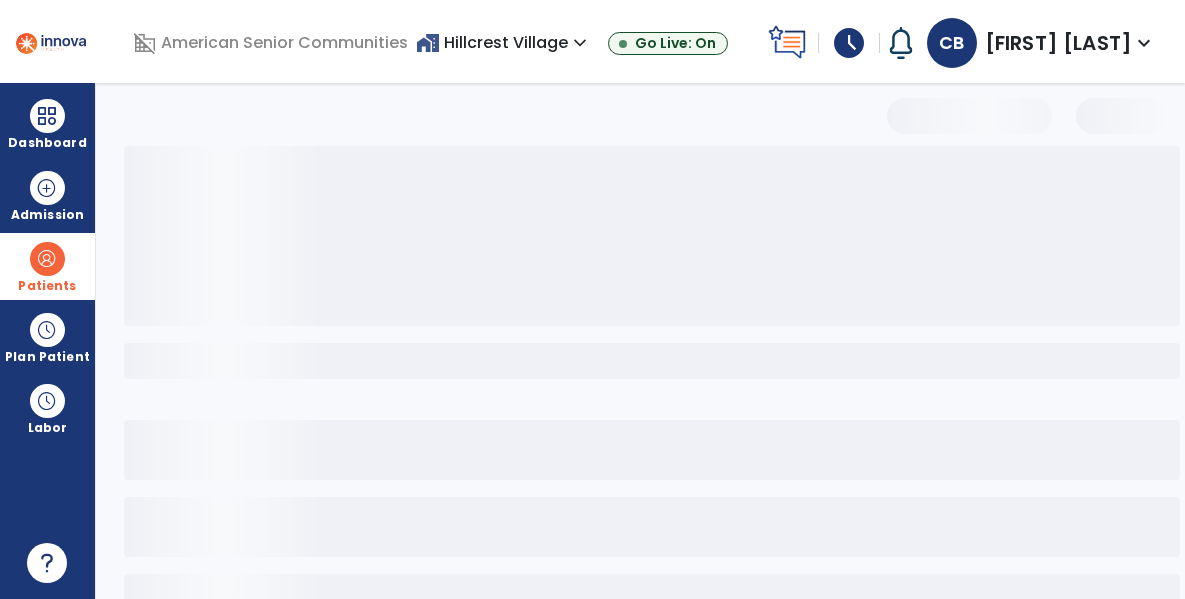 select on "***" 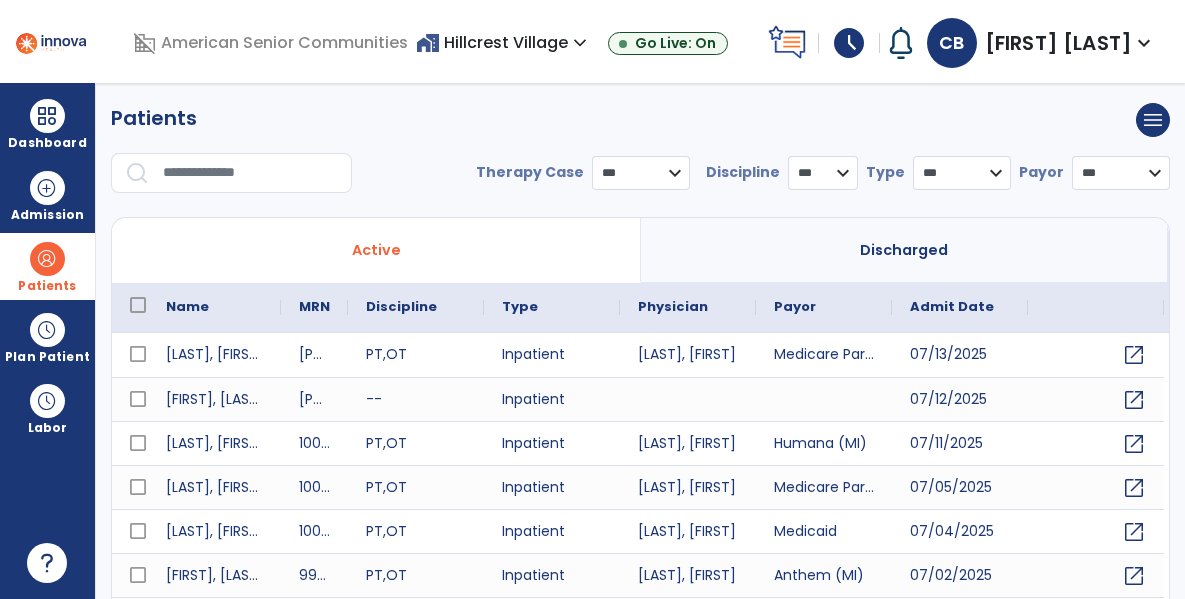 click at bounding box center (250, 173) 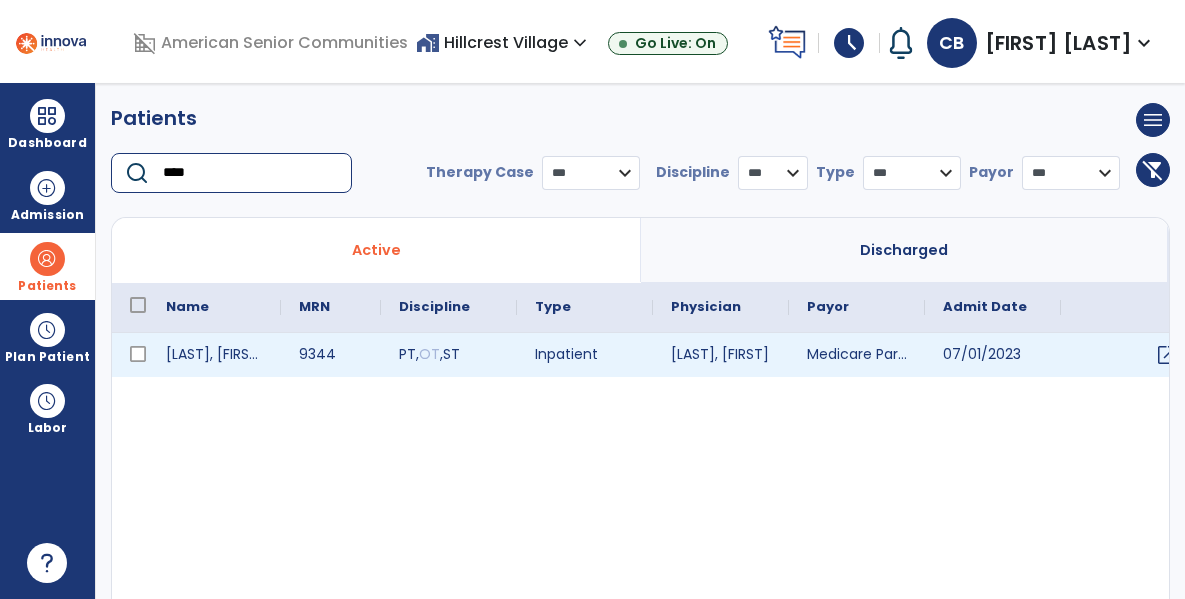 type on "****" 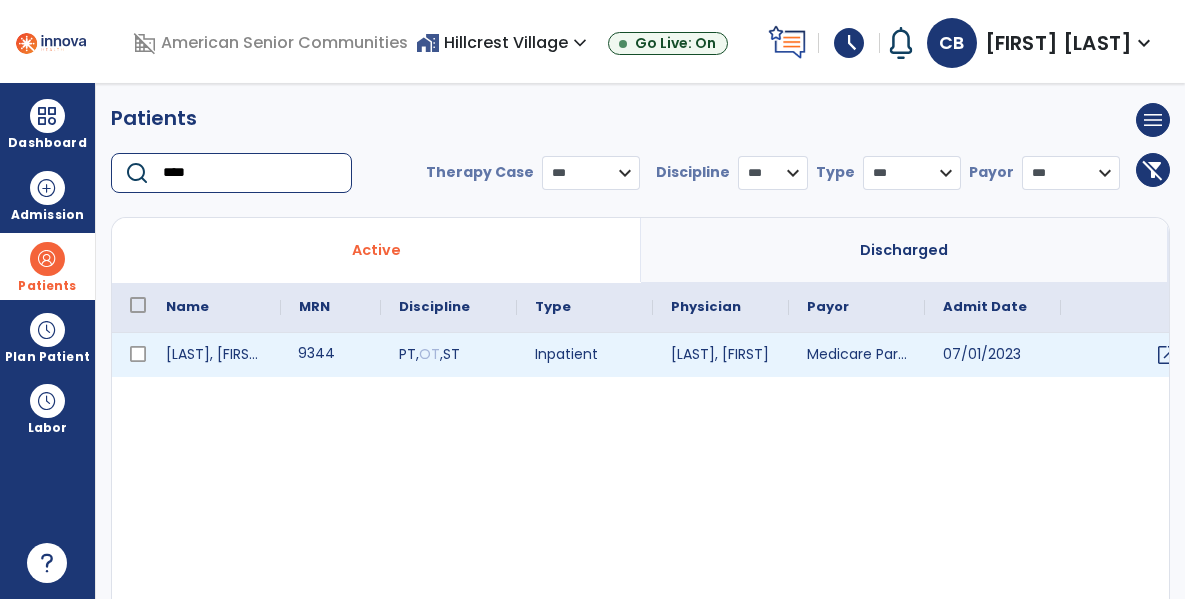 click on "9344" at bounding box center (331, 355) 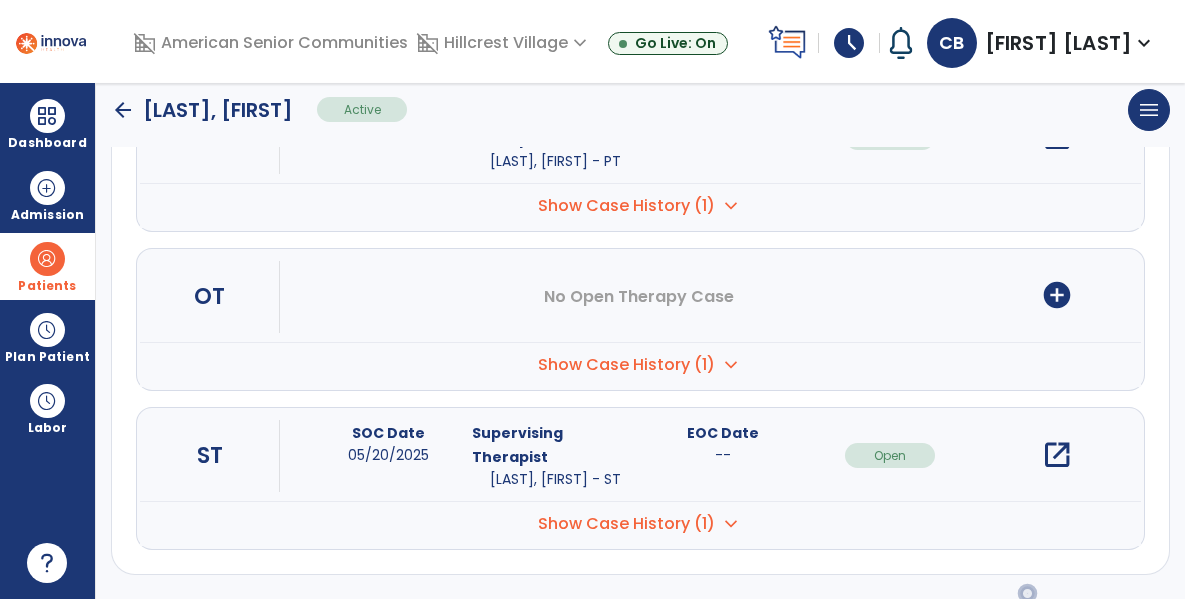 scroll, scrollTop: 0, scrollLeft: 0, axis: both 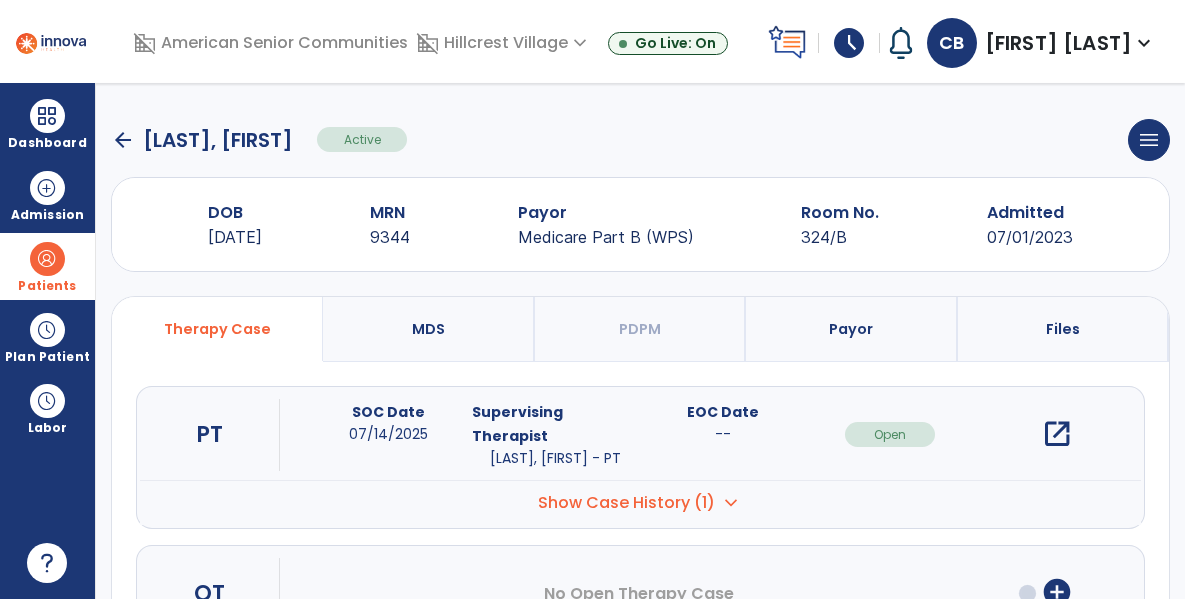 click on "arrow_back" 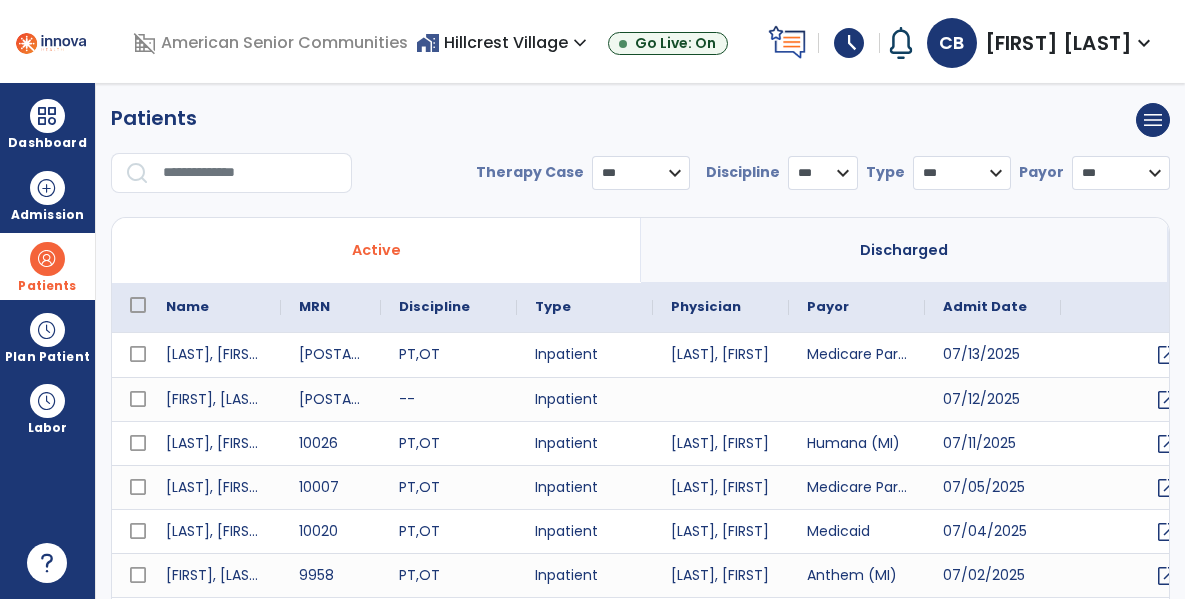 select on "***" 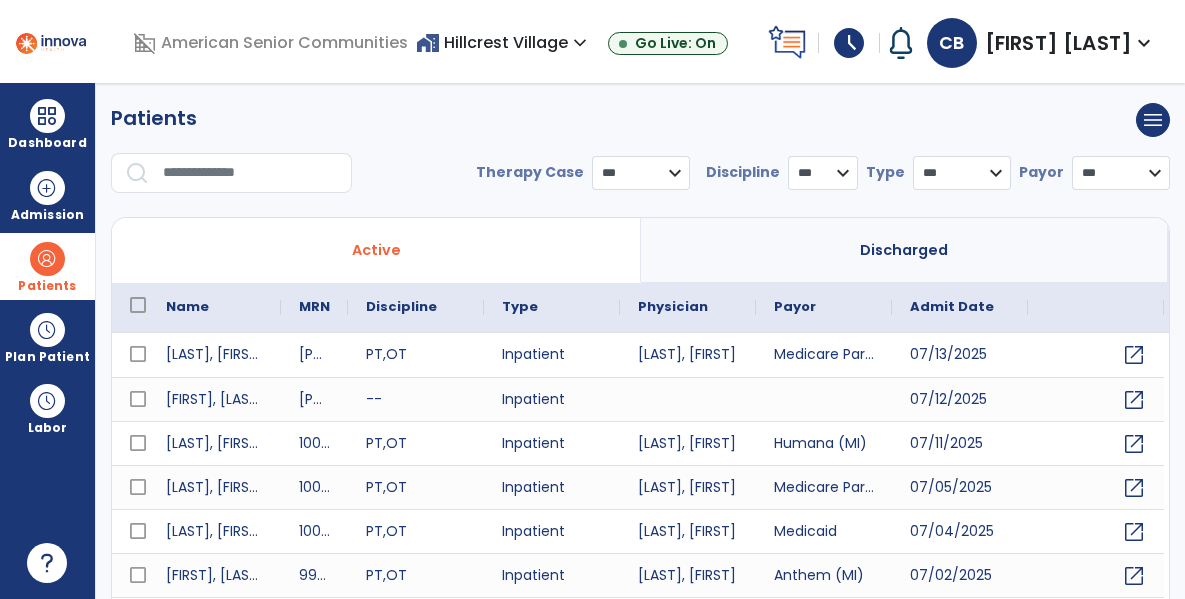 click at bounding box center (250, 173) 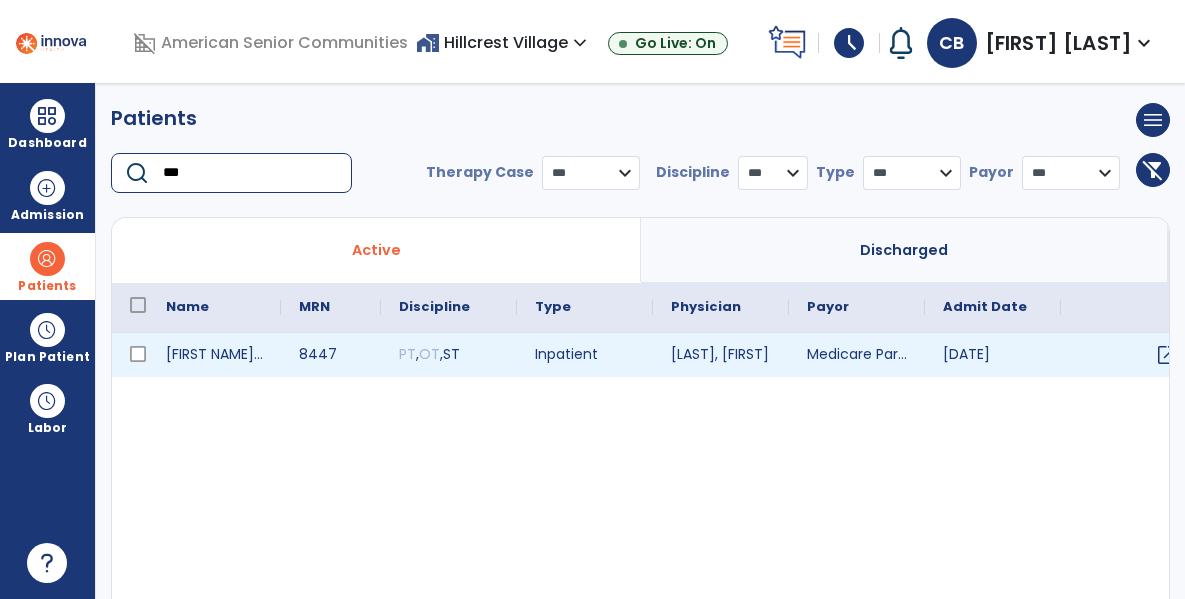 type on "***" 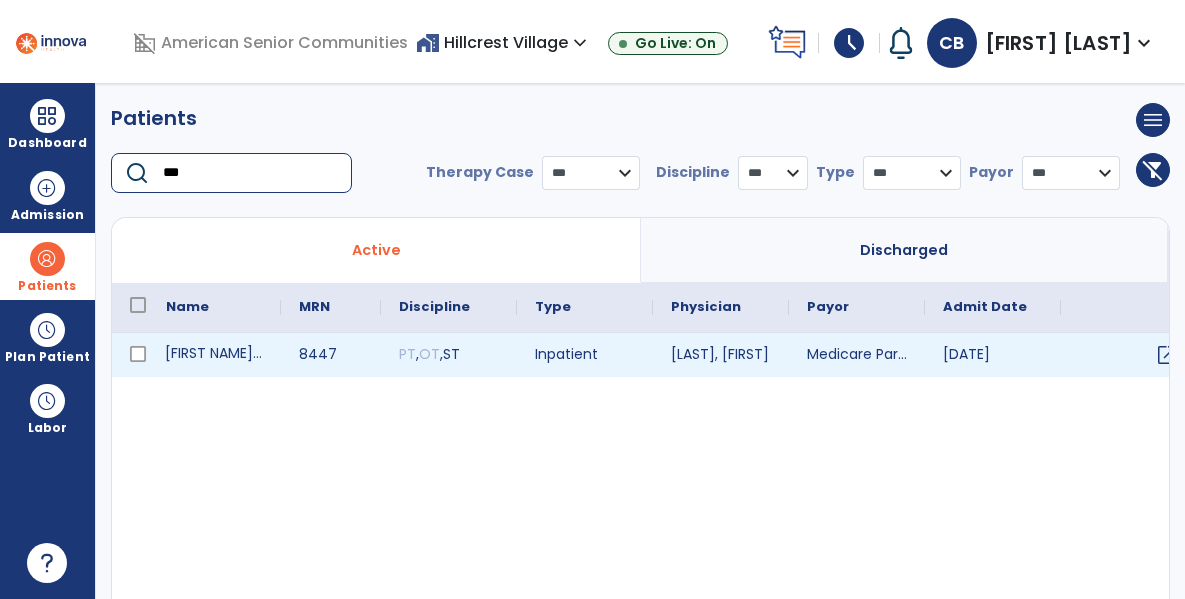 click on "[FIRST NAME], [LAST NAME]" at bounding box center (214, 355) 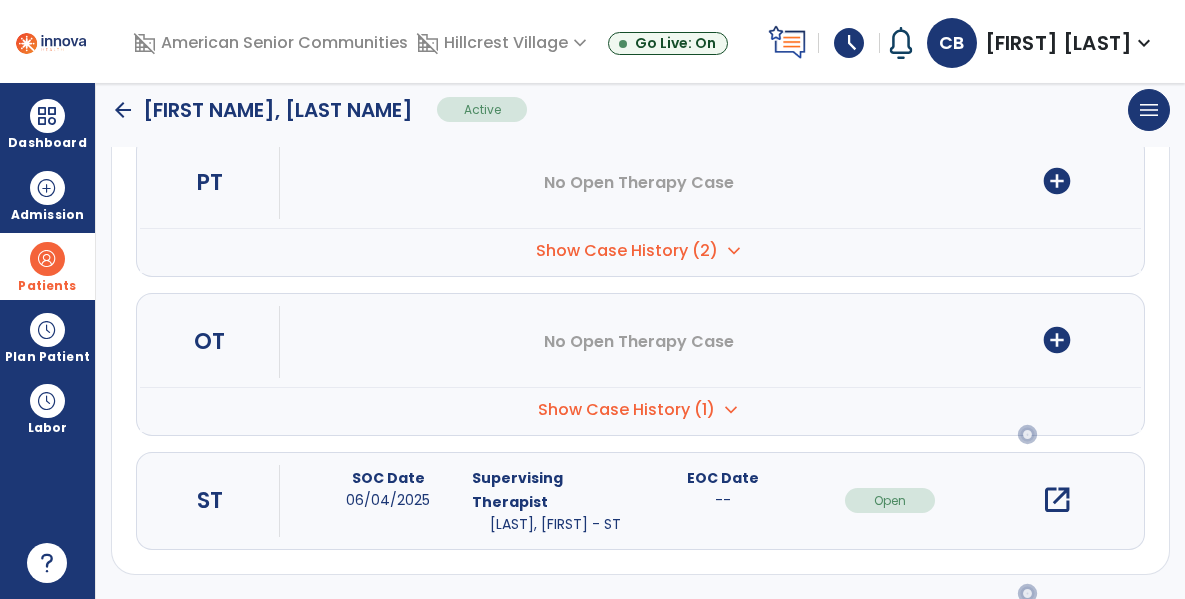scroll, scrollTop: 0, scrollLeft: 0, axis: both 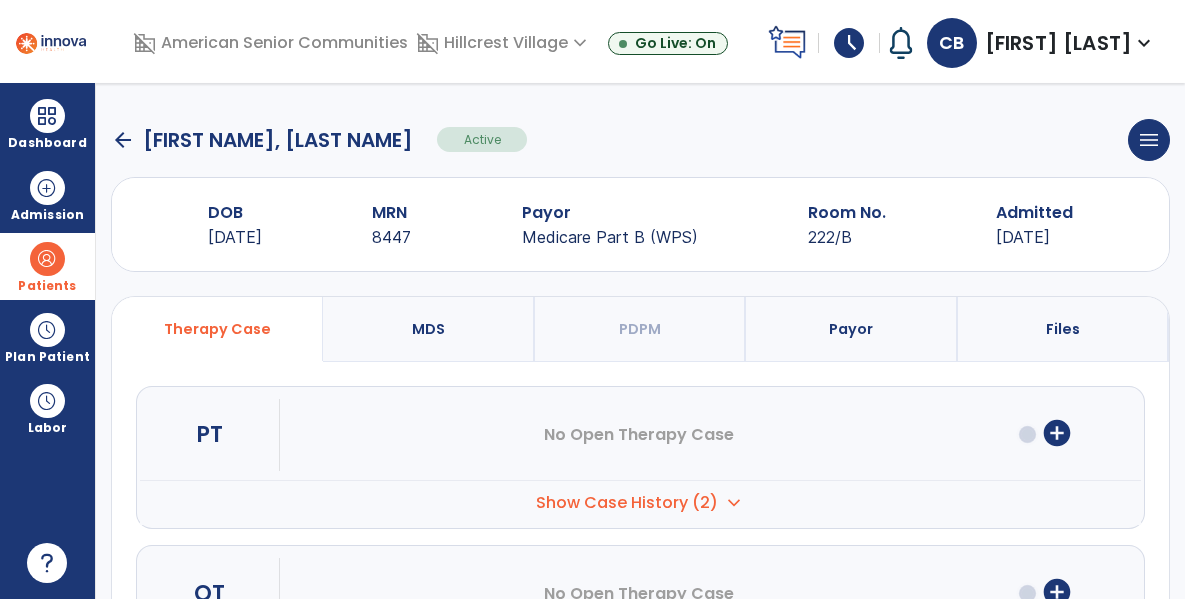 click on "Dailey, [LAST]  Active  menu   Edit Admission   View OBRA Report" 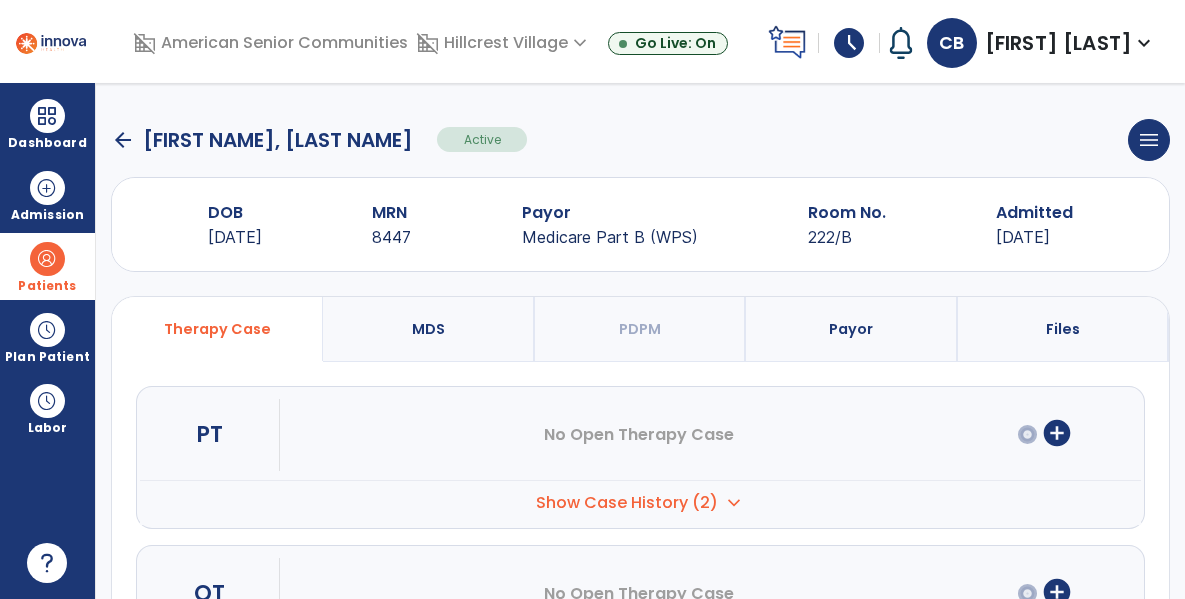 click on "arrow_back" 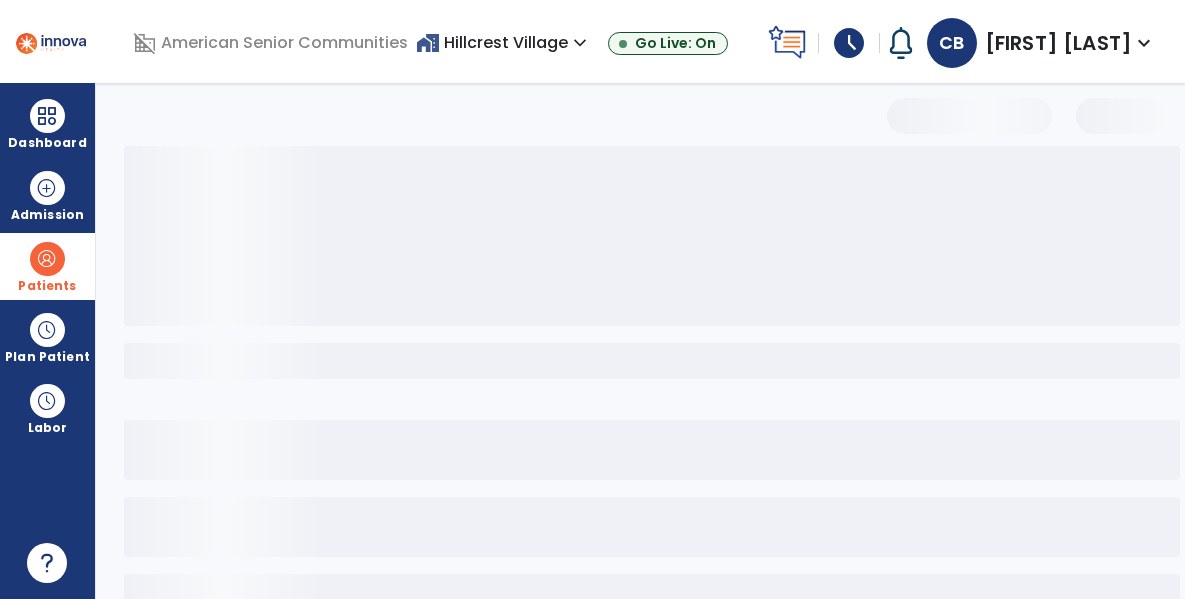 select on "***" 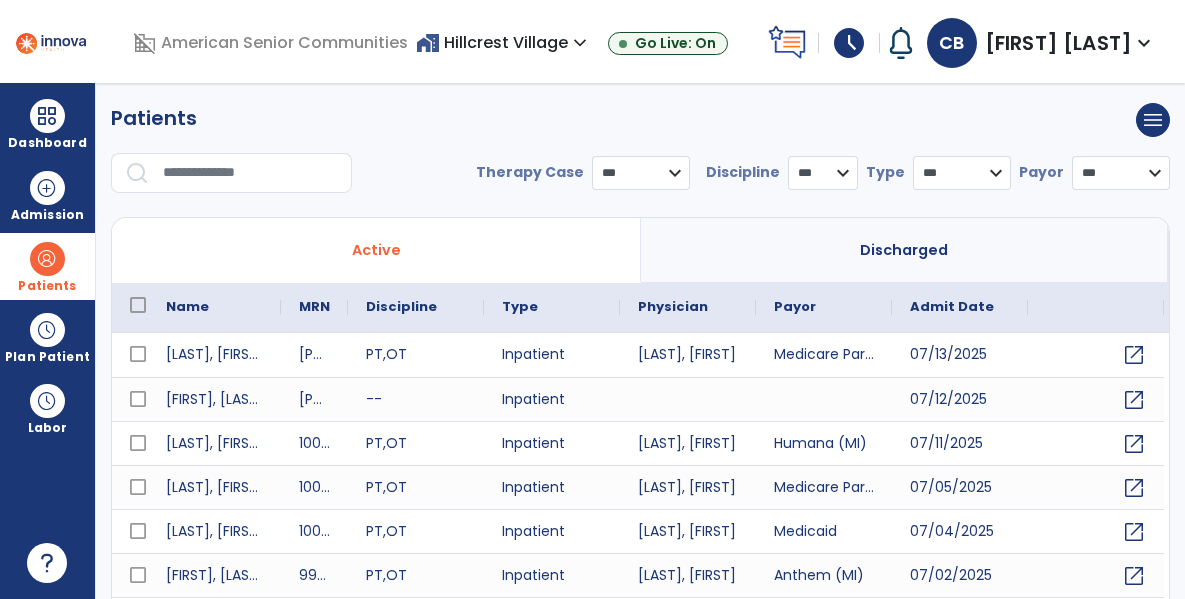 click at bounding box center (250, 173) 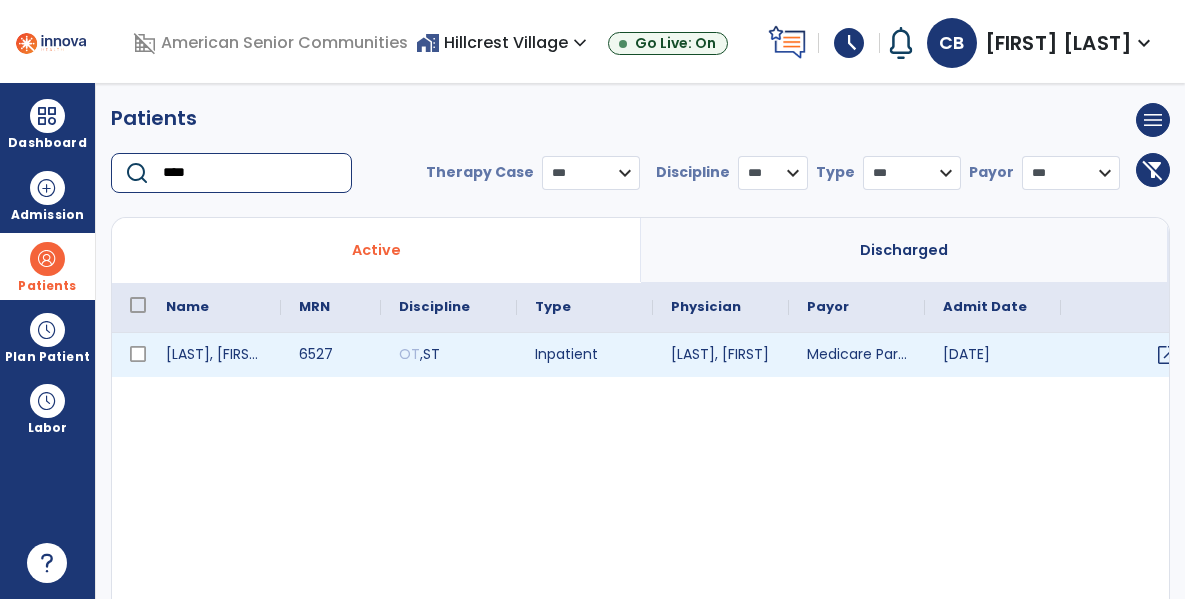 type on "****" 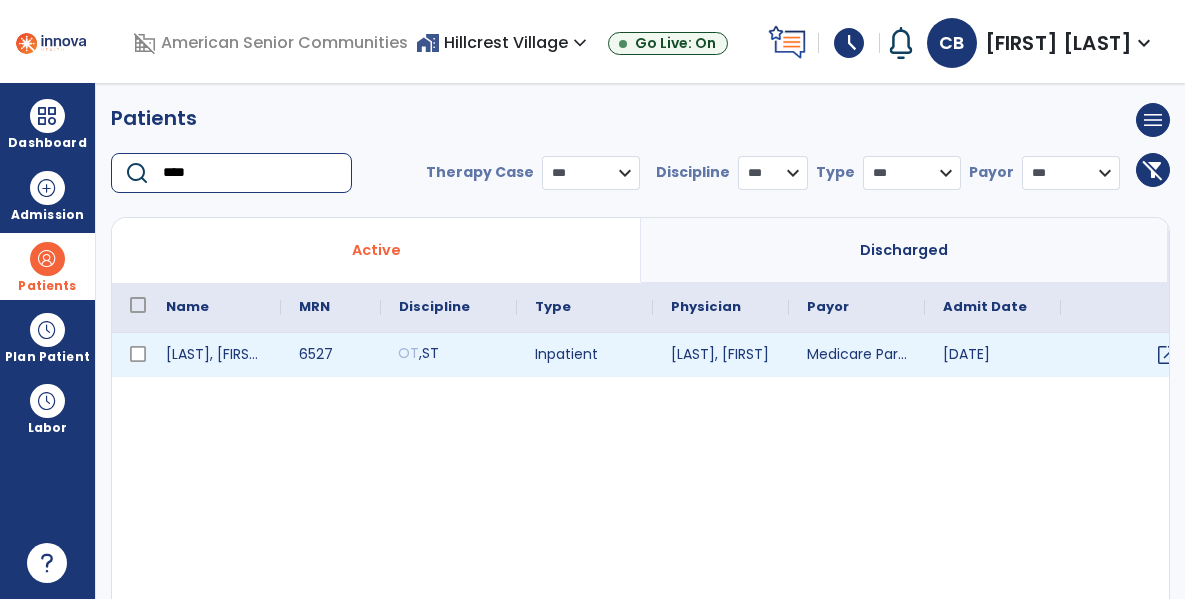 click on "OT , ST" at bounding box center [449, 355] 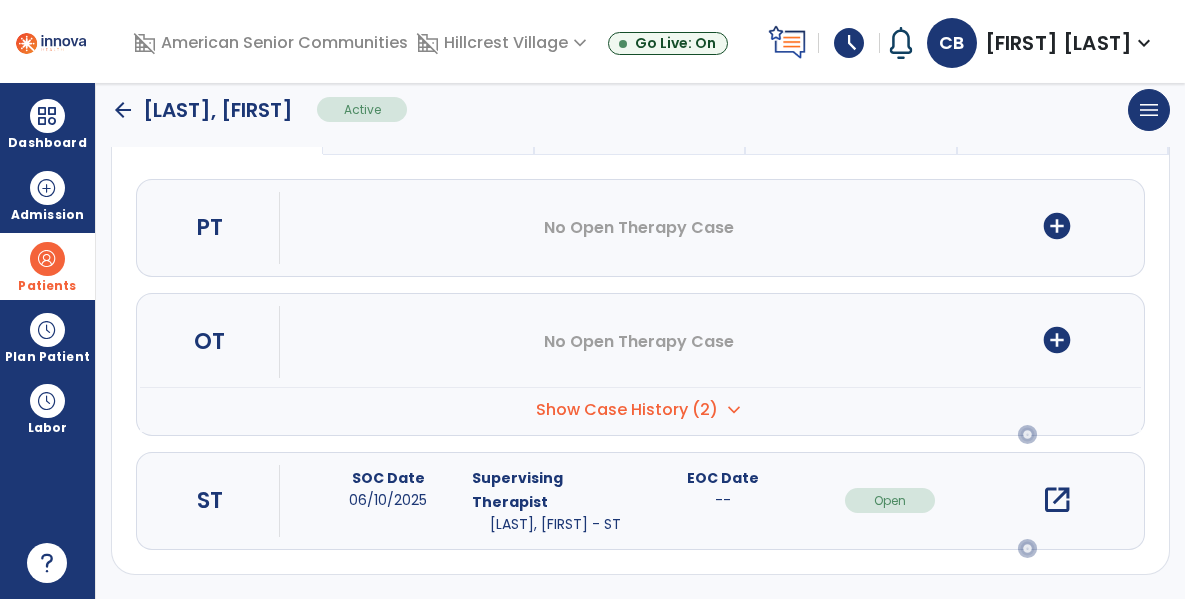 scroll, scrollTop: 0, scrollLeft: 0, axis: both 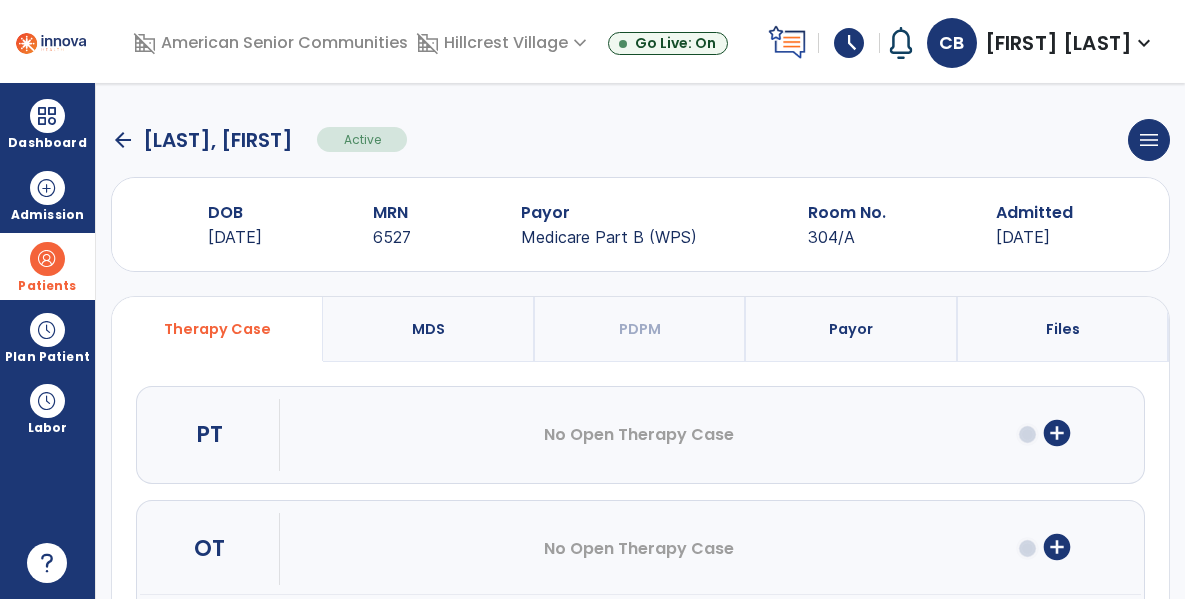 click on "arrow_back" 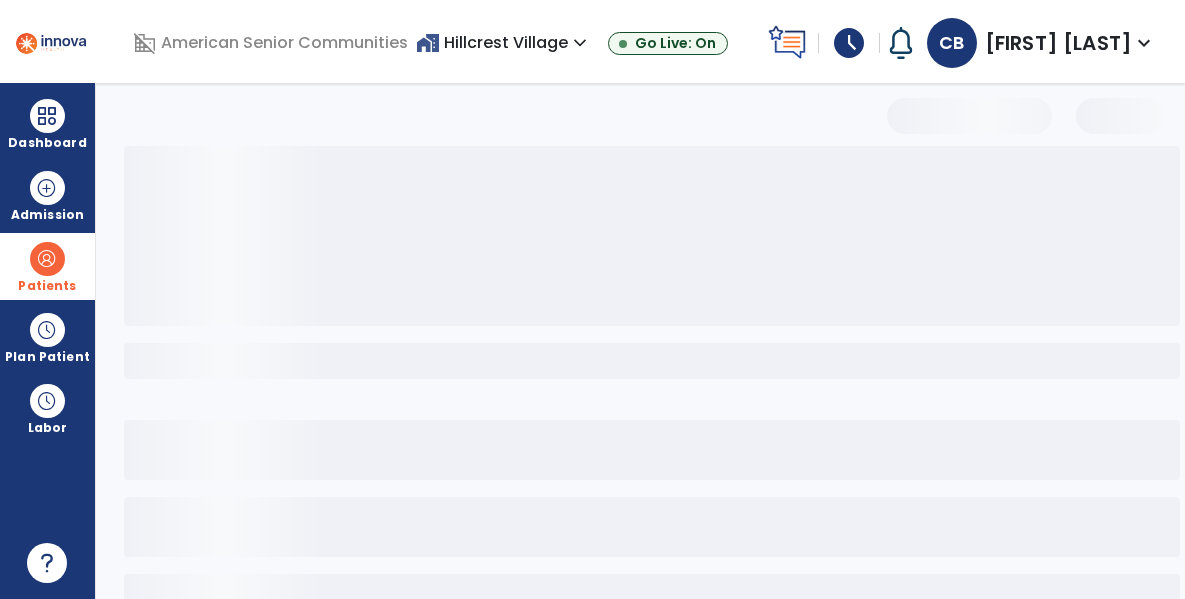 select on "***" 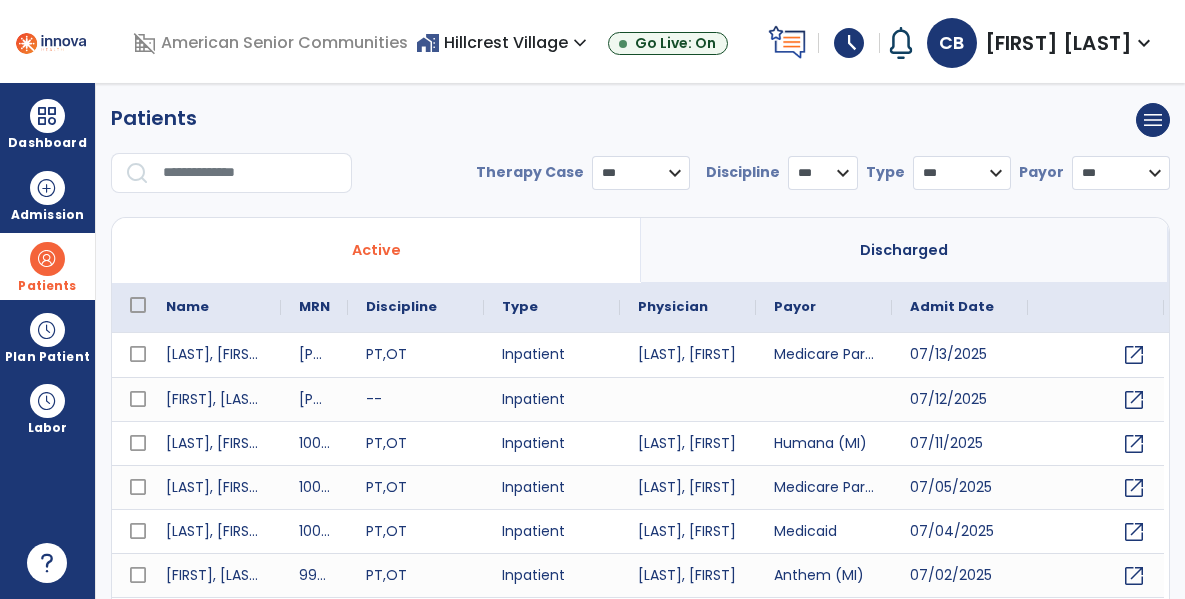 click at bounding box center [250, 173] 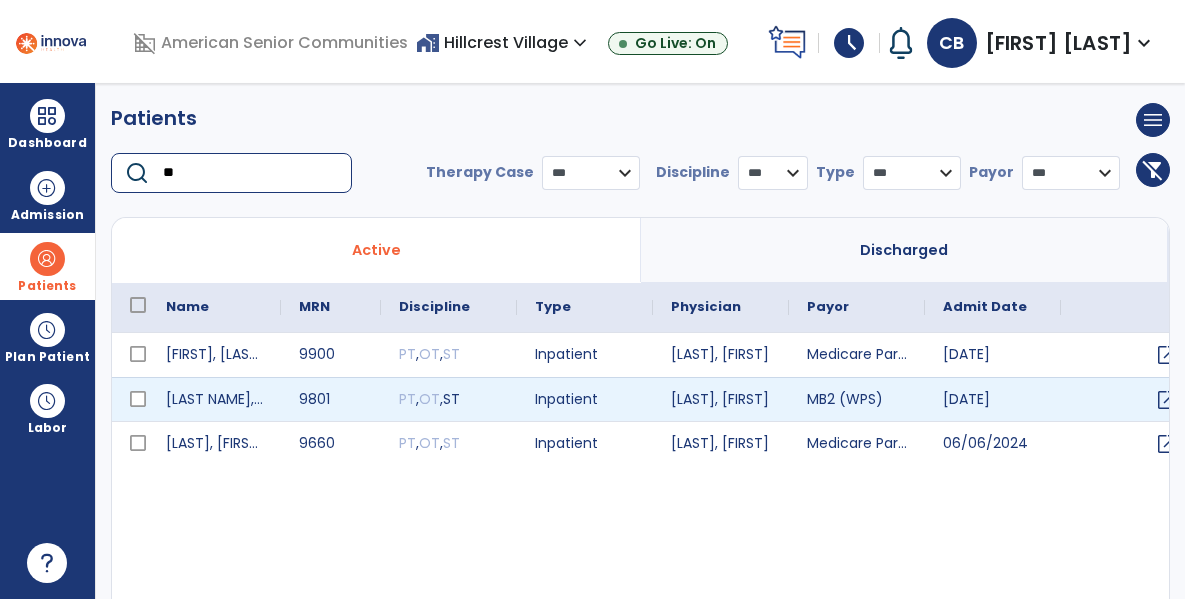 type on "**" 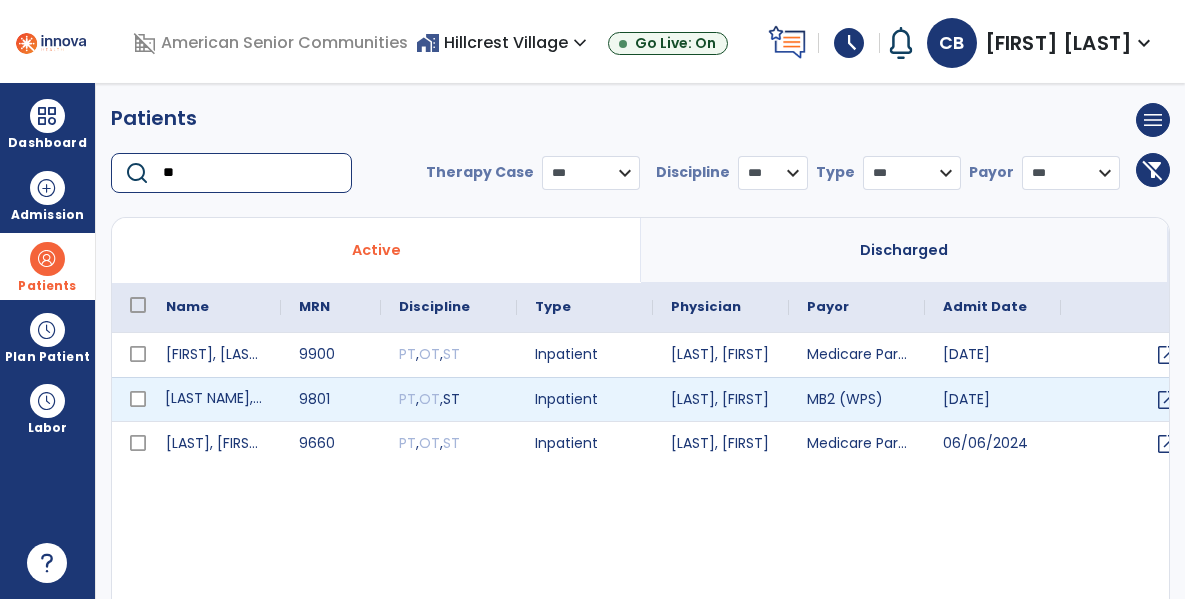 click on "[LAST NAME], [FIRST NAME]" at bounding box center (214, 399) 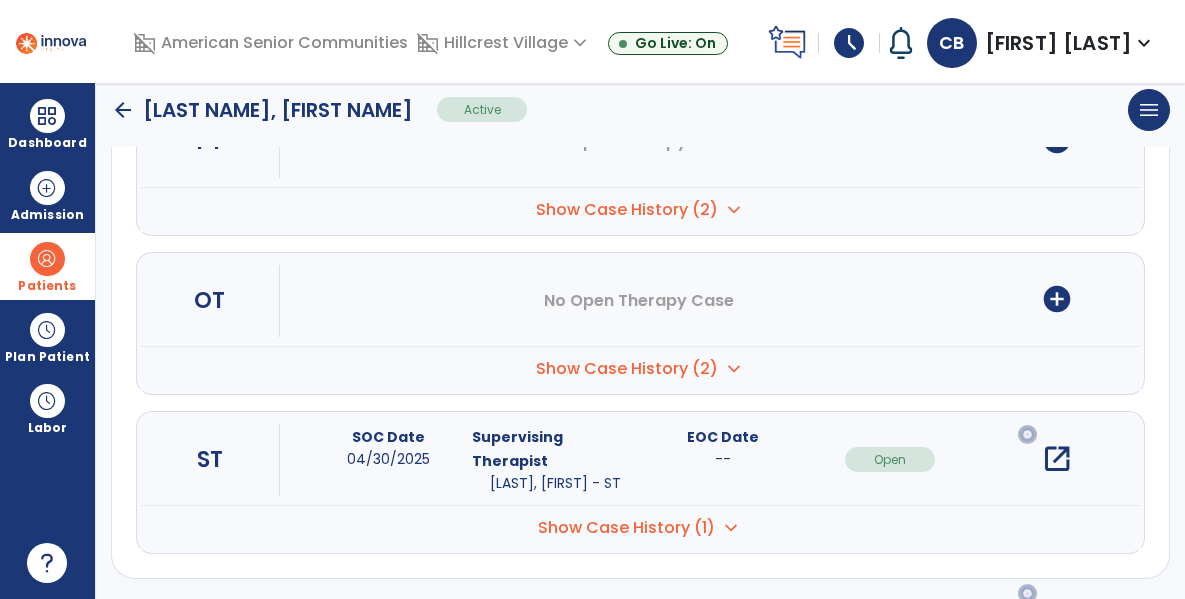 scroll, scrollTop: 294, scrollLeft: 0, axis: vertical 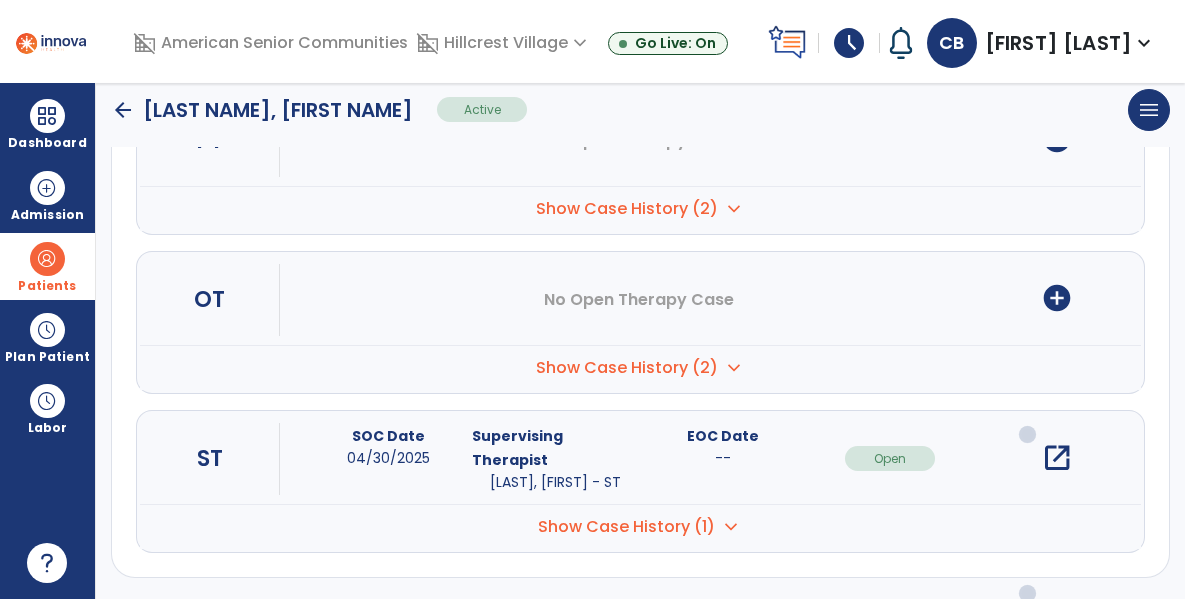 click on "arrow_back" 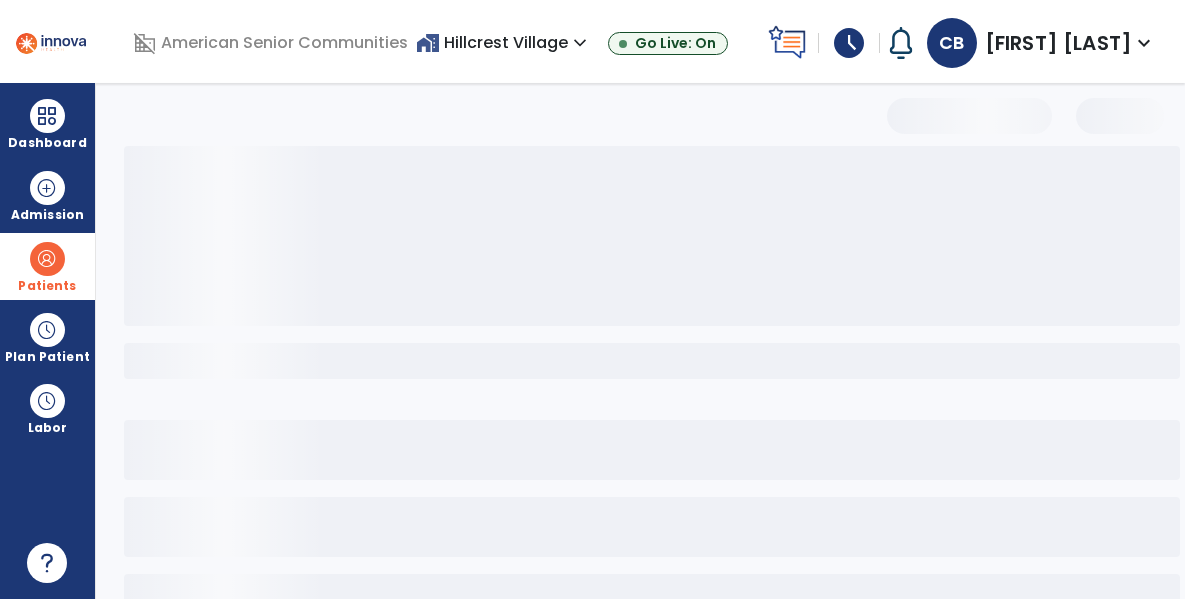 scroll, scrollTop: 144, scrollLeft: 0, axis: vertical 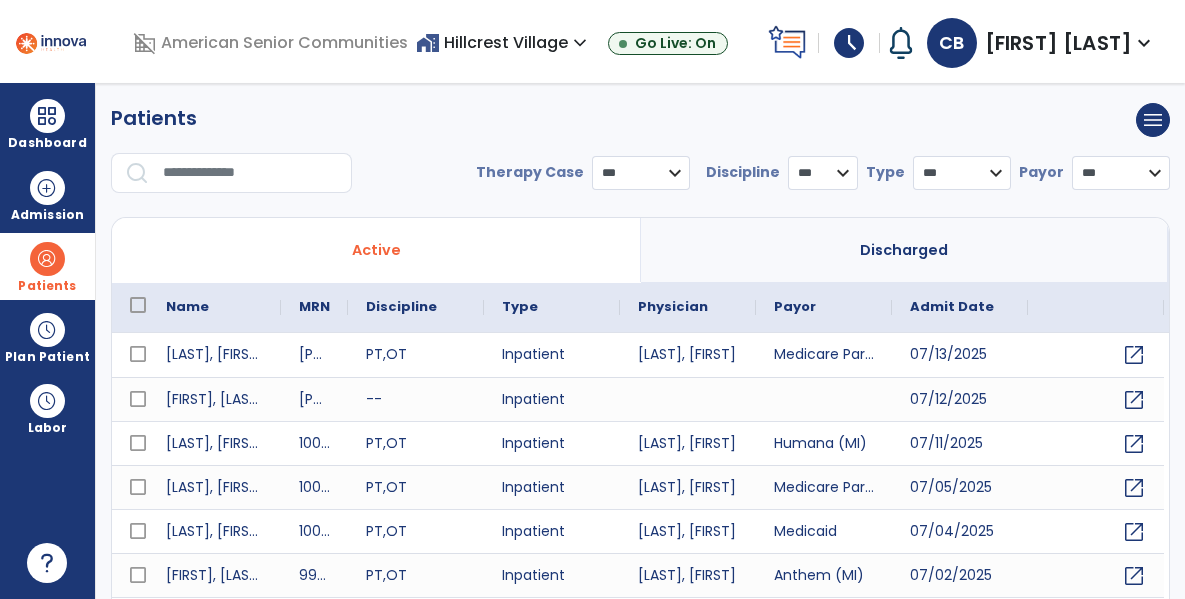 click at bounding box center (250, 173) 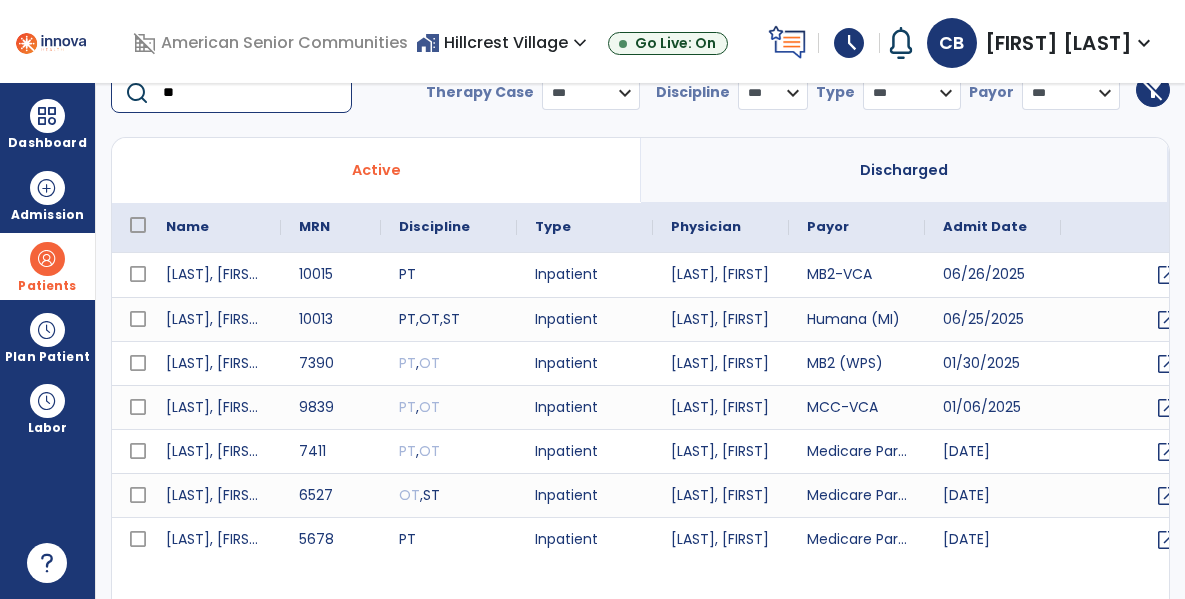 scroll, scrollTop: 92, scrollLeft: 0, axis: vertical 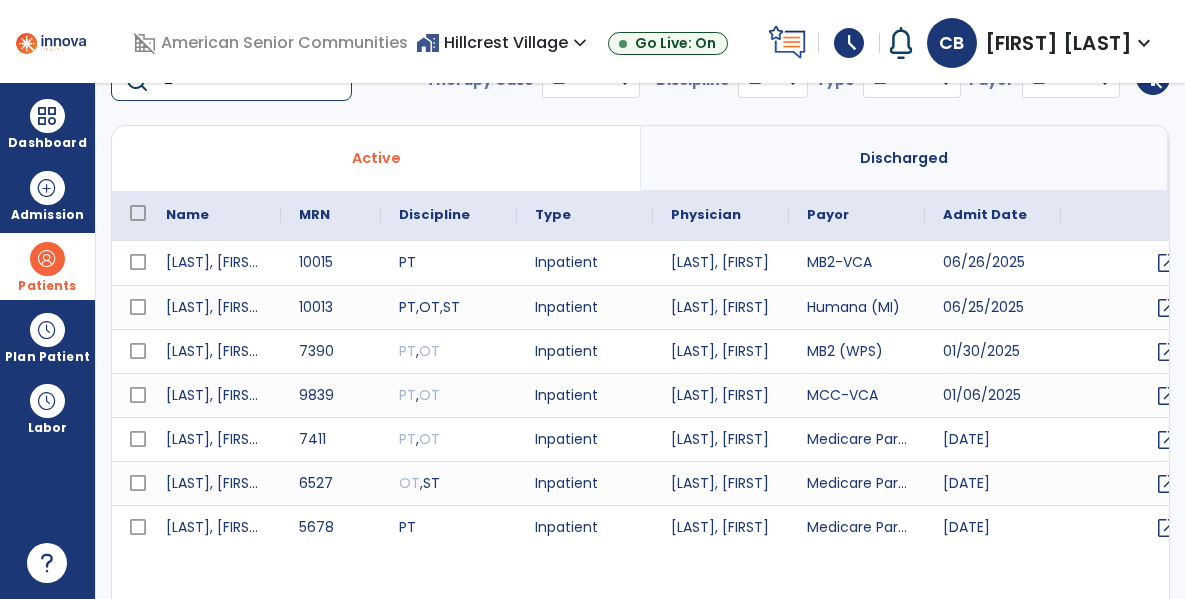 type on "**" 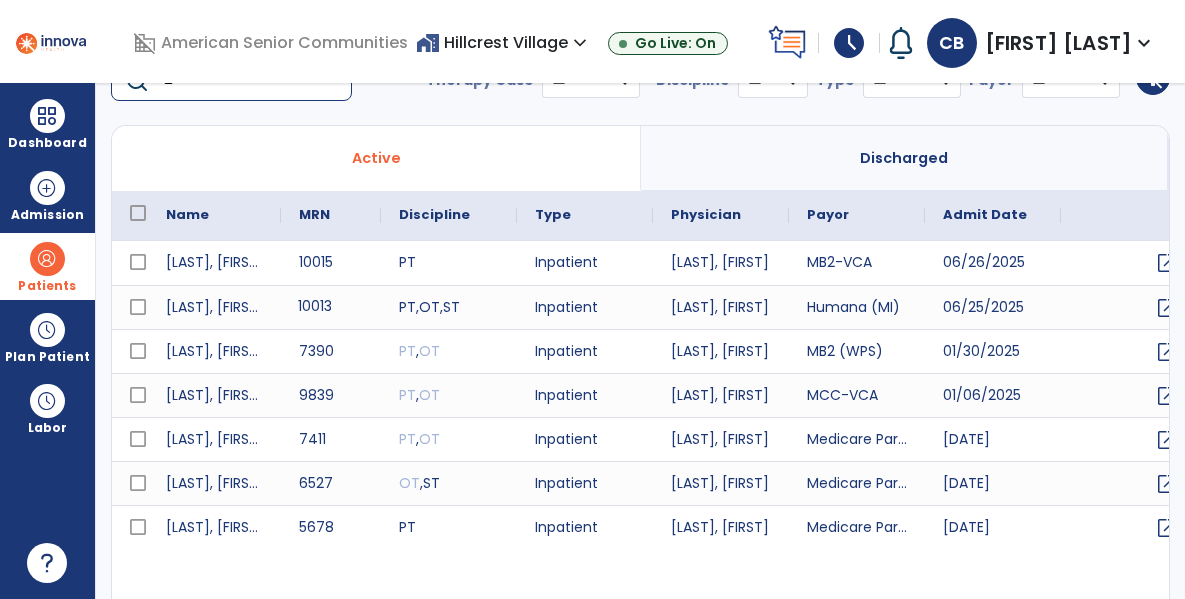 click on "10013" at bounding box center [331, 307] 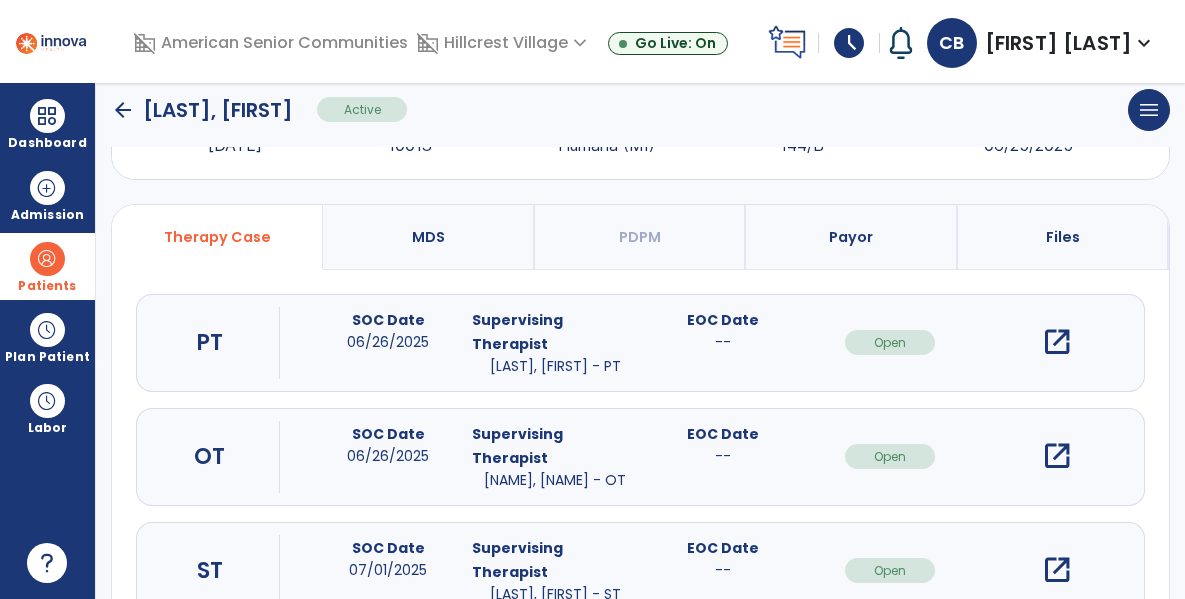 click on "open_in_new" at bounding box center [1057, 342] 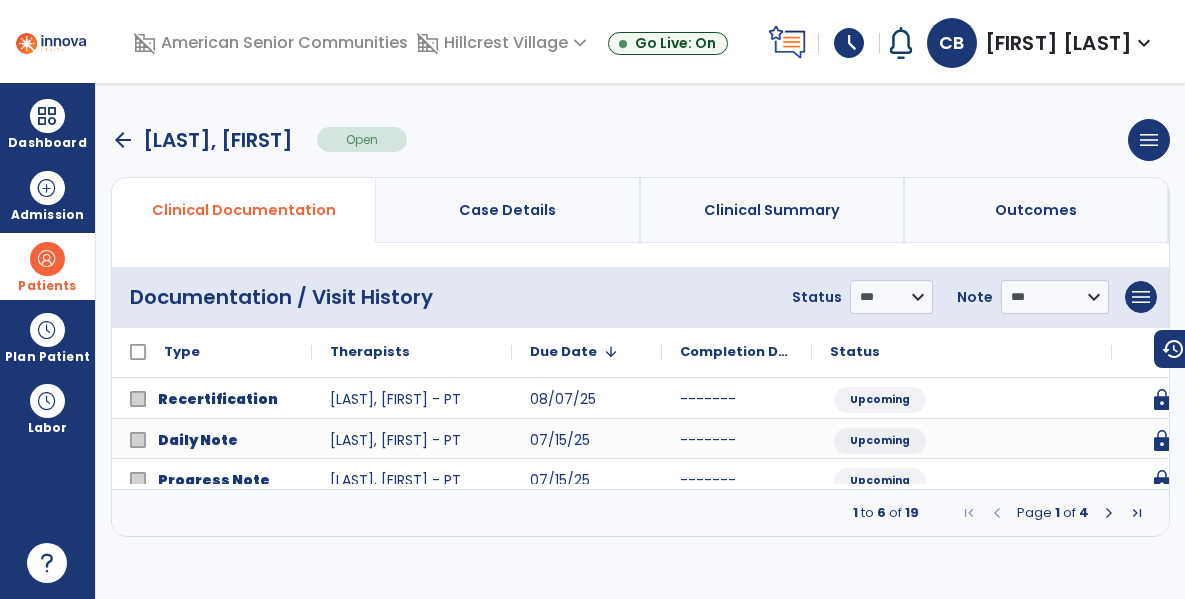 scroll, scrollTop: 0, scrollLeft: 0, axis: both 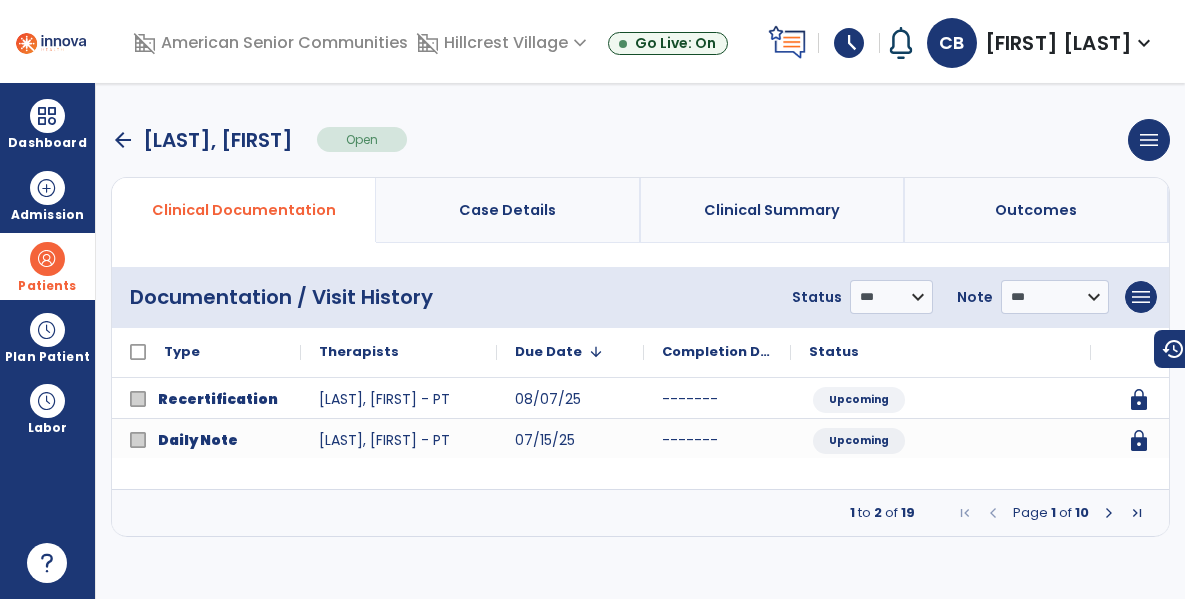 click at bounding box center (1109, 513) 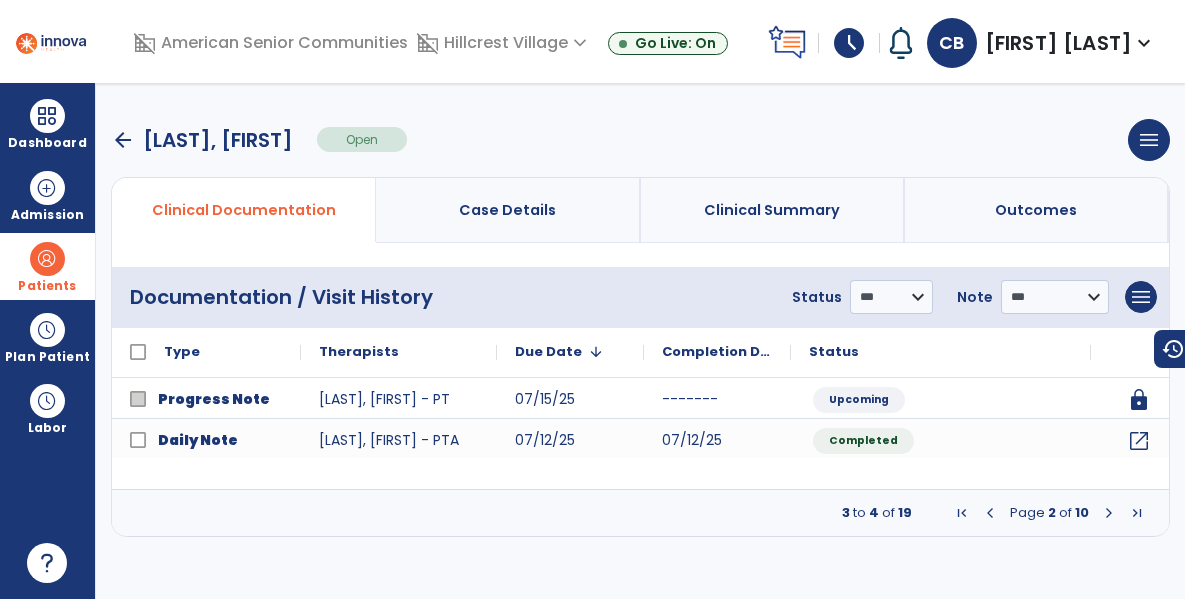 click at bounding box center (1109, 513) 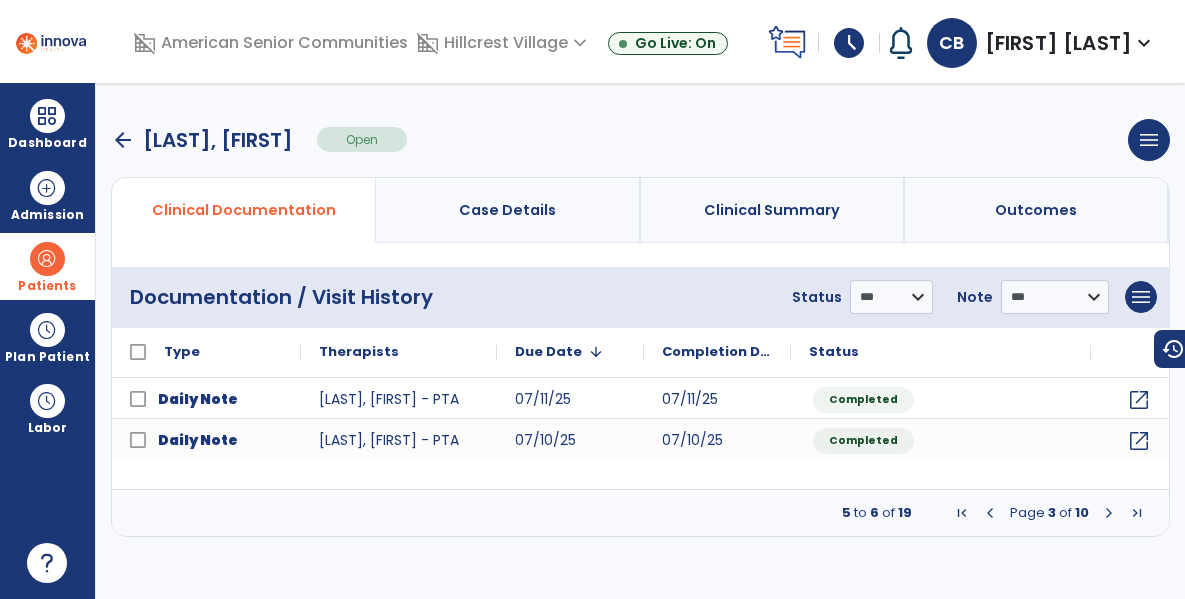 click at bounding box center (990, 513) 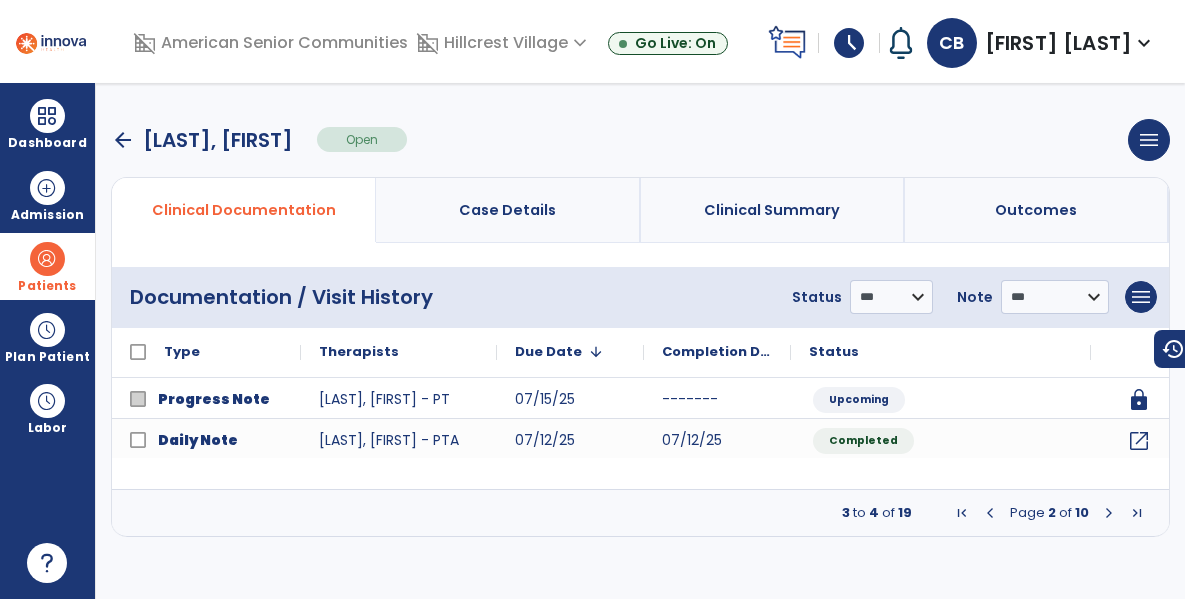 click at bounding box center (990, 513) 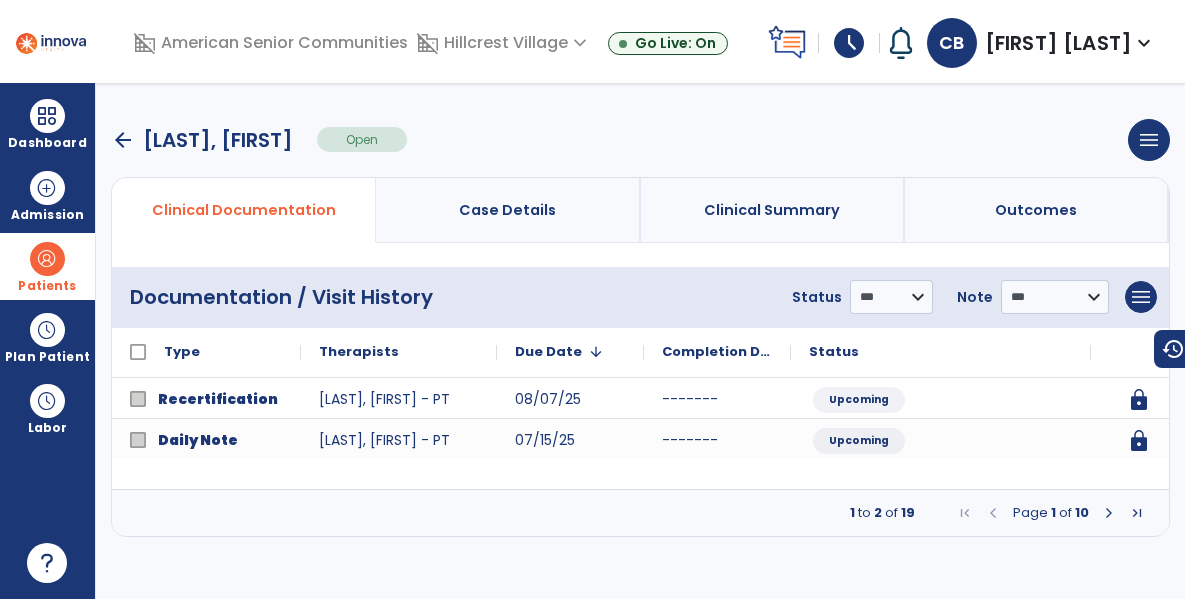 click on "arrow_back" at bounding box center (123, 140) 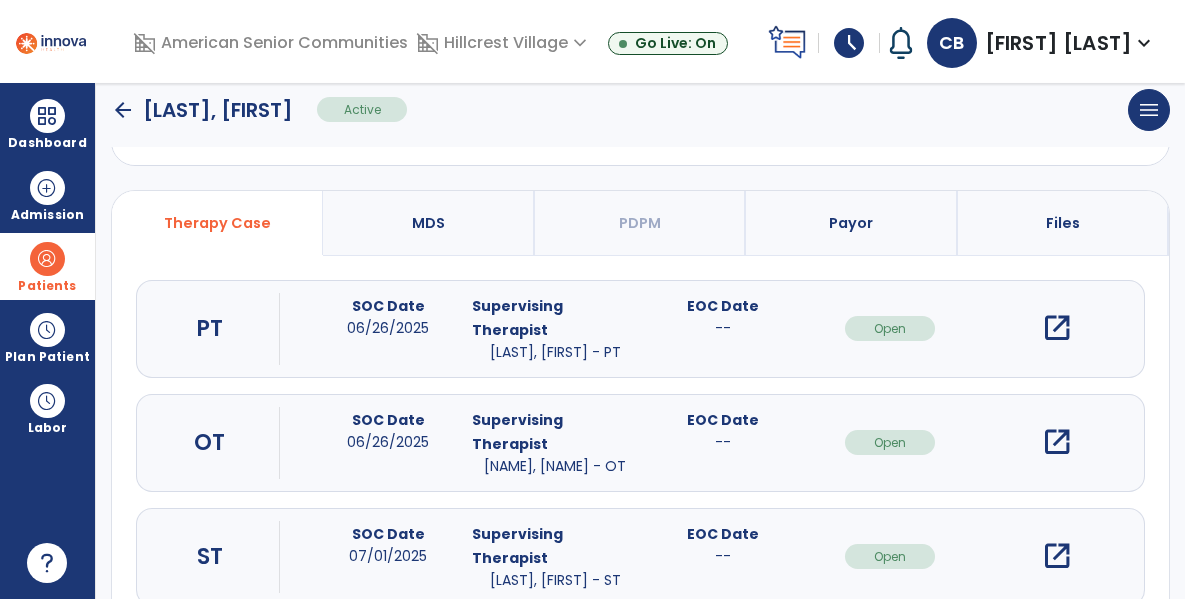 scroll, scrollTop: 162, scrollLeft: 0, axis: vertical 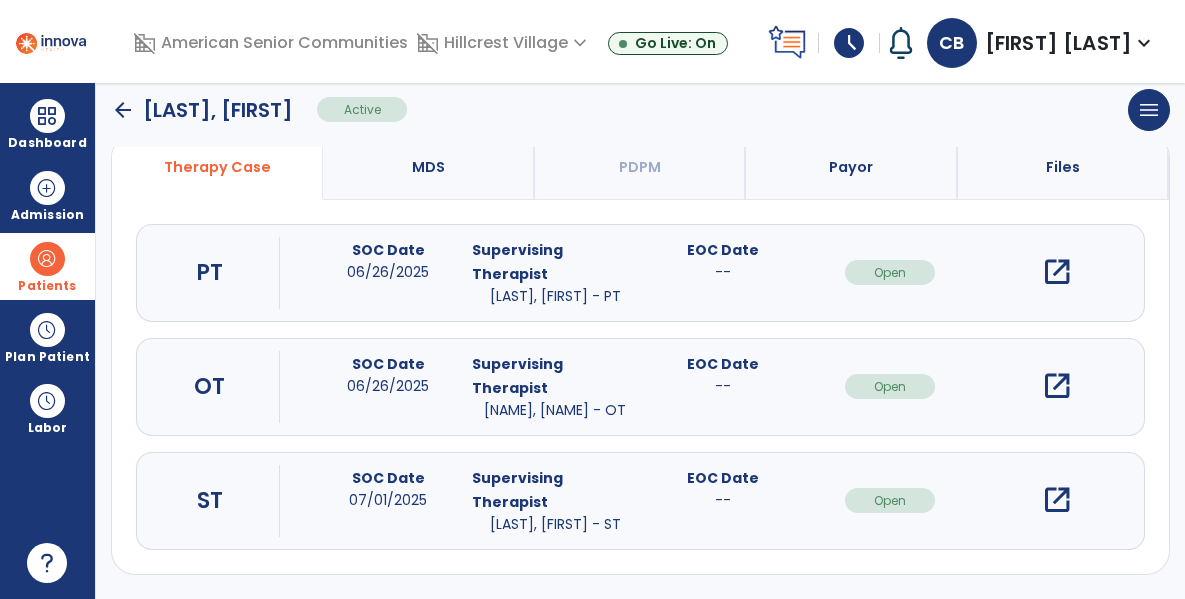 click on "open_in_new" at bounding box center (1057, 386) 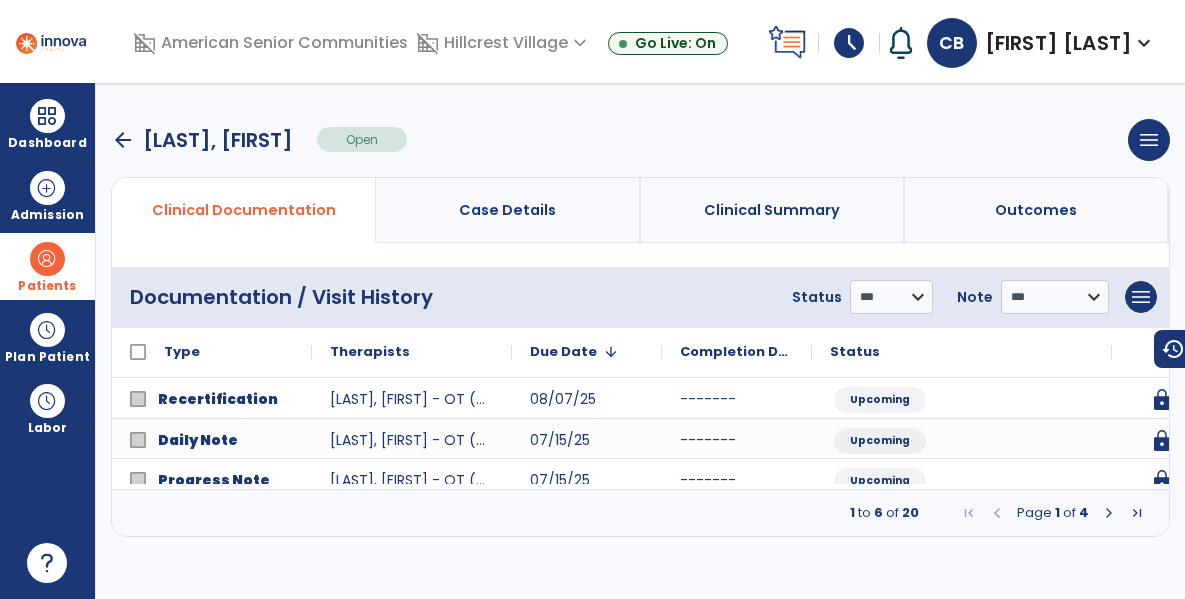 scroll, scrollTop: 0, scrollLeft: 0, axis: both 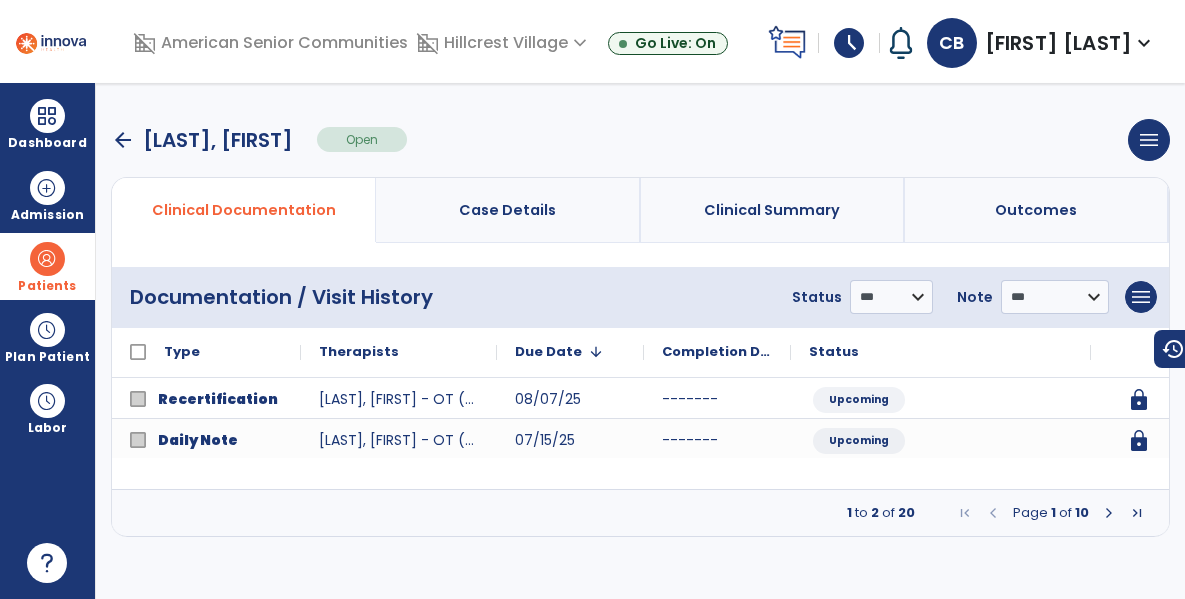 click at bounding box center [1109, 513] 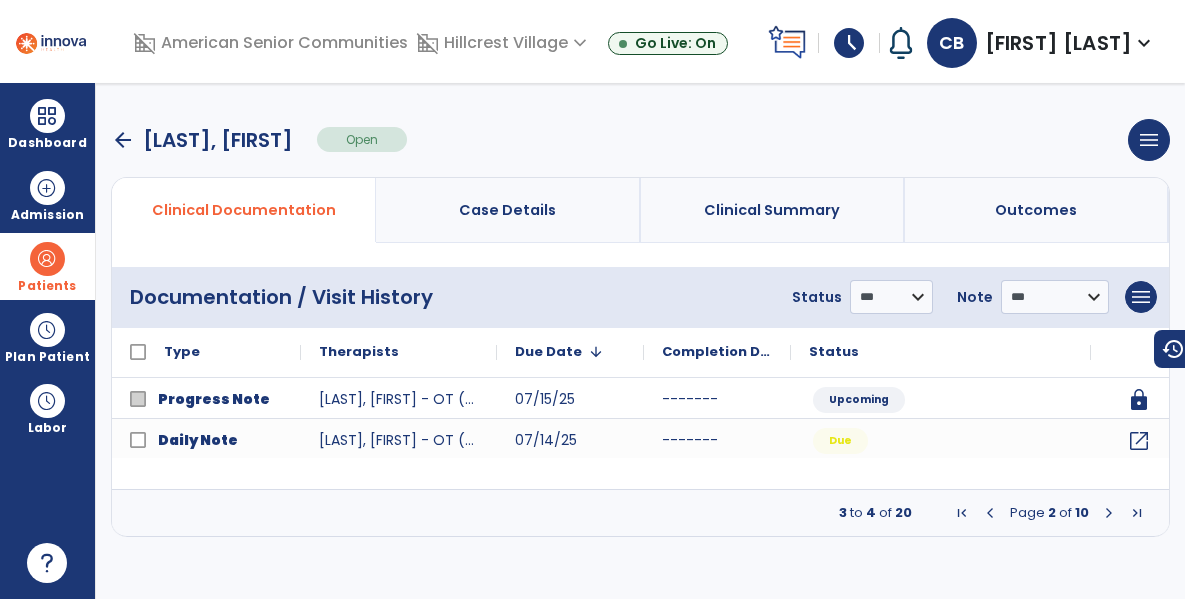 click on "**********" 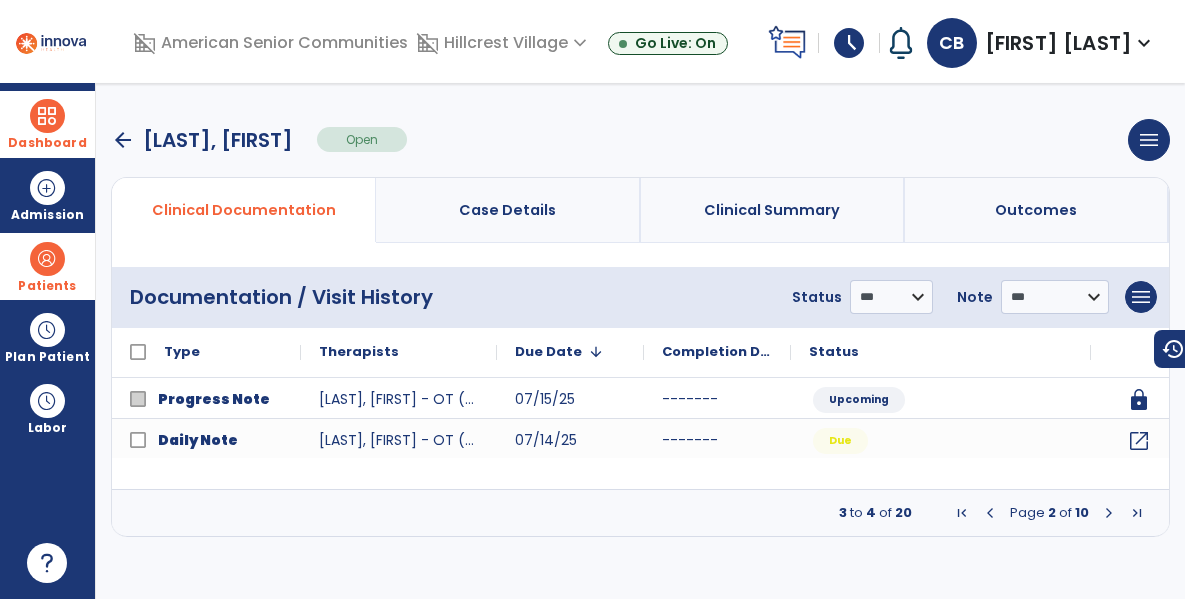 click at bounding box center [47, 116] 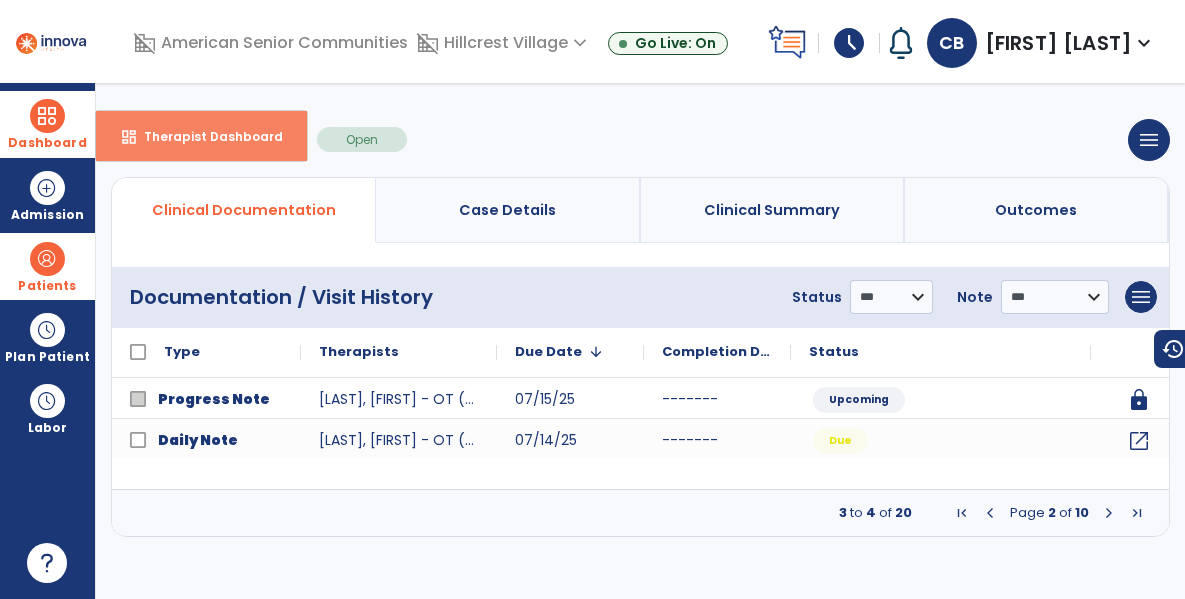 click on "dashboard  Therapist Dashboard" at bounding box center [201, 136] 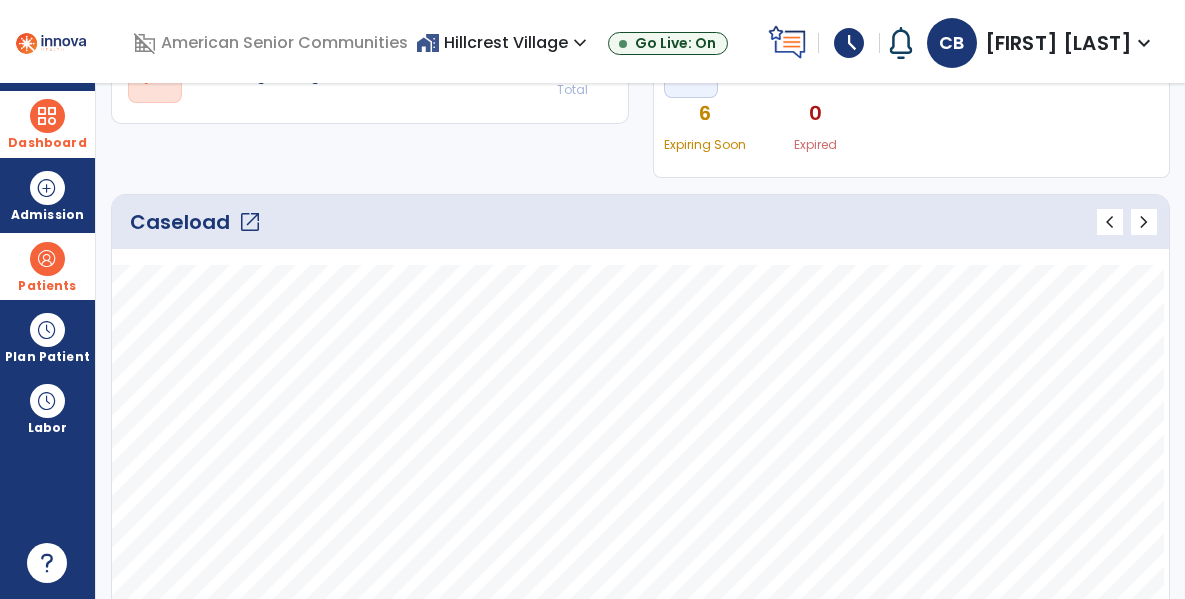 click on "open_in_new" 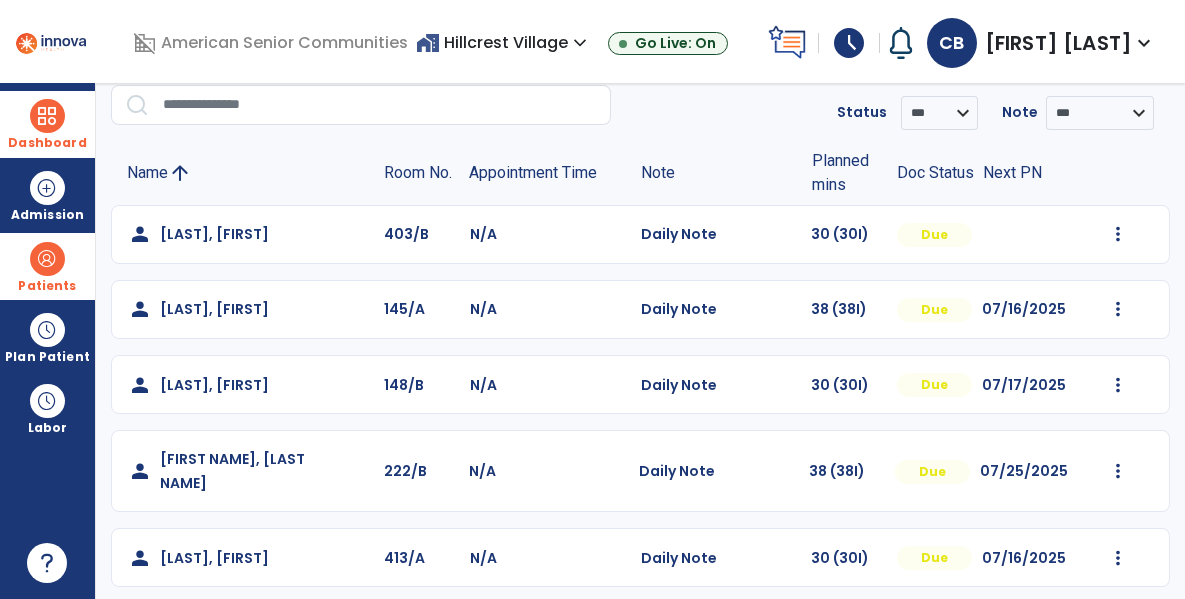 scroll, scrollTop: 593, scrollLeft: 0, axis: vertical 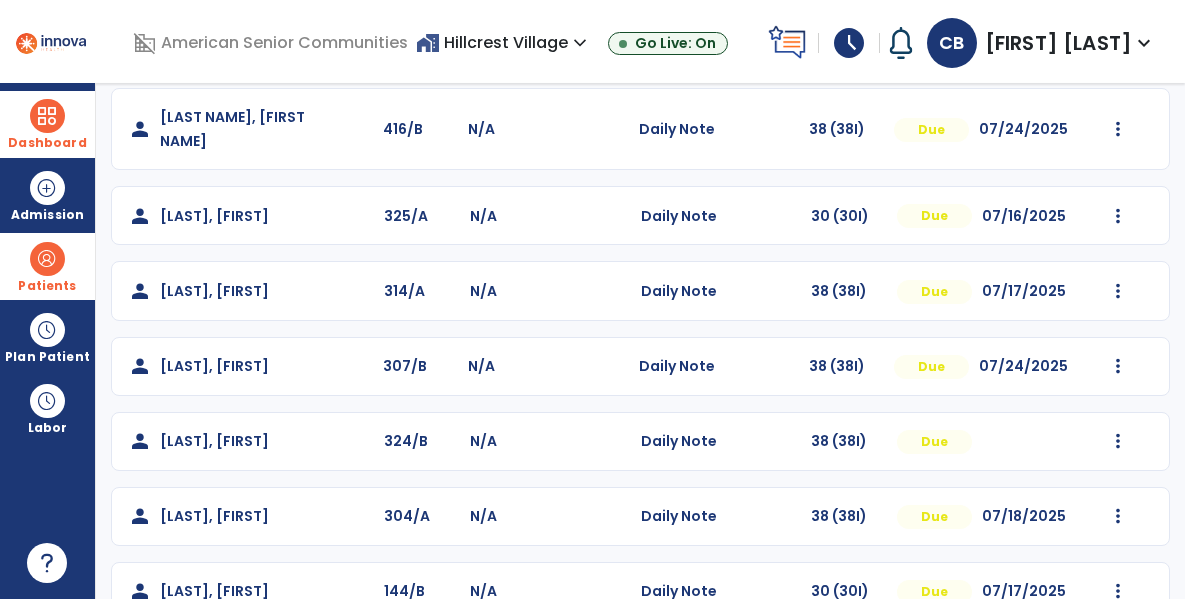 click on "person [LAST], [FIRST] - [NUMBER]/[LETTER] [LETTER]/[LETTER] Daily Note 30 (30I) Due [DATE] Mark Visit As Complete Reset Note Open Document G + C Mins" 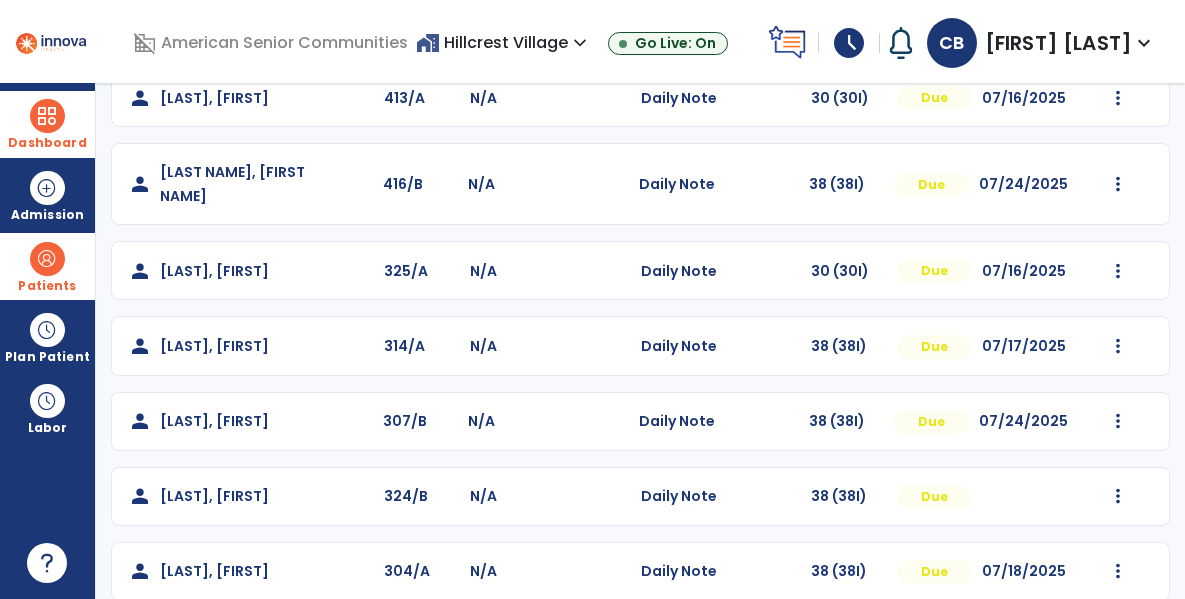 scroll, scrollTop: 593, scrollLeft: 0, axis: vertical 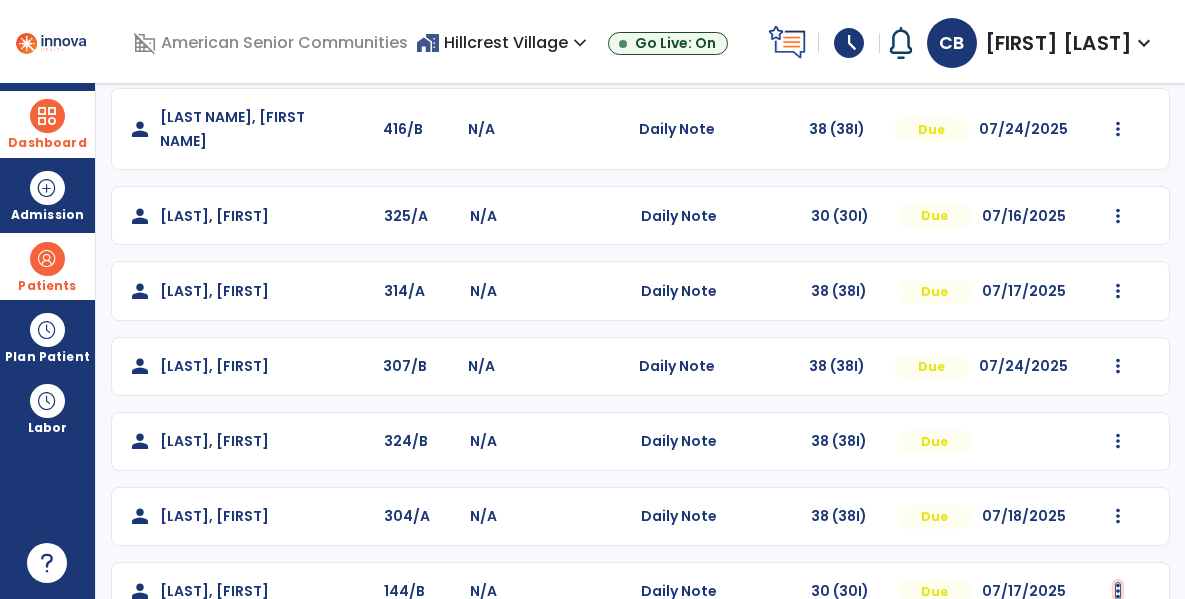 click at bounding box center [1118, -281] 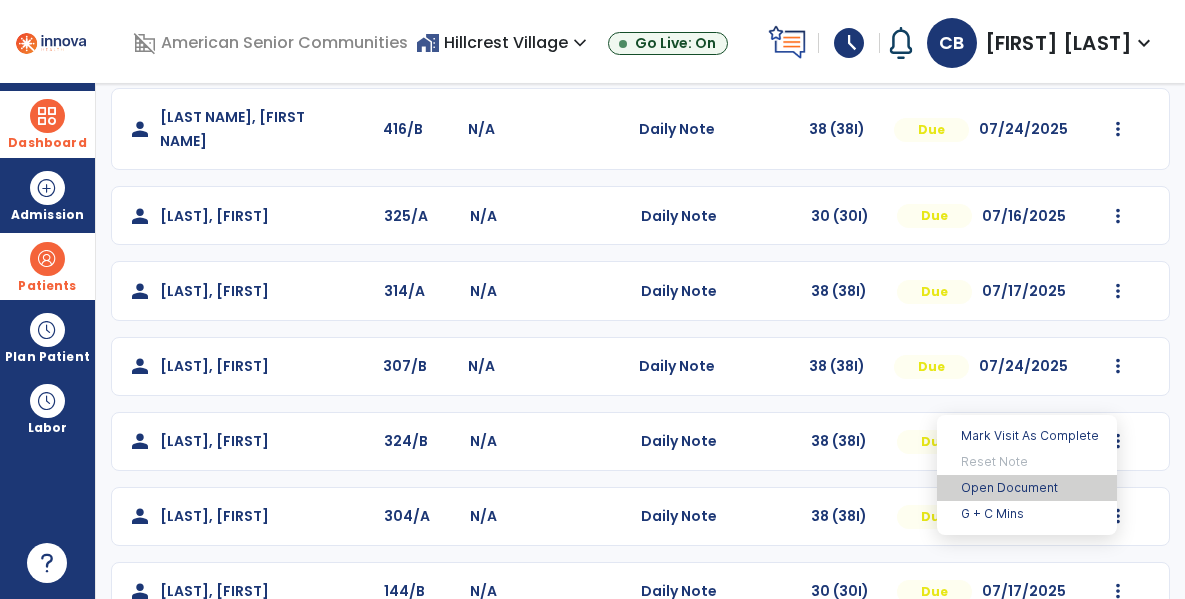 click on "Open Document" at bounding box center [1027, 488] 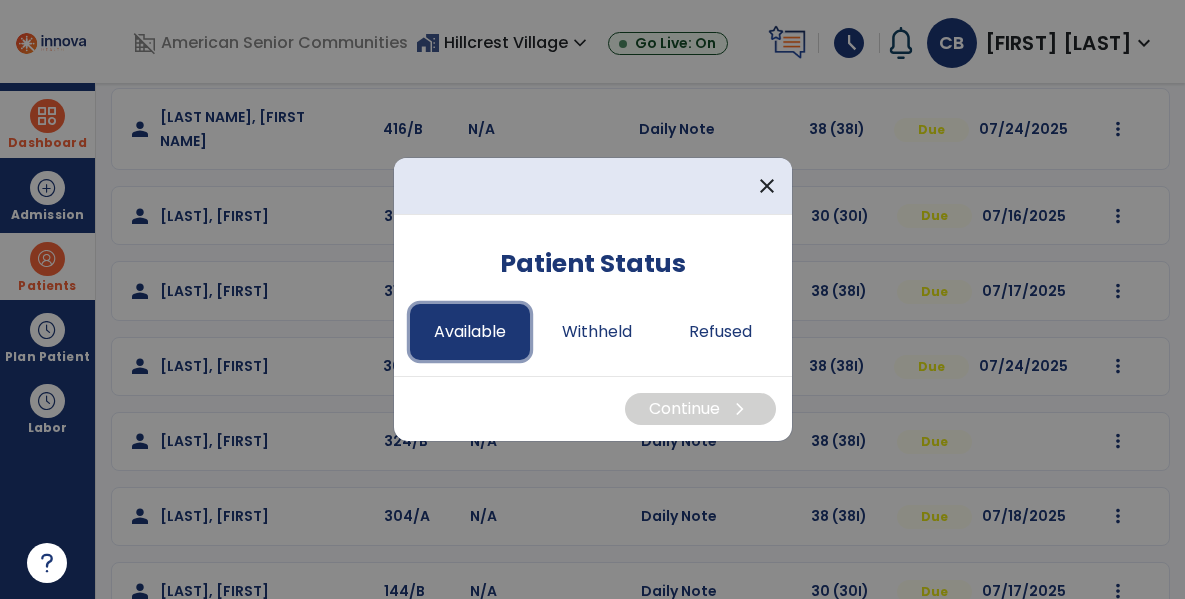 click on "Available" at bounding box center (470, 332) 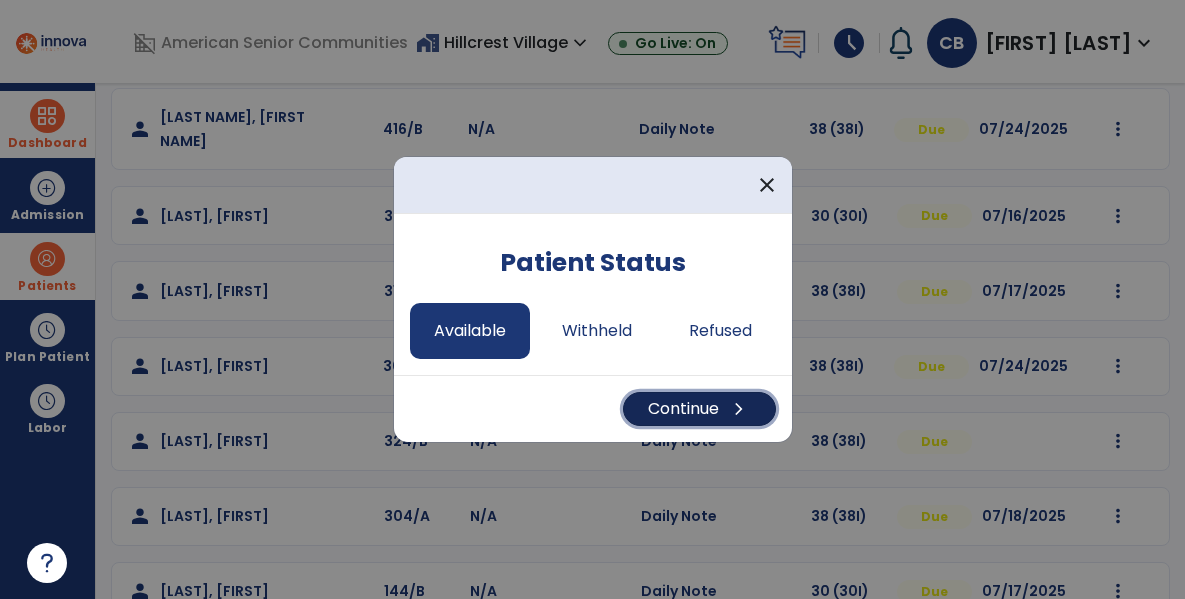 click on "Continue   chevron_right" at bounding box center [699, 409] 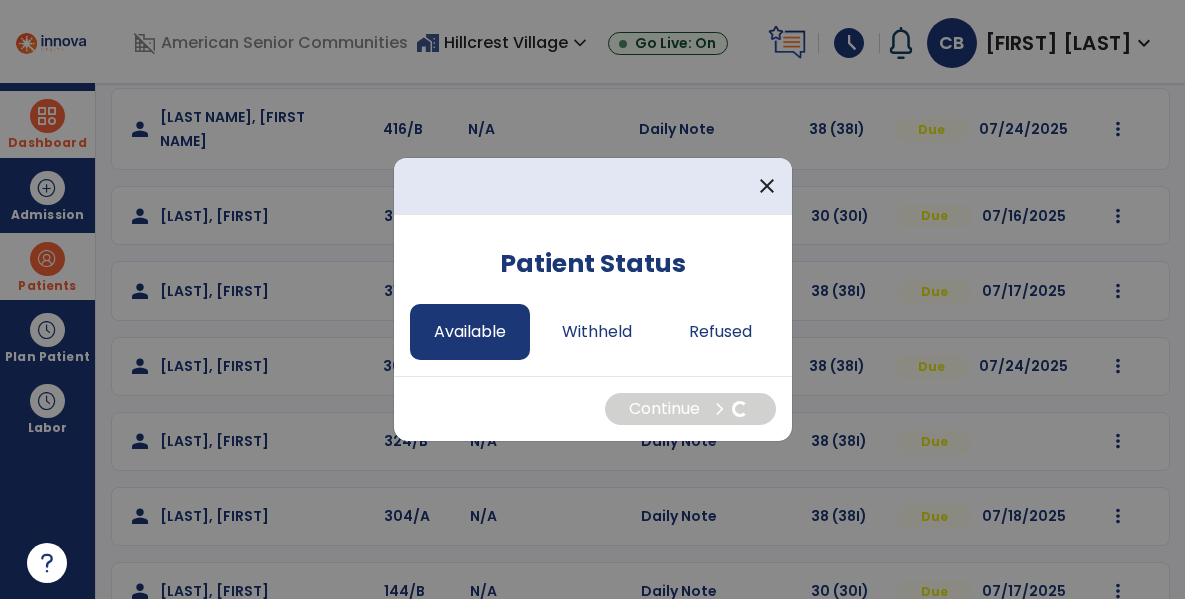select on "*" 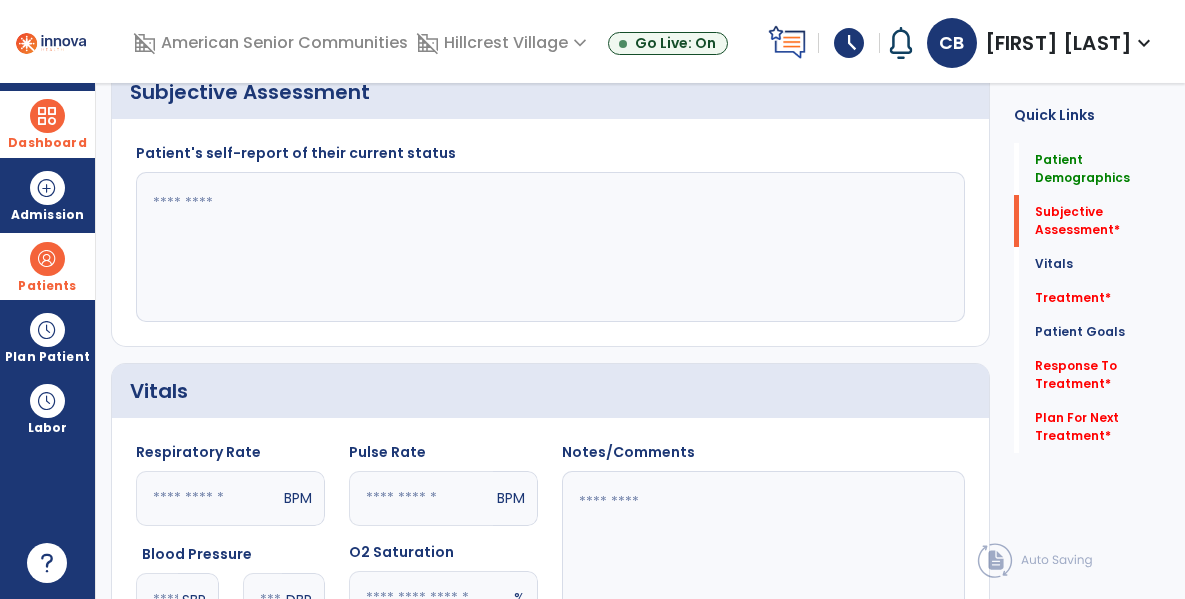 scroll, scrollTop: 588, scrollLeft: 0, axis: vertical 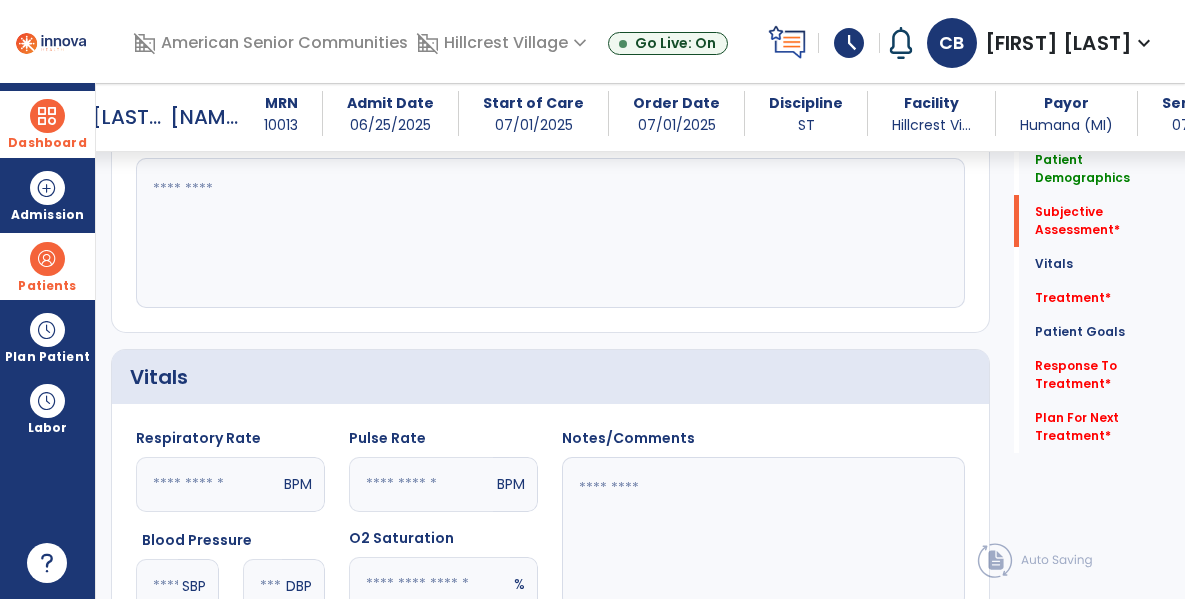 click on "Vitals" 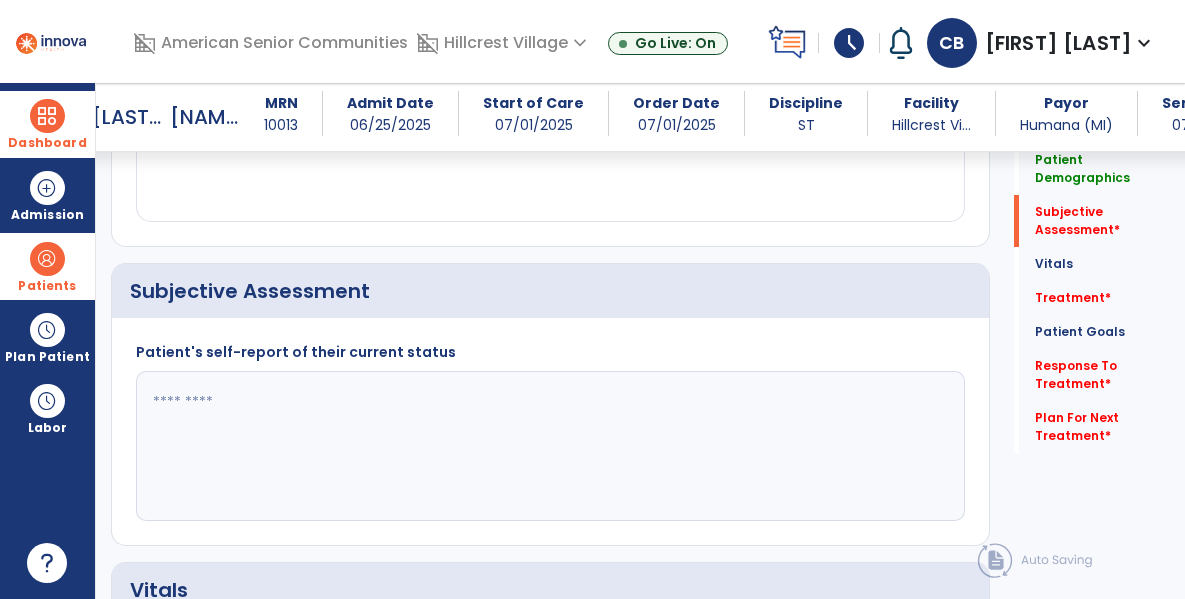 scroll, scrollTop: 372, scrollLeft: 0, axis: vertical 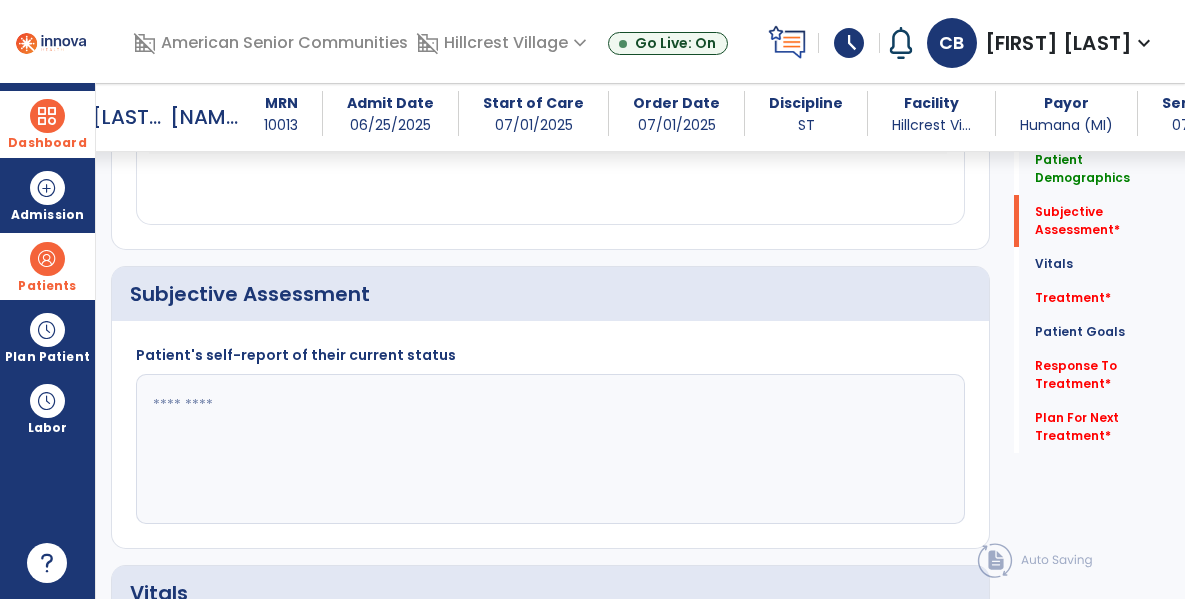 click 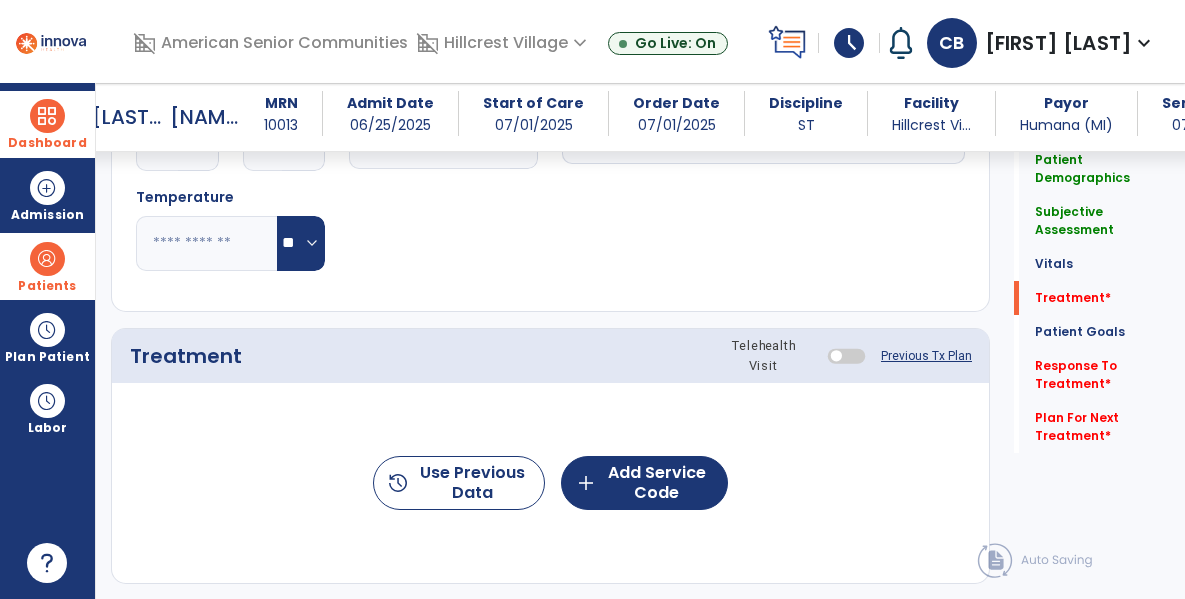 scroll, scrollTop: 1261, scrollLeft: 0, axis: vertical 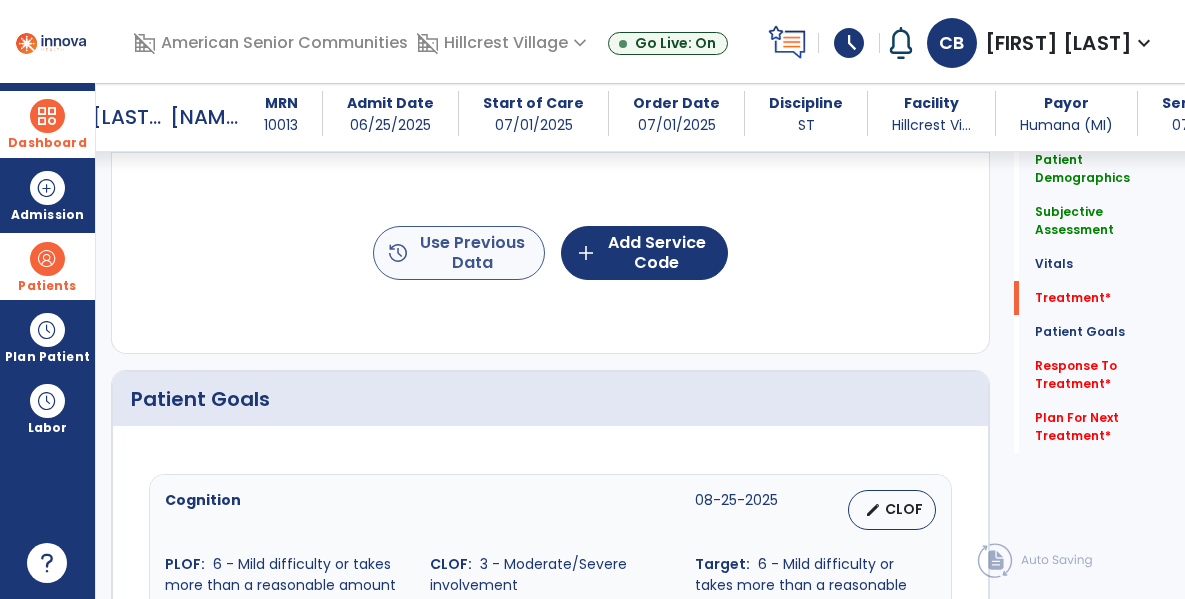 type on "**********" 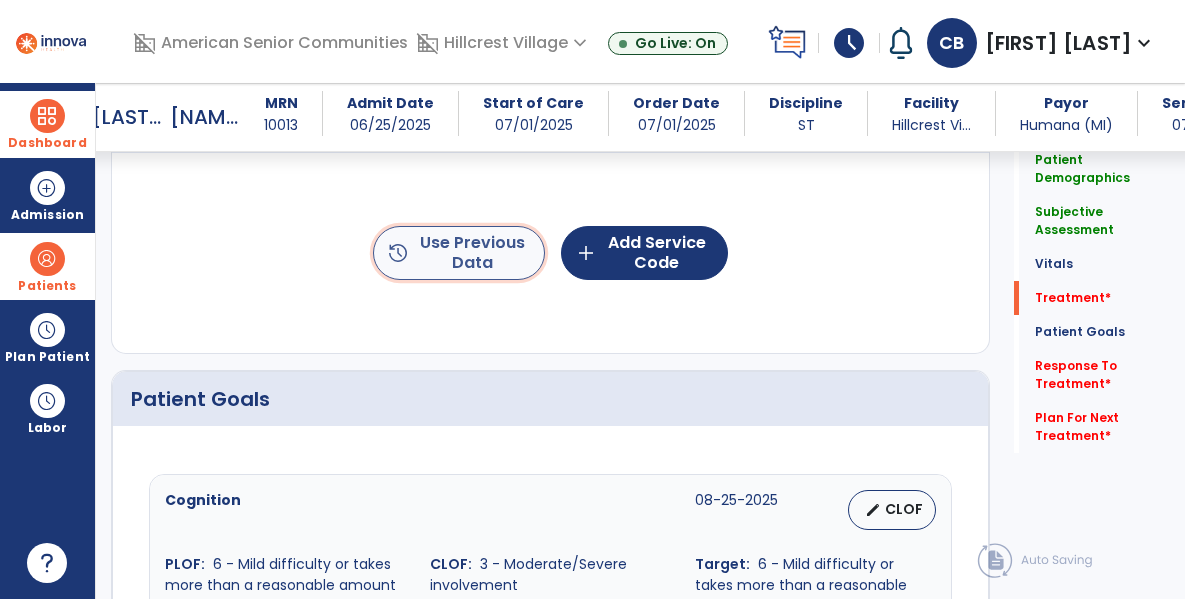 click on "history  Use Previous Data" 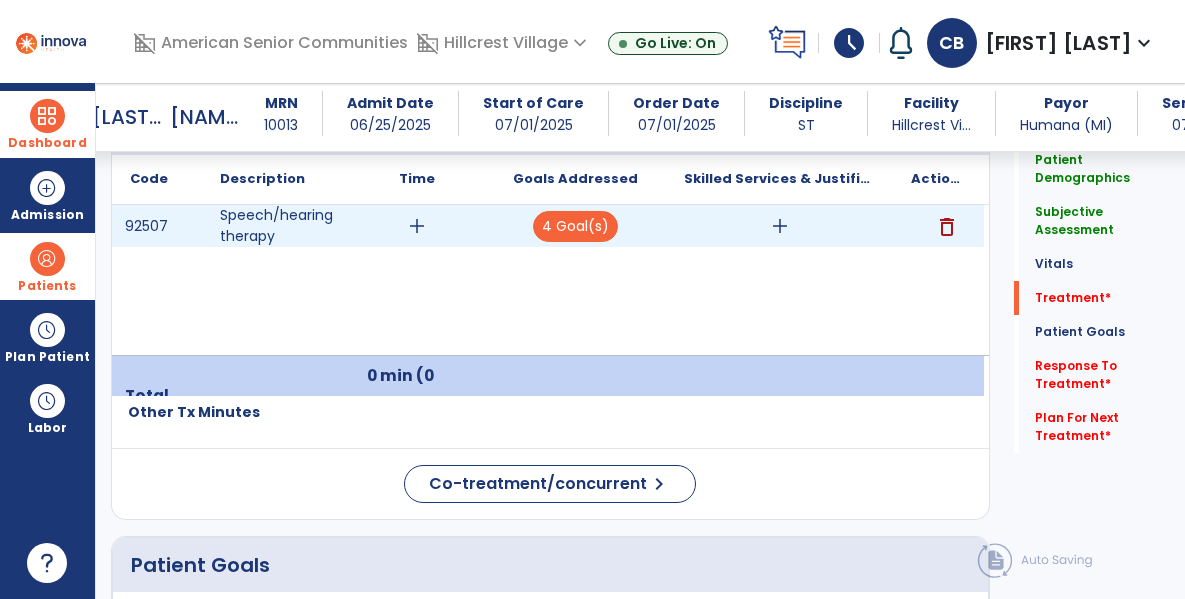 click on "add" at bounding box center [417, 226] 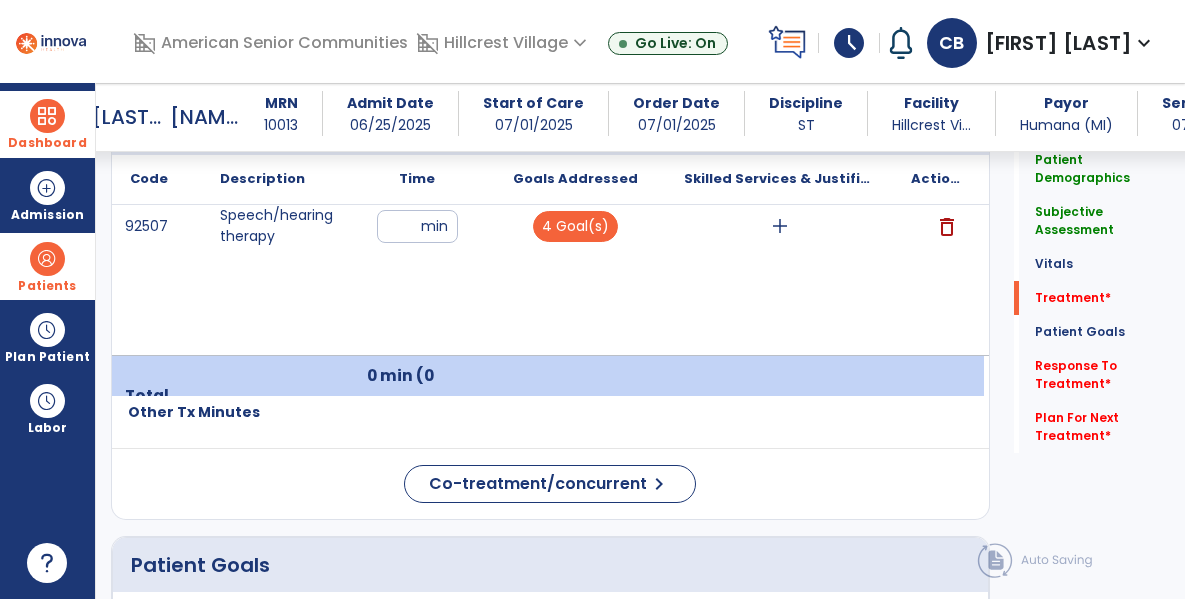 type on "*" 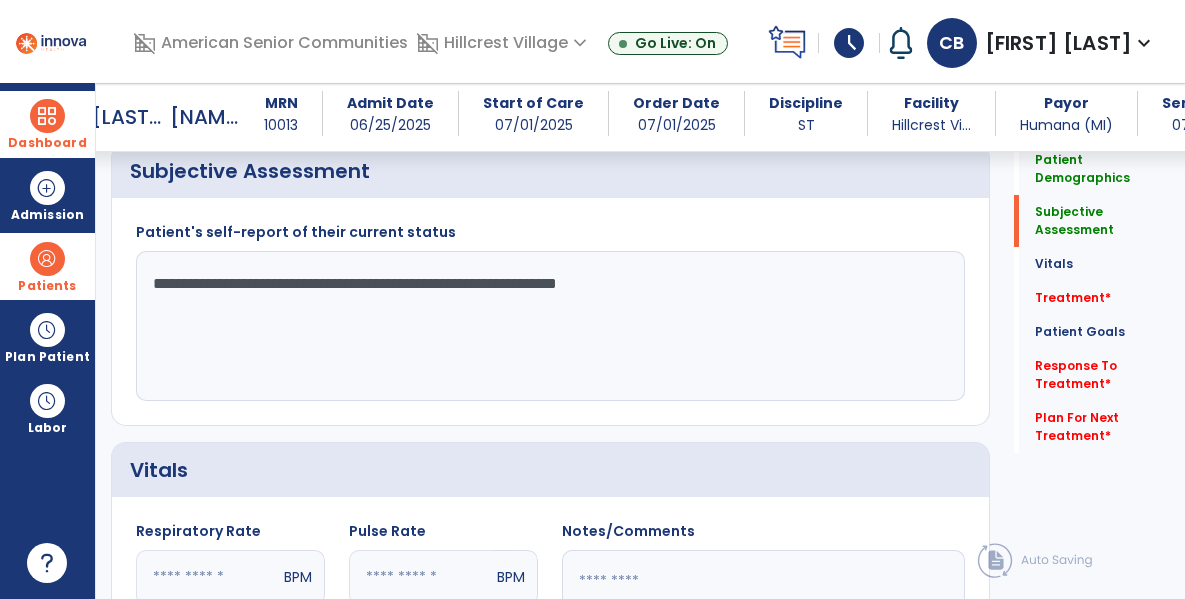 scroll, scrollTop: 494, scrollLeft: 0, axis: vertical 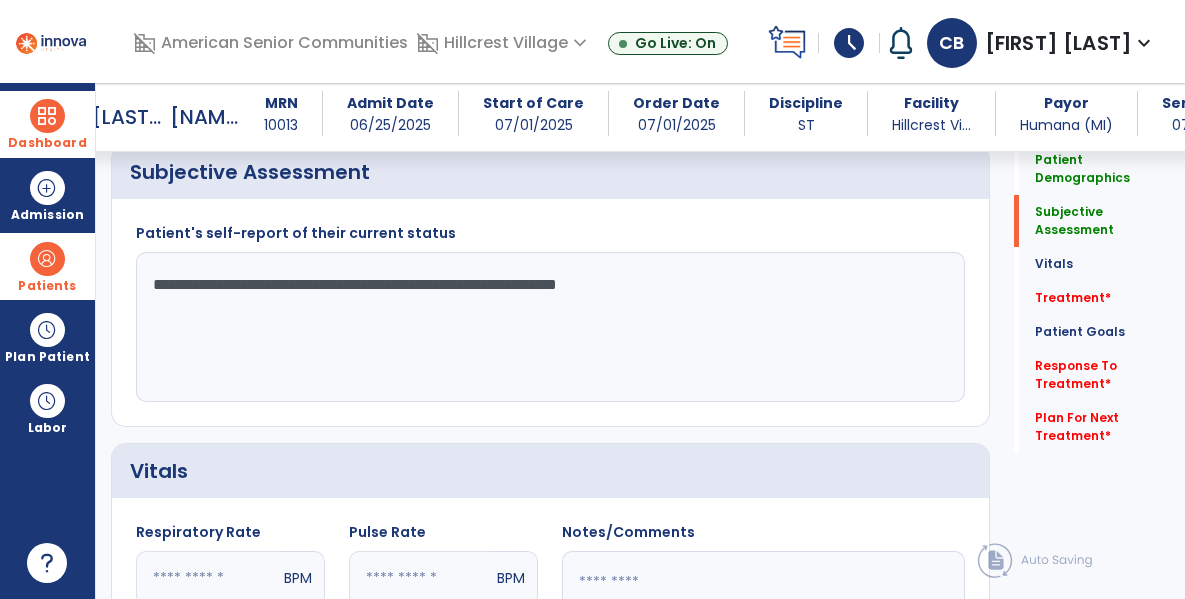 drag, startPoint x: 671, startPoint y: 290, endPoint x: 498, endPoint y: 283, distance: 173.14156 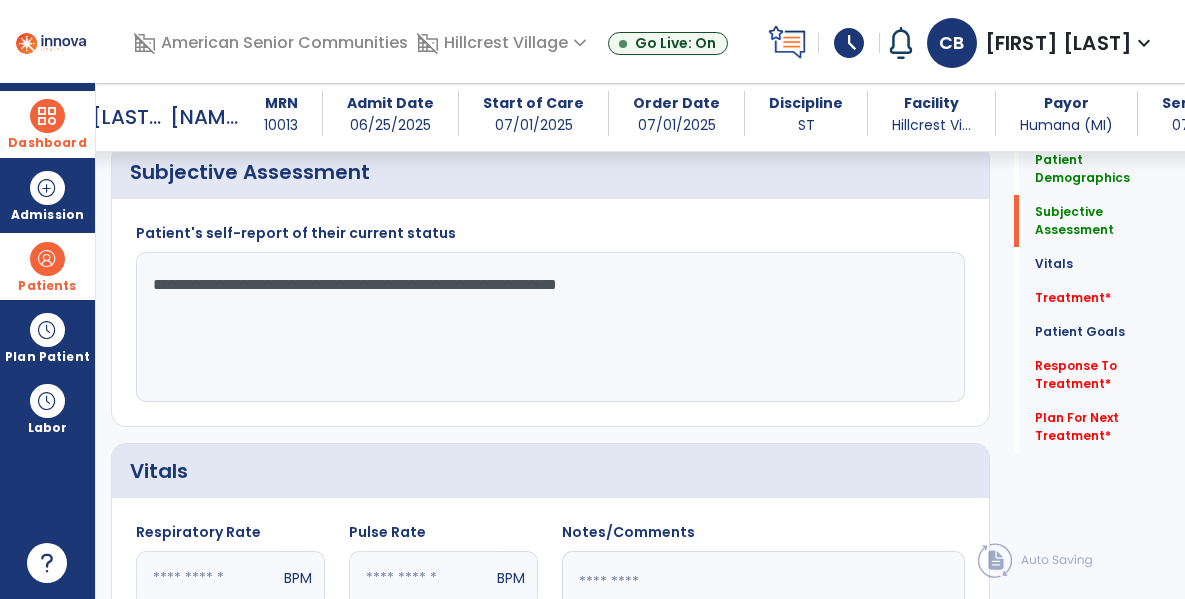 click on "**********" 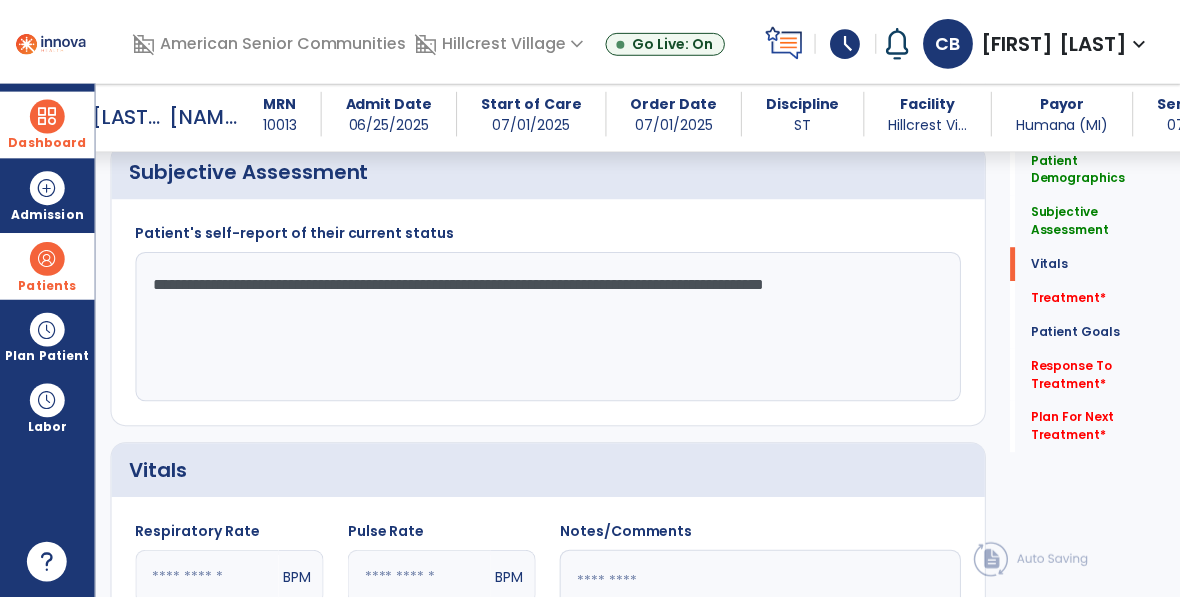 scroll, scrollTop: 1112, scrollLeft: 0, axis: vertical 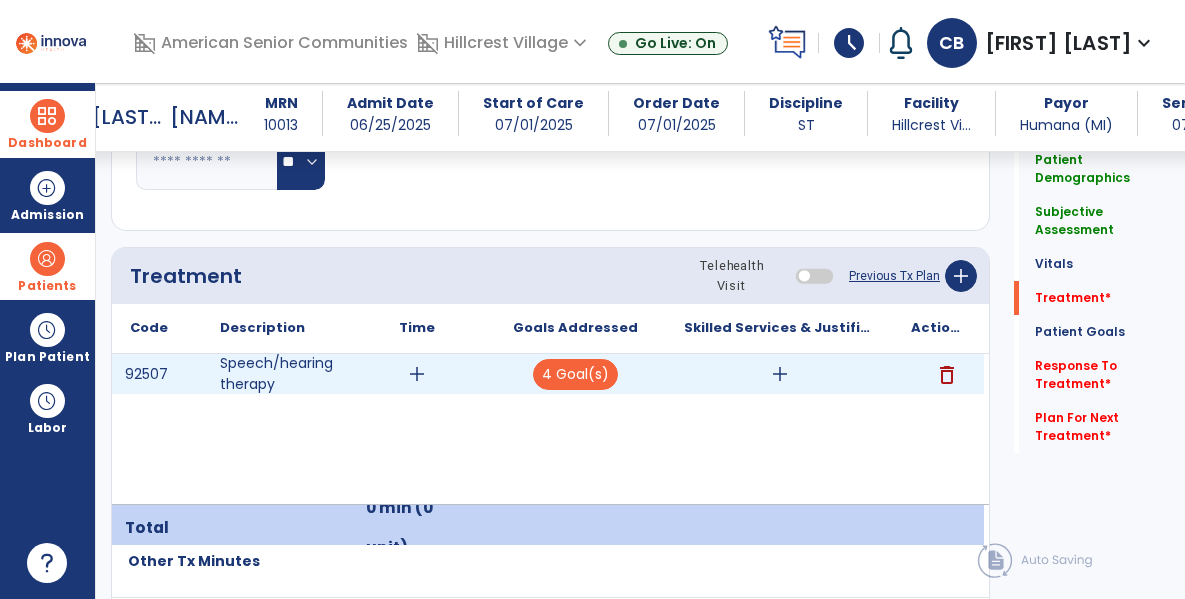type on "**********" 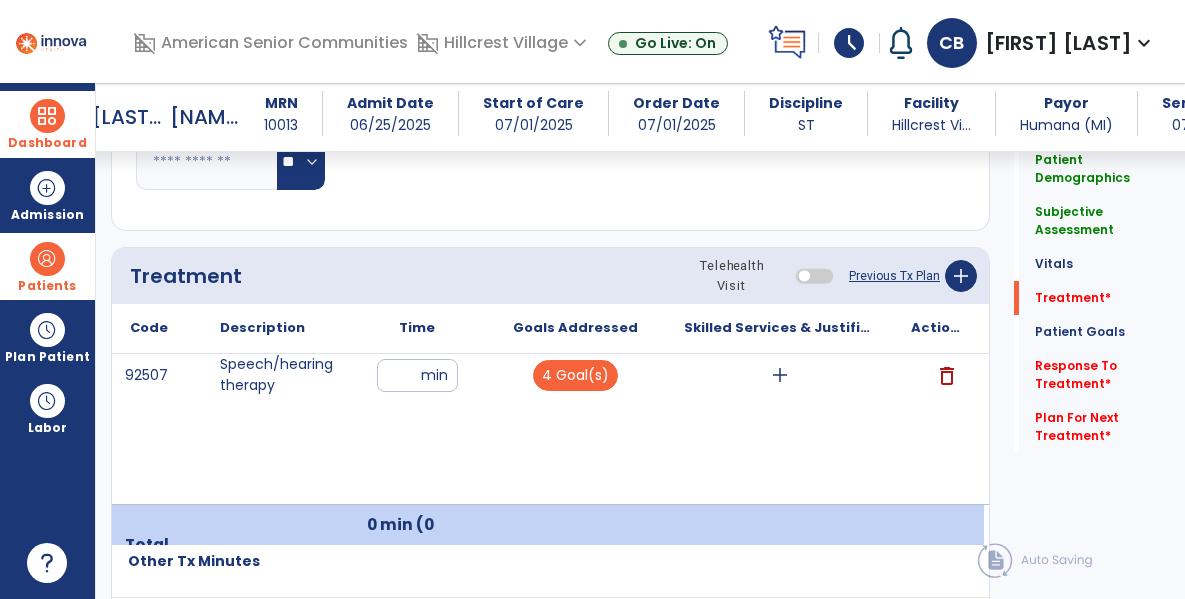 type on "**" 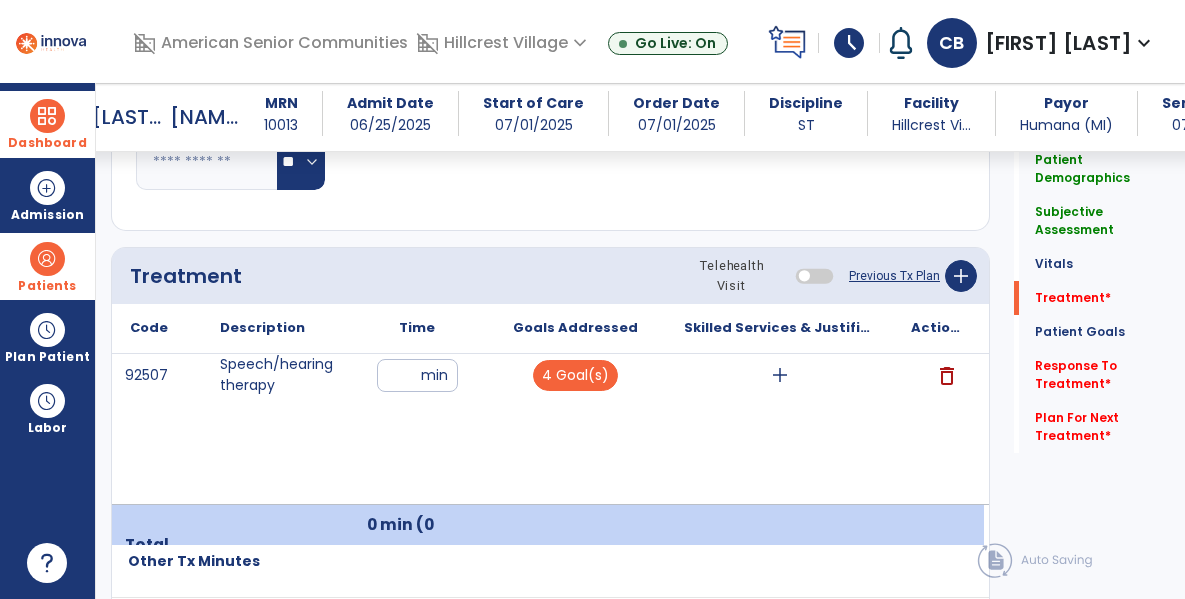 click on "Respiratory Rate  BPM Blood Pressure   SBP   DBP Temperature  ** ** Pulse Rate  BPM O2 Saturation  % Notes/Comments" 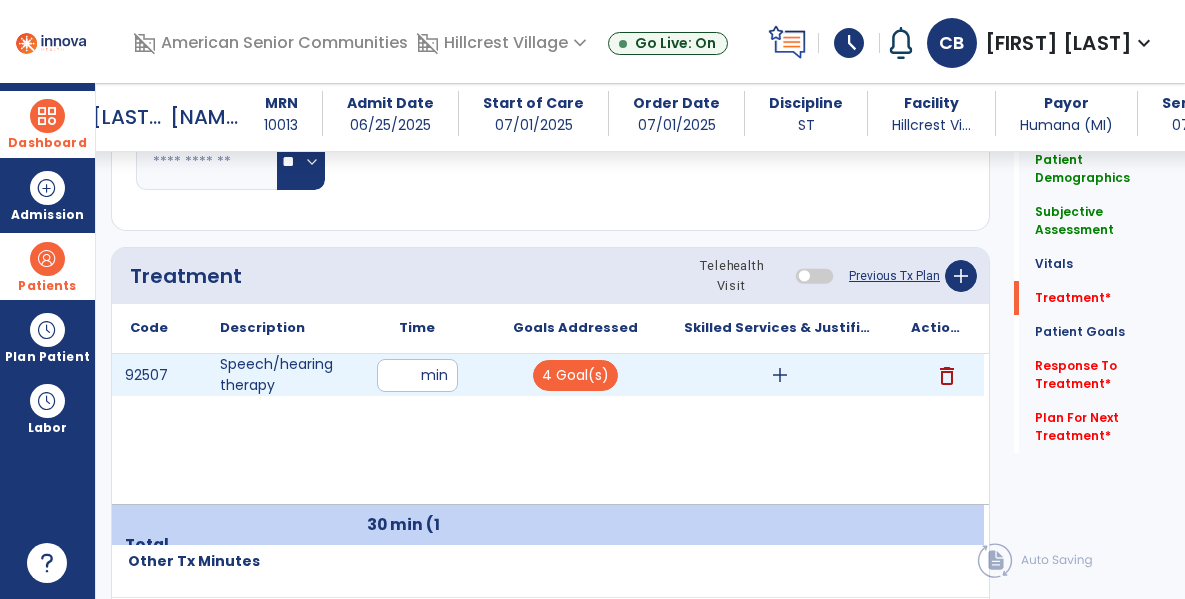 click on "add" at bounding box center [780, 375] 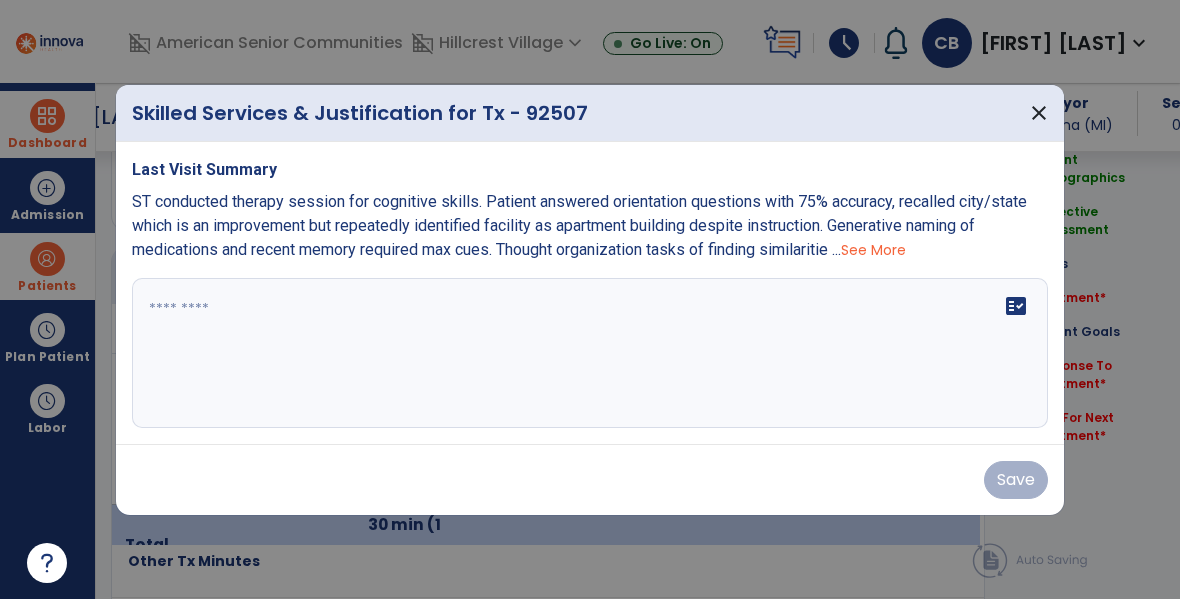 scroll, scrollTop: 1112, scrollLeft: 0, axis: vertical 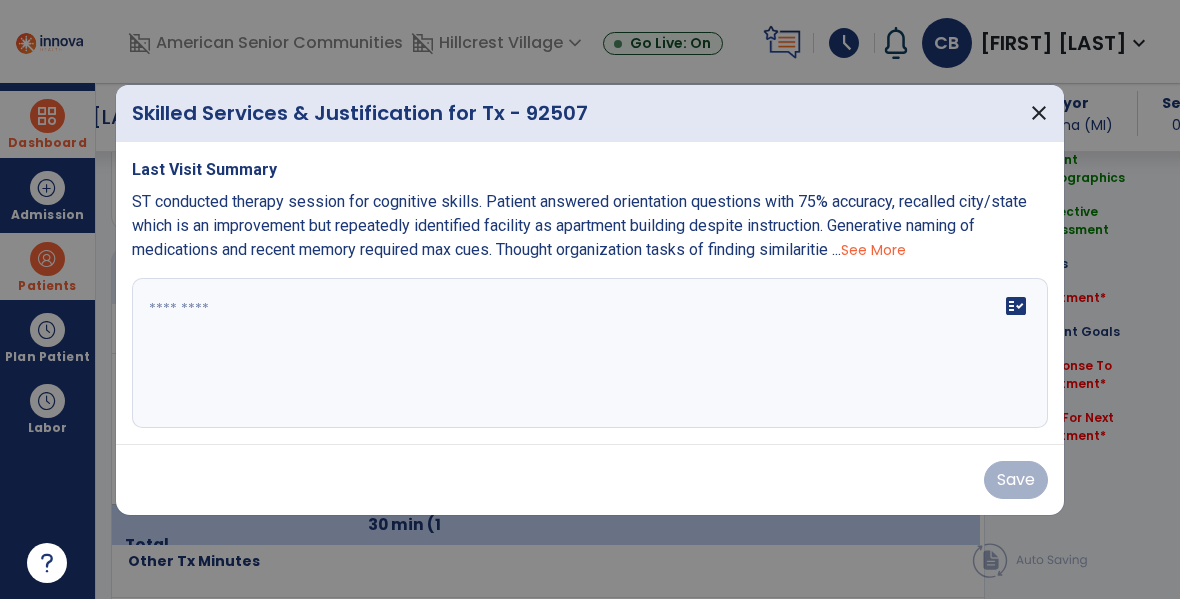 click on "See More" at bounding box center (873, 250) 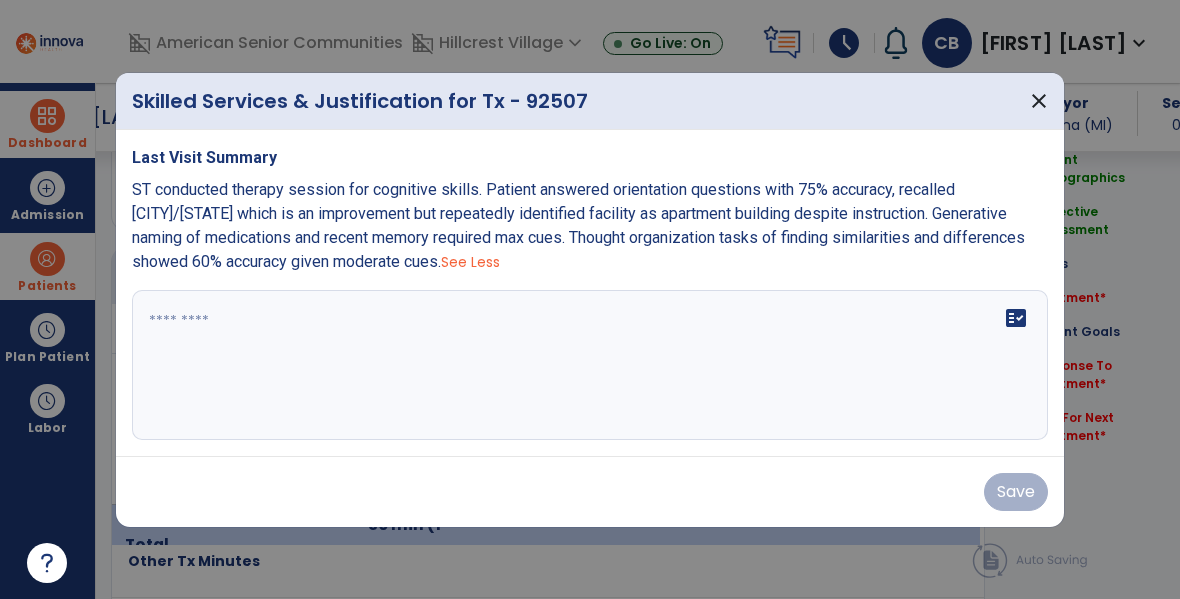 click on "ST conducted therapy session for cognitive skills. Patient answered orientation questions with 75% accuracy, recalled [CITY]/[STATE] which is an improvement but repeatedly identified facility as apartment building despite instruction. Generative naming of medications and recent memory required max cues. Thought organization tasks of finding similarities and differences showed 60% accuracy given moderate cues." at bounding box center (578, 225) 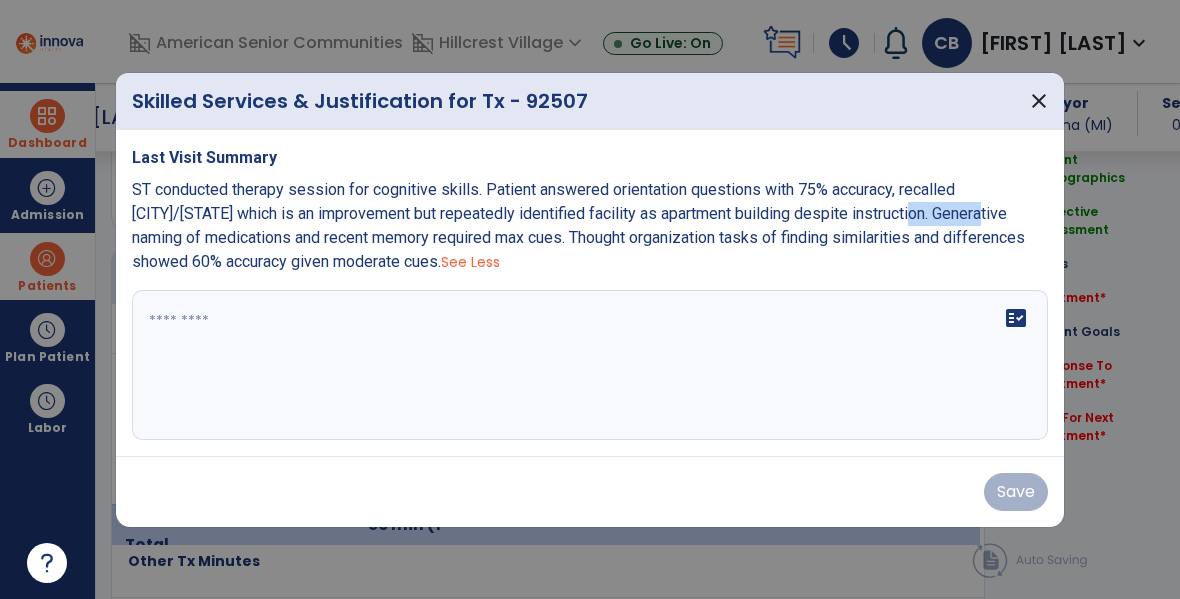click on "ST conducted therapy session for cognitive skills. Patient answered orientation questions with 75% accuracy, recalled [CITY]/[STATE] which is an improvement but repeatedly identified facility as apartment building despite instruction. Generative naming of medications and recent memory required max cues. Thought organization tasks of finding similarities and differences showed 60% accuracy given moderate cues." at bounding box center (578, 225) 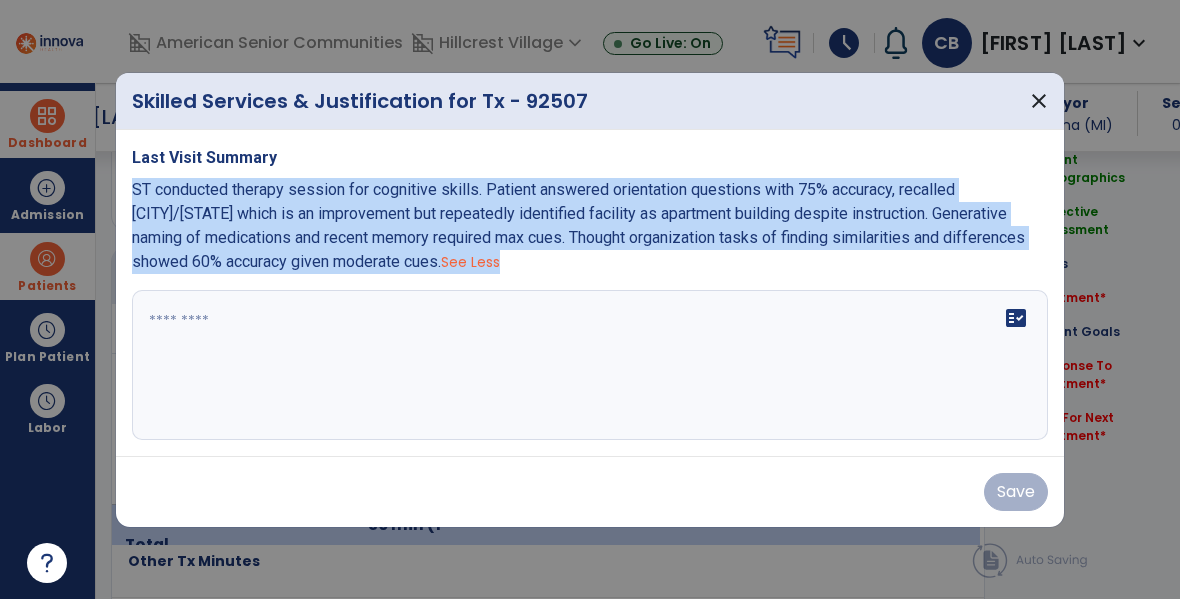 copy on "ST conducted therapy session for cognitive skills. Patient answered orientation questions with 75% accuracy, recalled city/state which is an improvement but repeatedly identified facility as apartment building despite instruction. Generative naming of medications and recent memory required max cues. Thought organization tasks of finding similarities and differences showed 60% accuracy given moderate cues. See Less" 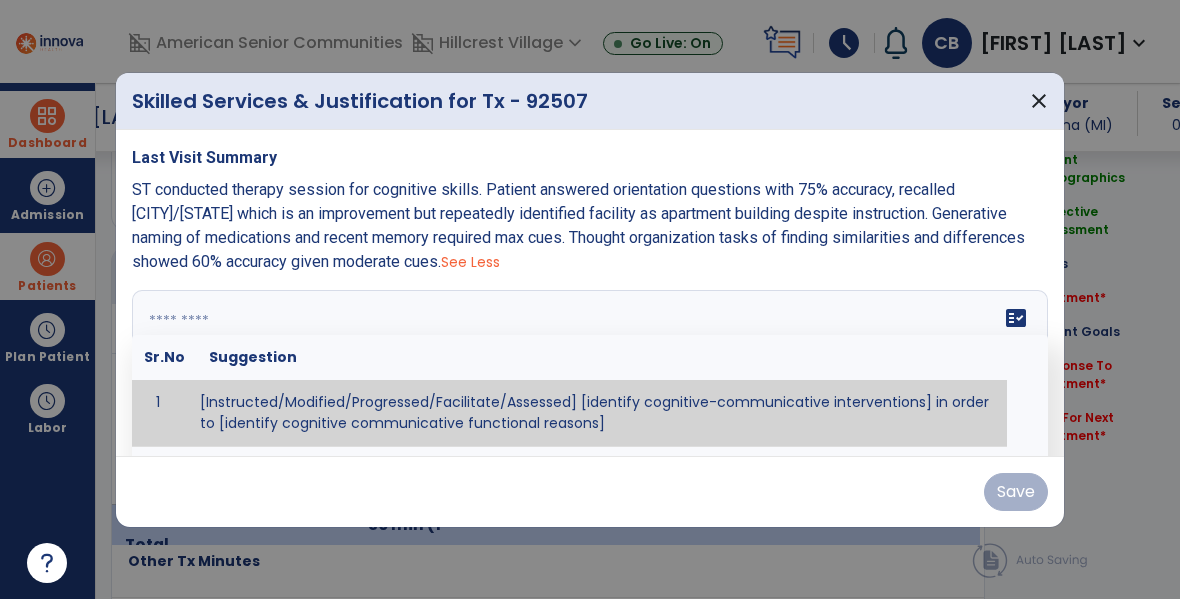 paste on "**********" 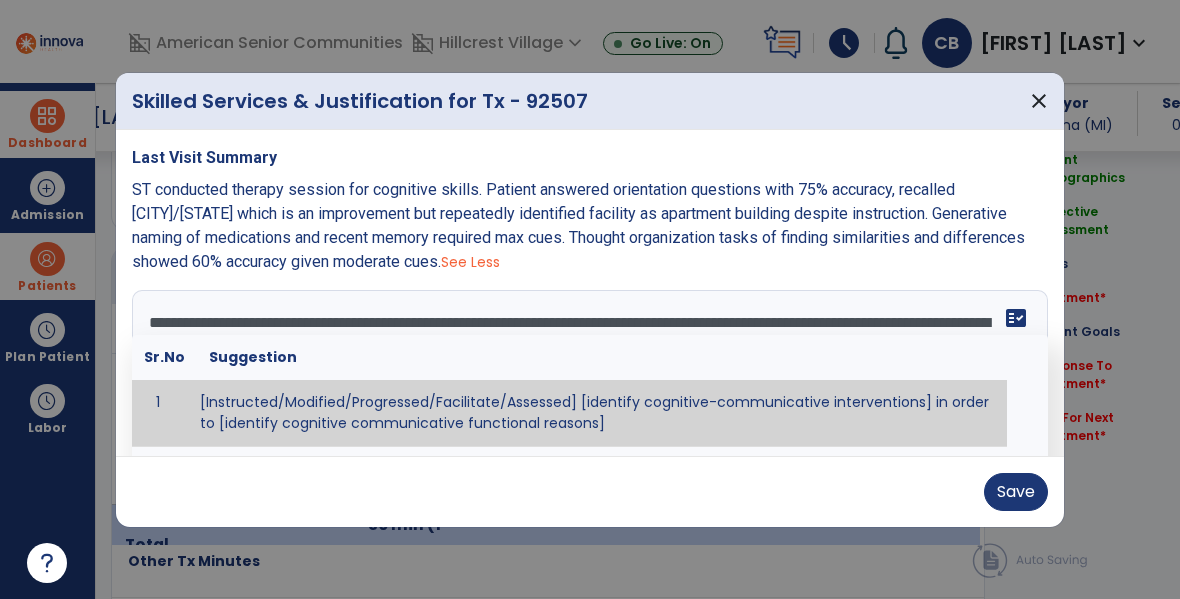 scroll, scrollTop: 40, scrollLeft: 0, axis: vertical 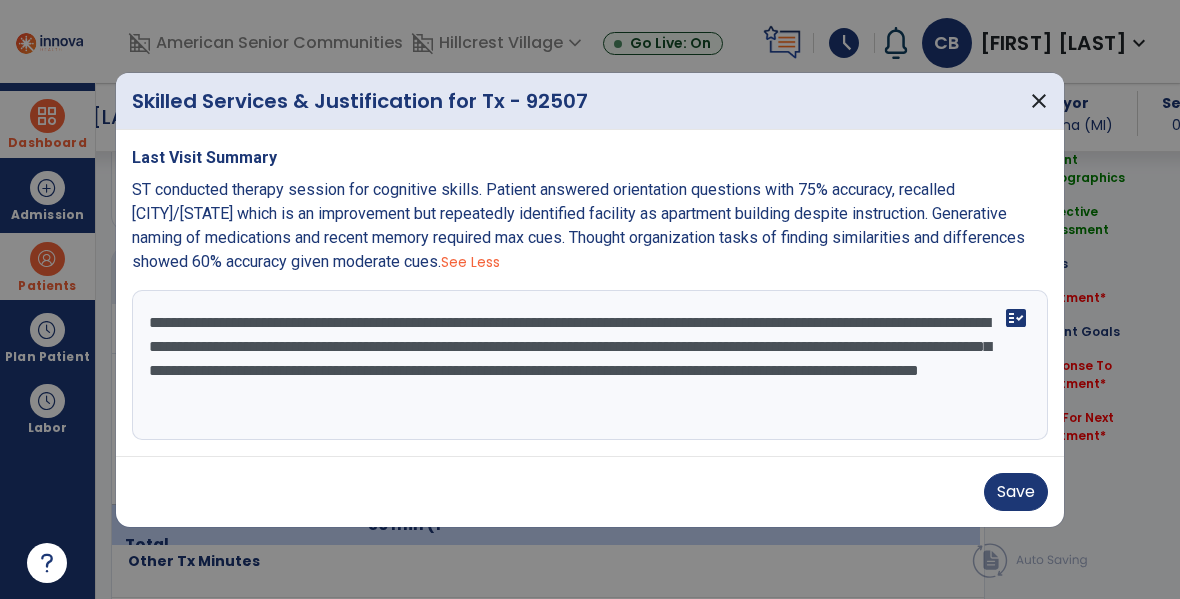 click on "ST conducted therapy session for cognitive skills. Patient answered orientation questions with 75% accuracy, recalled [CITY]/[STATE] which is an improvement but repeatedly identified facility as apartment building despite instruction. Generative naming of medications and recent memory required max cues. Thought organization tasks of finding similarities and differences showed 60% accuracy given moderate cues." at bounding box center [578, 225] 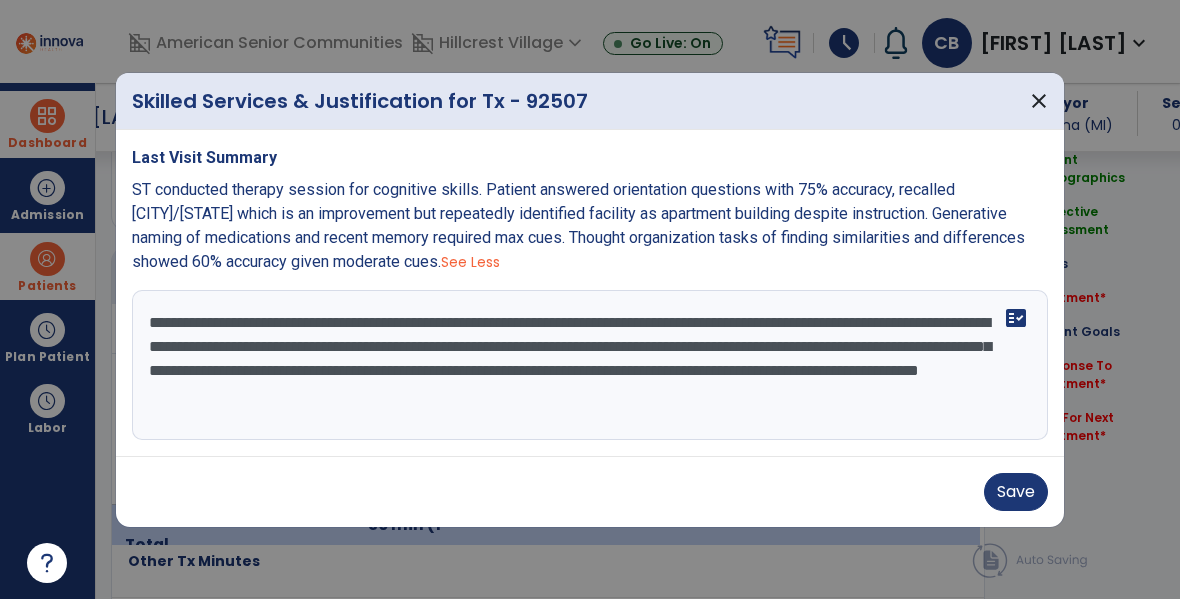 click on "**********" at bounding box center [590, 365] 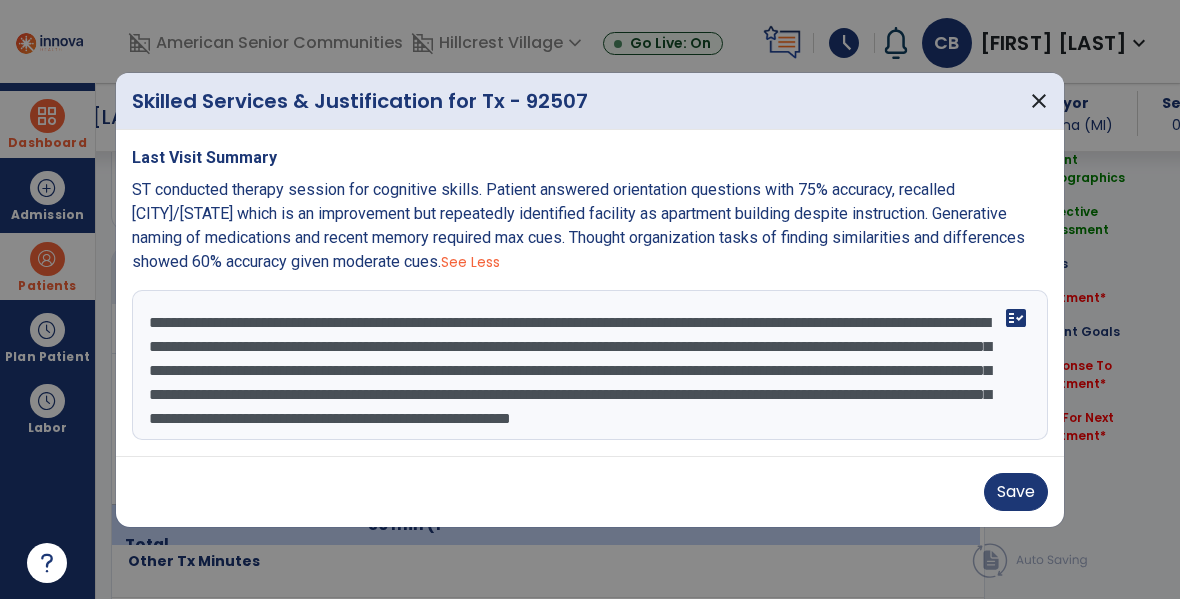 scroll, scrollTop: 19, scrollLeft: 0, axis: vertical 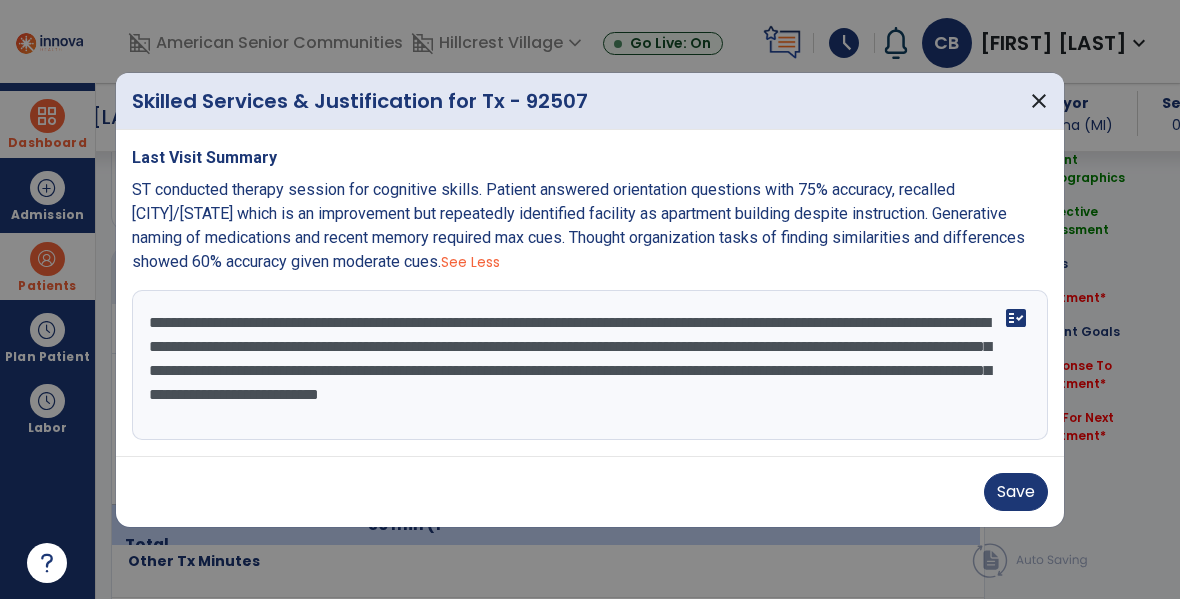 click on "**********" at bounding box center [590, 365] 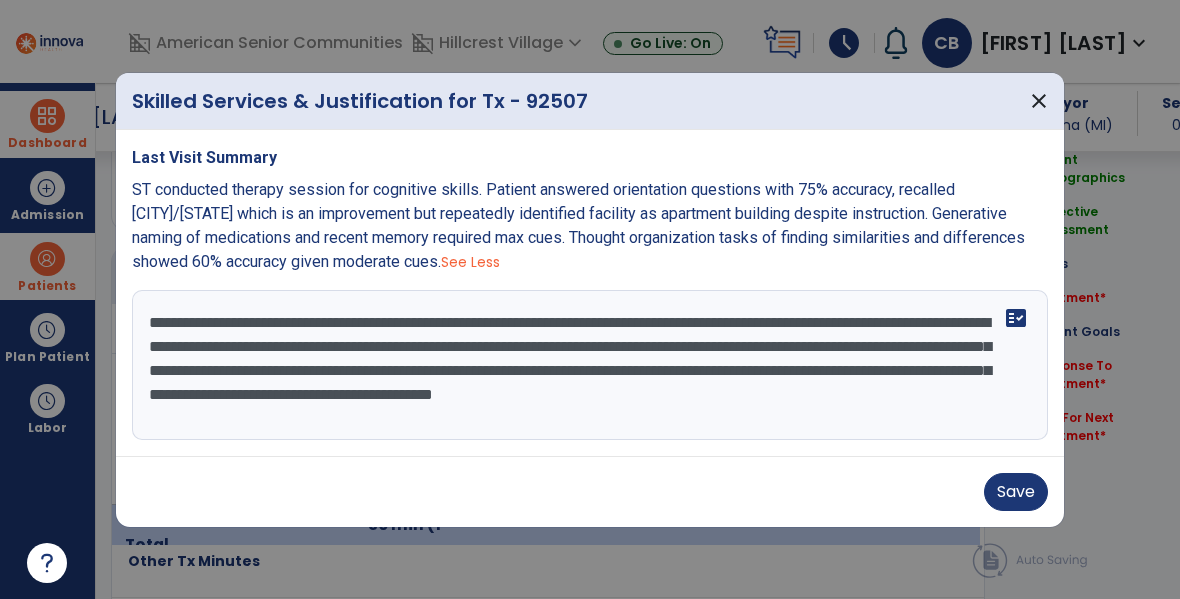 click on "**********" at bounding box center [590, 365] 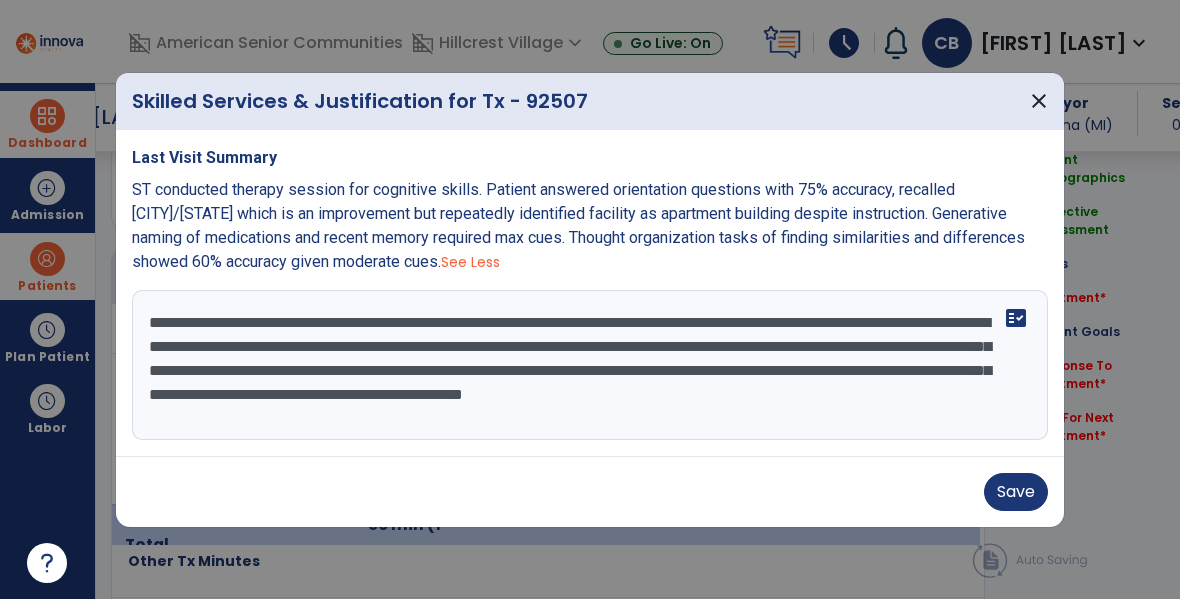 click on "**********" at bounding box center (590, 365) 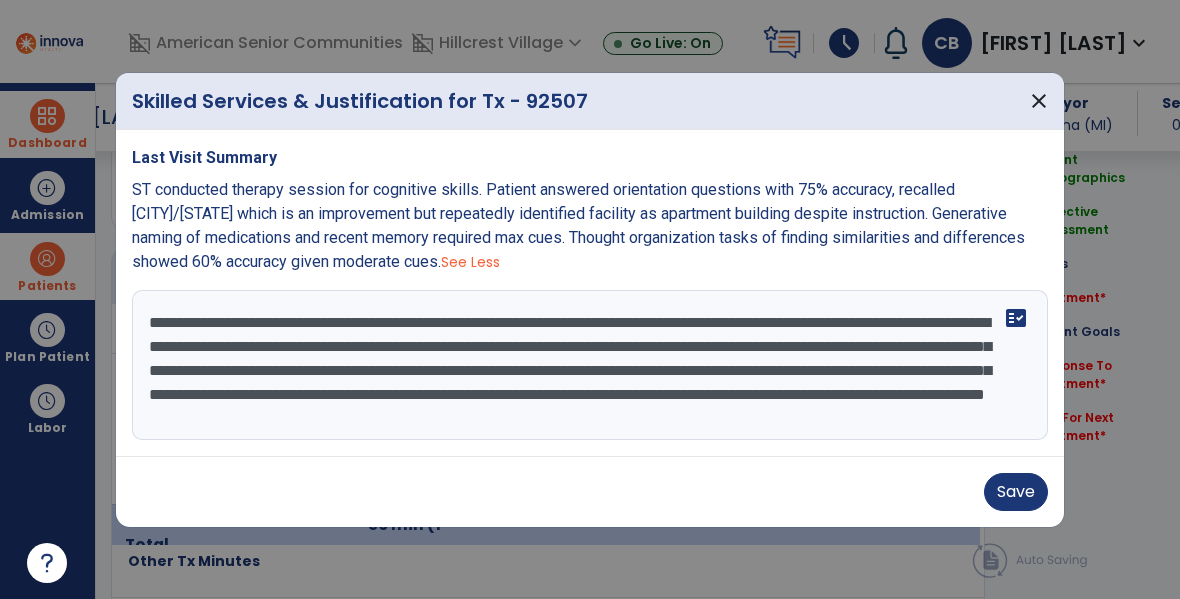 click on "**********" at bounding box center (590, 365) 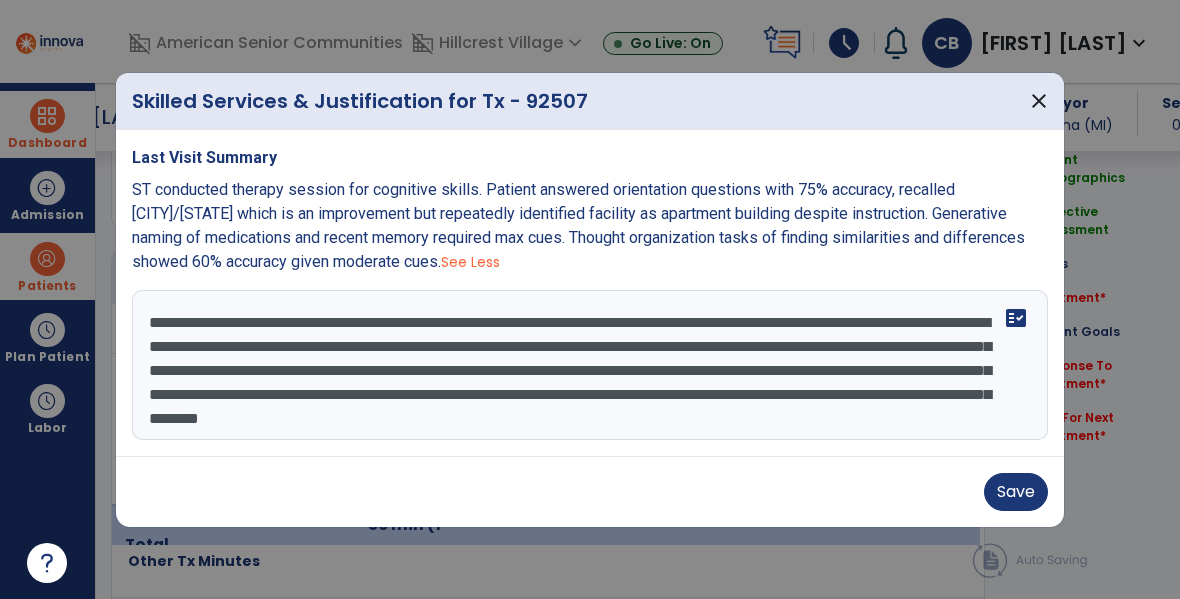 click on "**********" at bounding box center [590, 365] 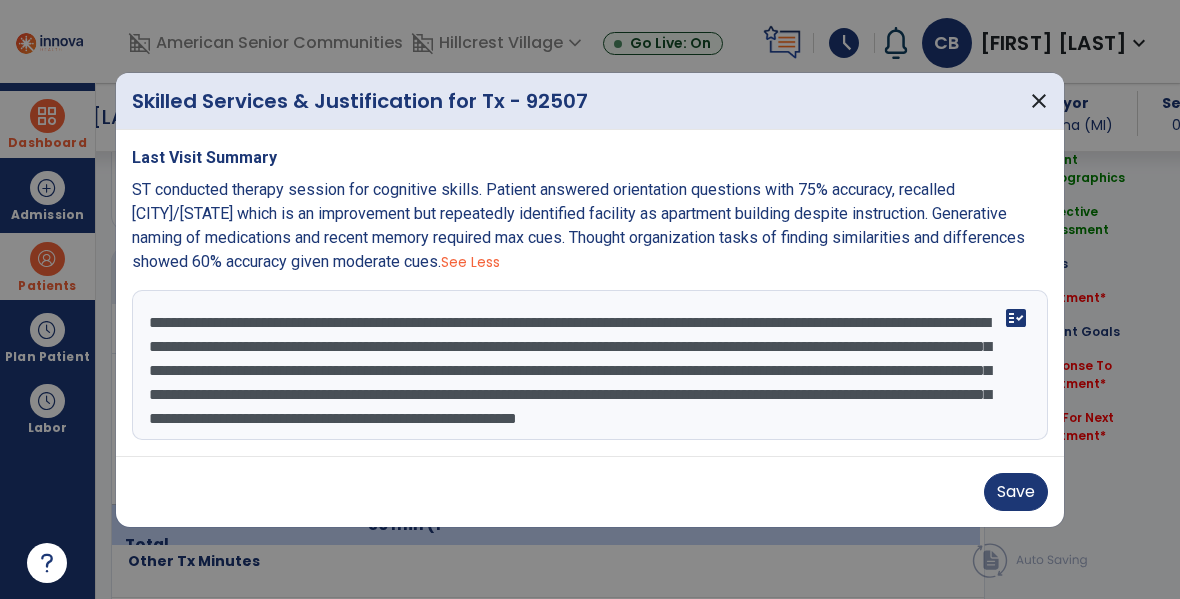 scroll, scrollTop: 16, scrollLeft: 0, axis: vertical 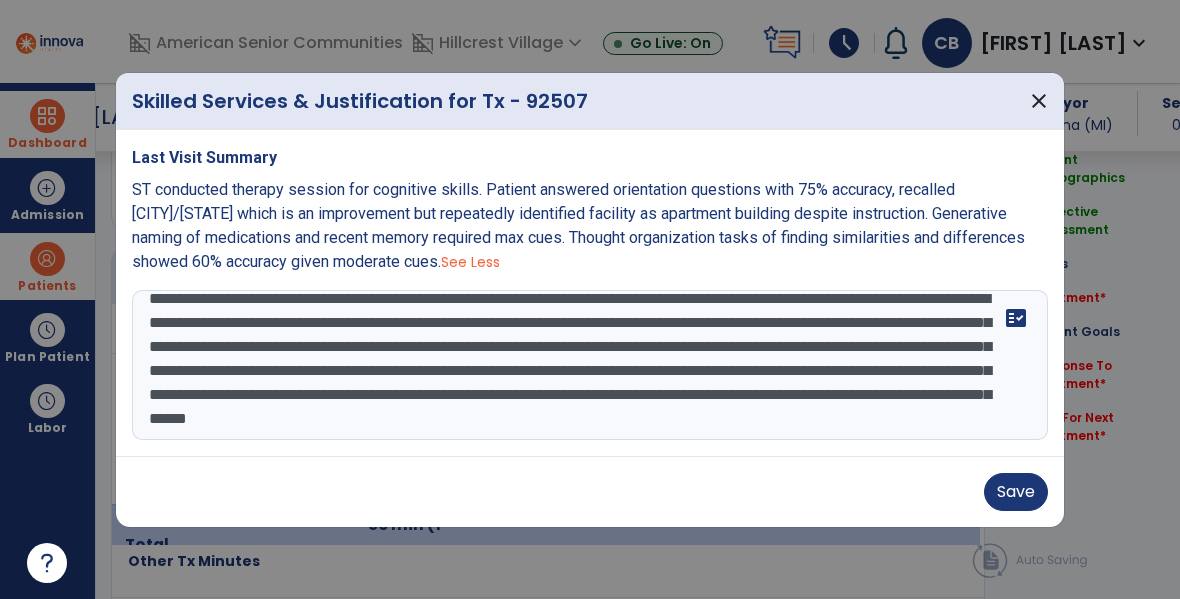 click on "**********" at bounding box center [590, 365] 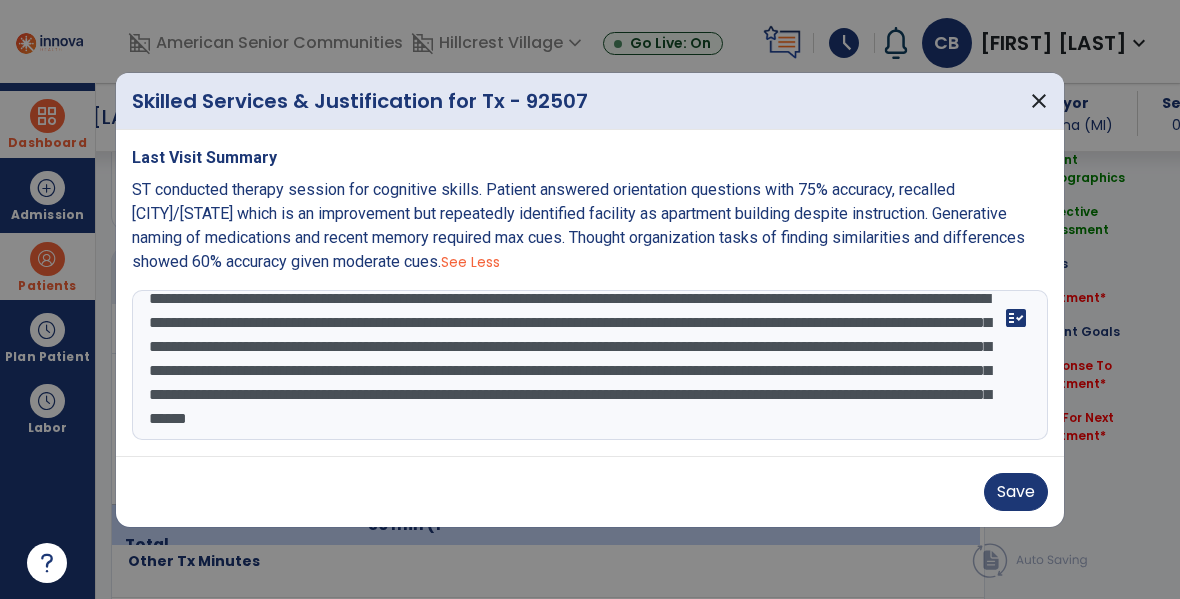 click on "**********" at bounding box center (590, 365) 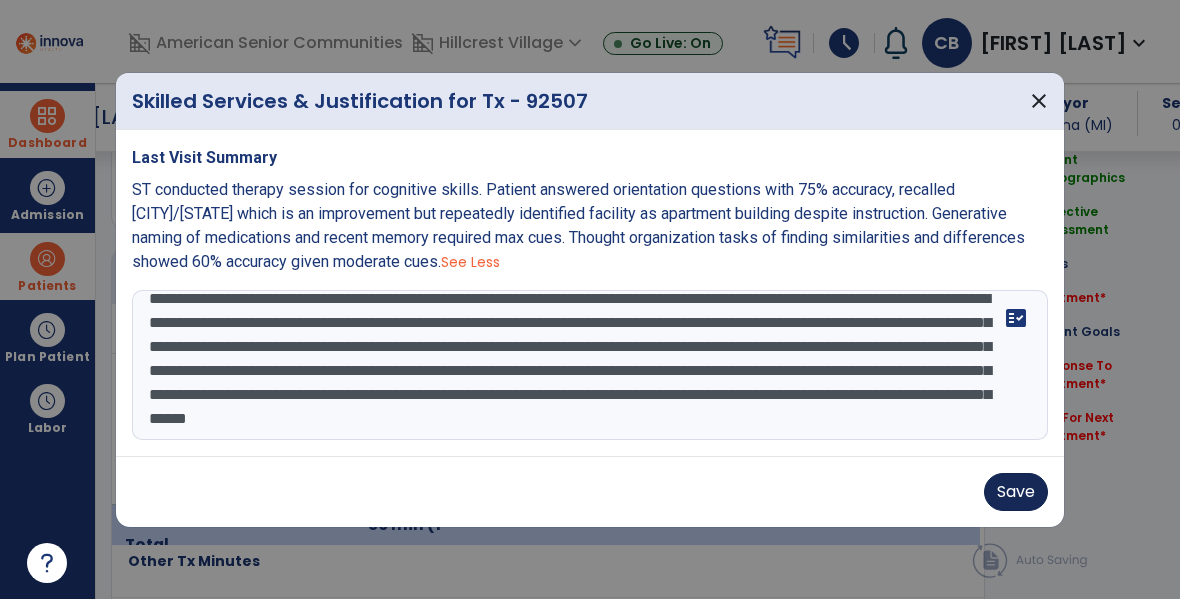 type on "**********" 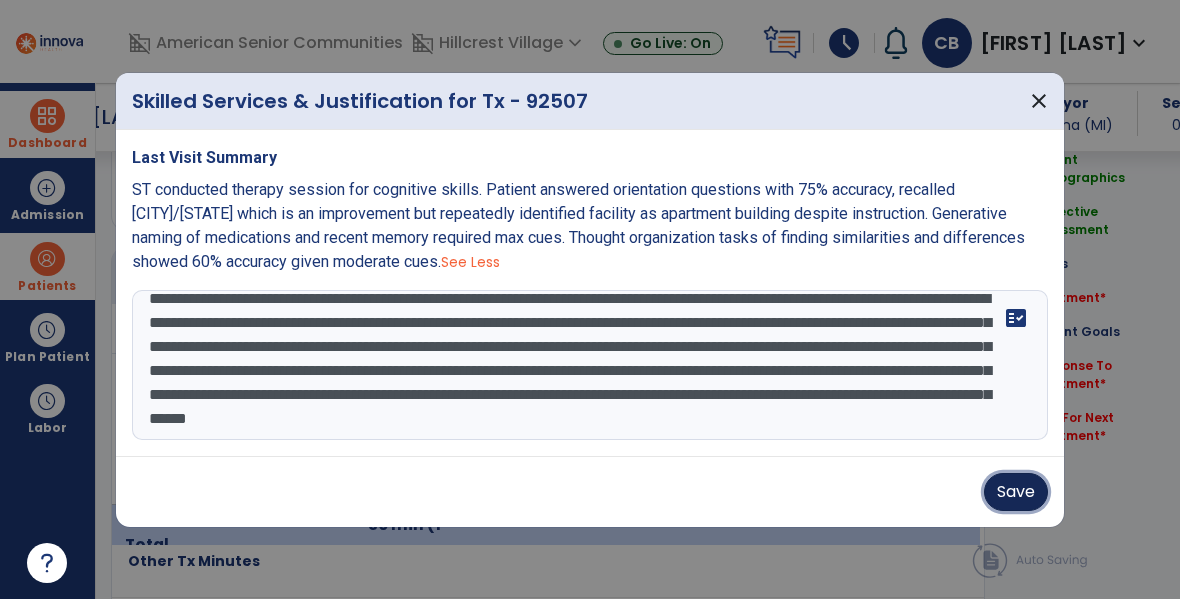 click on "Save" at bounding box center [1016, 492] 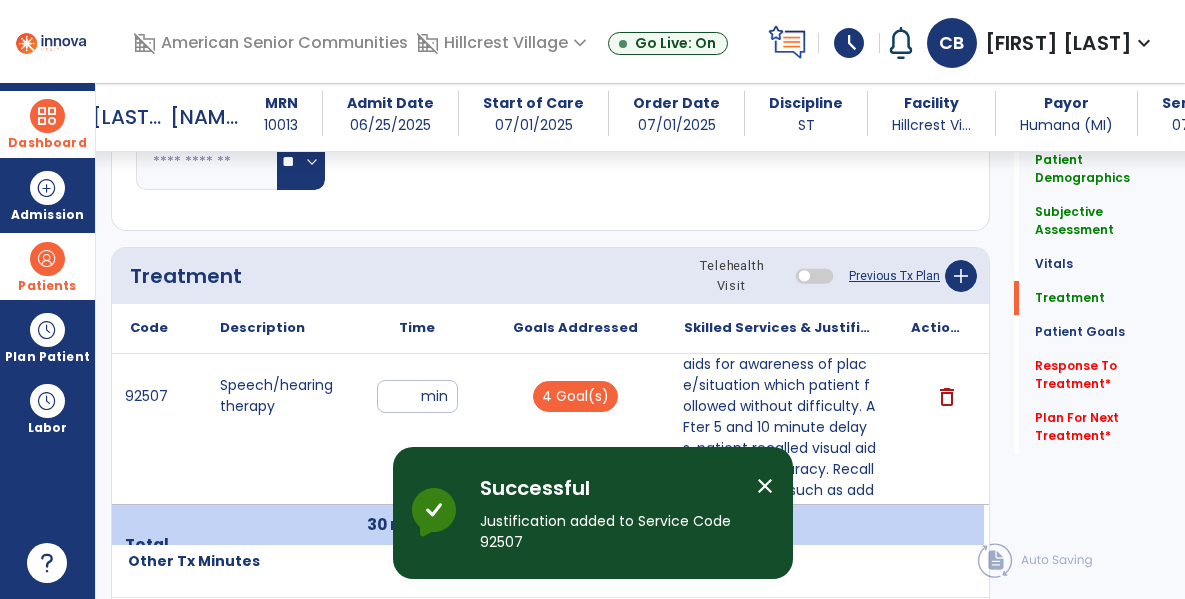 click on "Response To Treatment   *  Response To Treatment   *" 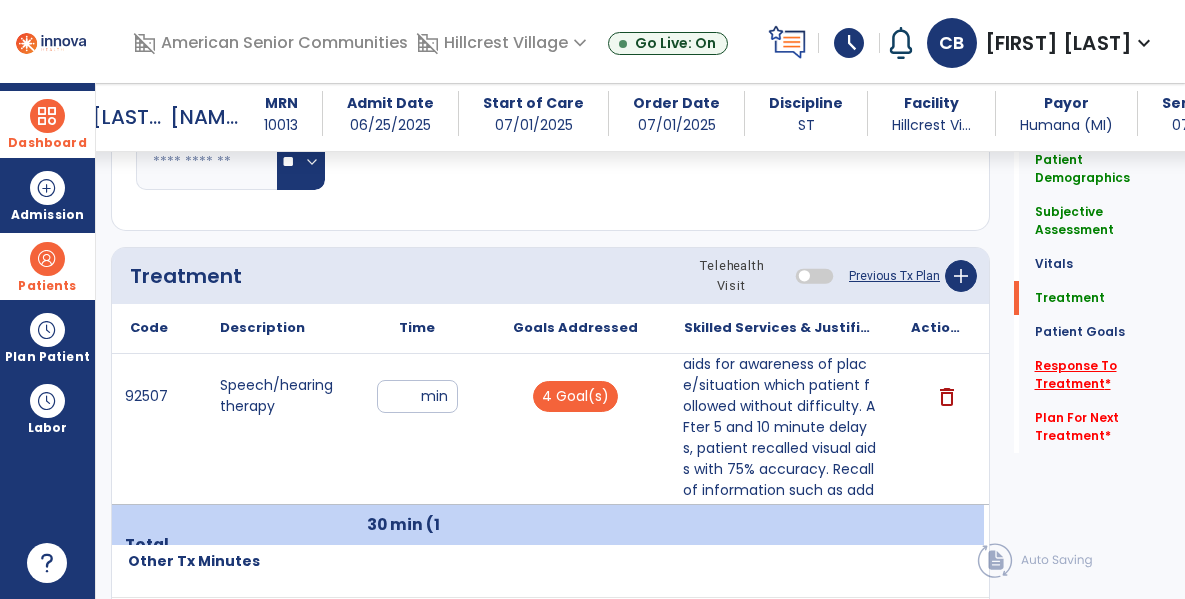 click on "Response To Treatment   *" 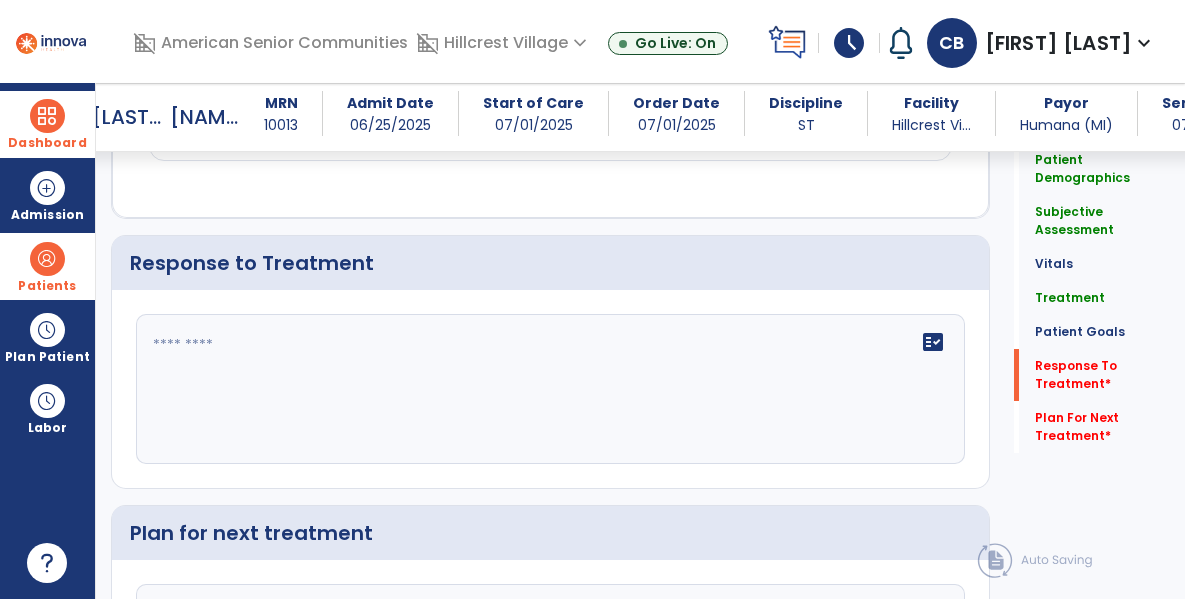 scroll, scrollTop: 2502, scrollLeft: 0, axis: vertical 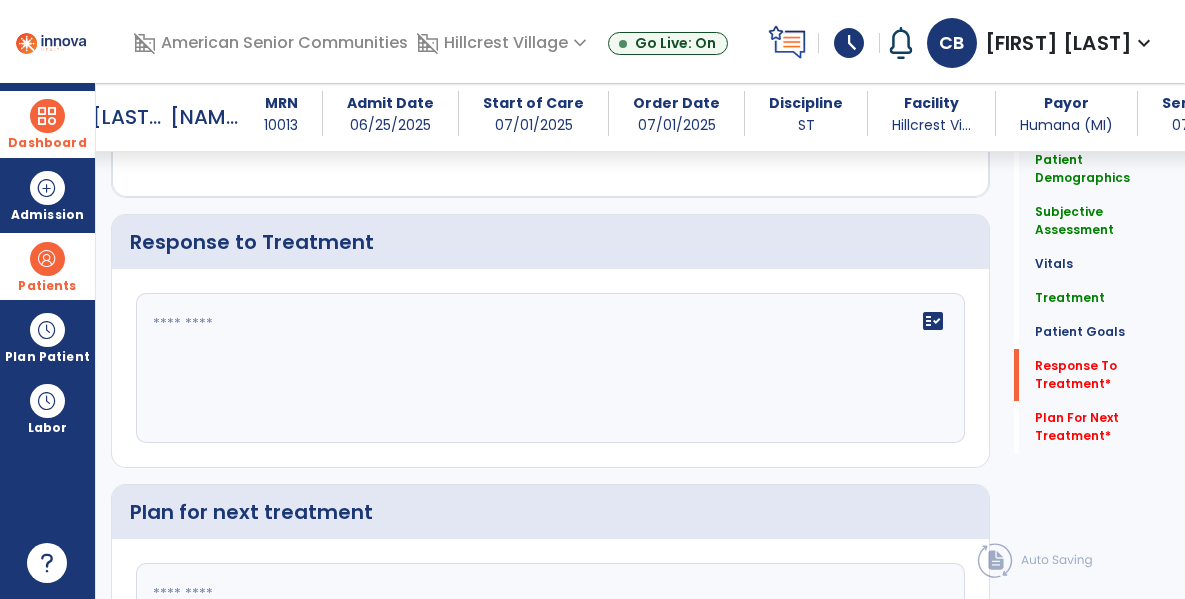 click on "fact_check" 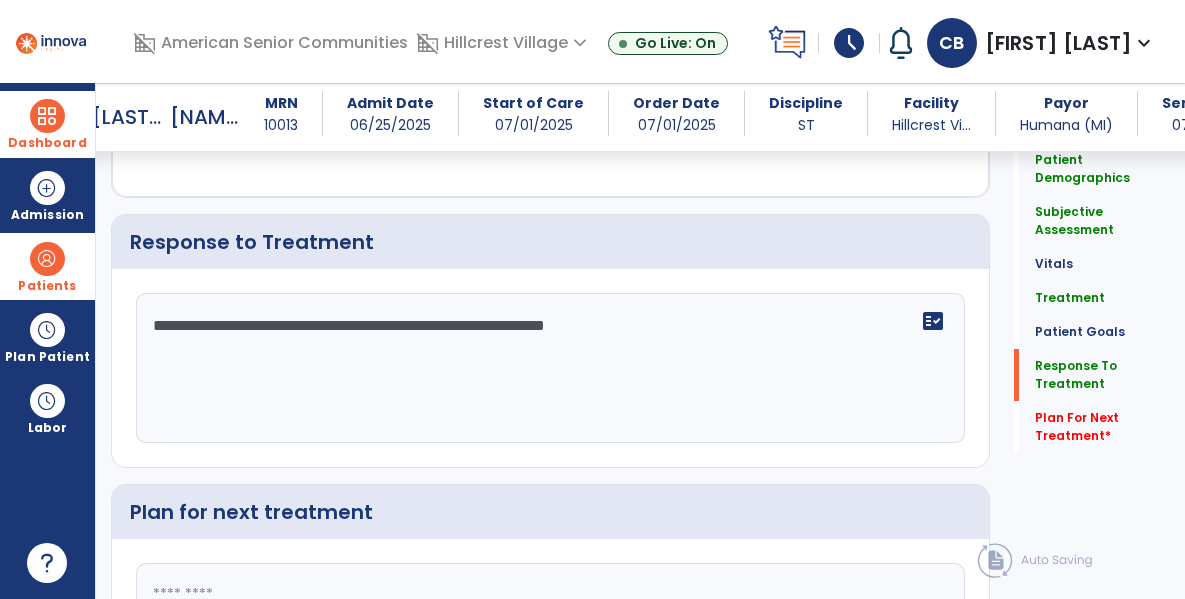 type on "**********" 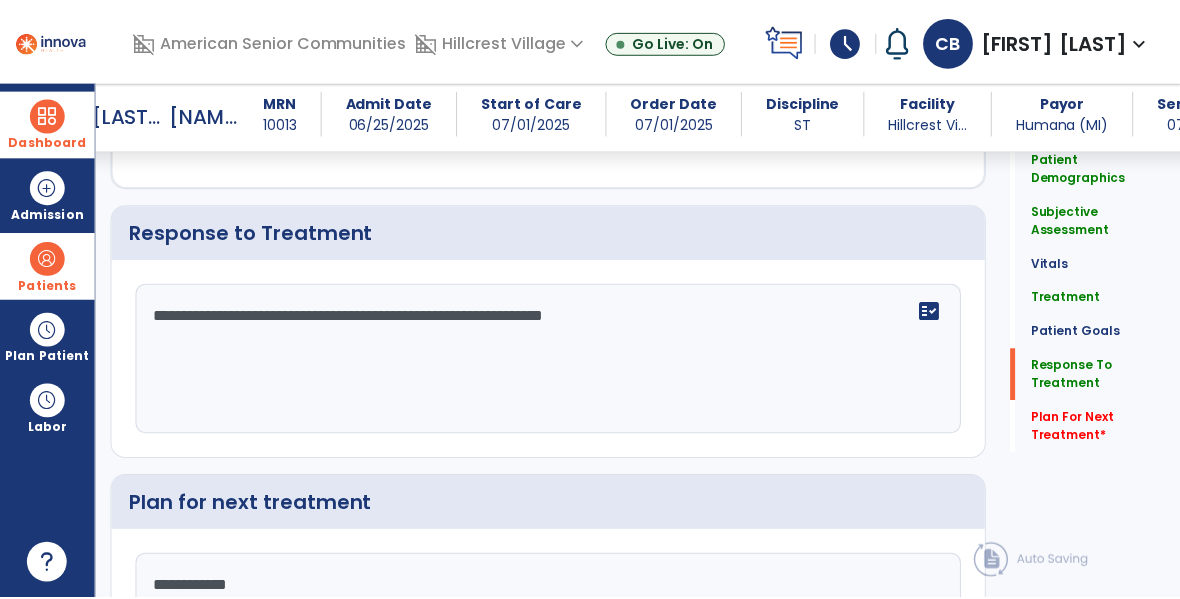 scroll, scrollTop: 2707, scrollLeft: 0, axis: vertical 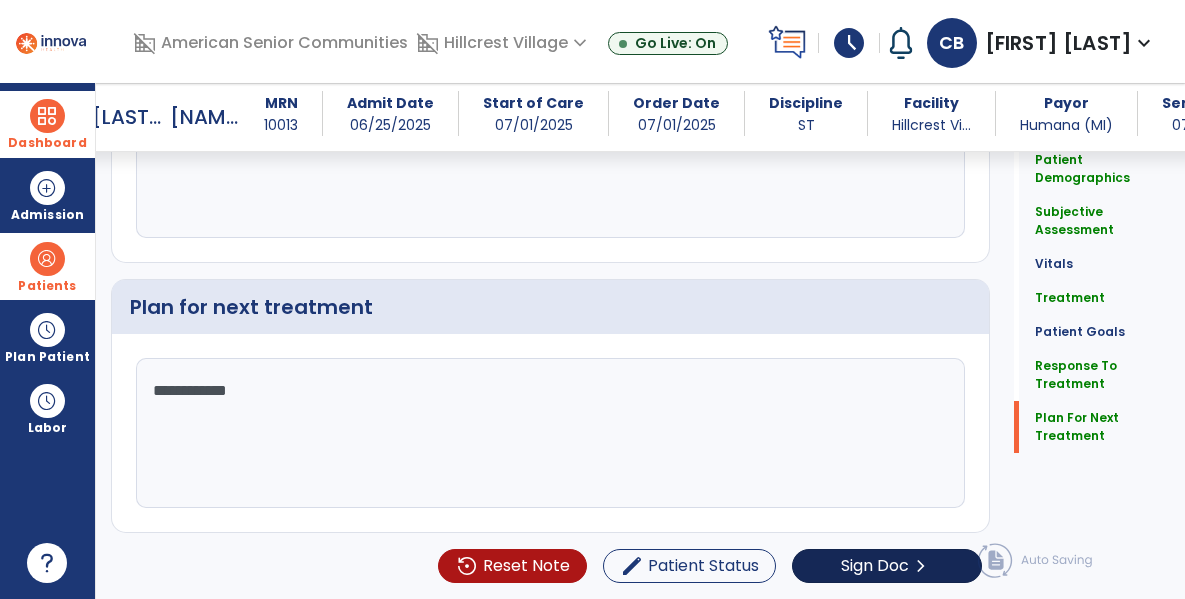 type on "**********" 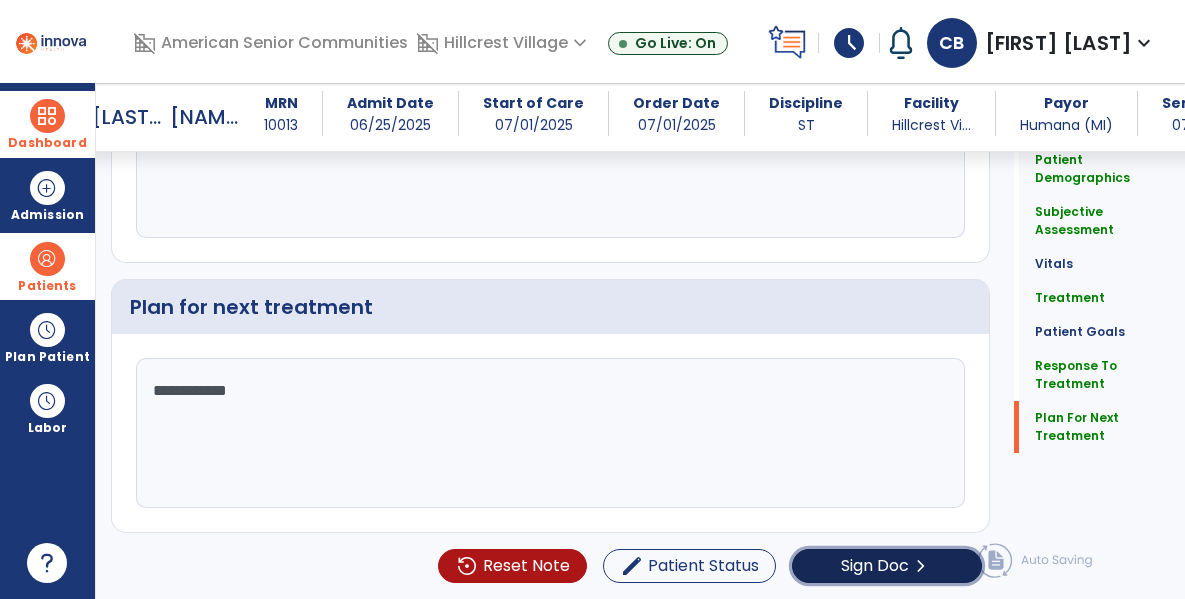click on "Sign Doc" 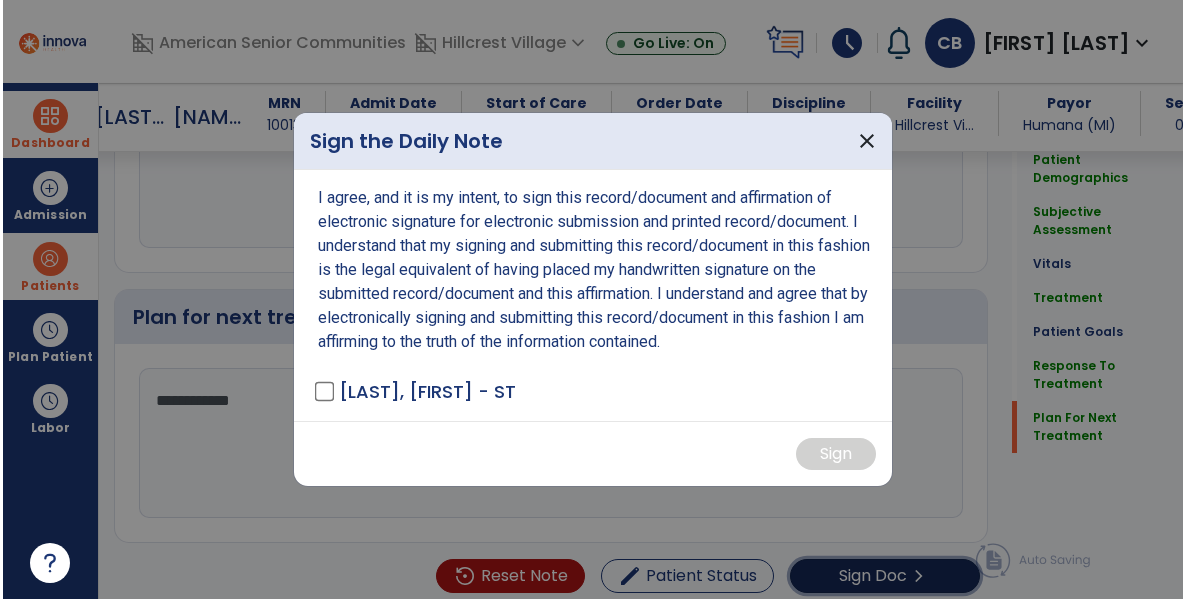 scroll, scrollTop: 2707, scrollLeft: 0, axis: vertical 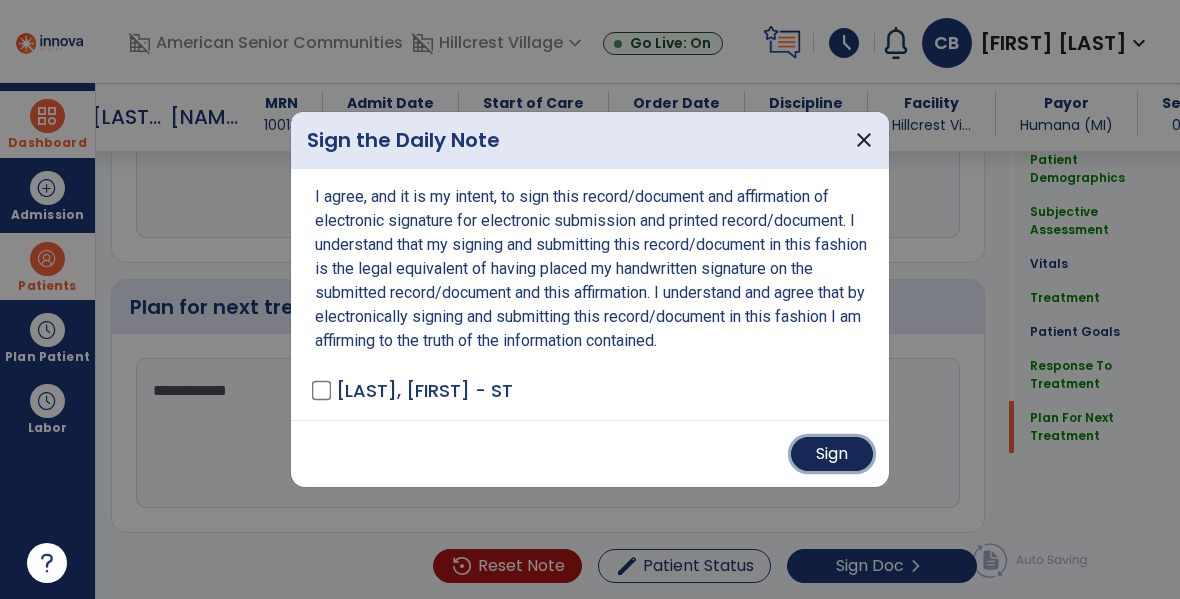 click on "Sign" at bounding box center [832, 454] 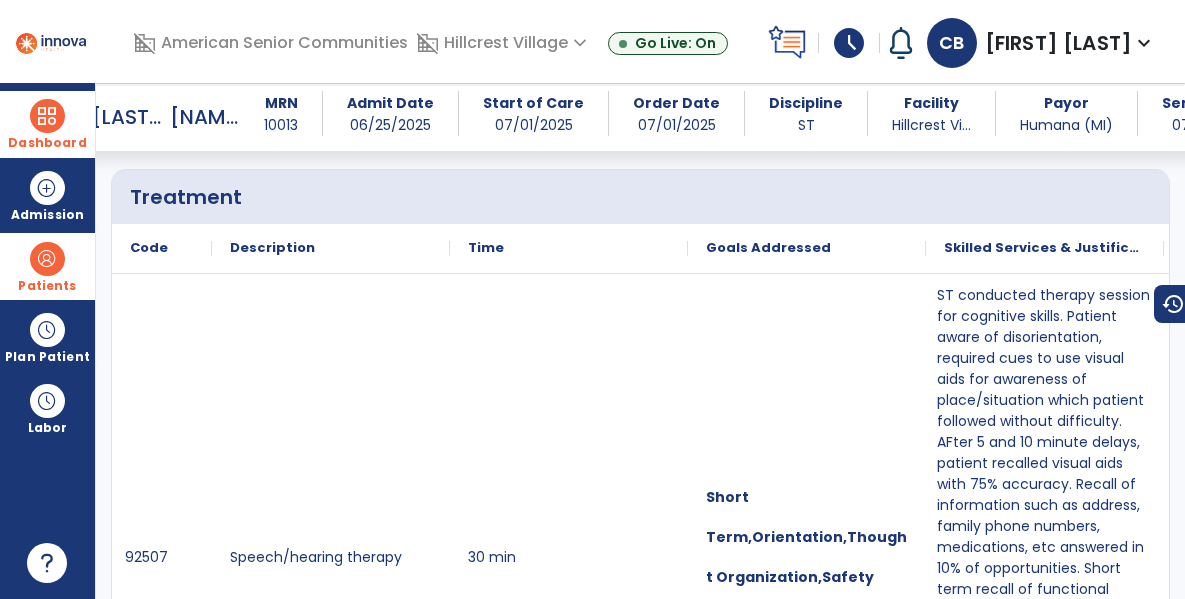 scroll, scrollTop: 0, scrollLeft: 0, axis: both 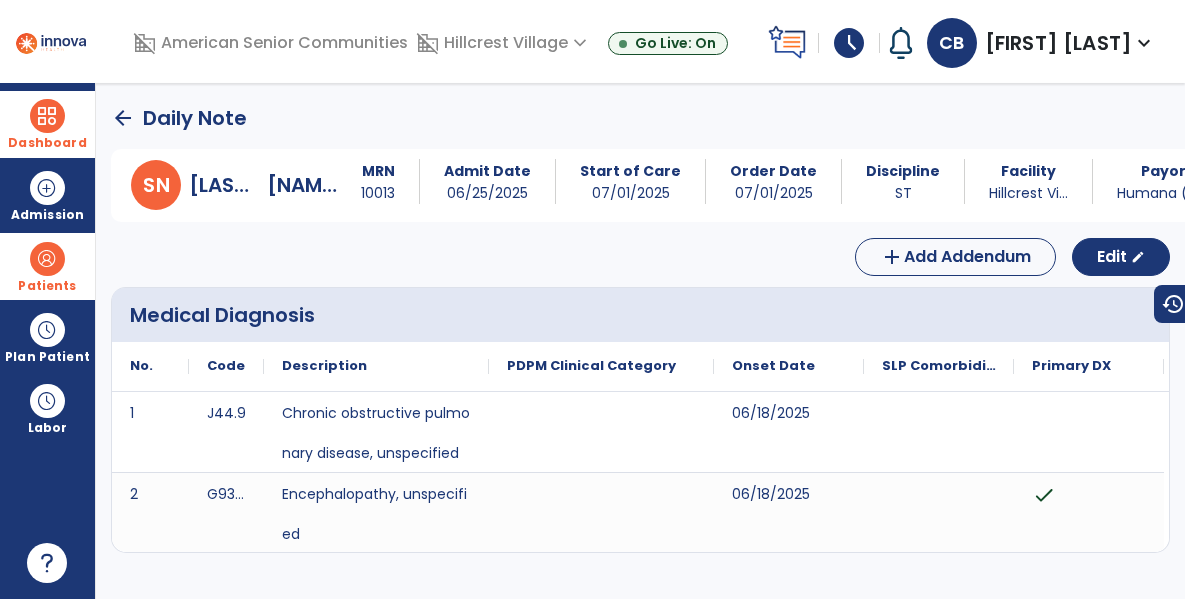 click on "arrow_back" 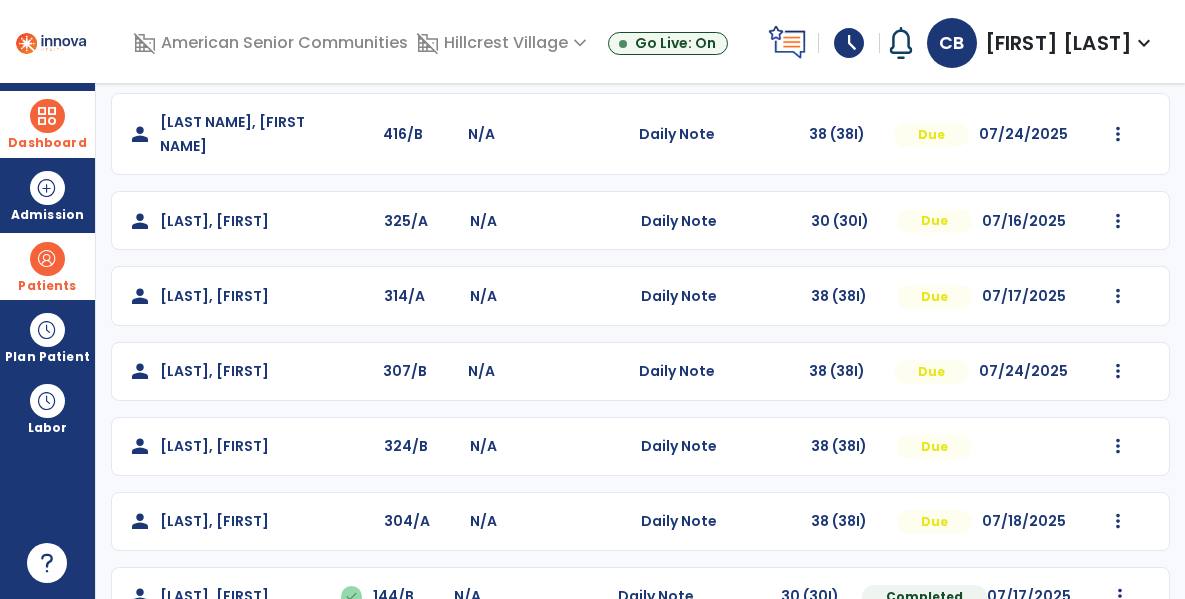 scroll, scrollTop: 593, scrollLeft: 0, axis: vertical 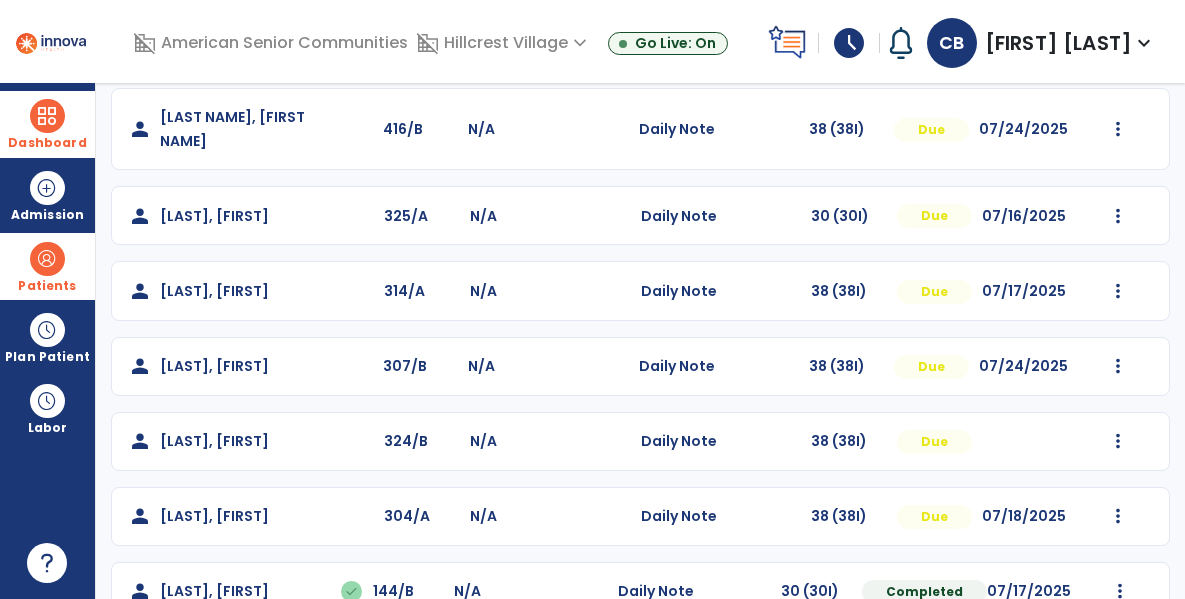 click on "07/24/2025" 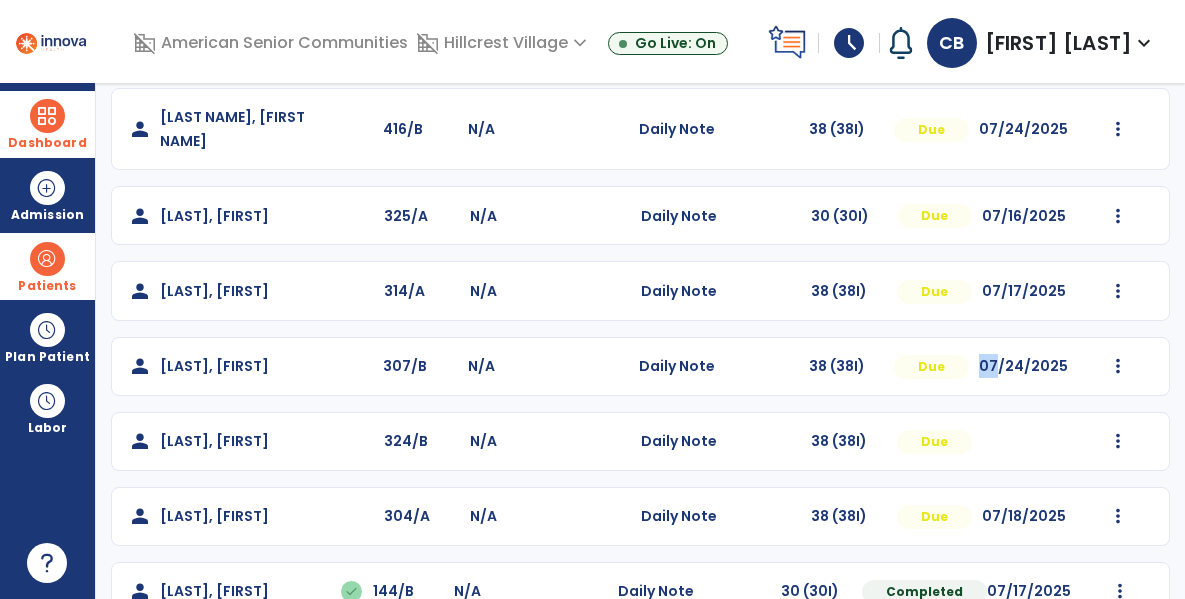 click on "07/24/2025" 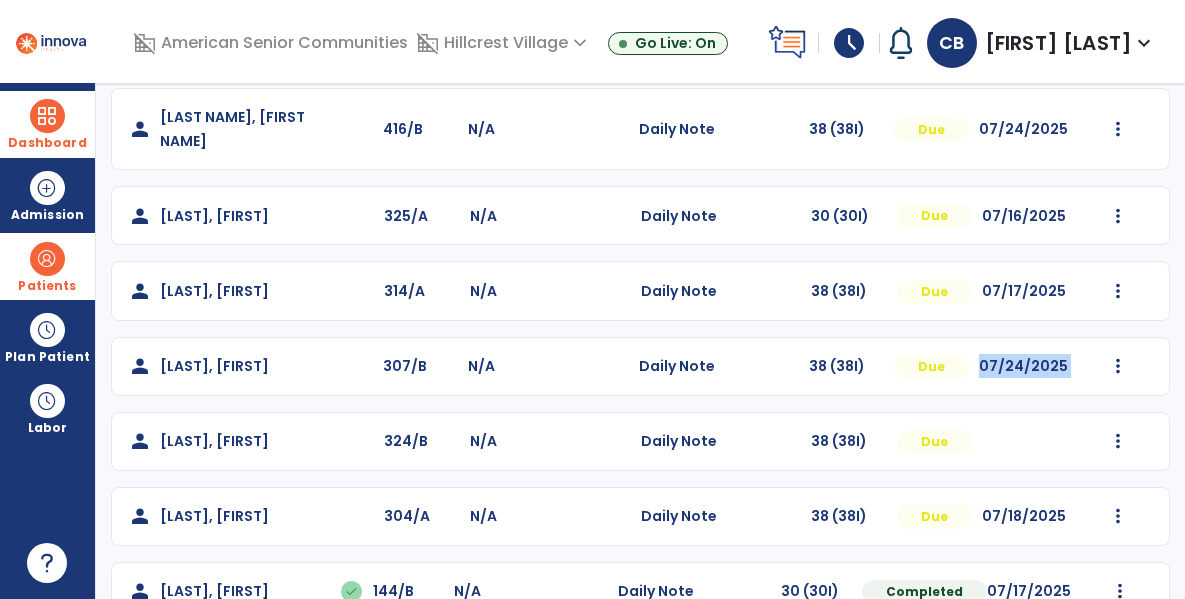 click on "07/24/2025" 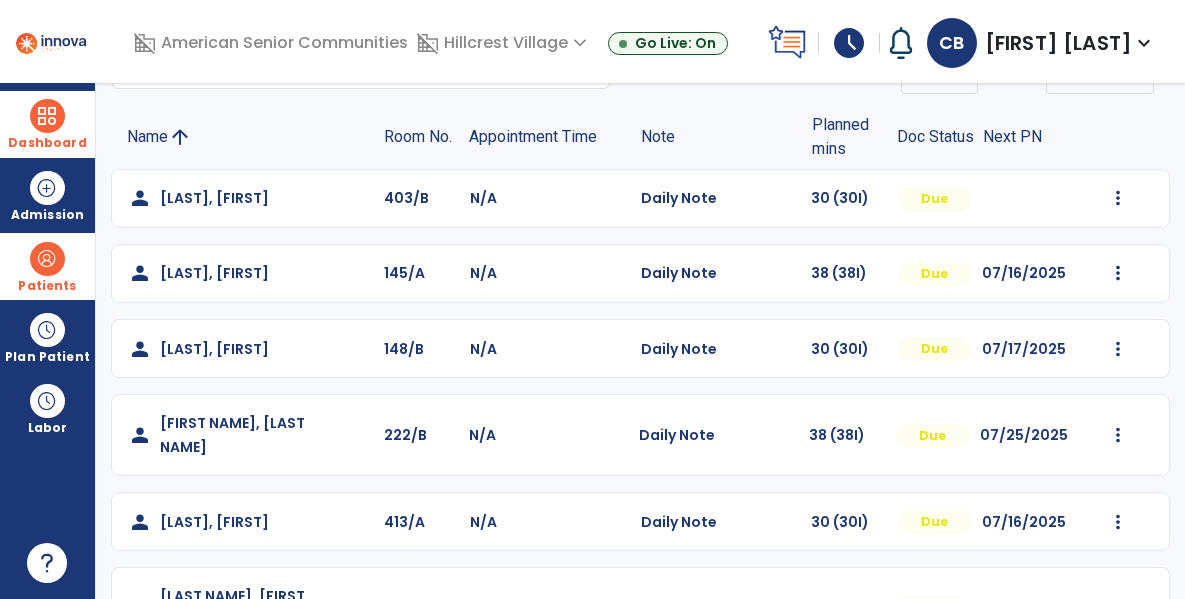 scroll, scrollTop: 113, scrollLeft: 0, axis: vertical 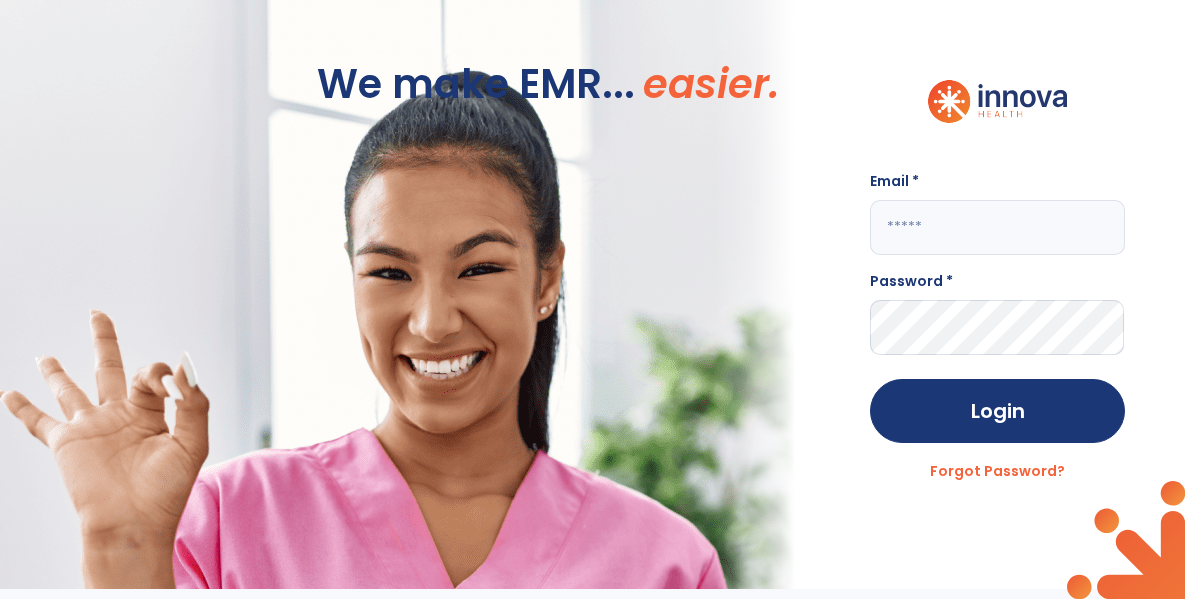 click 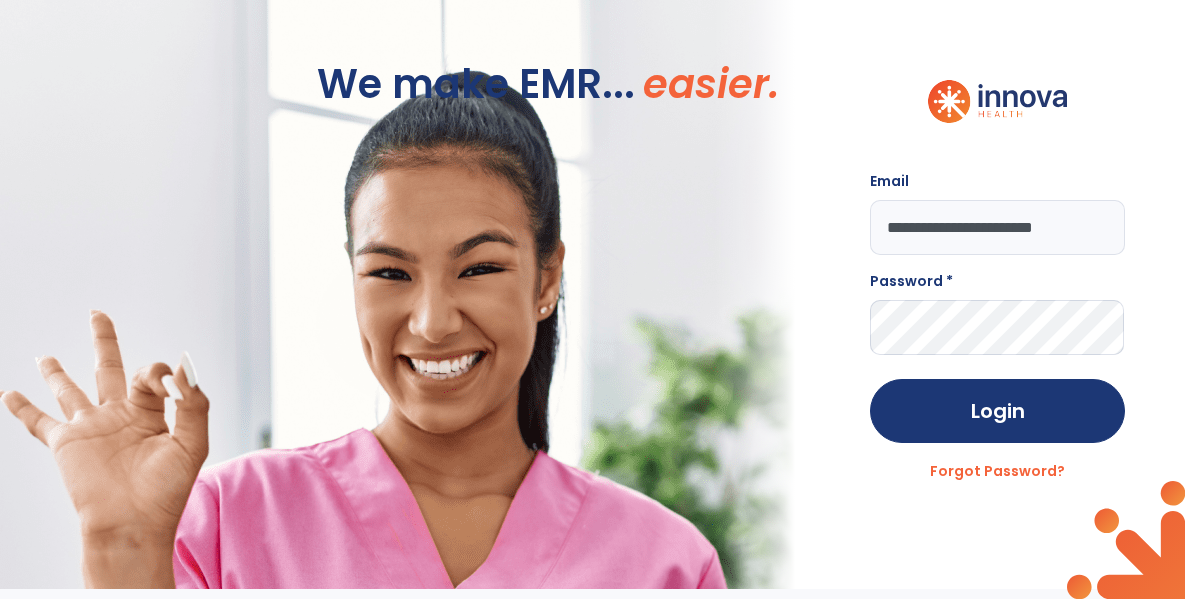 type on "**********" 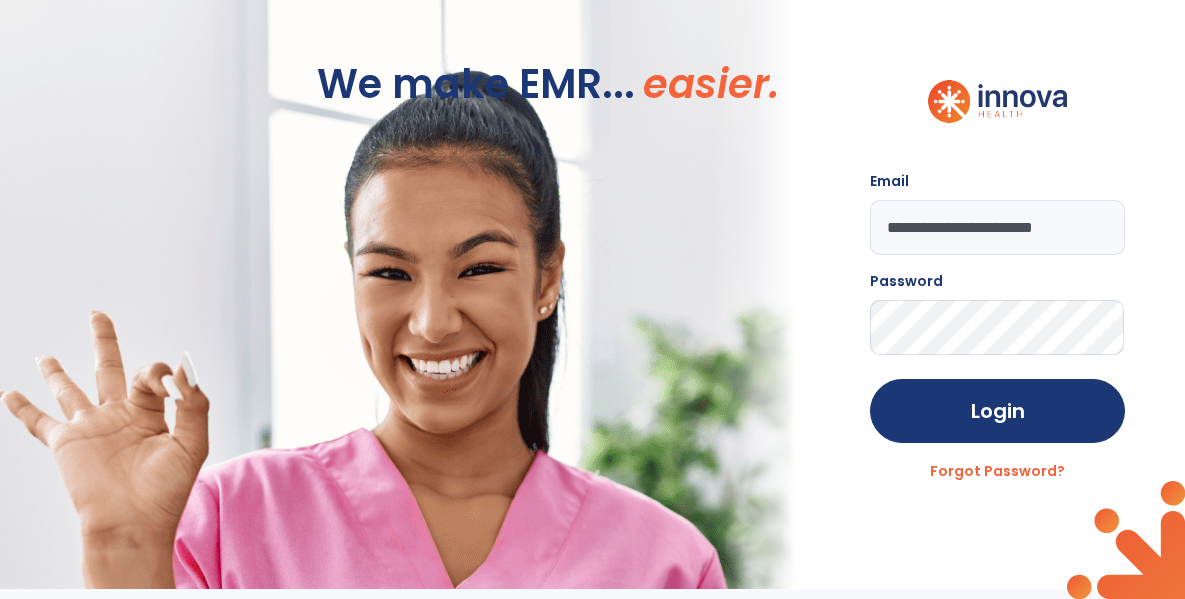 click on "Login" 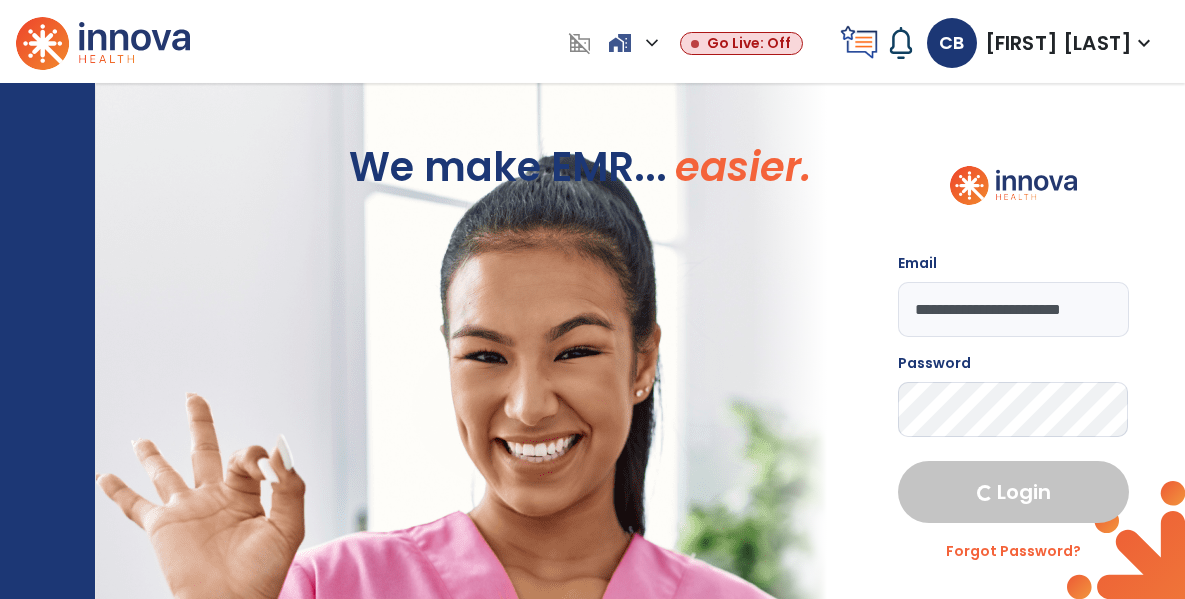 select on "****" 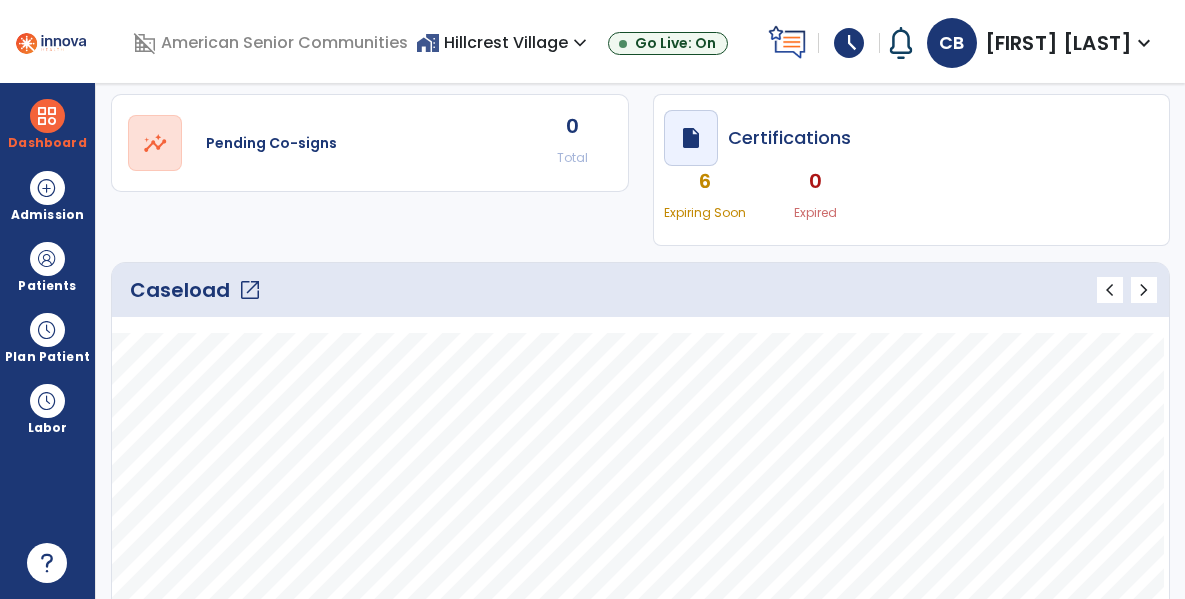 scroll, scrollTop: 160, scrollLeft: 0, axis: vertical 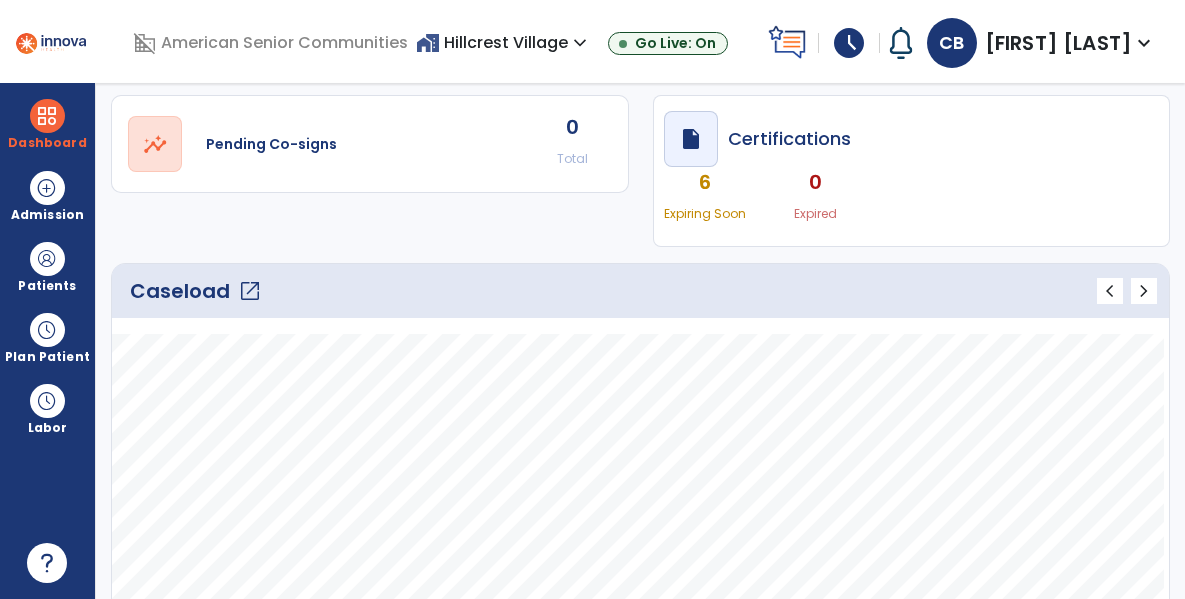 click on "open_in_new" 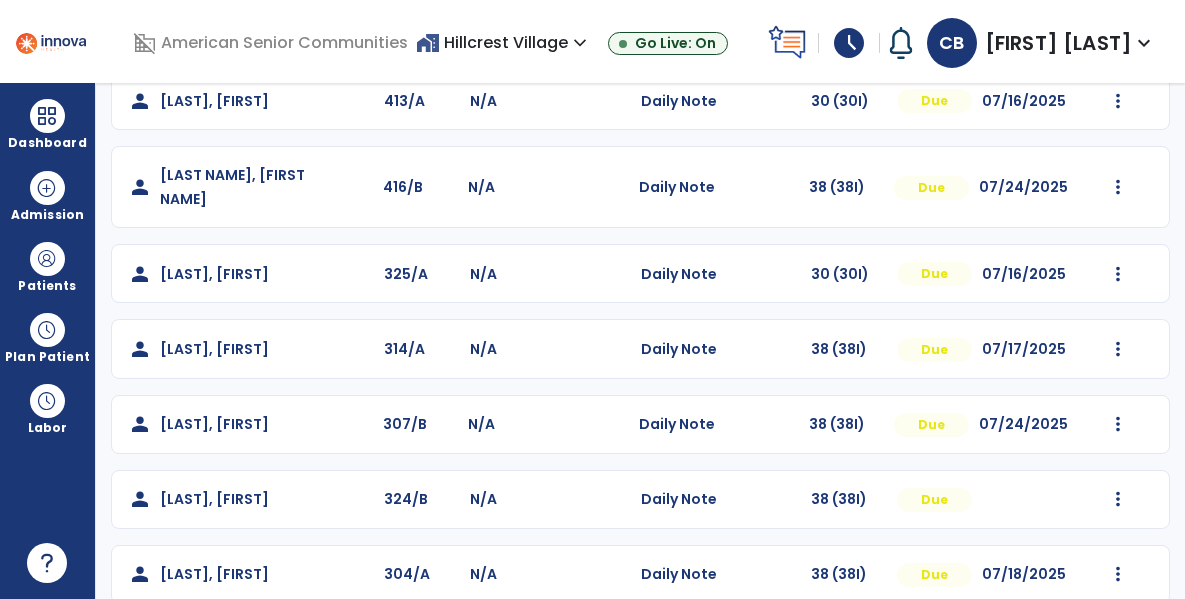 scroll, scrollTop: 532, scrollLeft: 0, axis: vertical 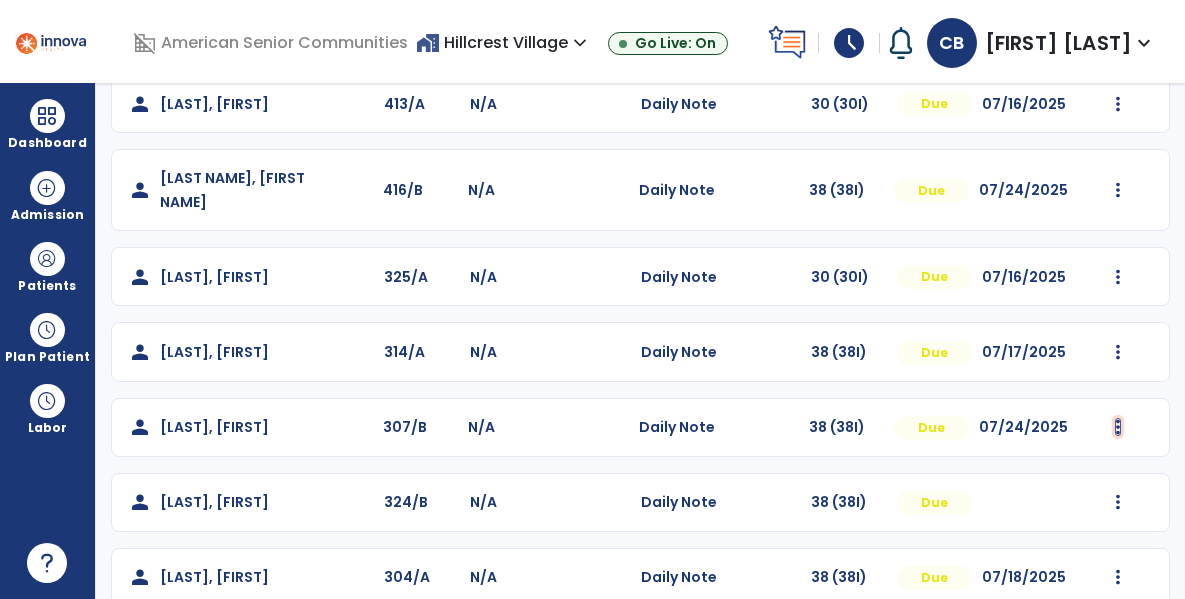 click at bounding box center (1118, -220) 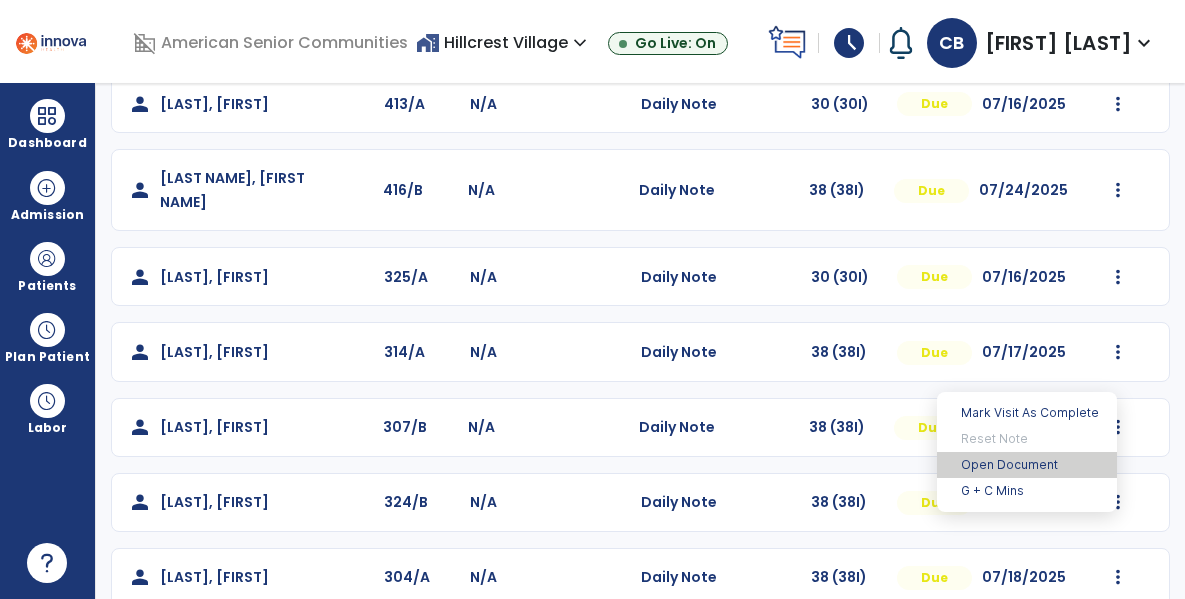 click on "Open Document" at bounding box center [1027, 465] 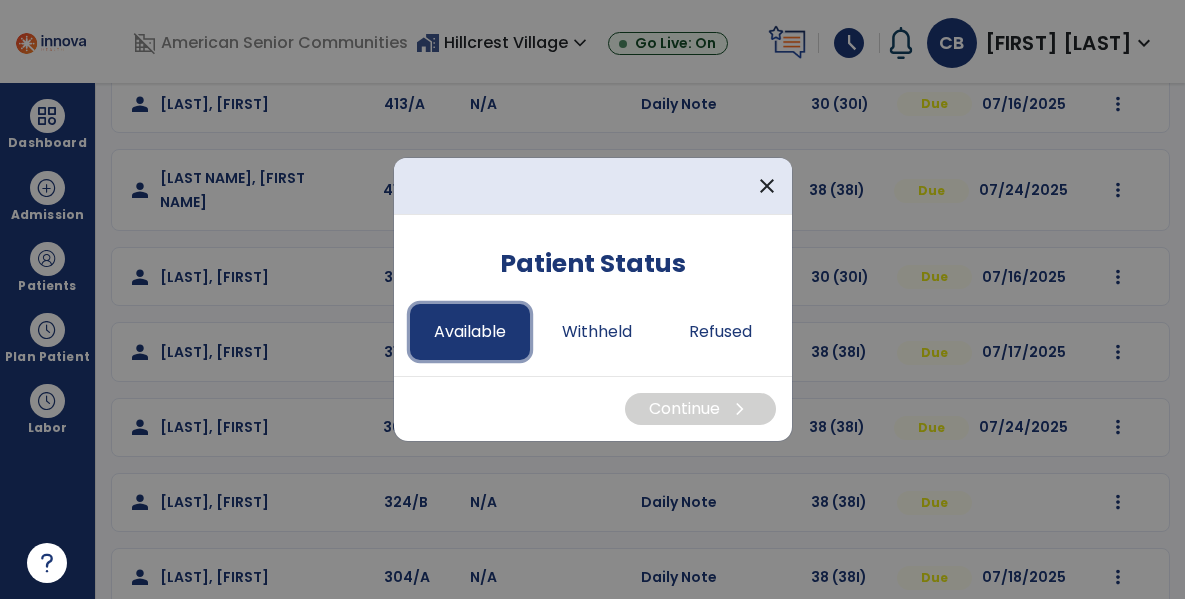click on "Available" at bounding box center (470, 332) 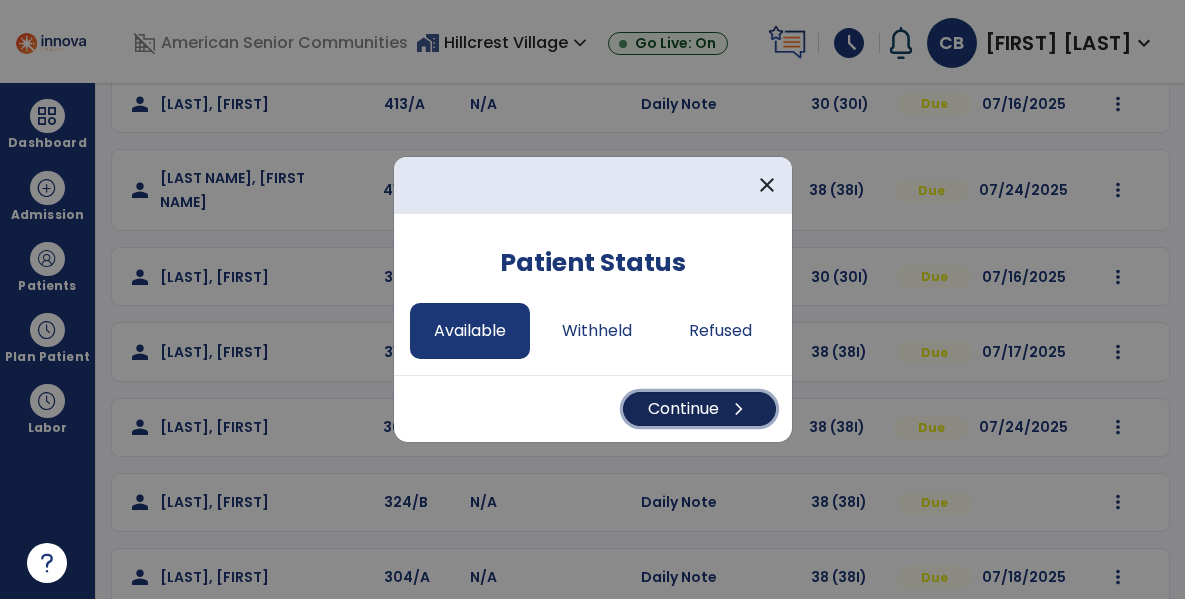 click on "Continue   chevron_right" at bounding box center [699, 409] 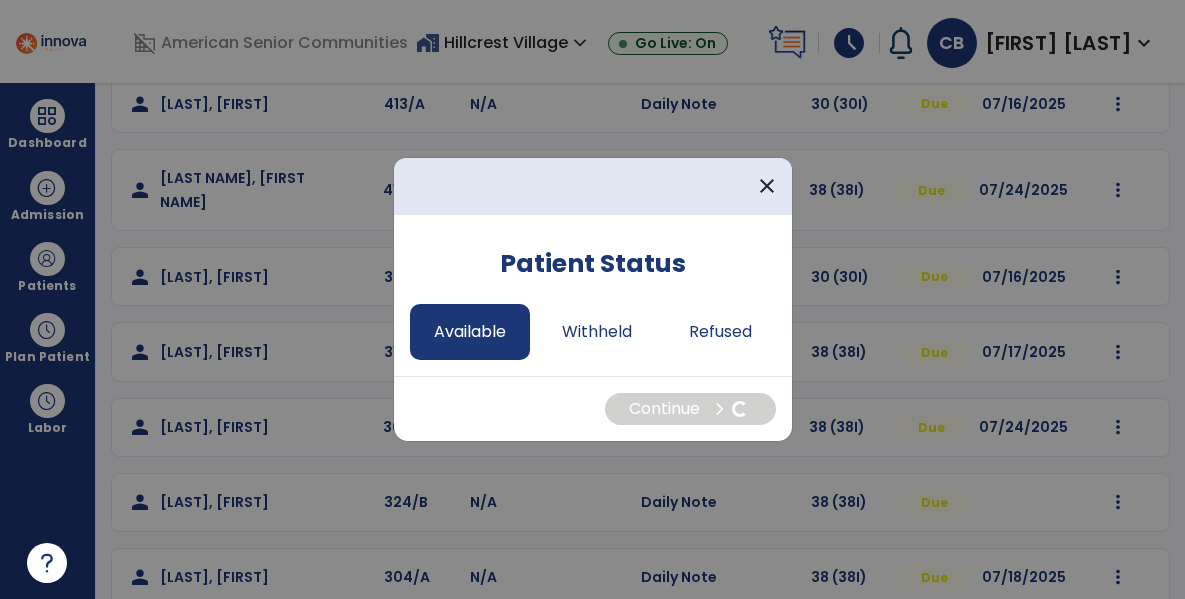 select on "*" 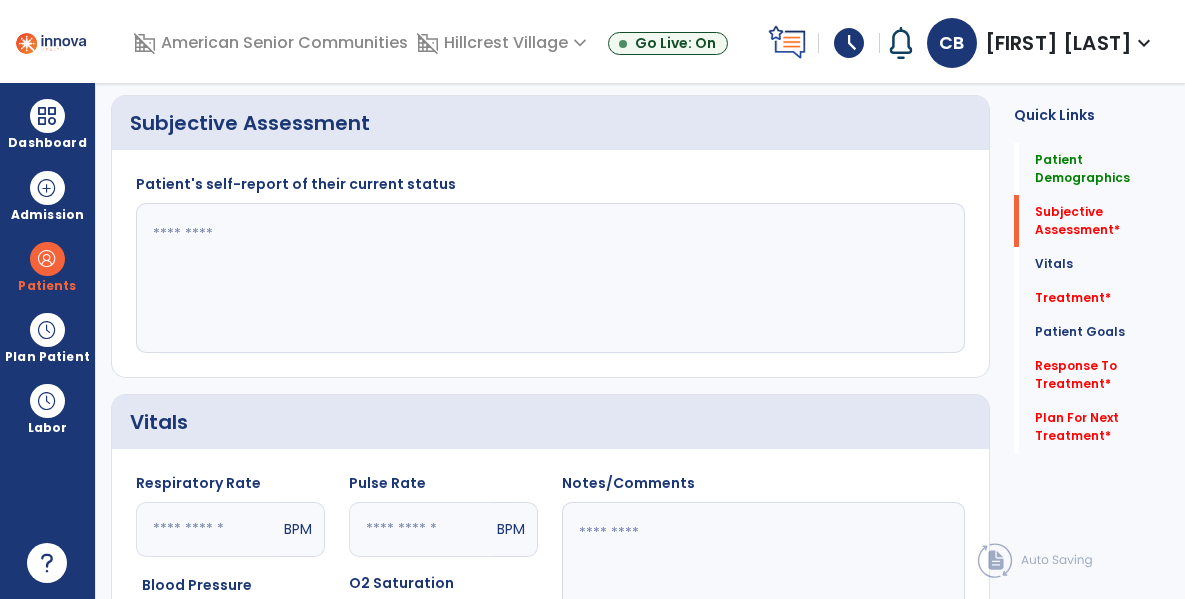 click 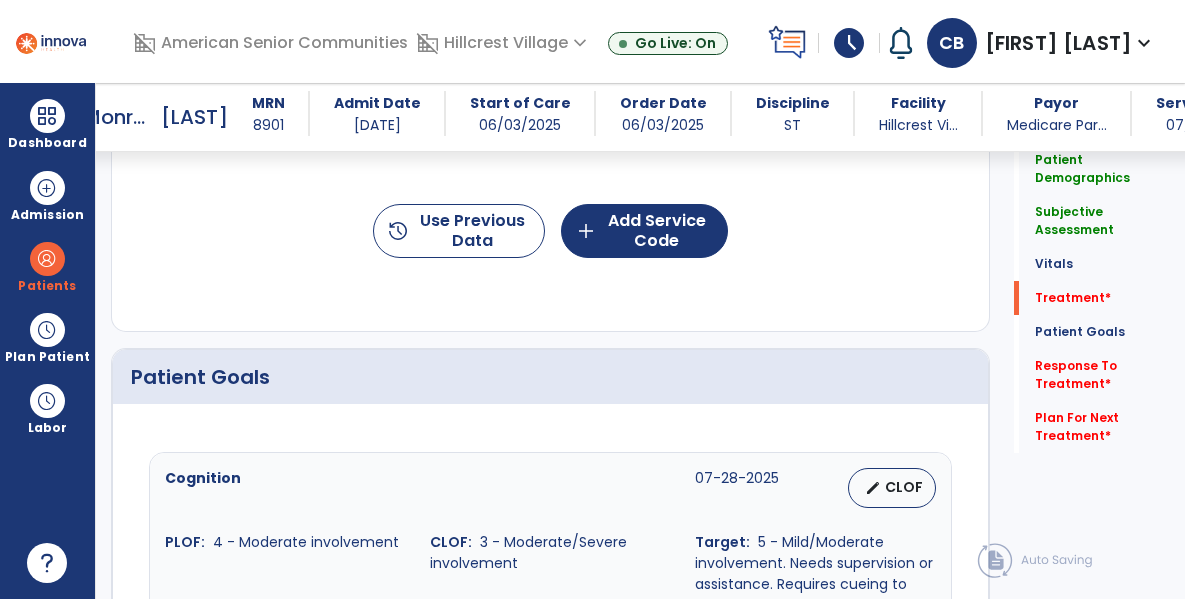 scroll, scrollTop: 1255, scrollLeft: 0, axis: vertical 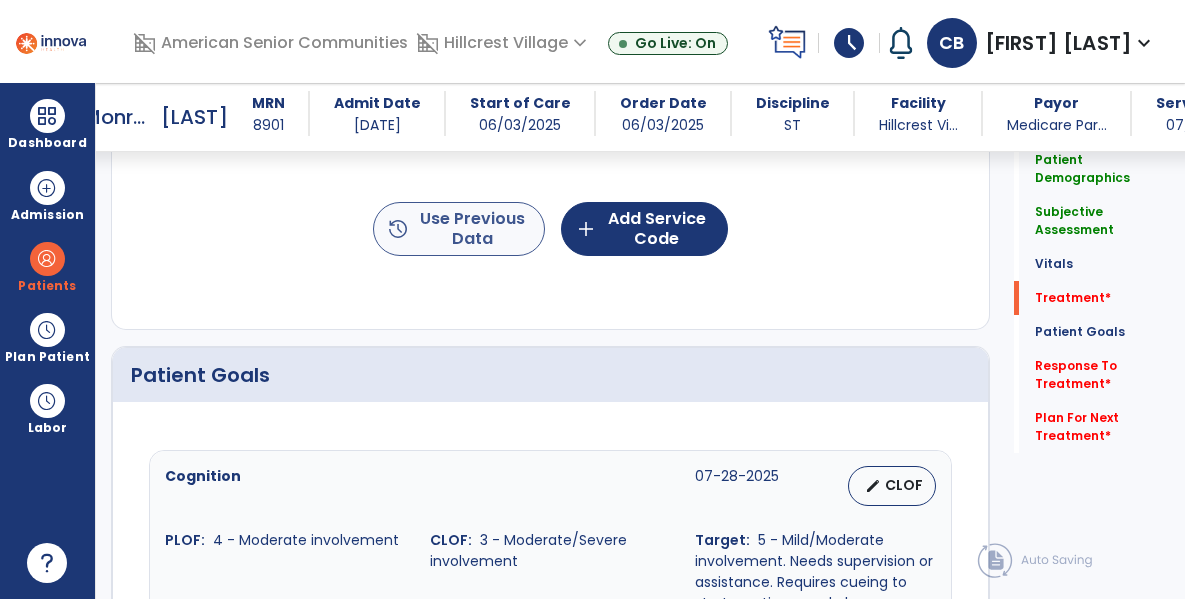 type on "**********" 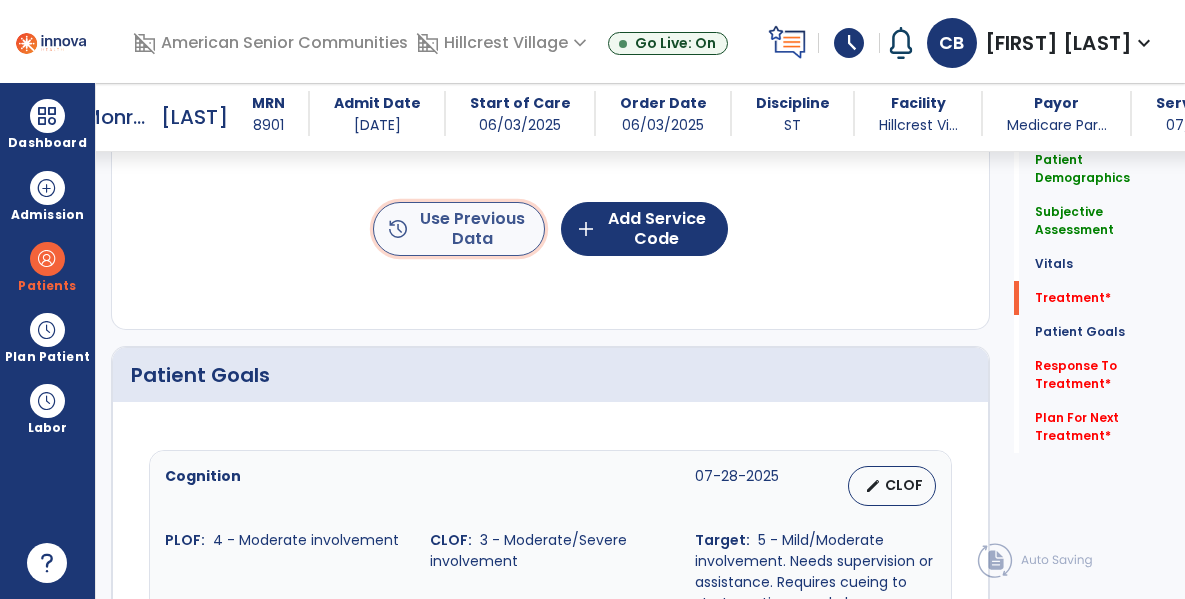 click on "history  Use Previous Data" 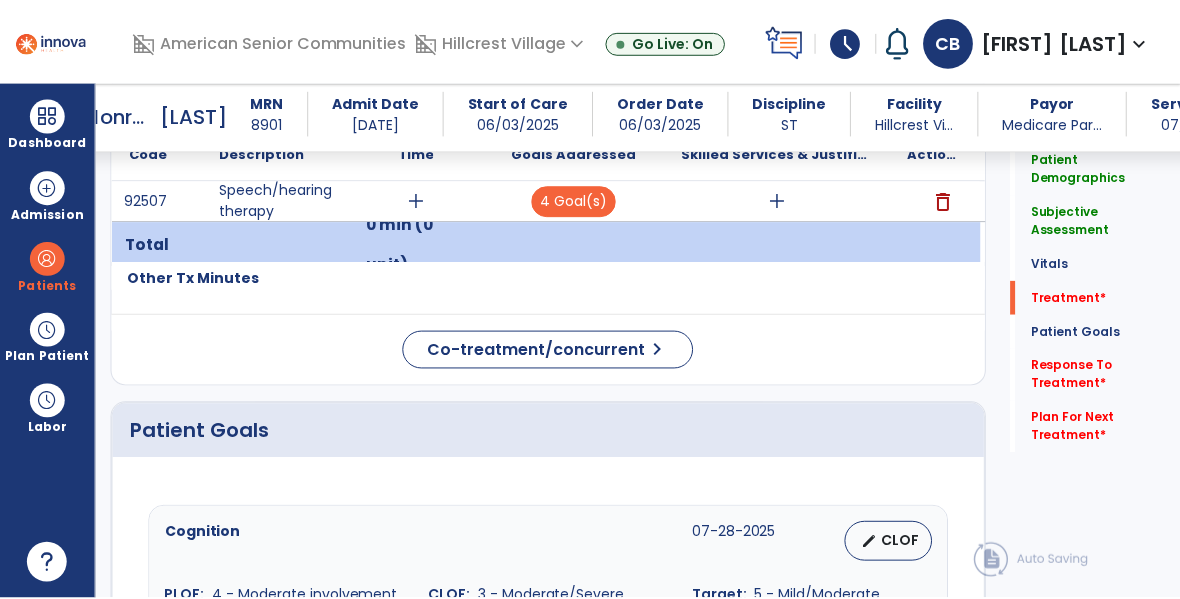 scroll, scrollTop: 1256, scrollLeft: 0, axis: vertical 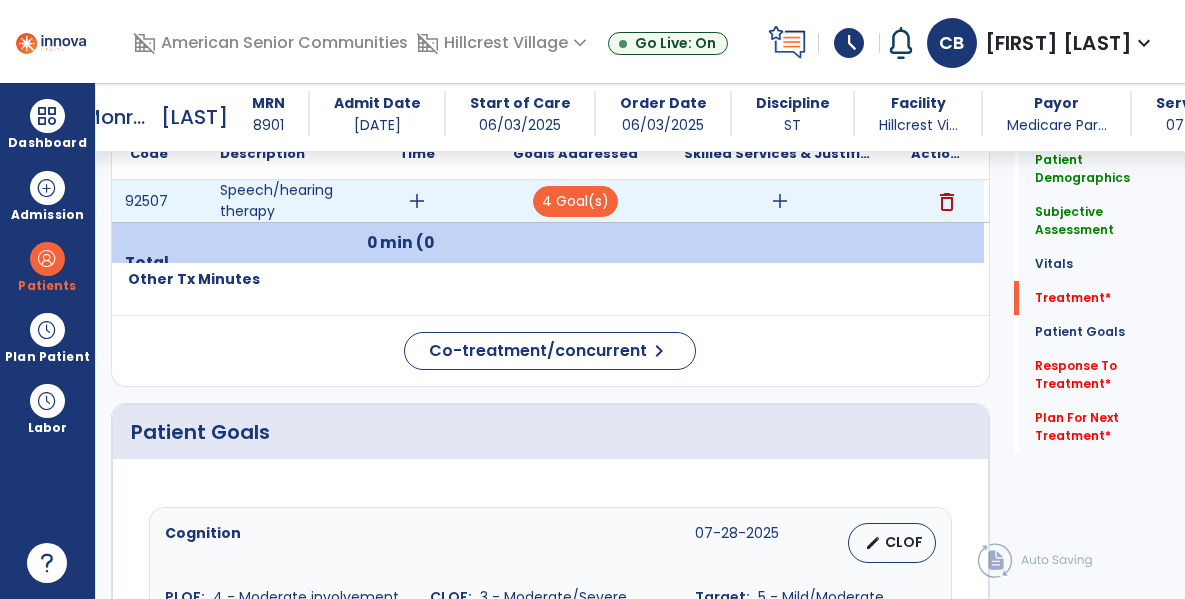 click on "add" at bounding box center (417, 201) 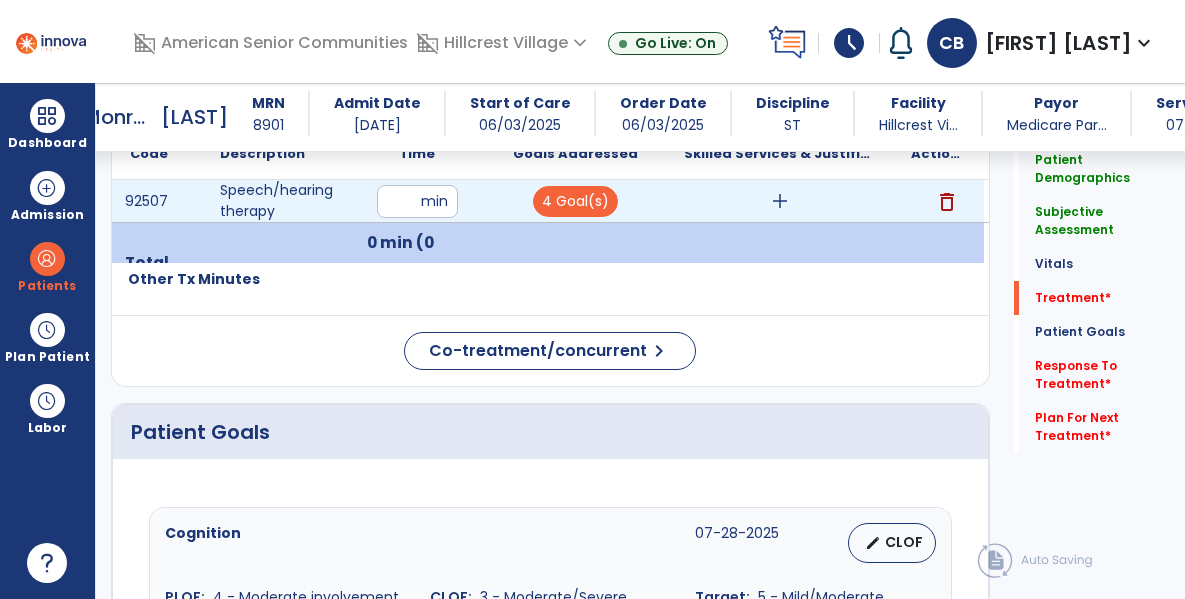 type on "**" 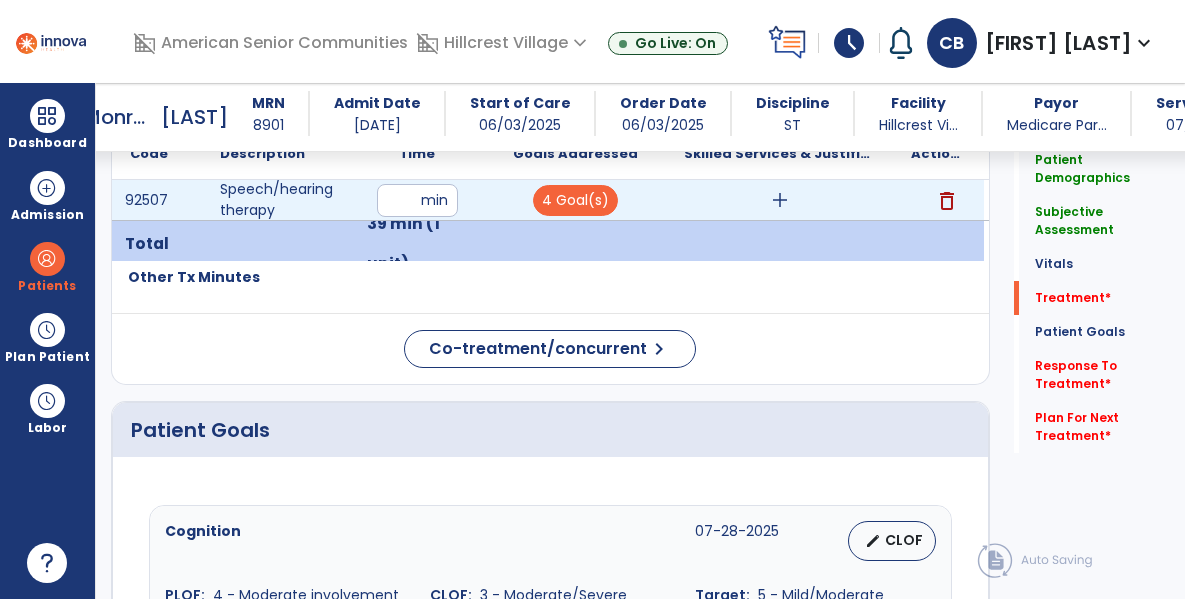 click on "add" at bounding box center (780, 200) 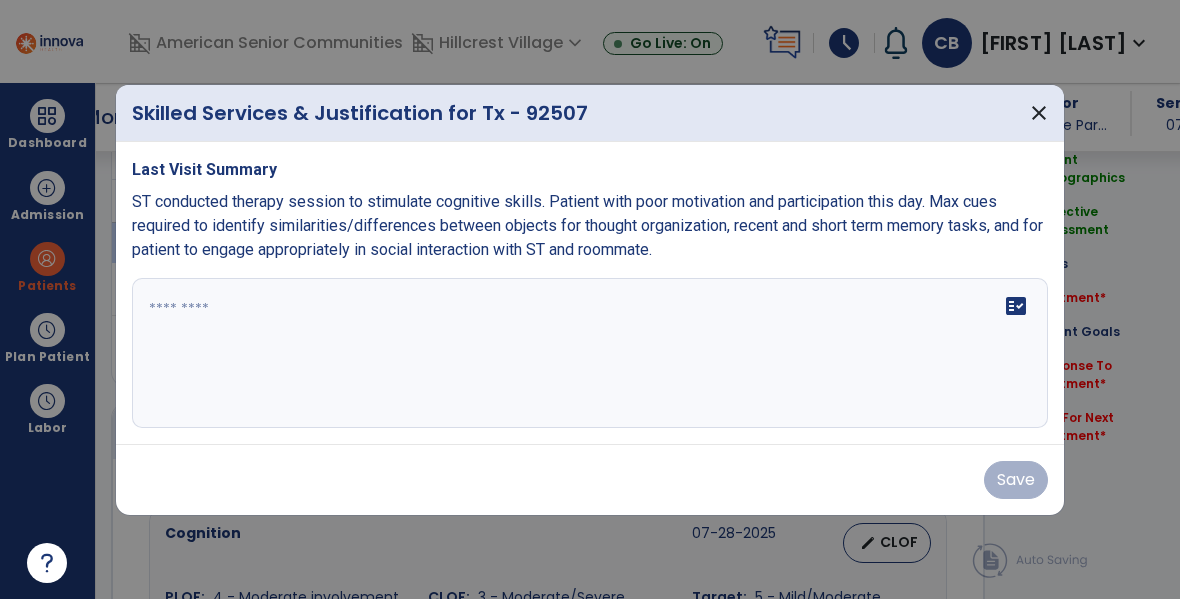 scroll, scrollTop: 1256, scrollLeft: 0, axis: vertical 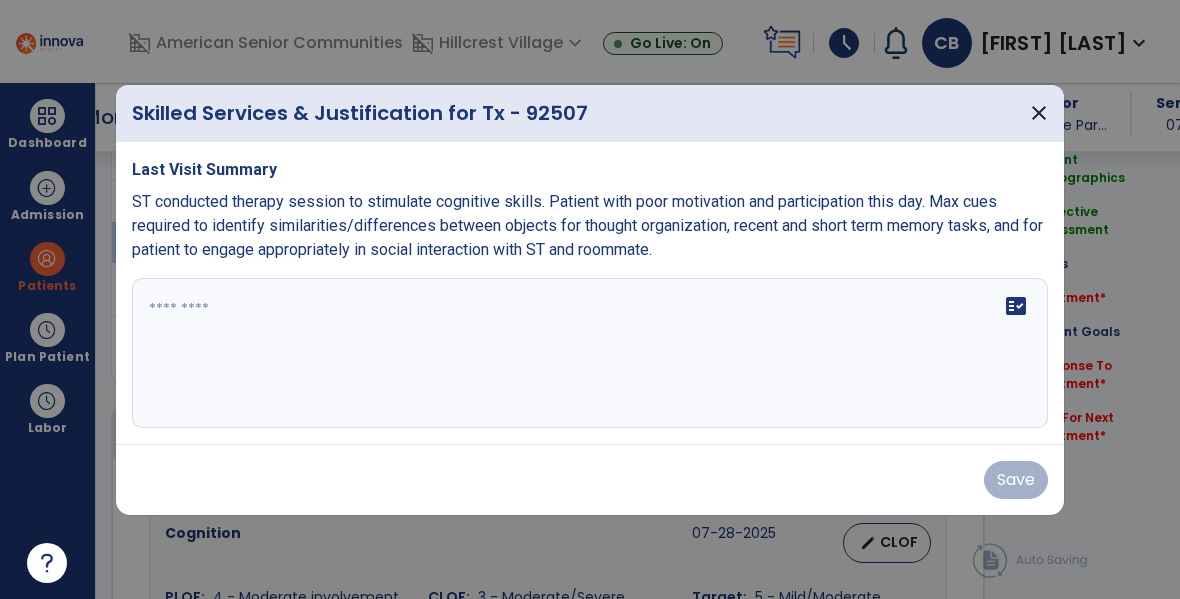 click at bounding box center (590, 353) 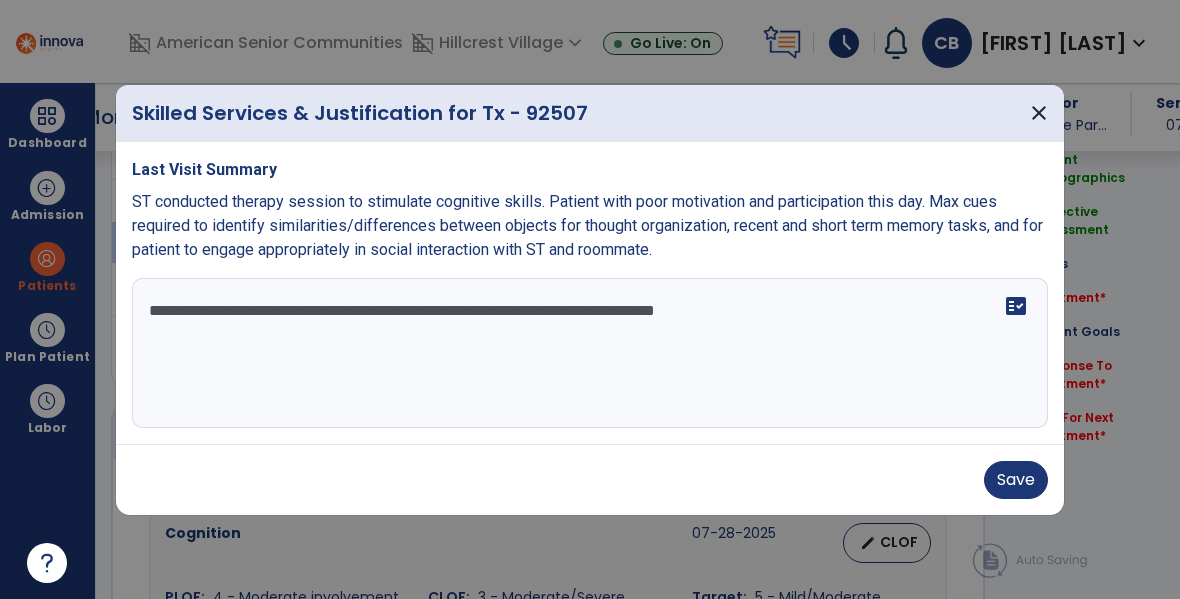 click on "**********" at bounding box center (590, 353) 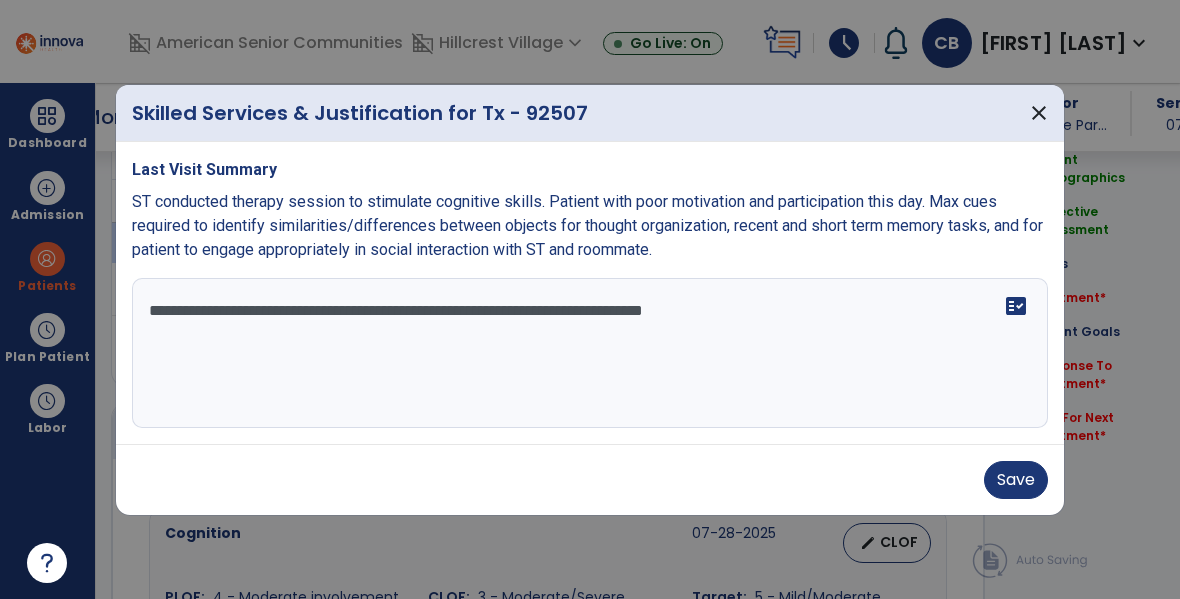 click on "**********" at bounding box center (590, 353) 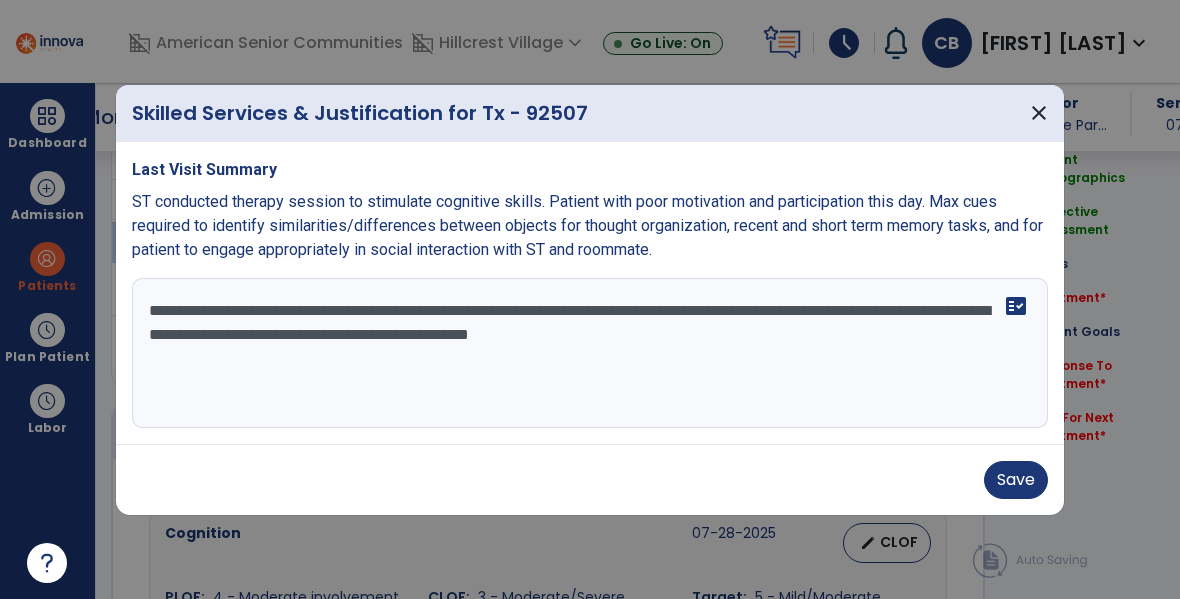click on "**********" at bounding box center [590, 353] 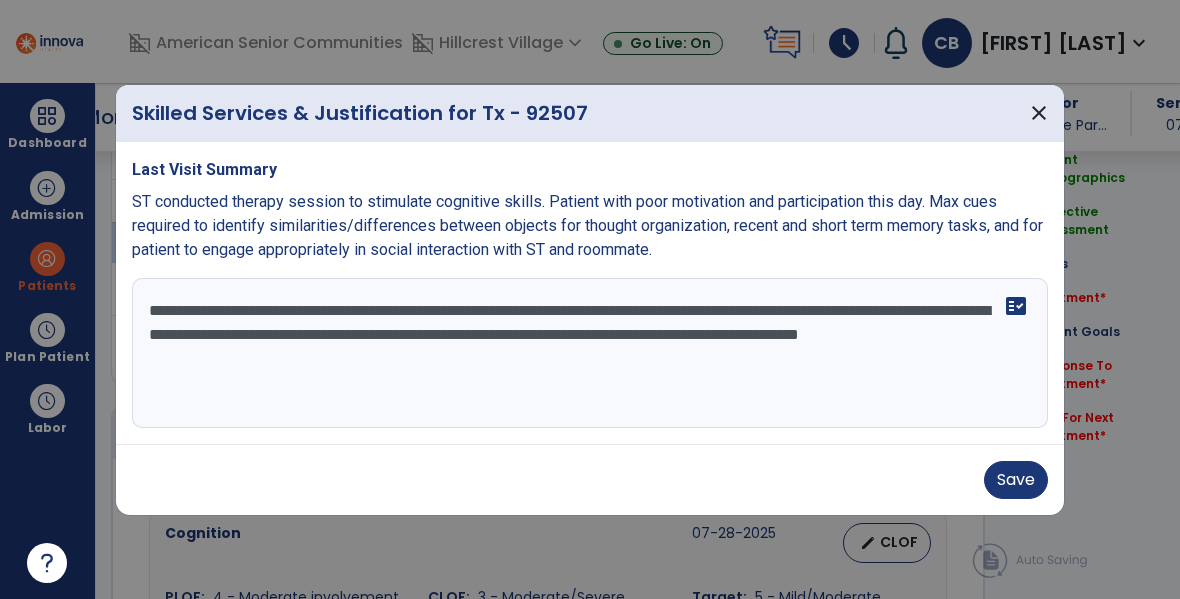 click on "**********" at bounding box center [590, 353] 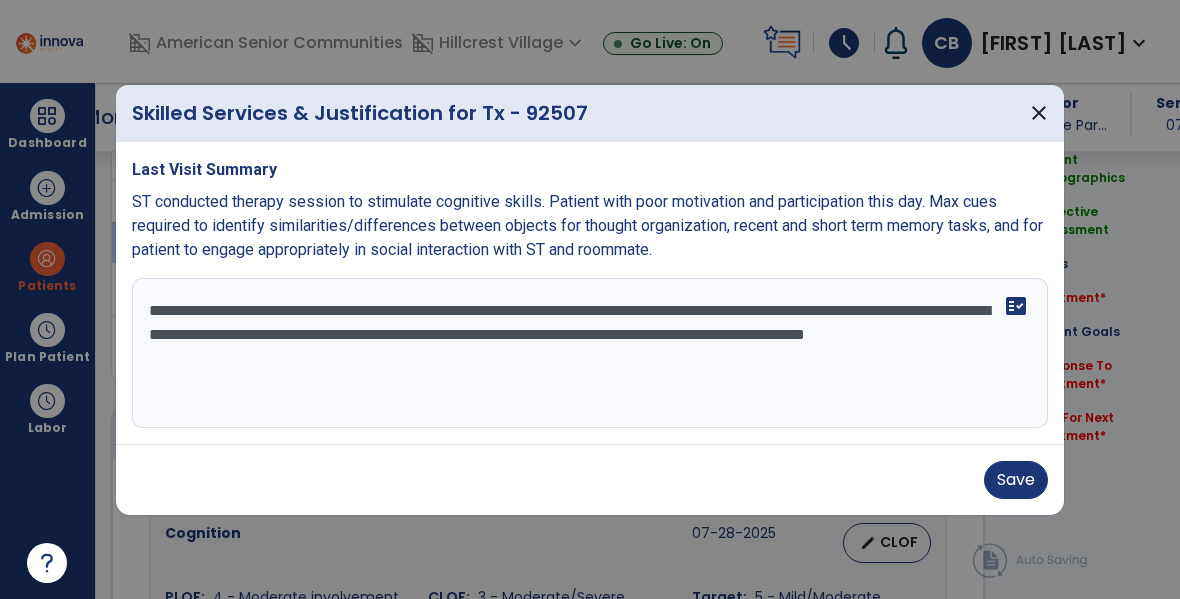 click on "**********" at bounding box center [590, 353] 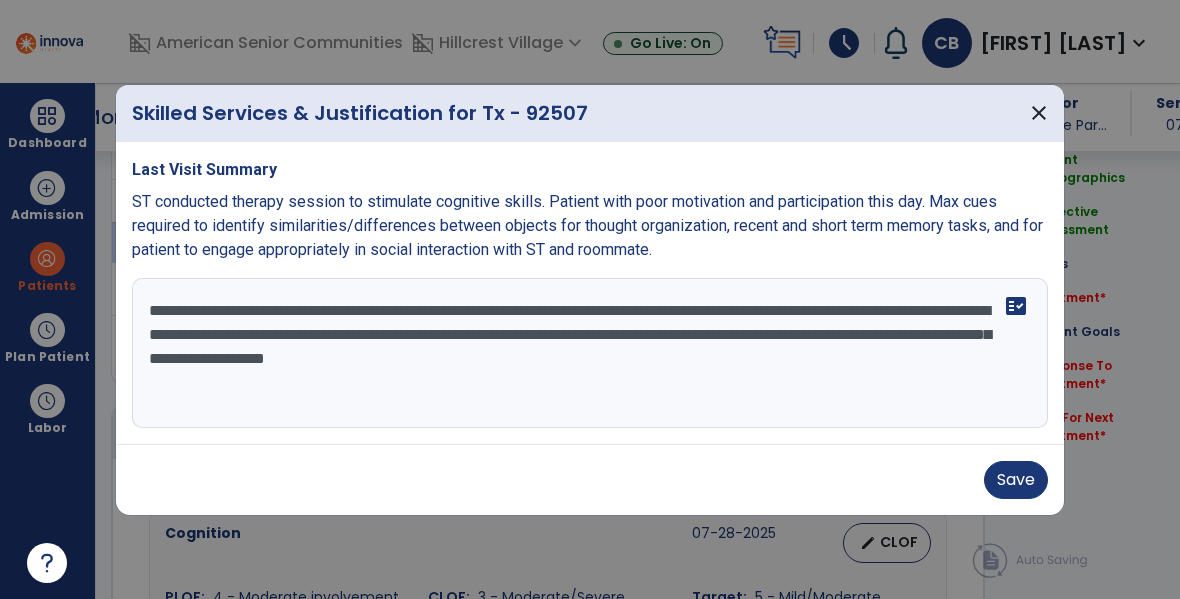 click on "**********" at bounding box center (590, 353) 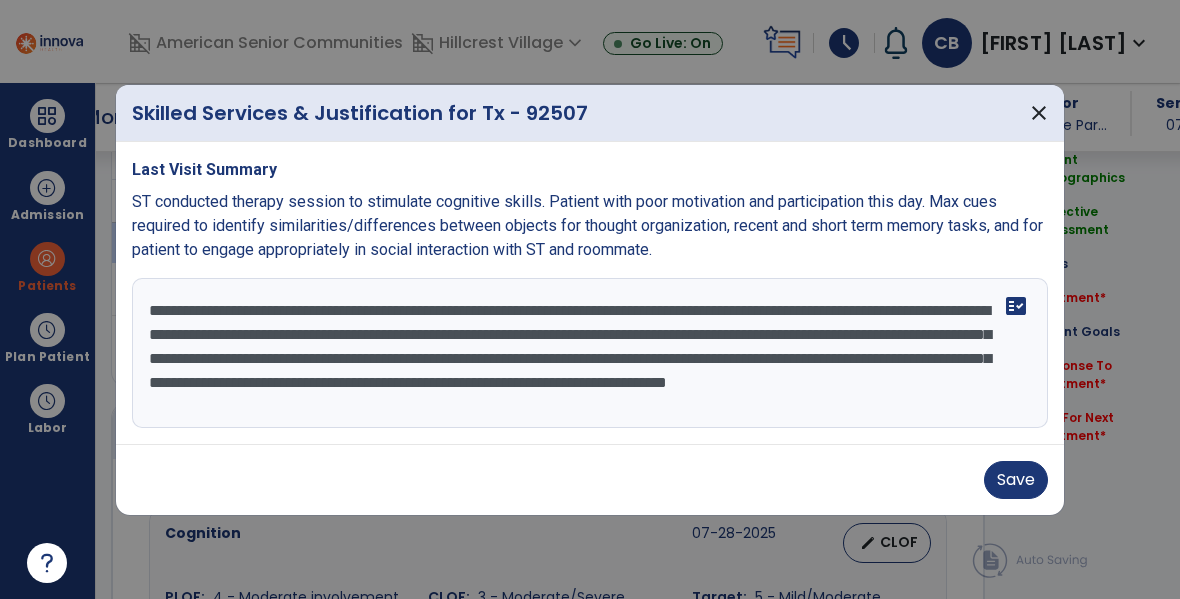 scroll, scrollTop: 16, scrollLeft: 0, axis: vertical 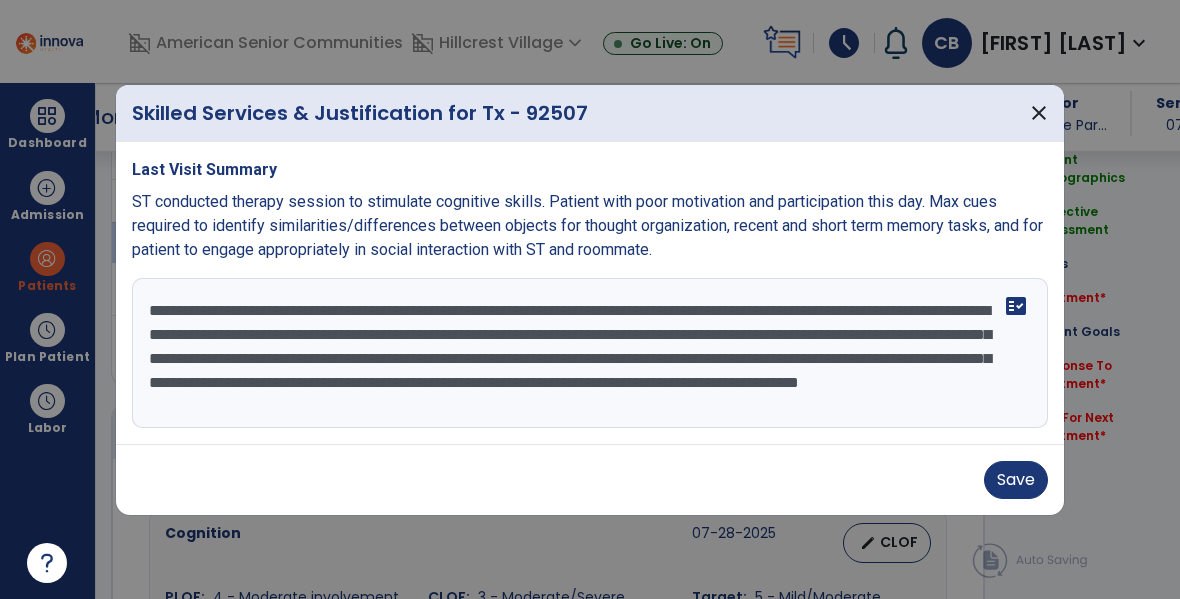 click on "**********" at bounding box center (590, 353) 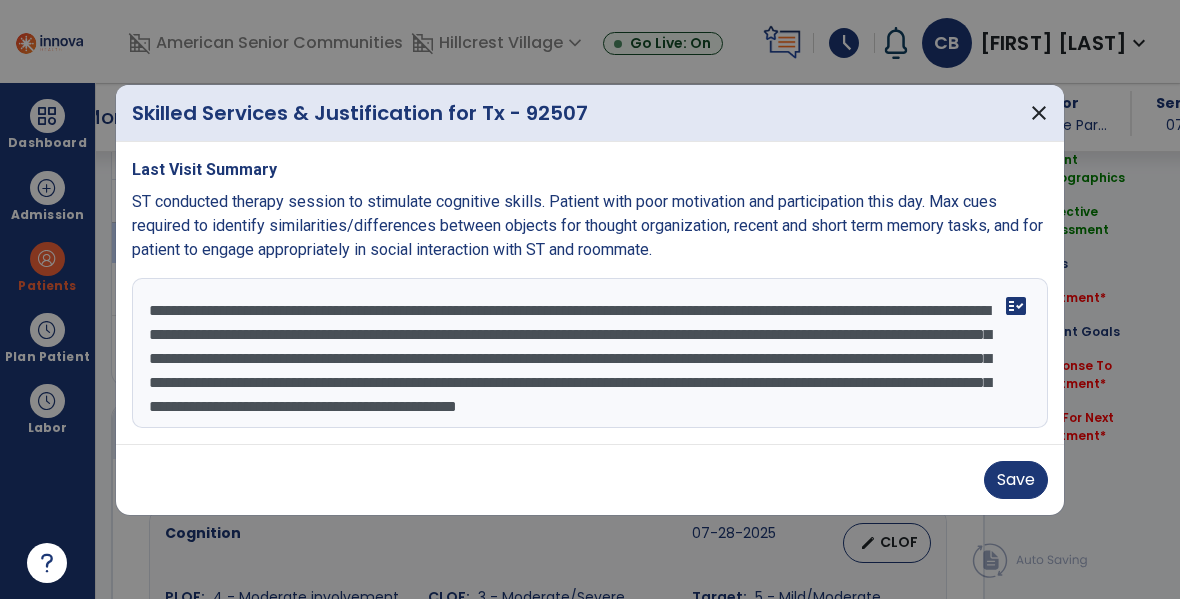 scroll, scrollTop: 40, scrollLeft: 0, axis: vertical 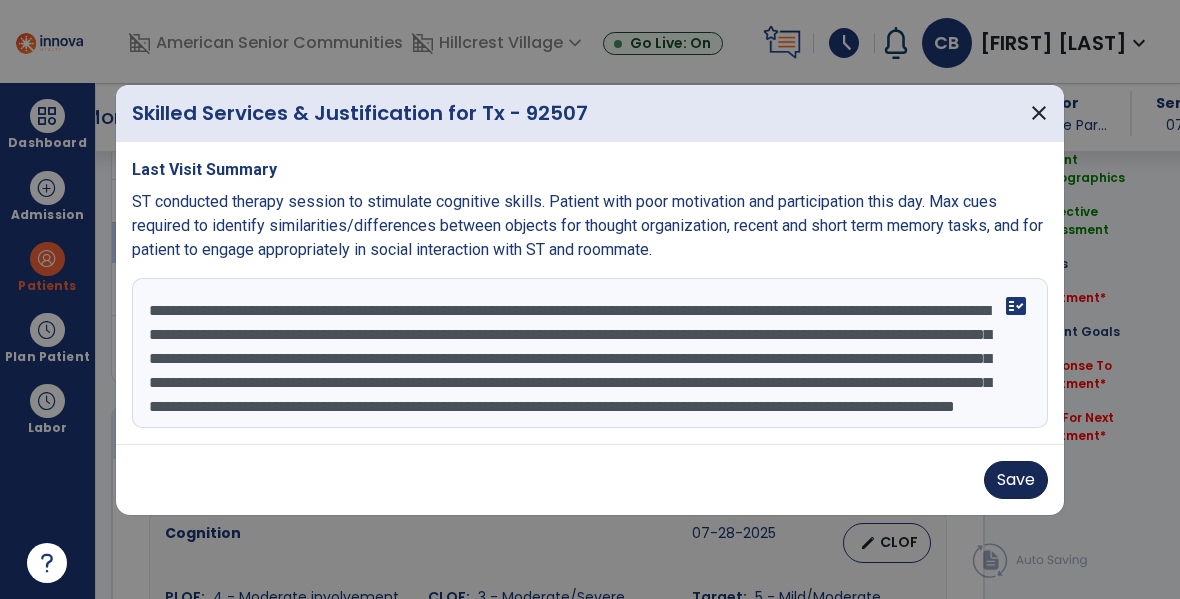 type on "**********" 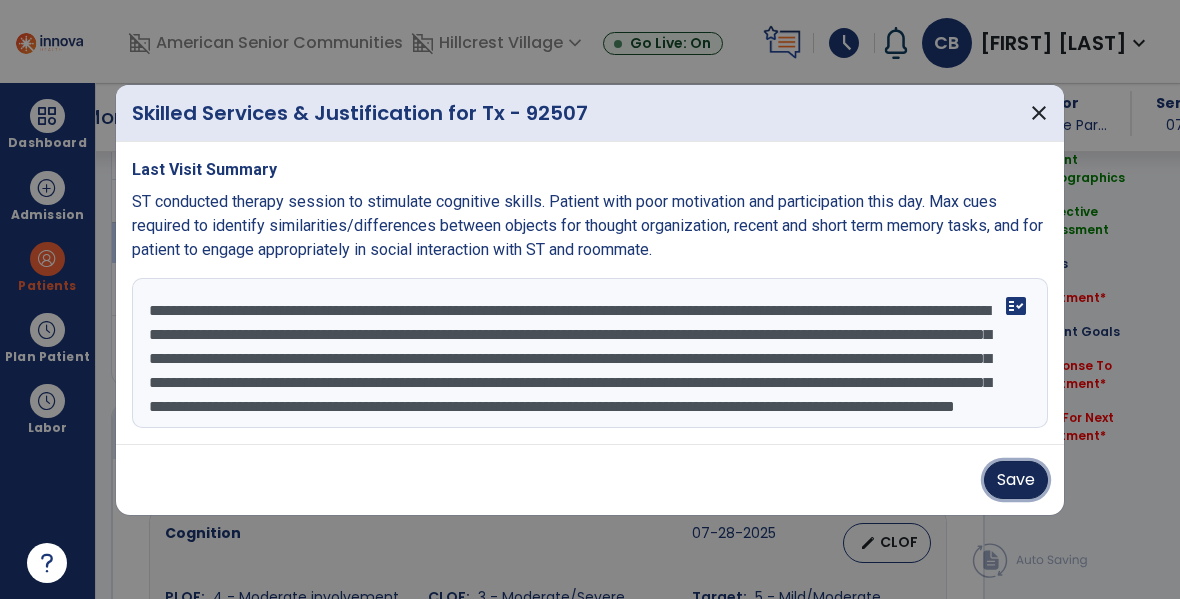 click on "Save" at bounding box center [1016, 480] 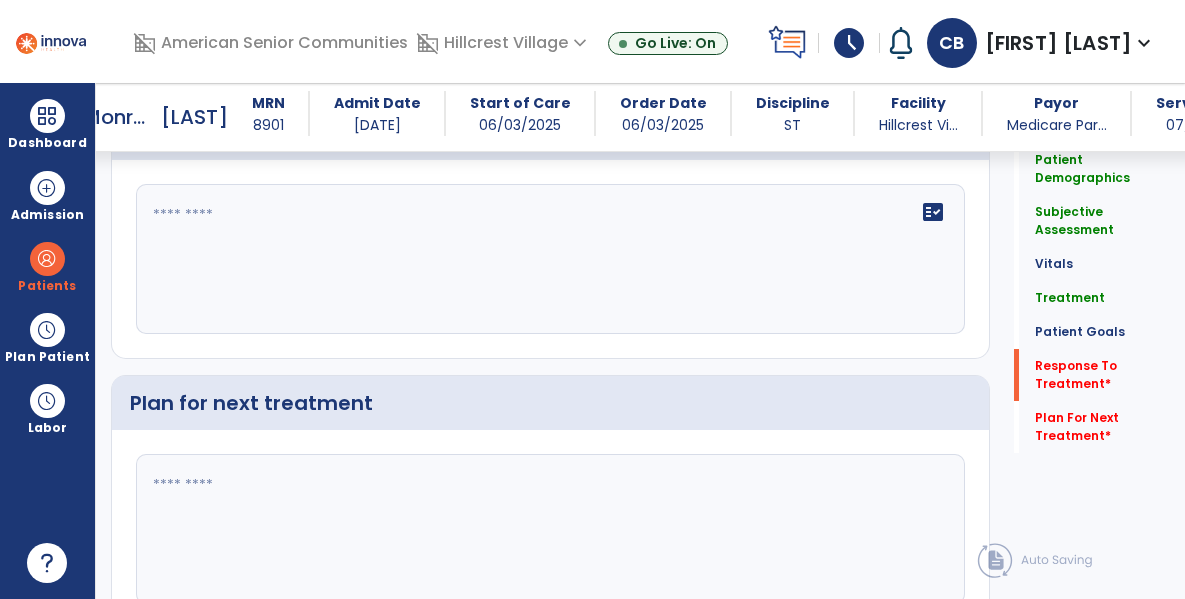 scroll, scrollTop: 2518, scrollLeft: 0, axis: vertical 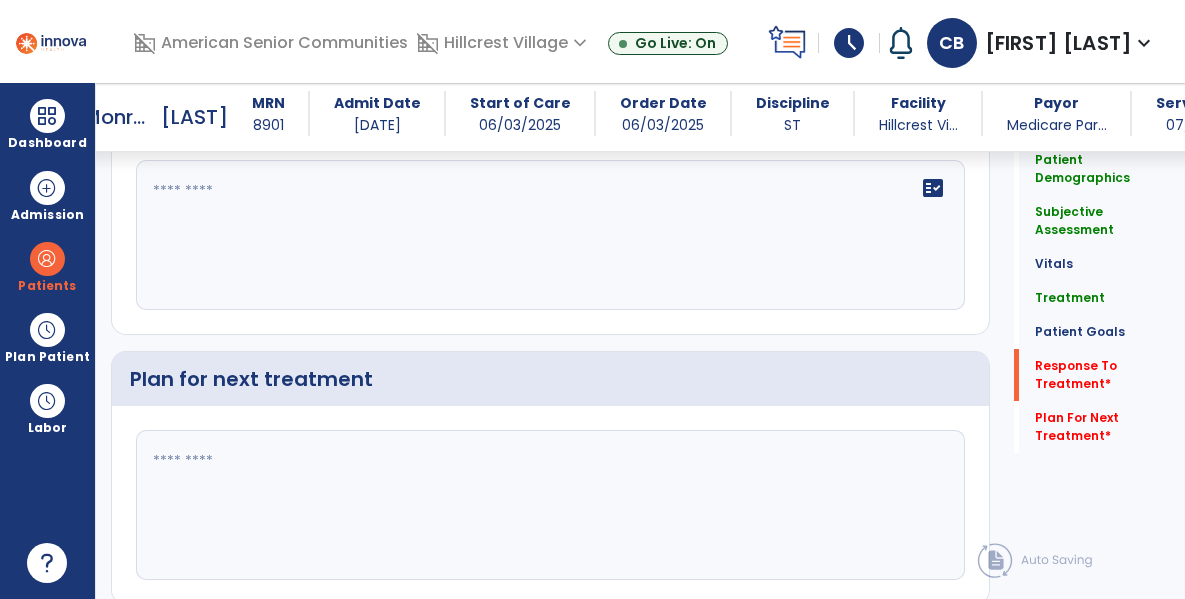 click on "fact_check" 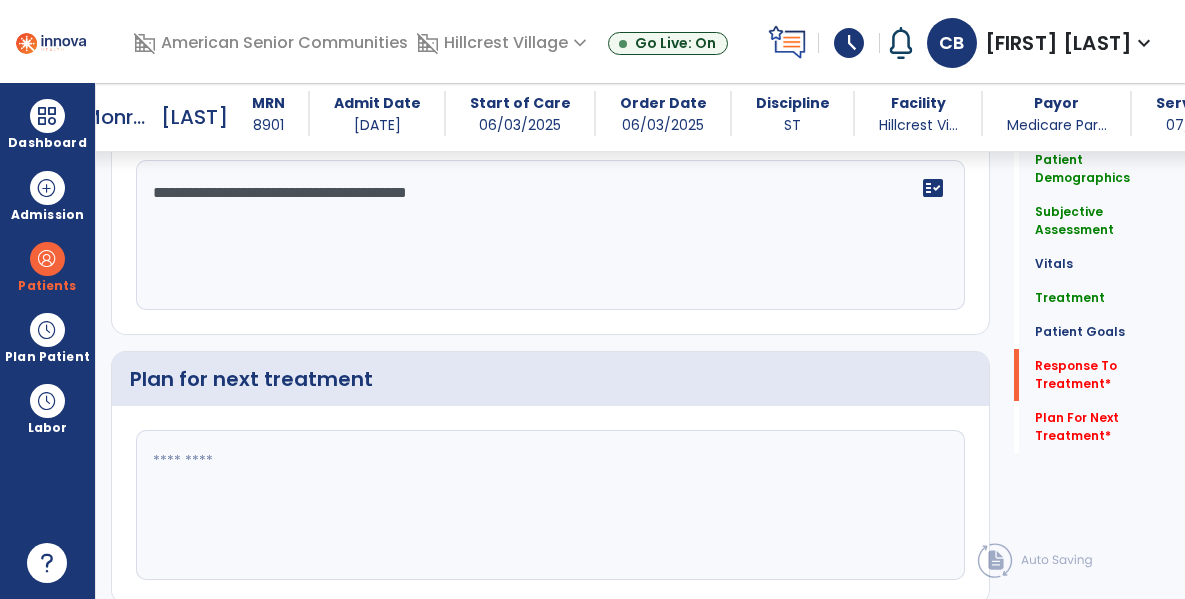 type on "**********" 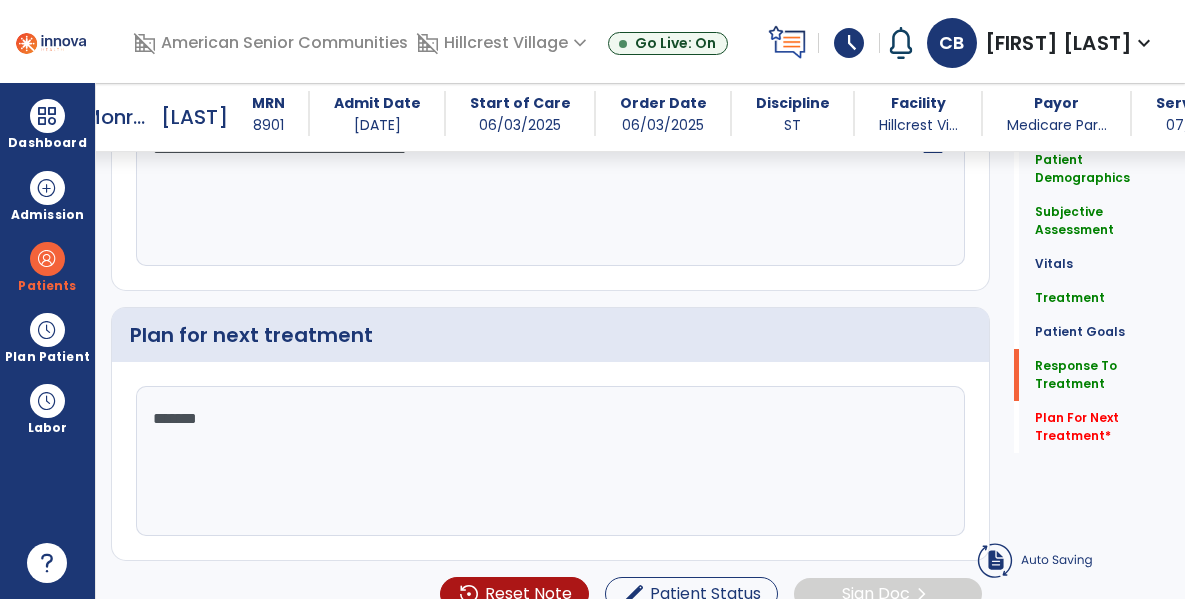 type on "********" 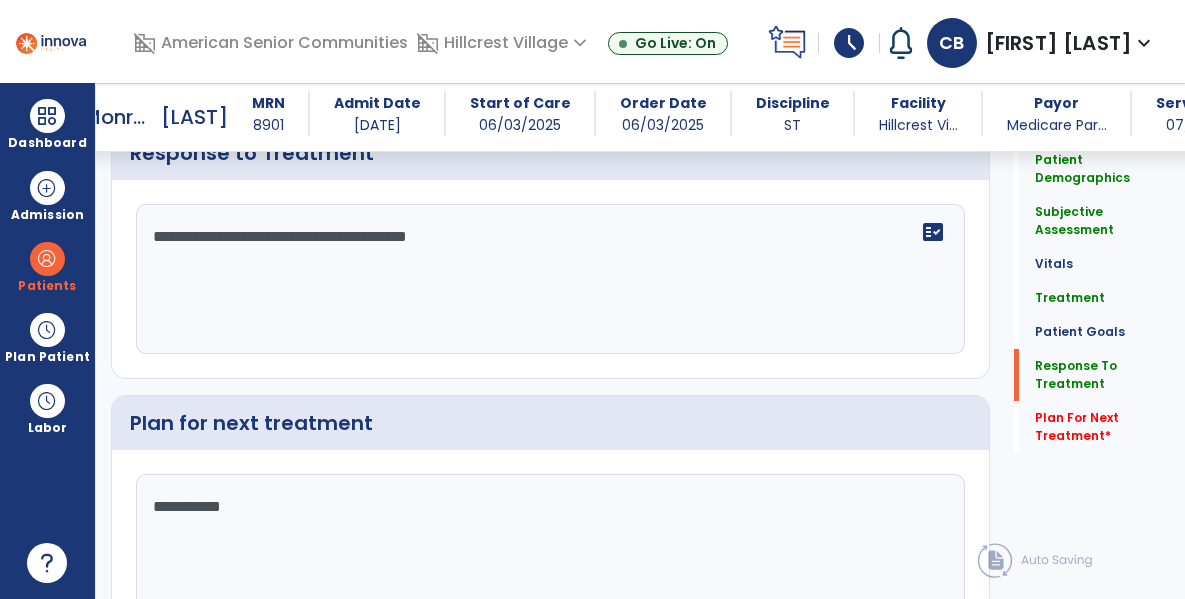 scroll, scrollTop: 2518, scrollLeft: 0, axis: vertical 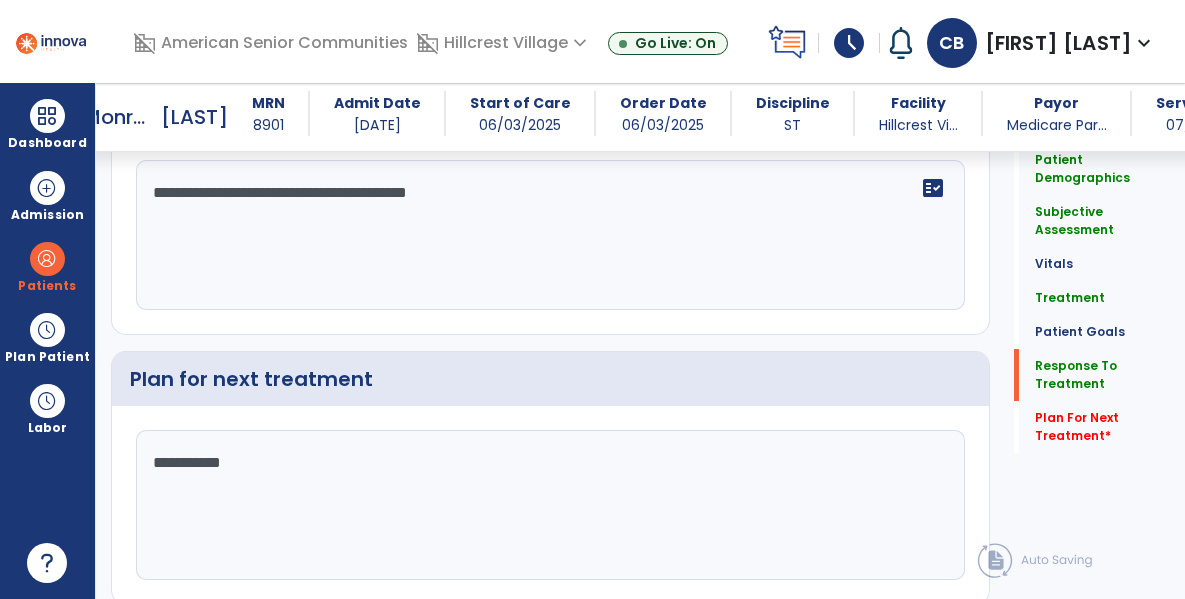 type on "**********" 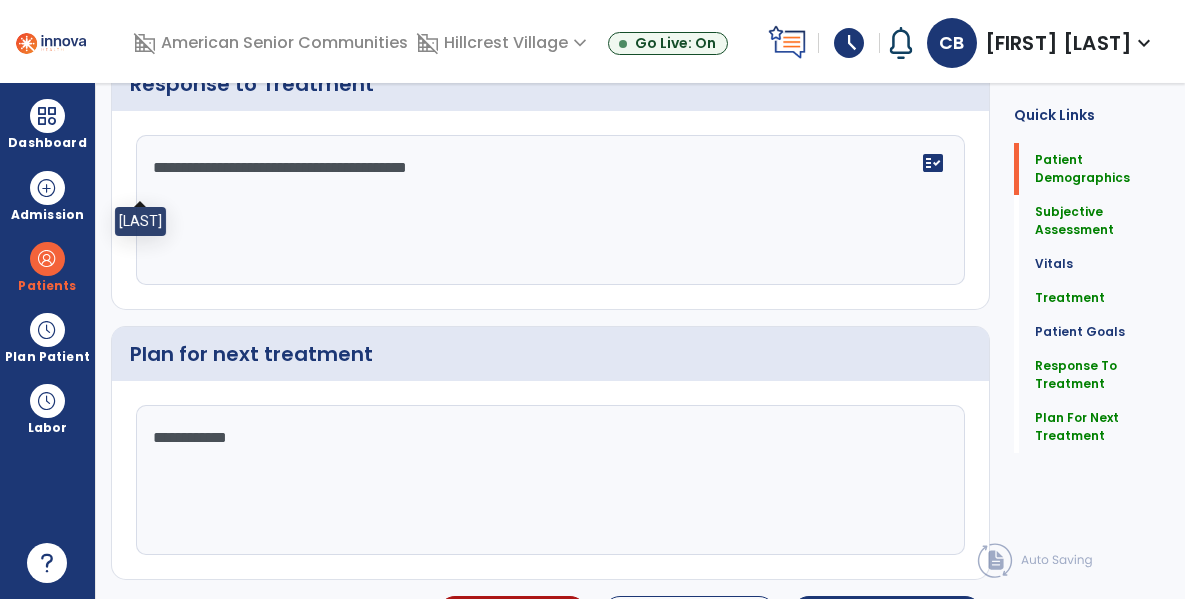 scroll, scrollTop: 0, scrollLeft: 0, axis: both 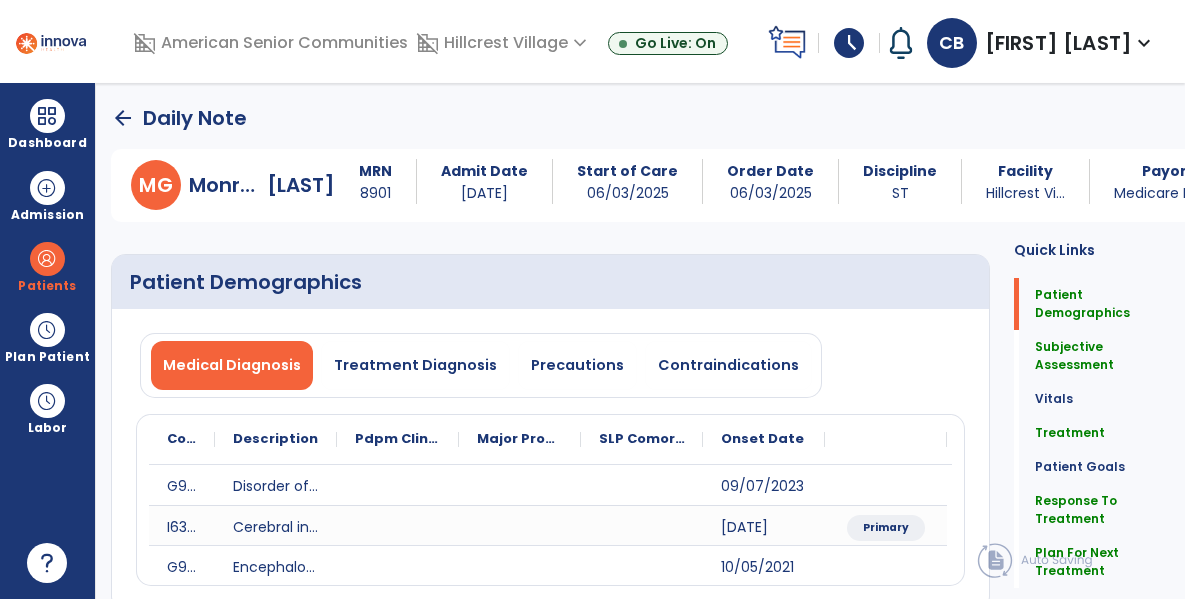 click on "arrow_back" 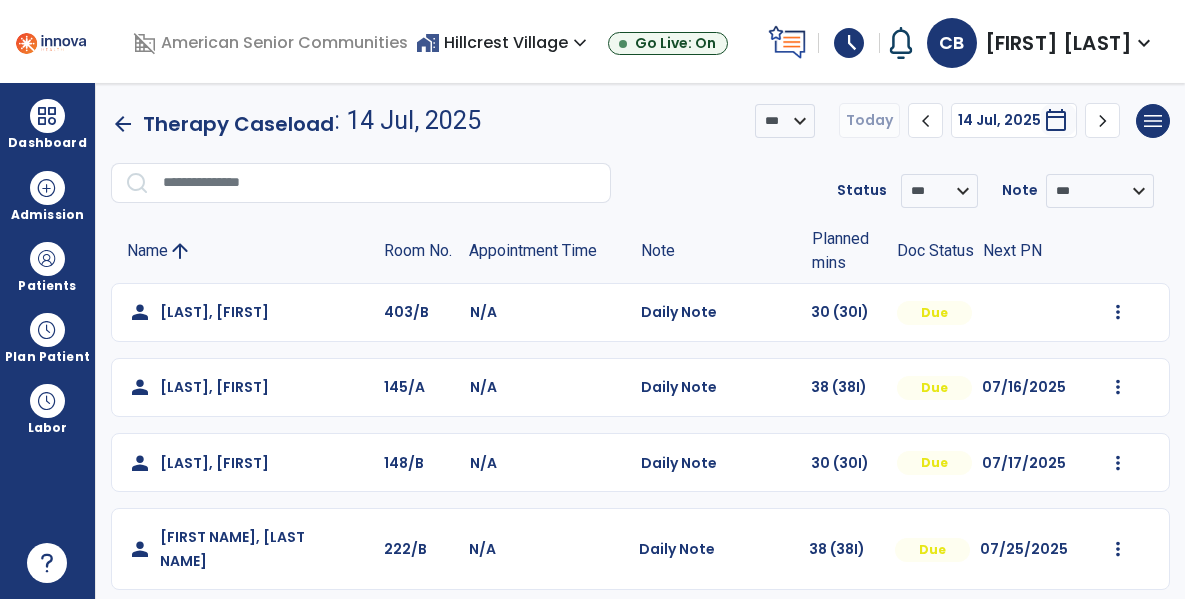 scroll, scrollTop: 593, scrollLeft: 0, axis: vertical 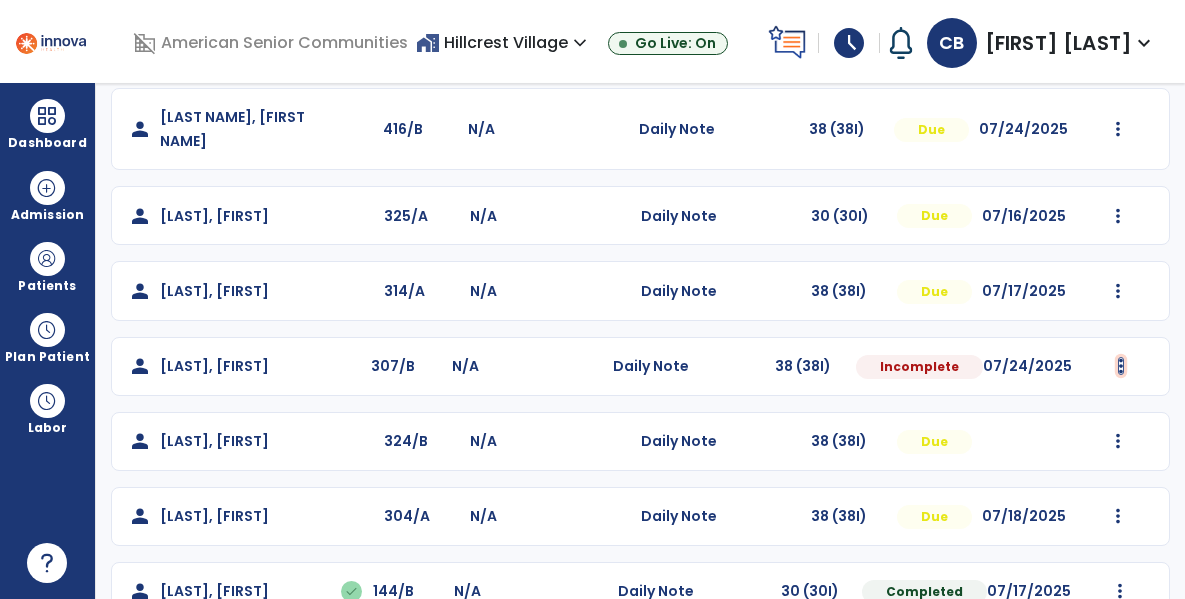 click at bounding box center [1118, -281] 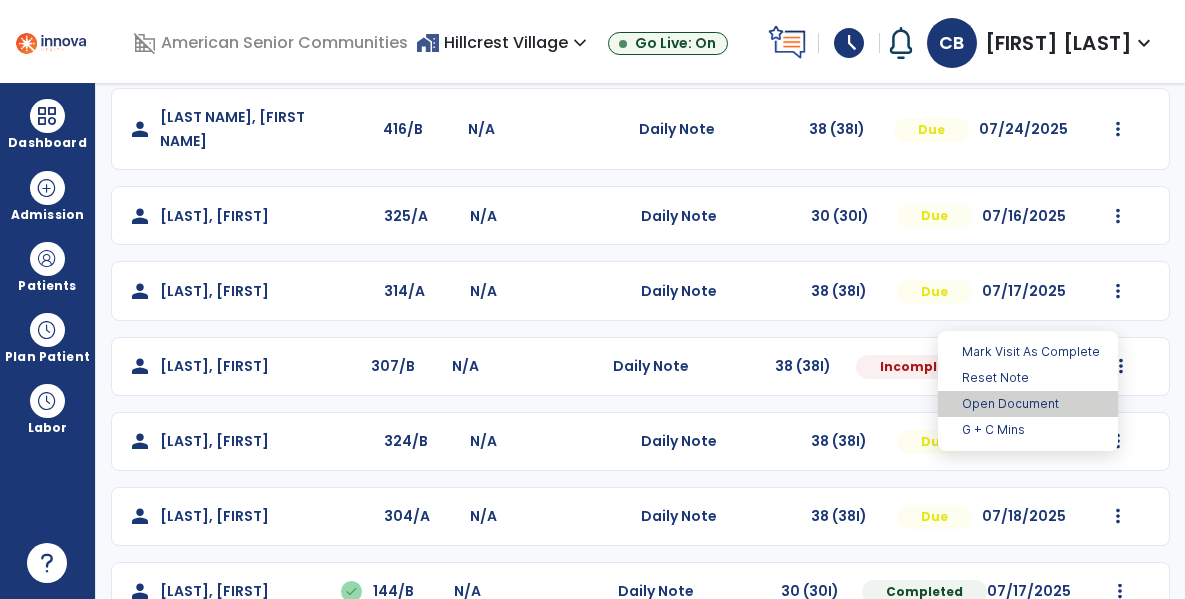 click on "Open Document" at bounding box center (1028, 404) 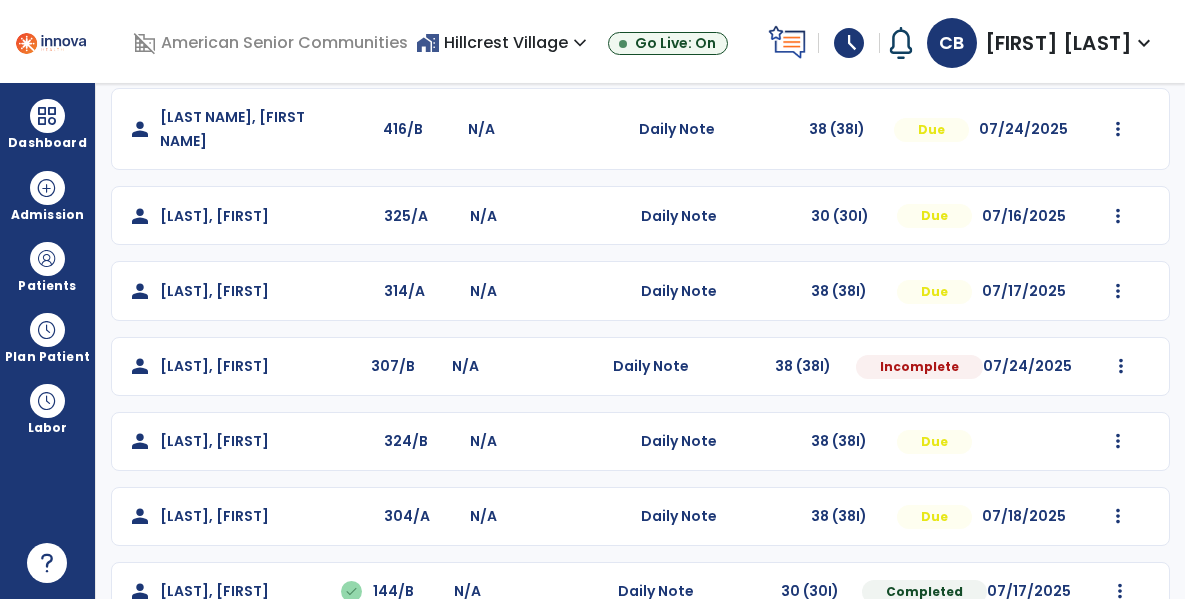 select on "*" 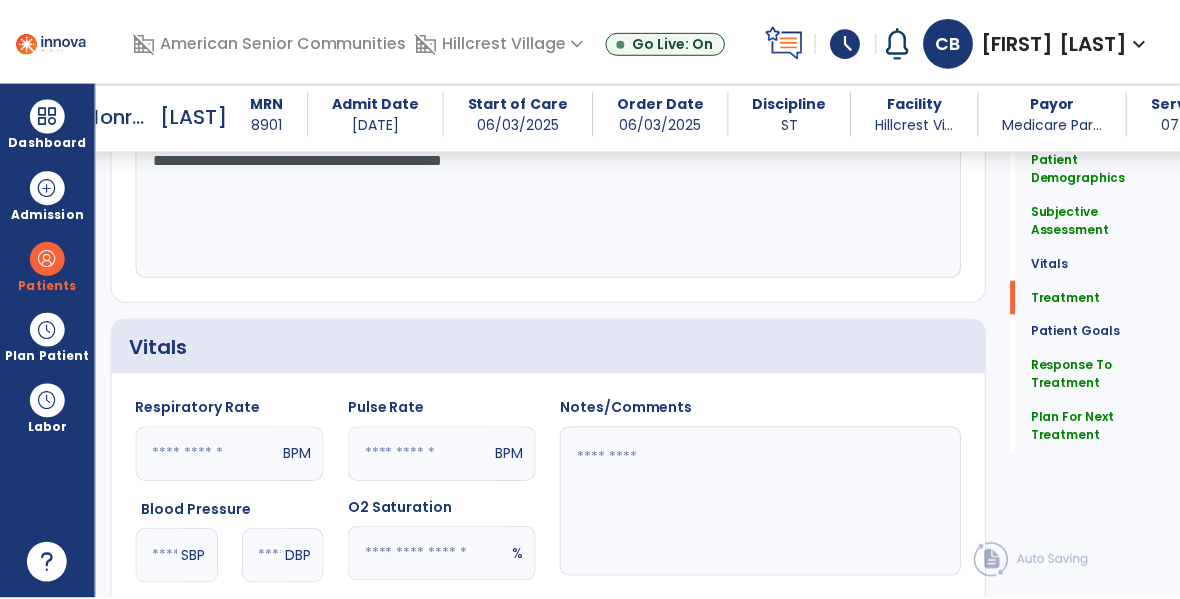 scroll, scrollTop: 2590, scrollLeft: 0, axis: vertical 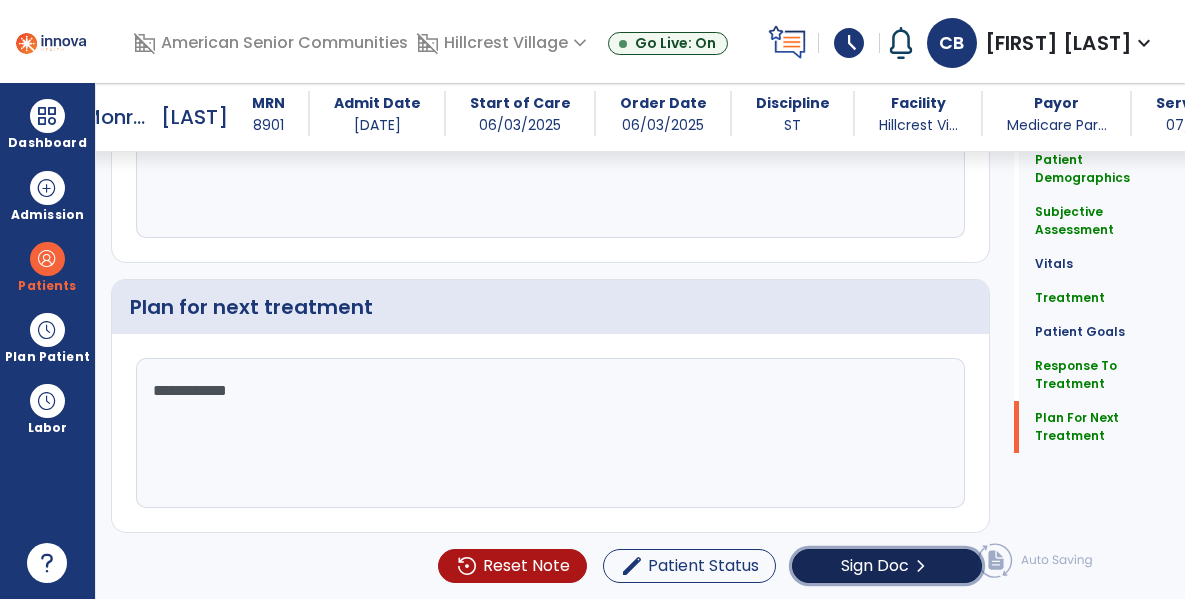 click on "Sign Doc" 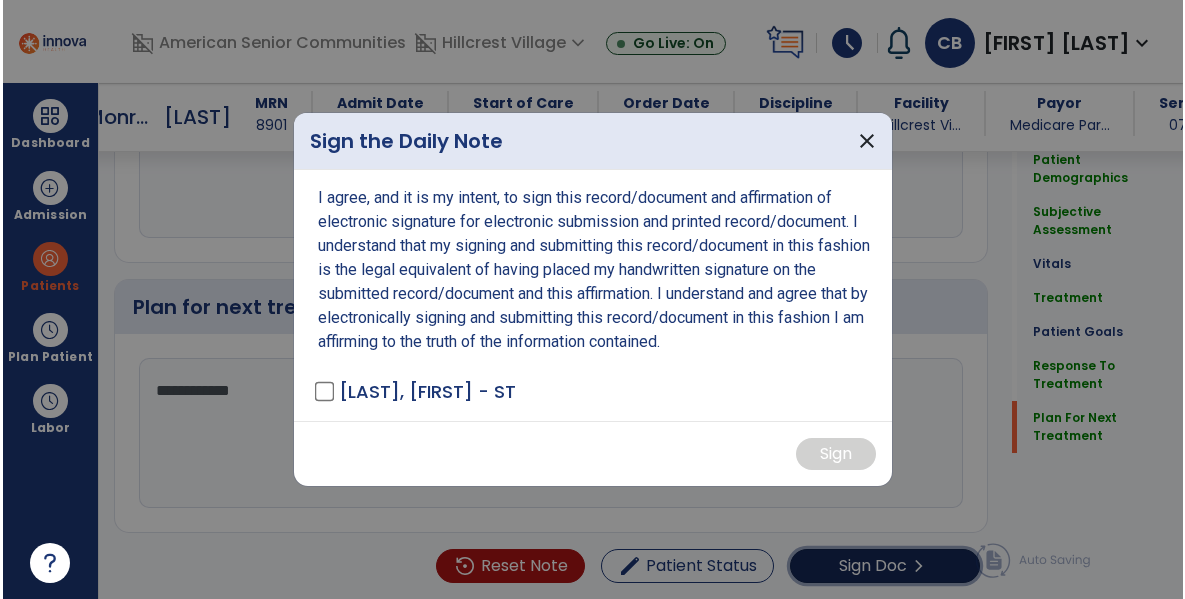 scroll, scrollTop: 2590, scrollLeft: 0, axis: vertical 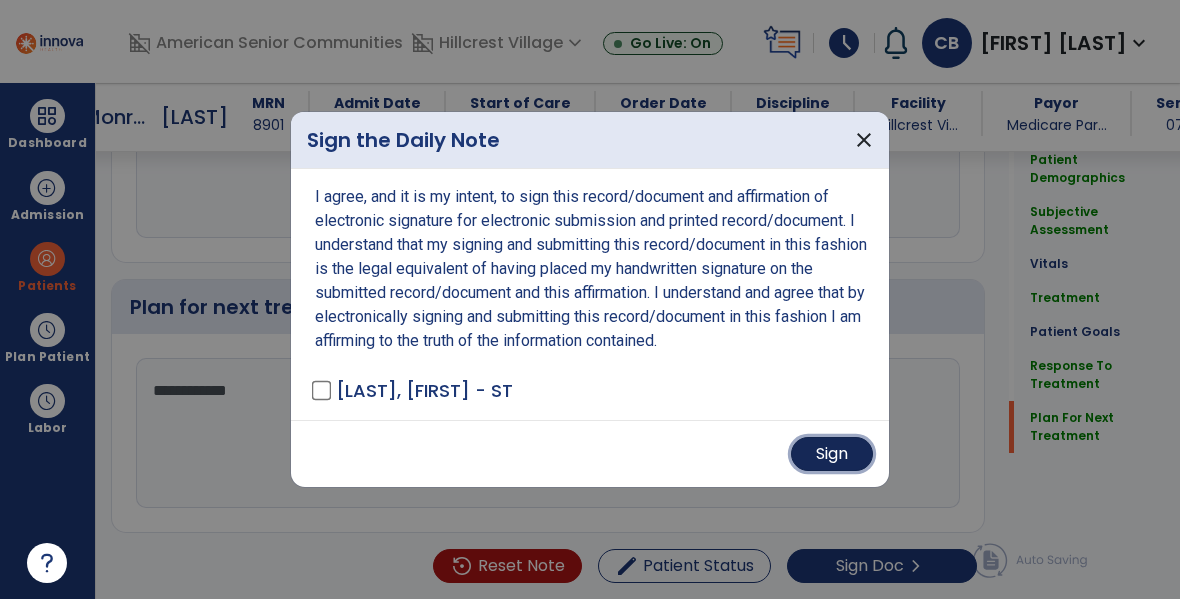 click on "Sign" at bounding box center [832, 454] 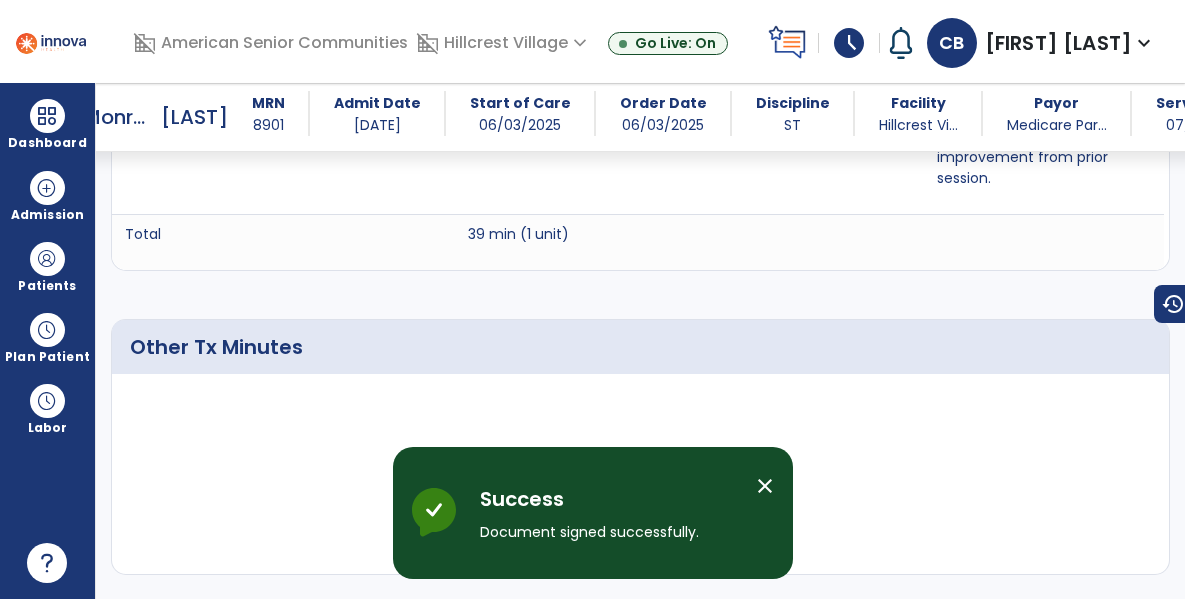 scroll, scrollTop: 0, scrollLeft: 0, axis: both 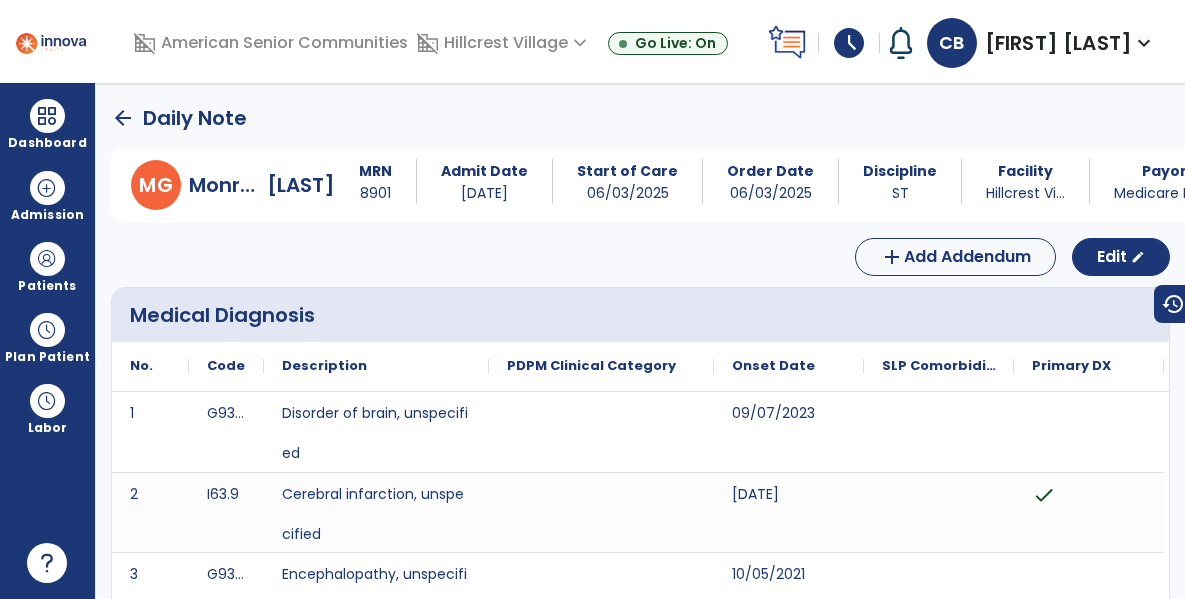 click on "arrow_back" 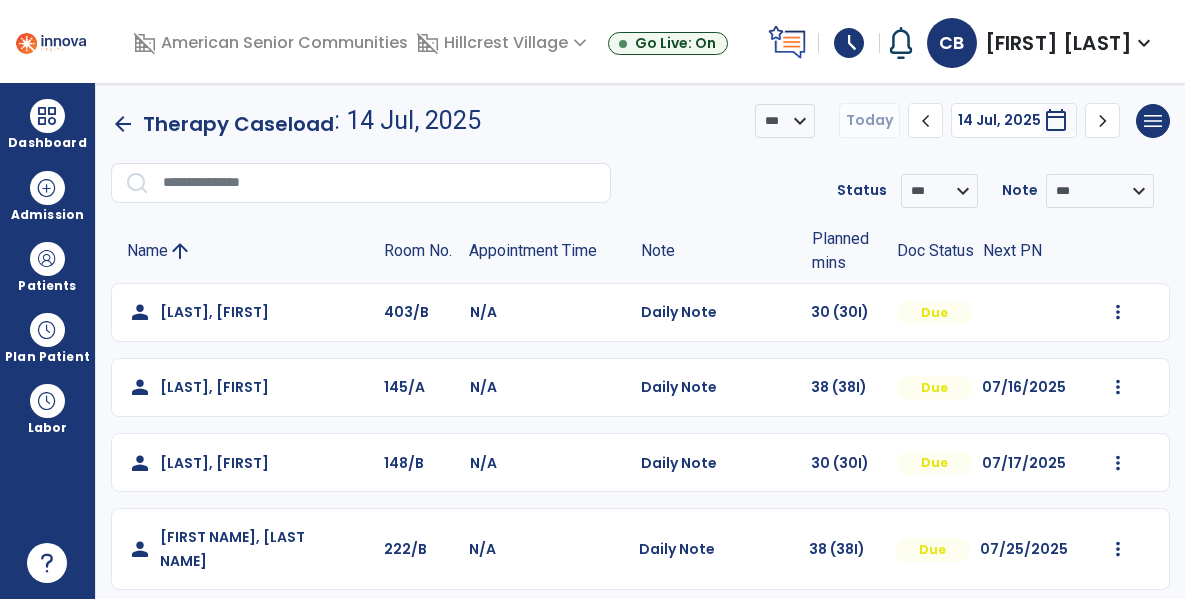 click on "arrow_back" 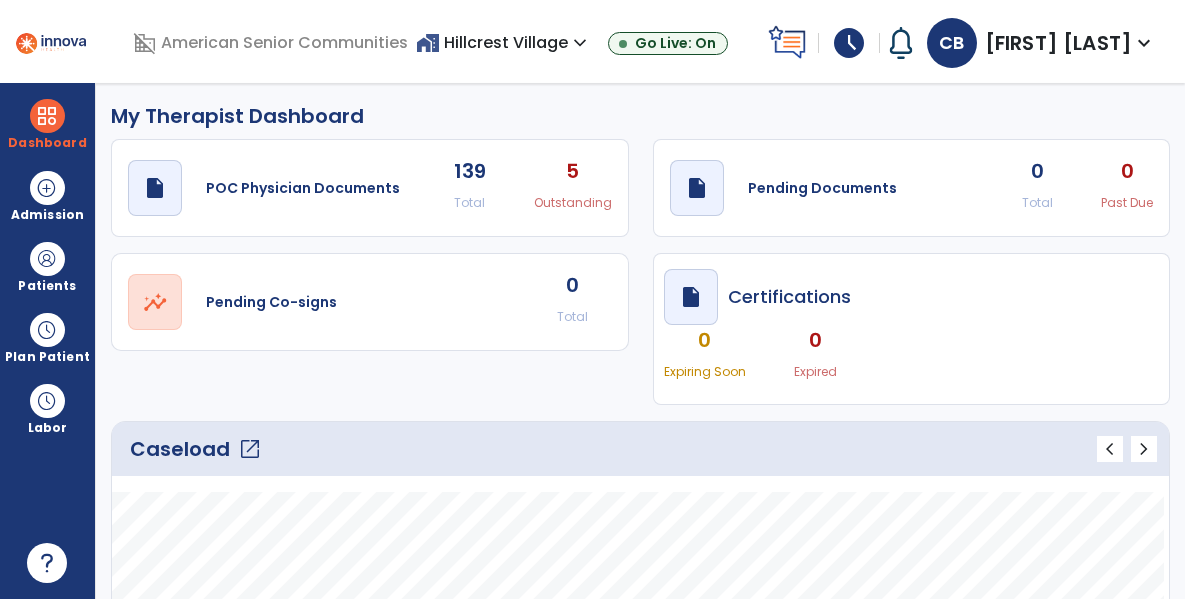 scroll, scrollTop: 5, scrollLeft: 0, axis: vertical 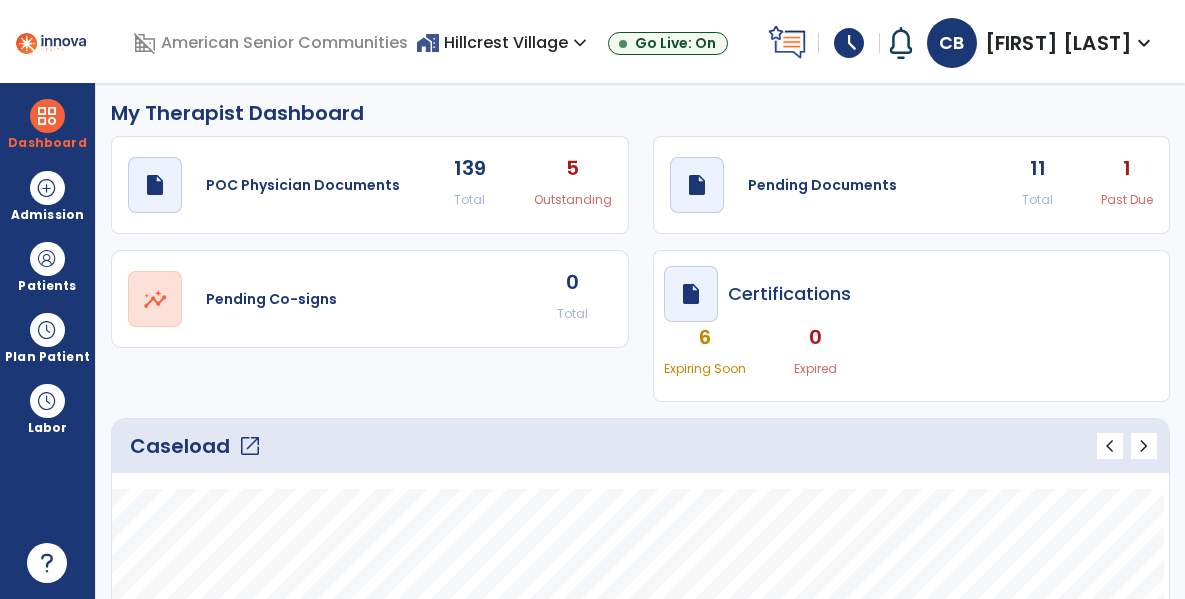 click on "open_in_new" 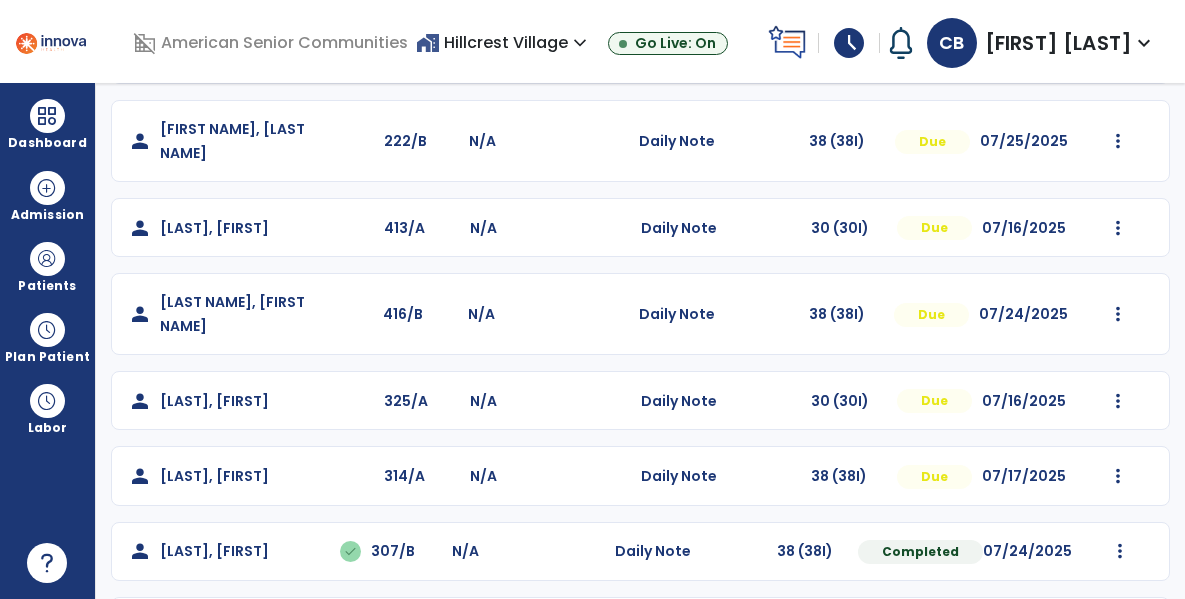 scroll, scrollTop: 407, scrollLeft: 0, axis: vertical 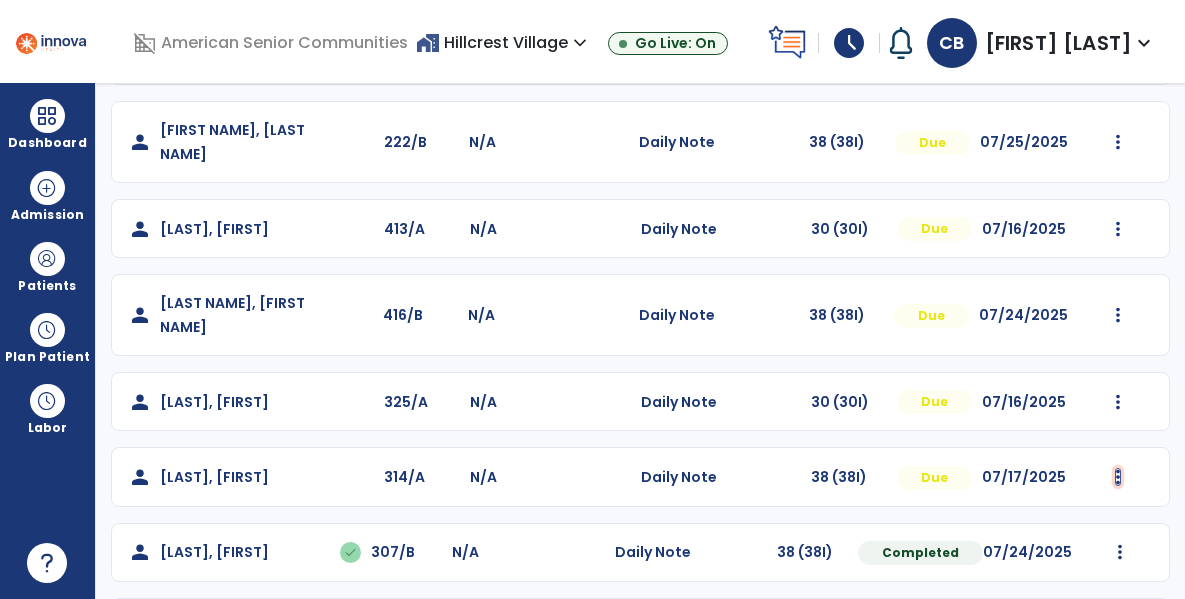 click at bounding box center [1118, -95] 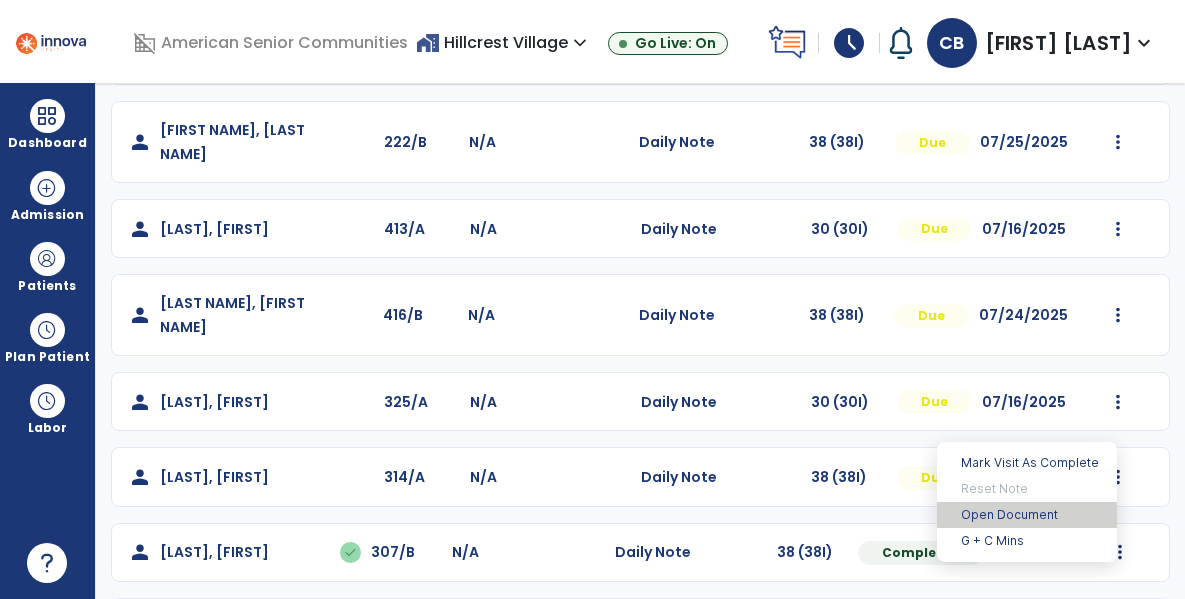 click on "Open Document" at bounding box center [1027, 515] 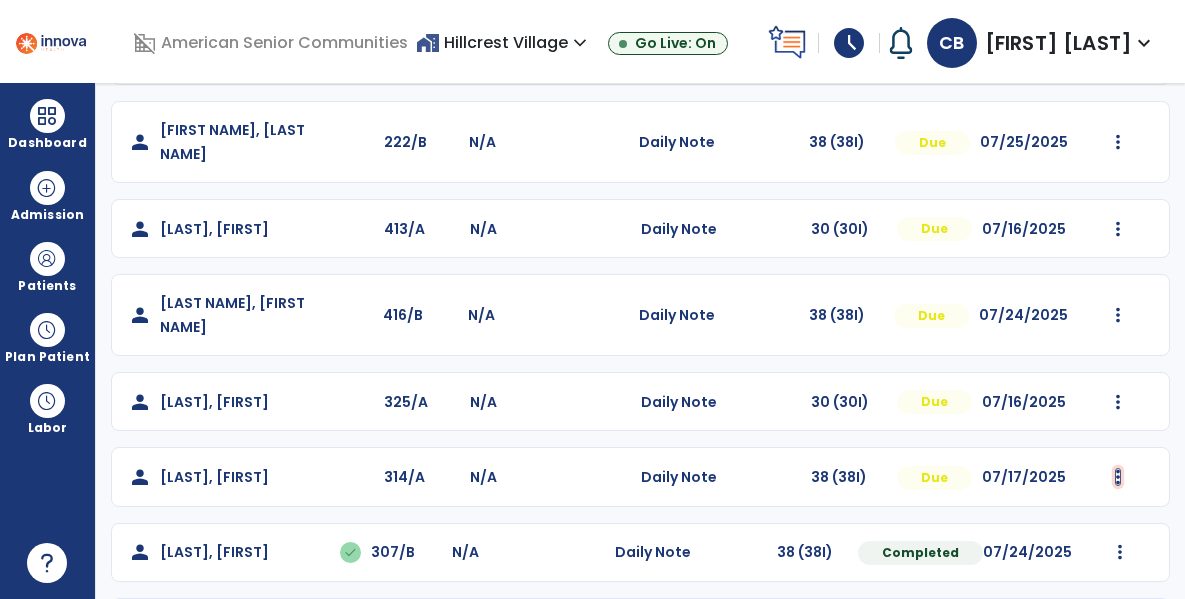 click at bounding box center (1118, -95) 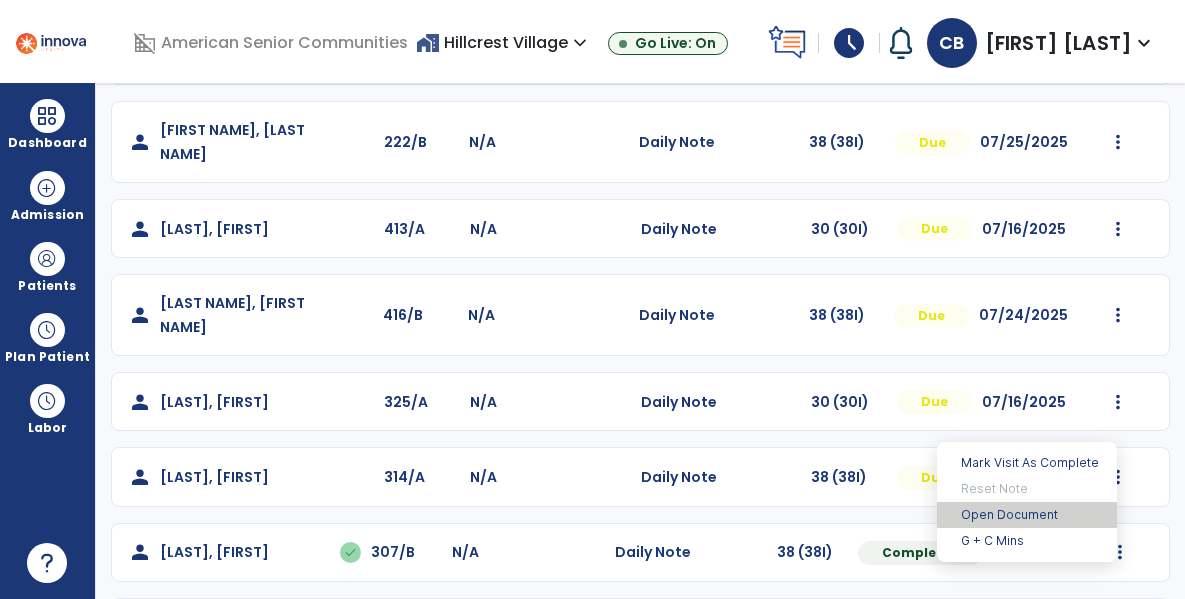click on "Open Document" at bounding box center (1027, 515) 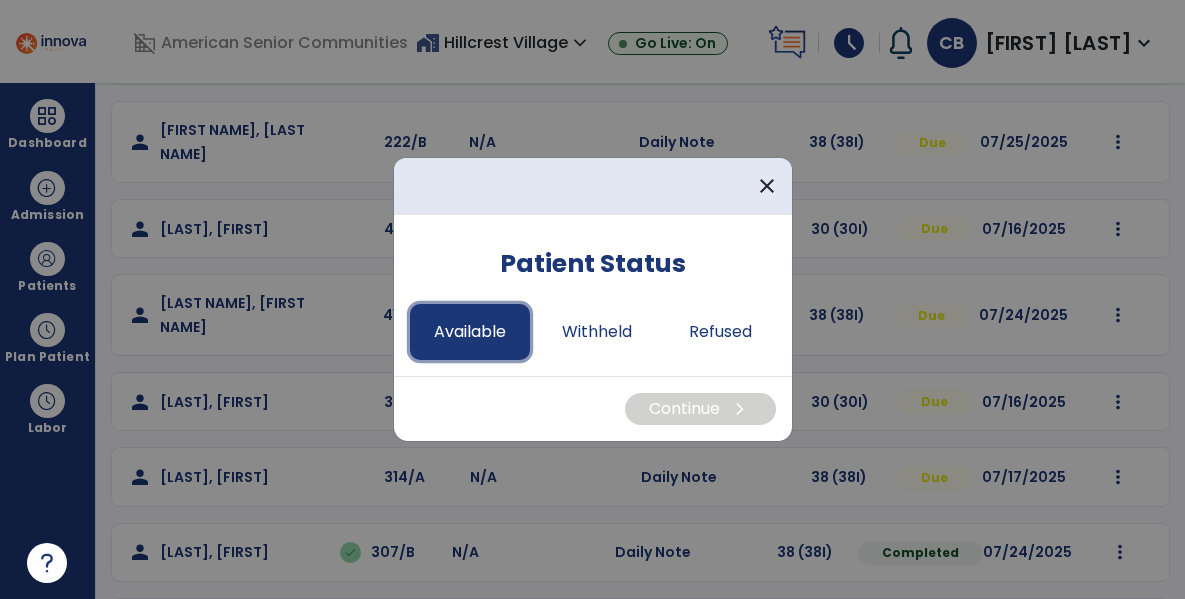 click on "Available" at bounding box center [470, 332] 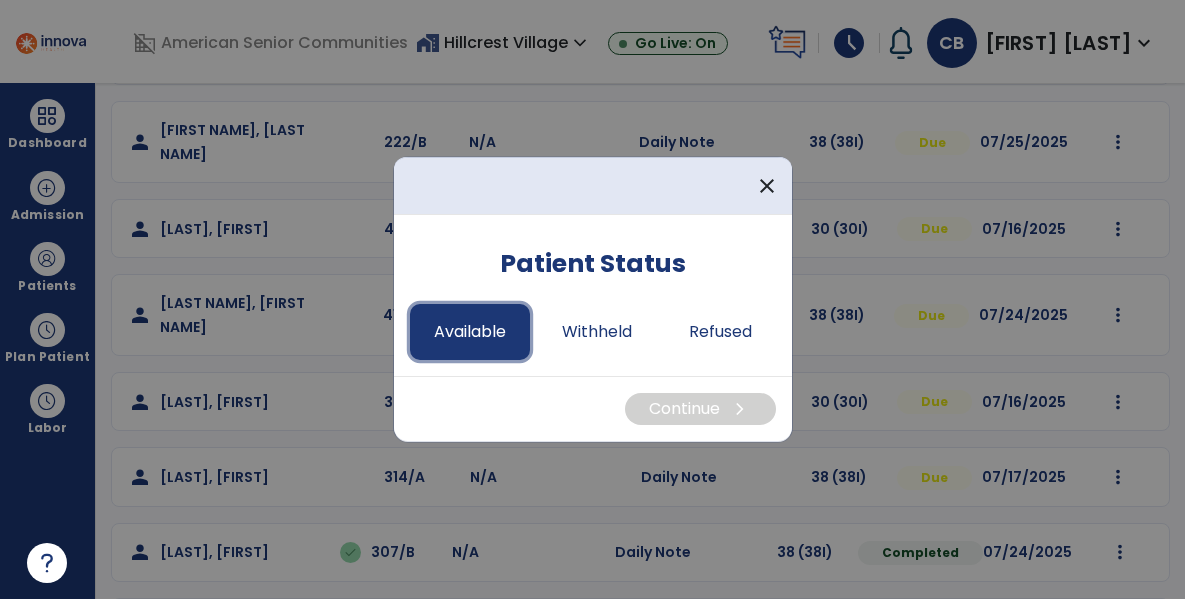 click on "Available" at bounding box center (470, 332) 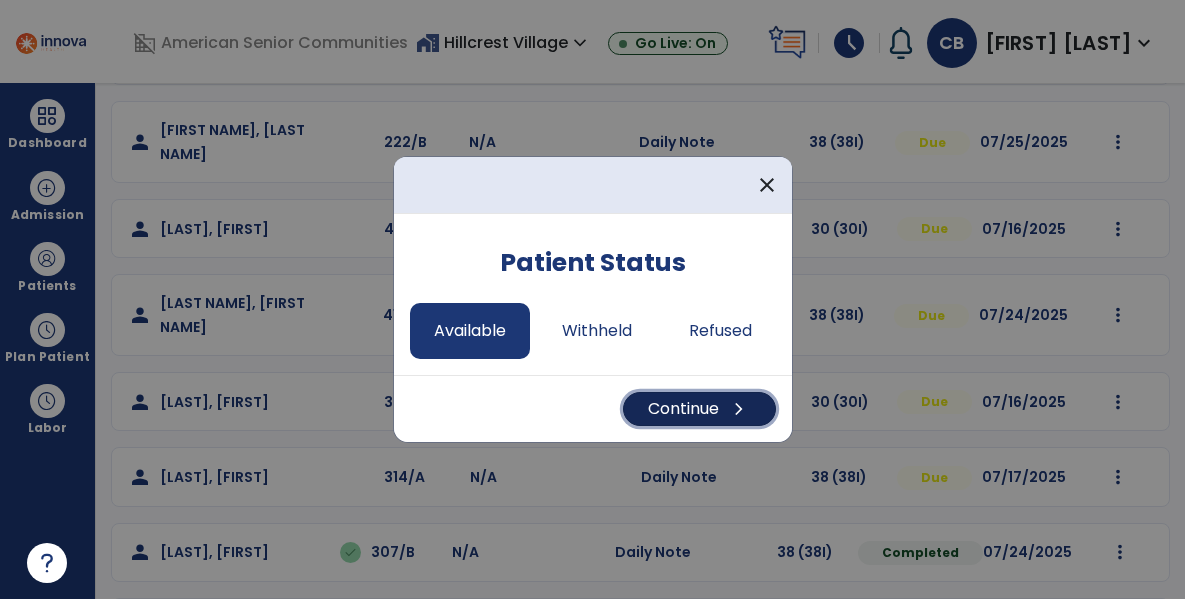 click on "Continue   chevron_right" at bounding box center [699, 409] 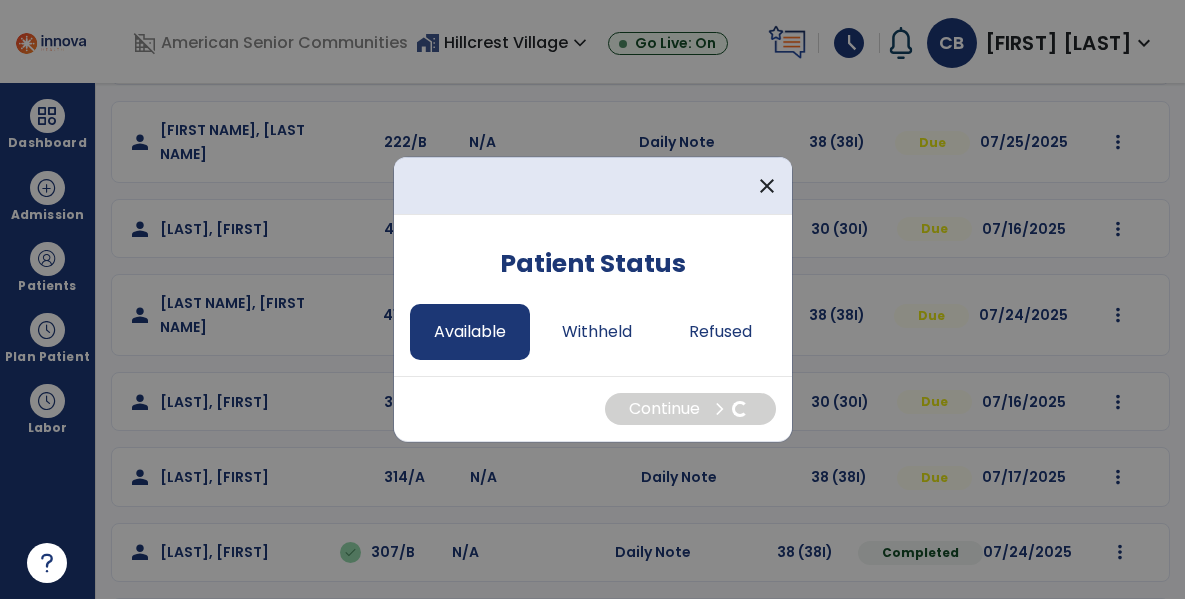 select on "*" 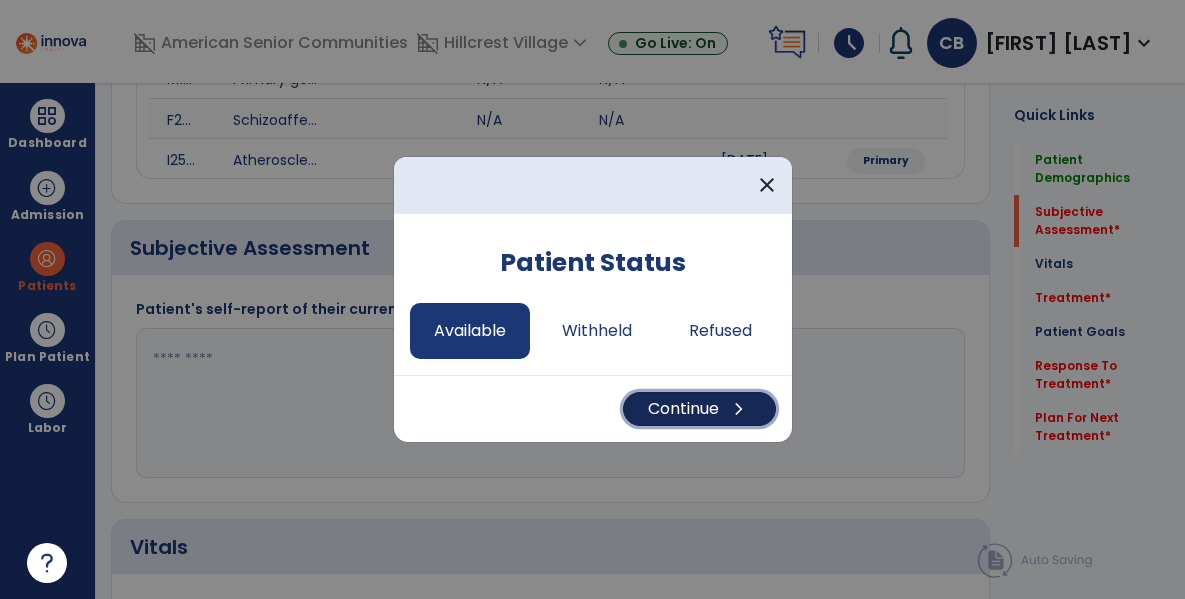 click on "Continue   chevron_right" at bounding box center (699, 409) 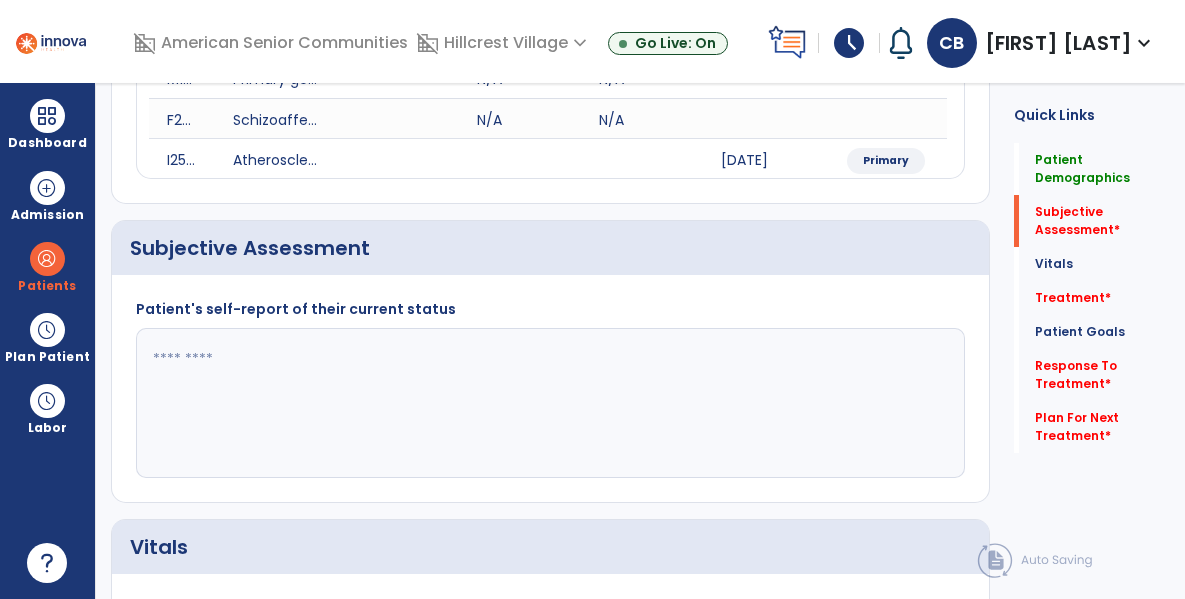 click 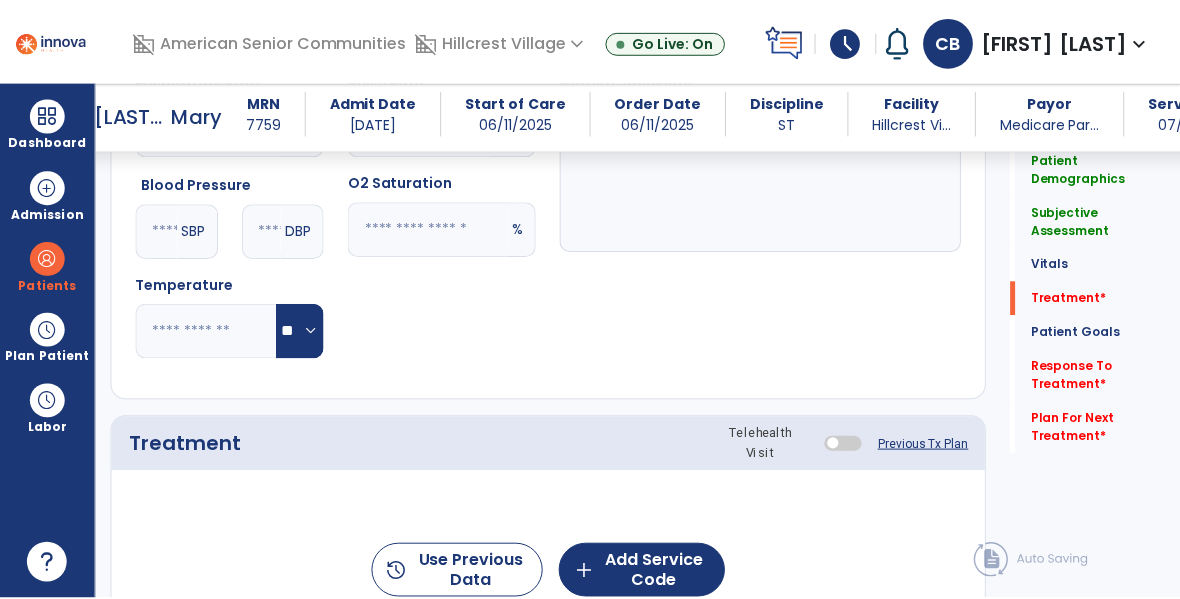 scroll, scrollTop: 1095, scrollLeft: 0, axis: vertical 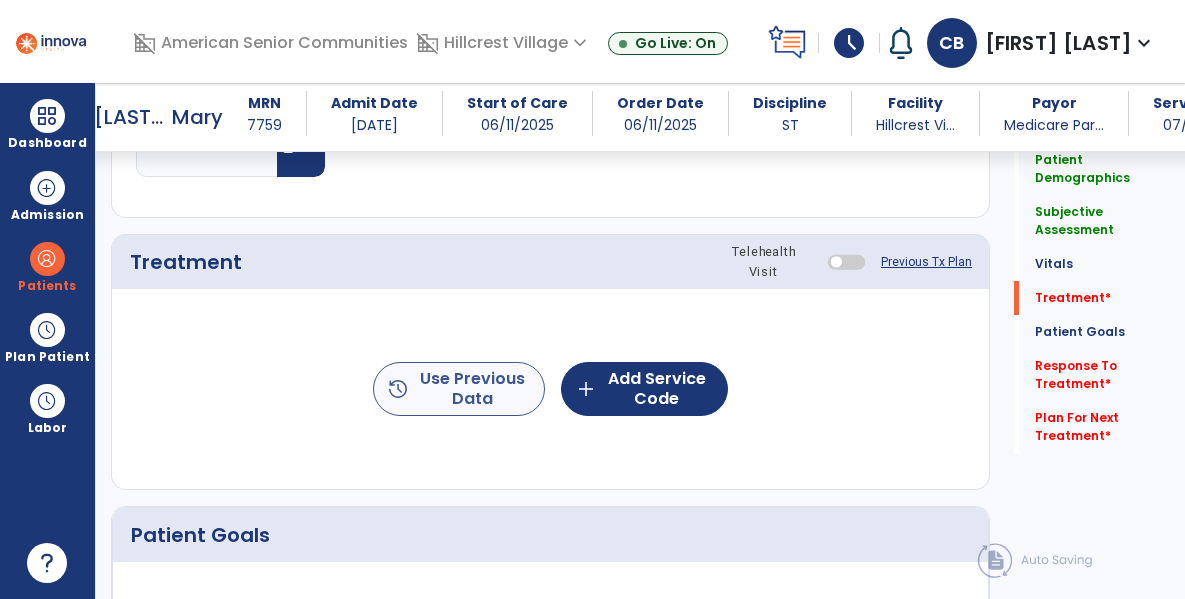 type on "**********" 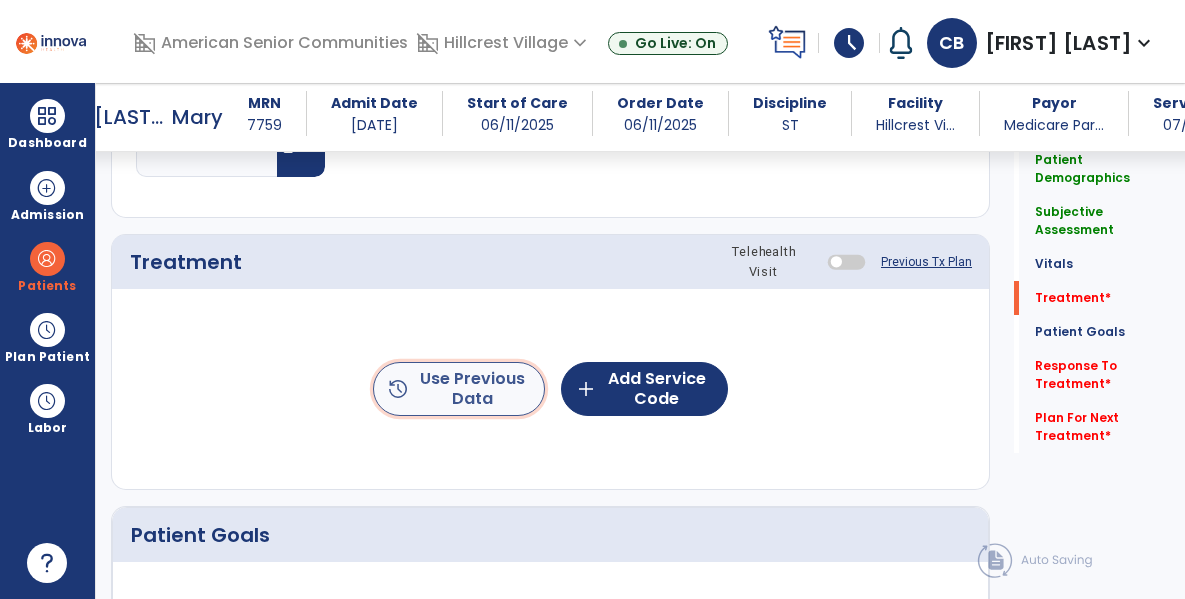 click on "history  Use Previous Data" 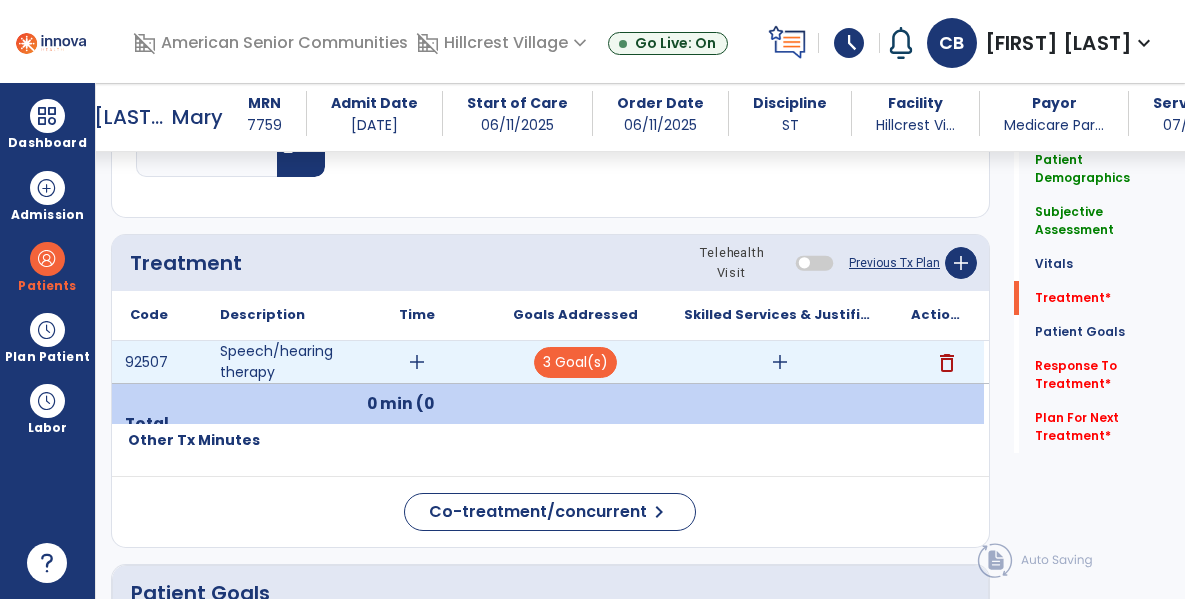 click on "add" at bounding box center [417, 362] 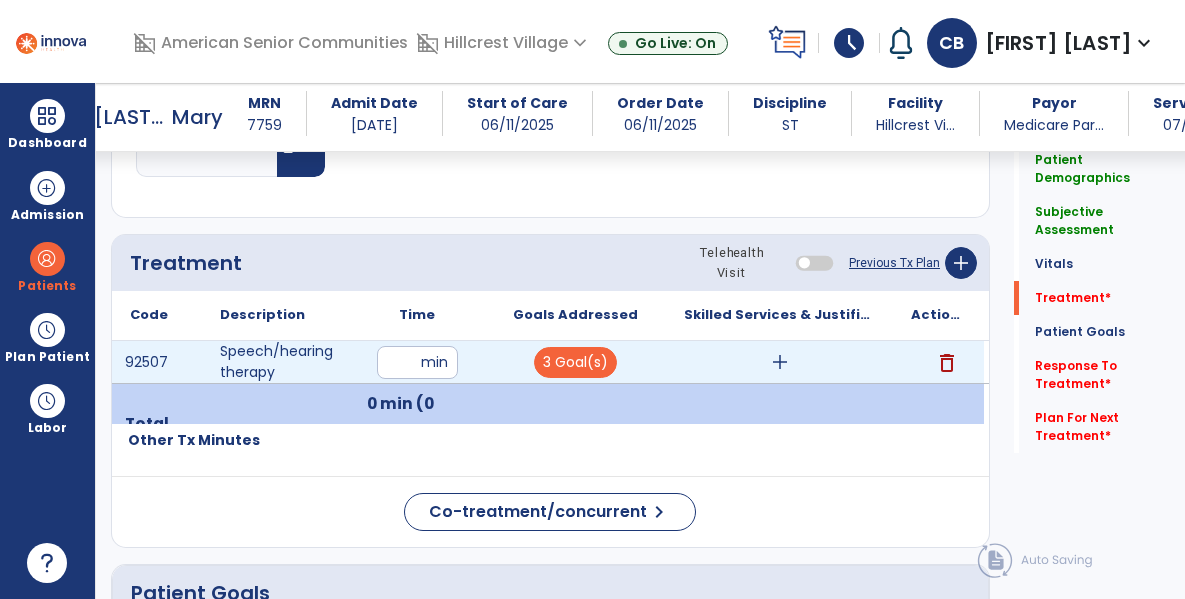 type on "**" 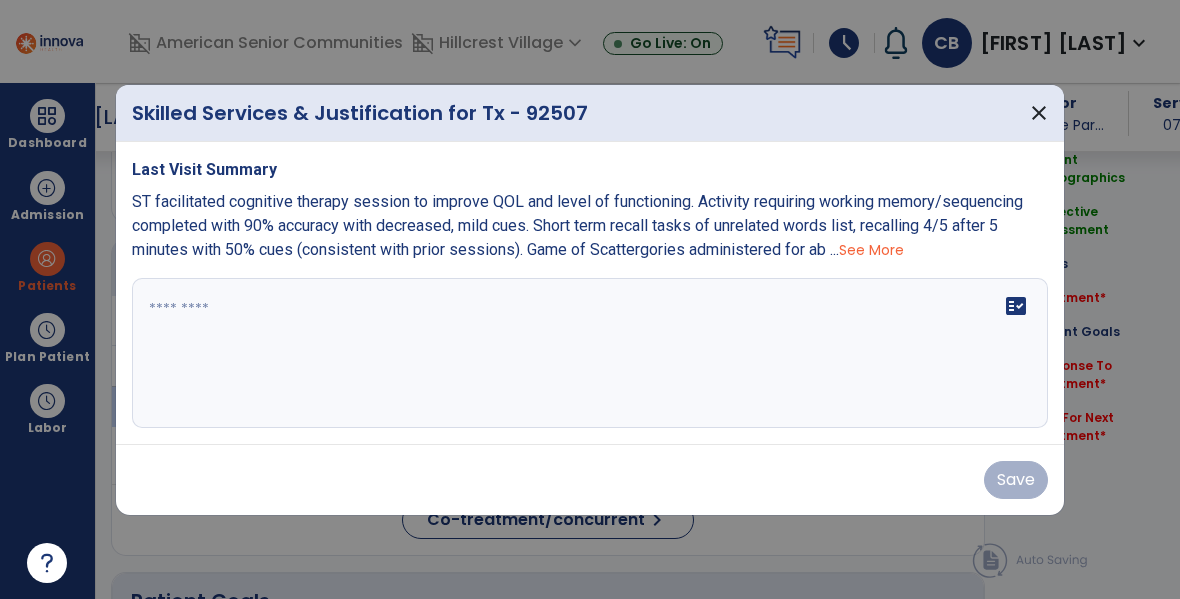 scroll, scrollTop: 1095, scrollLeft: 0, axis: vertical 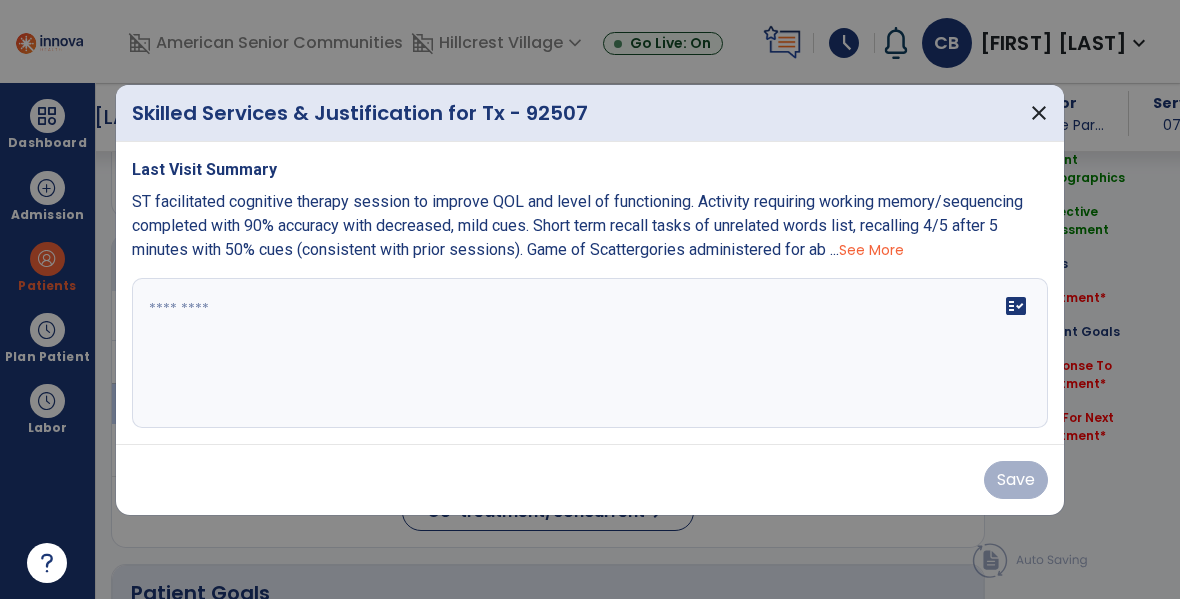click on "fact_check" at bounding box center [590, 353] 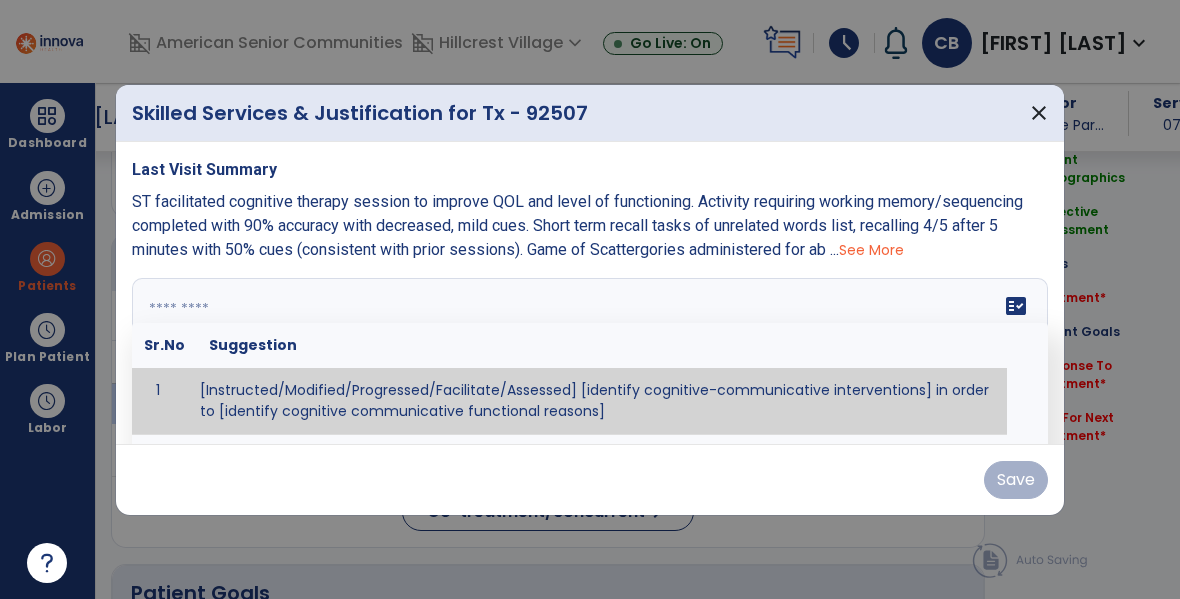click on "See More" at bounding box center (871, 250) 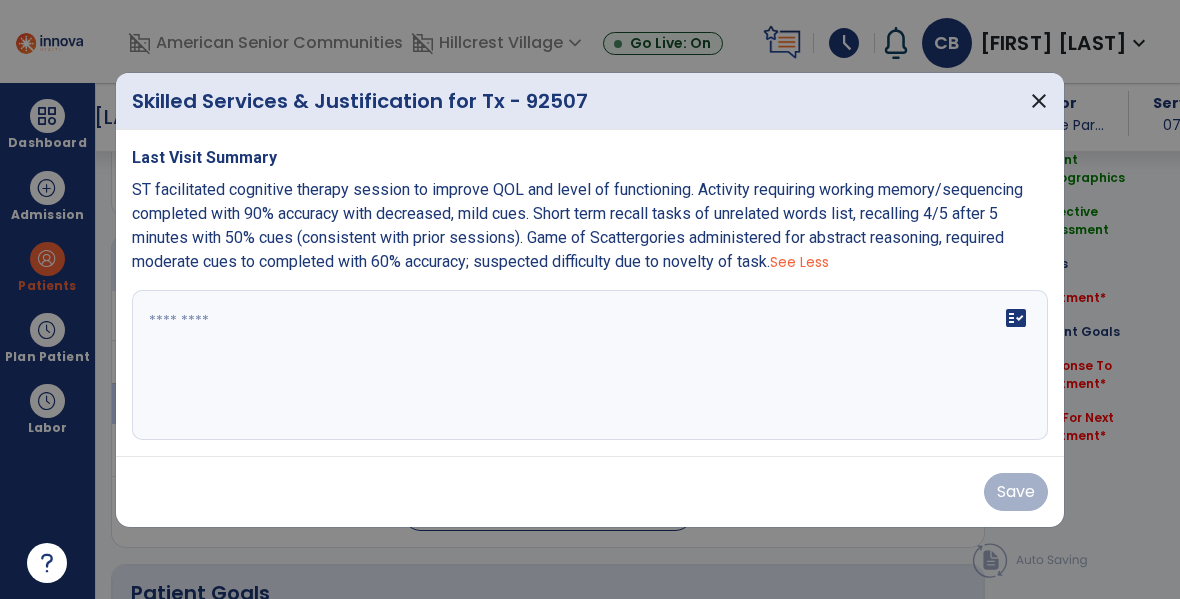 click on "fact_check" at bounding box center (590, 365) 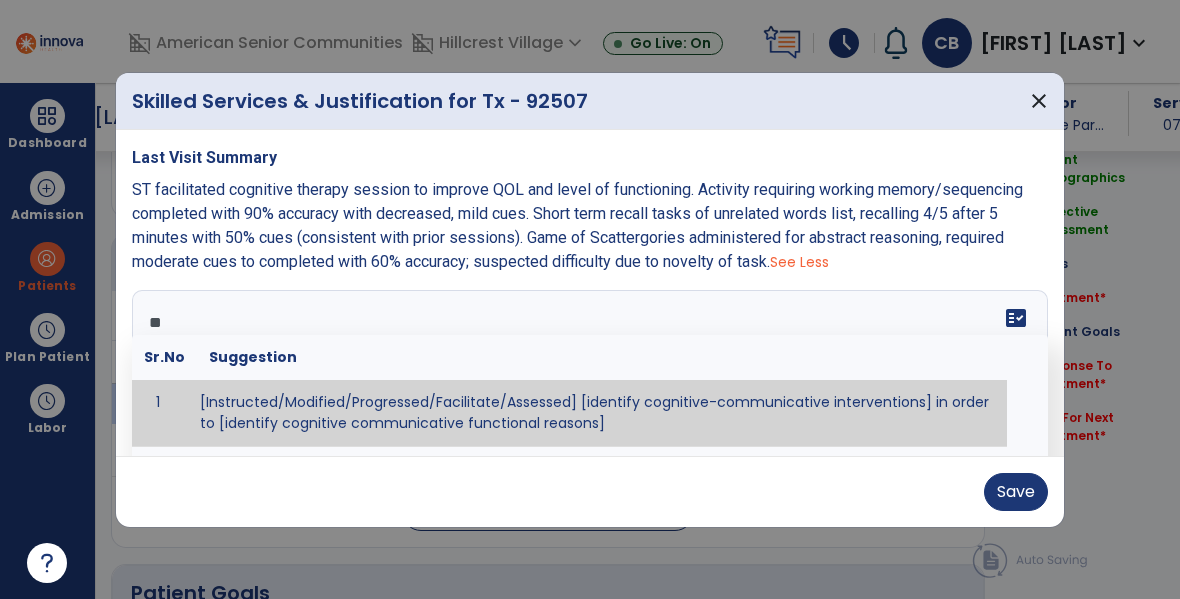 type on "*" 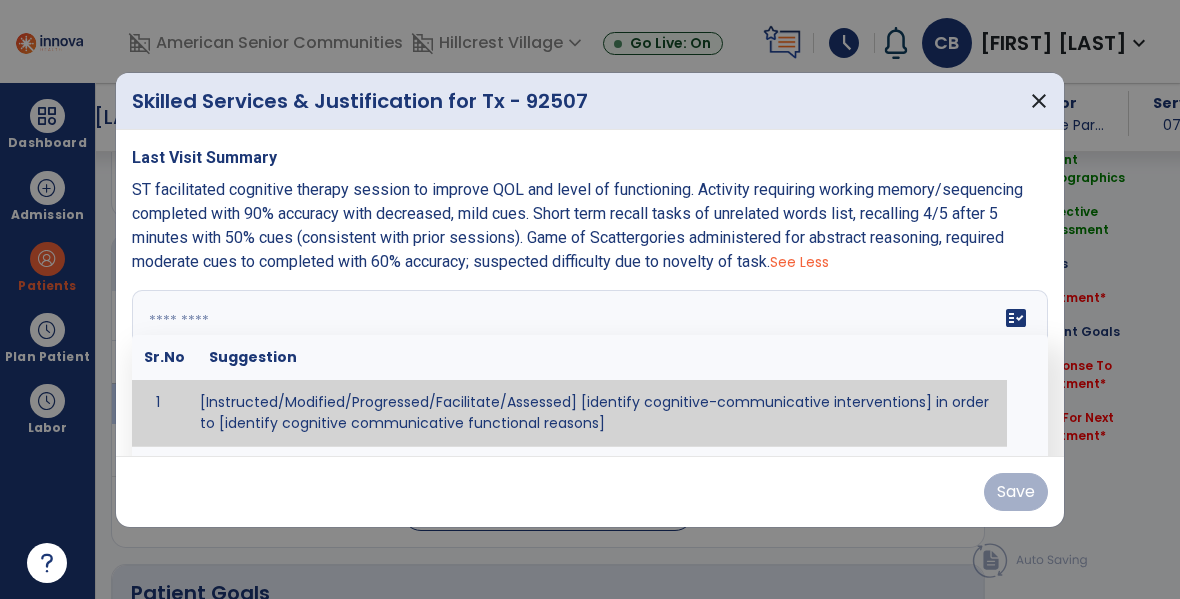 click on "ST facilitated cognitive therapy session to improve QOL and level of functioning. Activity requiring working memory/sequencing completed with 90% accuracy with decreased, mild cues. Short term recall tasks of unrelated words list, recalling 4/5 after 5 minutes with 50% cues (consistent with prior sessions). Game of Scattergories administered for abstract reasoning, required moderate cues to completed with 60% accuracy; suspected difficulty due to novelty of task." at bounding box center [577, 225] 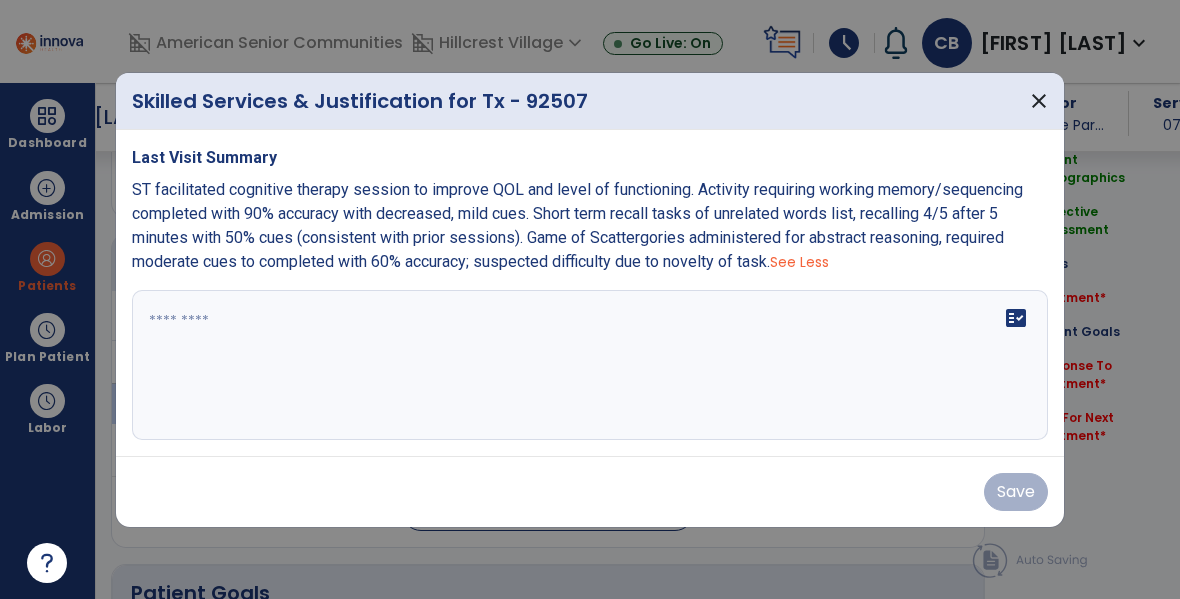 click on "ST facilitated cognitive therapy session to improve QOL and level of functioning. Activity requiring working memory/sequencing completed with 90% accuracy with decreased, mild cues. Short term recall tasks of unrelated words list, recalling 4/5 after 5 minutes with 50% cues (consistent with prior sessions). Game of Scattergories administered for abstract reasoning, required moderate cues to completed with 60% accuracy; suspected difficulty due to novelty of task." at bounding box center (577, 225) 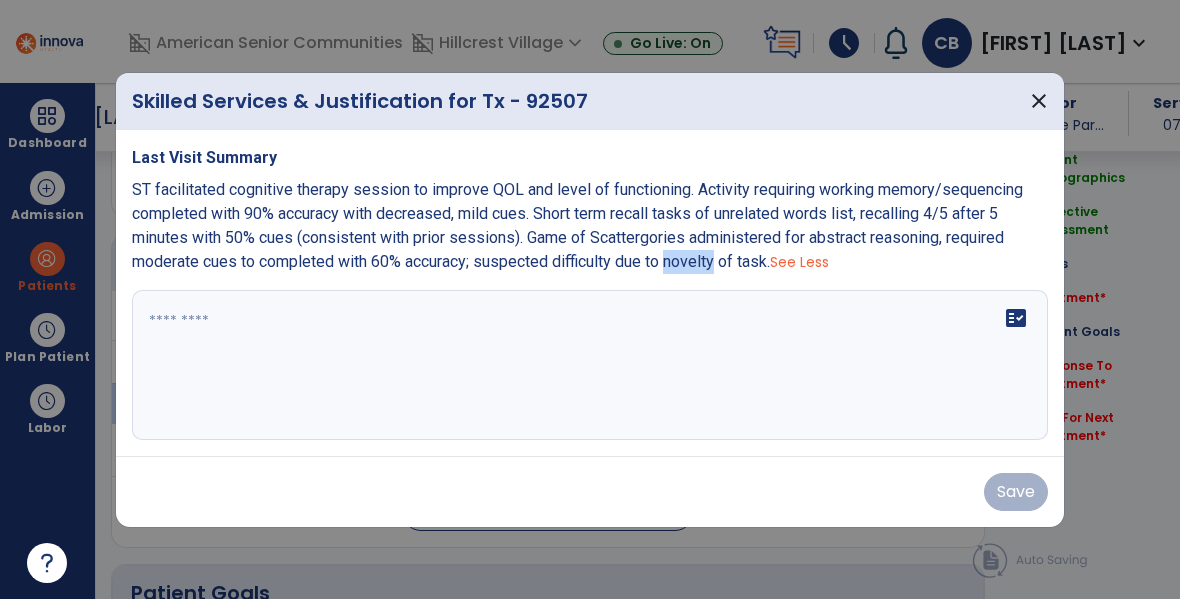 click on "ST facilitated cognitive therapy session to improve QOL and level of functioning. Activity requiring working memory/sequencing completed with 90% accuracy with decreased, mild cues. Short term recall tasks of unrelated words list, recalling 4/5 after 5 minutes with 50% cues (consistent with prior sessions). Game of Scattergories administered for abstract reasoning, required moderate cues to completed with 60% accuracy; suspected difficulty due to novelty of task." at bounding box center [577, 225] 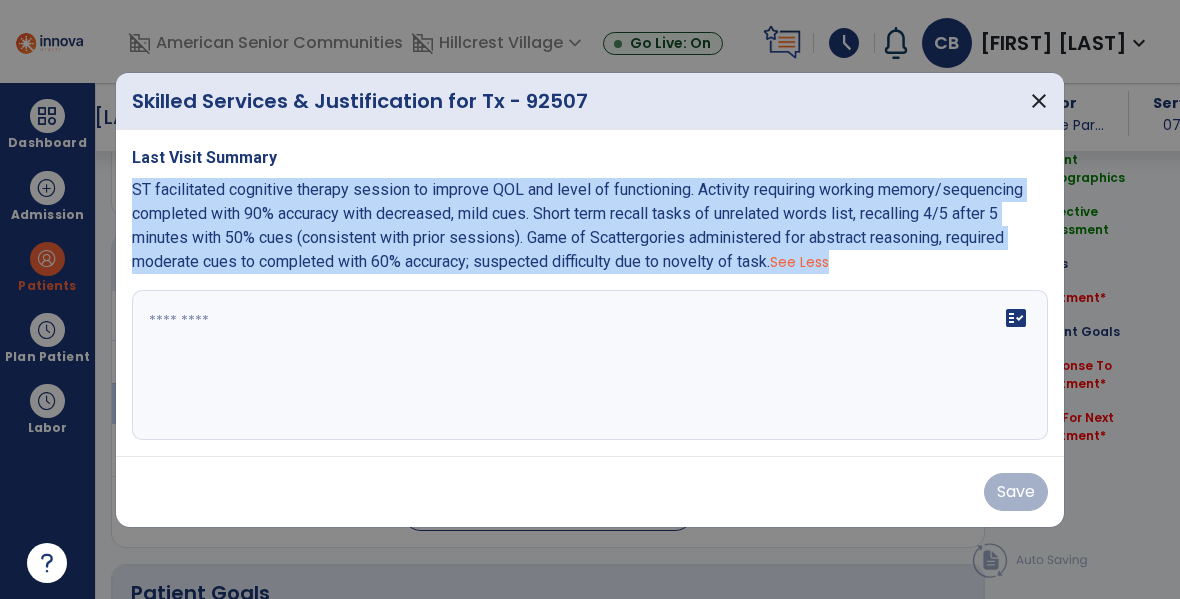 copy on "ST facilitated cognitive therapy session to improve QOL and level of functioning. Activity requiring working memory/sequencing completed with 90% accuracy with decreased, mild cues. Short term recall tasks of unrelated words list, recalling 4/5 after 5 minutes with 50% cues (consistent with prior sessions). Game of Scattergories administered for abstract reasoning, required moderate cues to completed with 60% accuracy; suspected difficulty due to novelty of task. See Less" 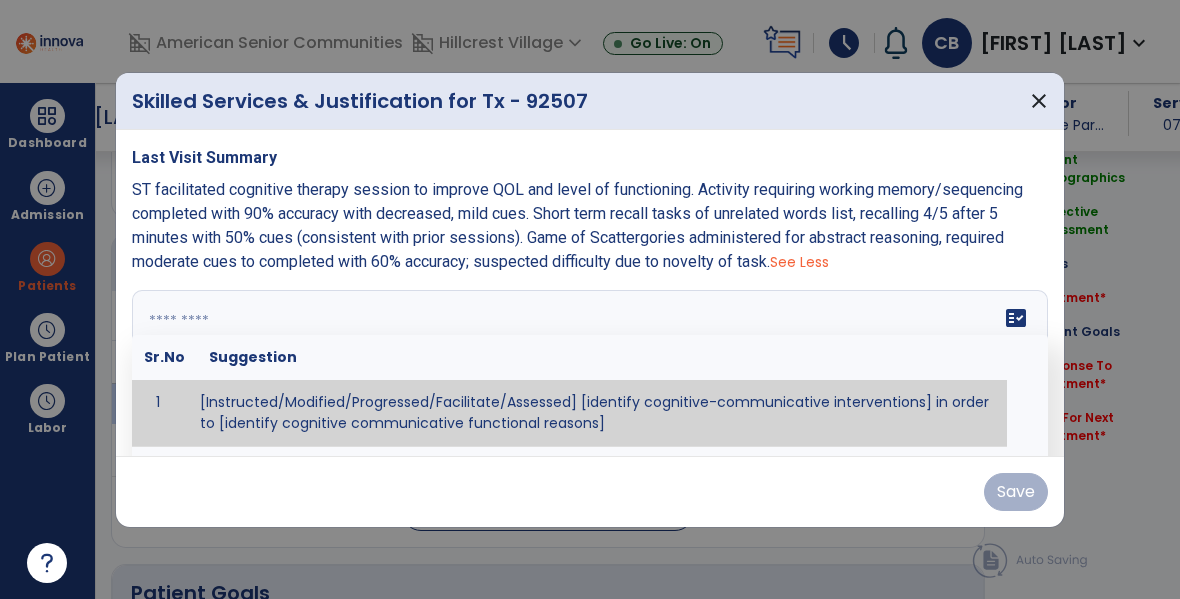 paste on "**********" 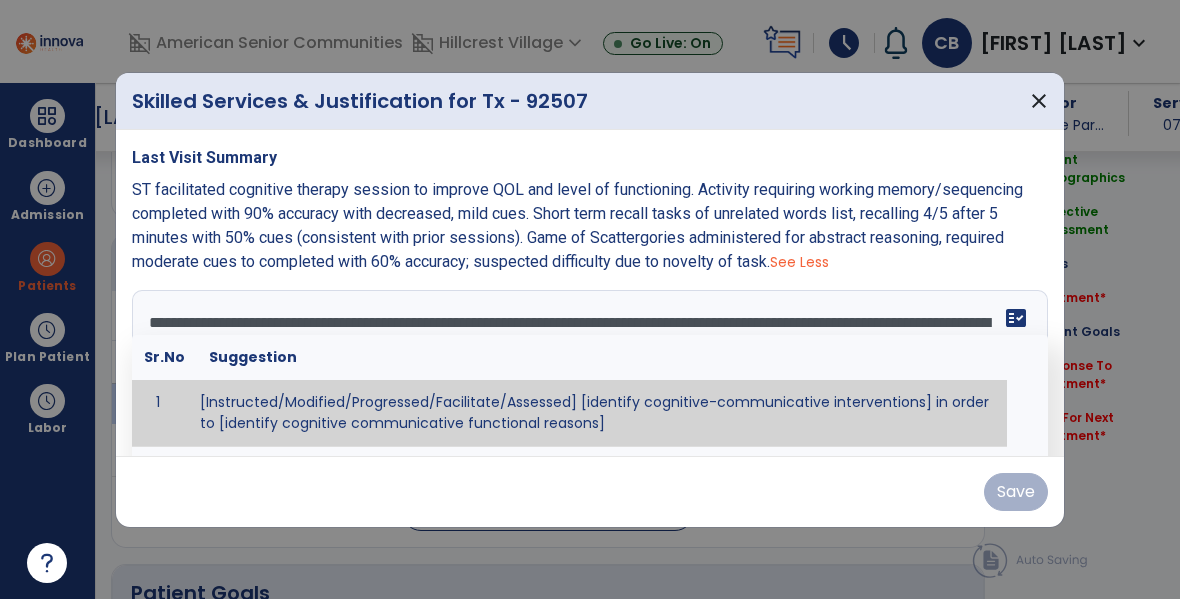 scroll, scrollTop: 40, scrollLeft: 0, axis: vertical 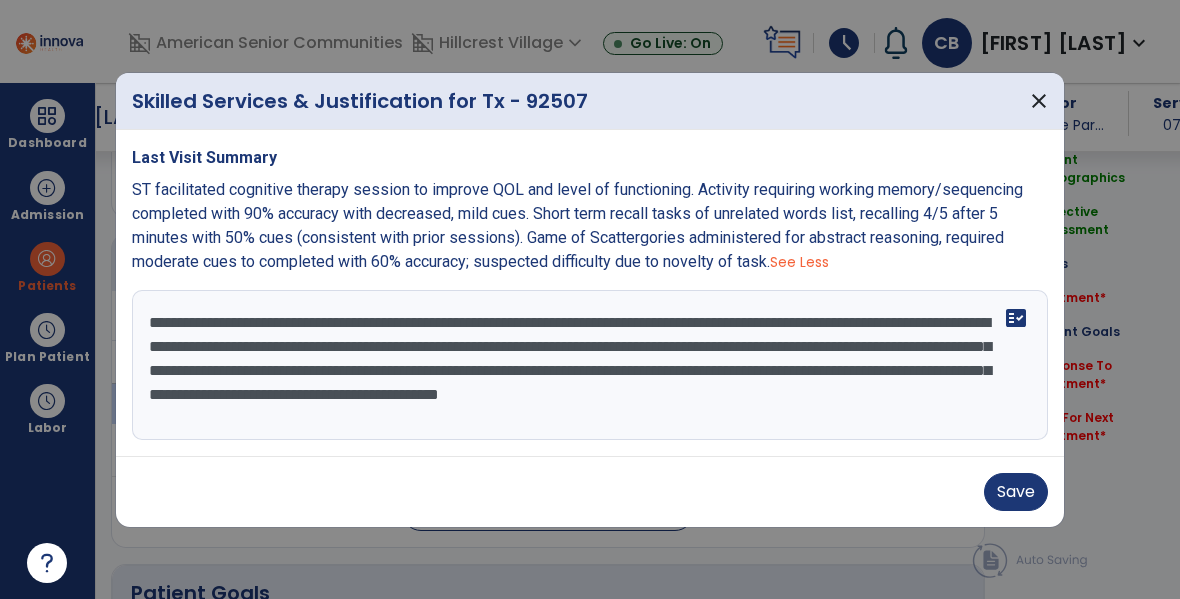 click on "**********" at bounding box center (590, 365) 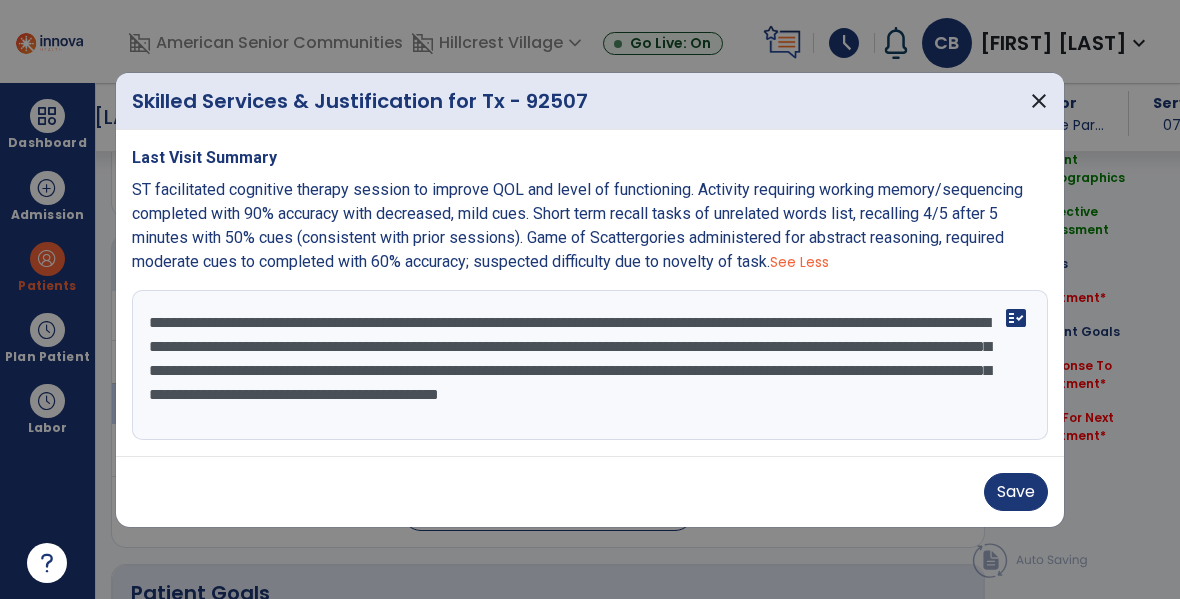 drag, startPoint x: 785, startPoint y: 322, endPoint x: 782, endPoint y: 343, distance: 21.213203 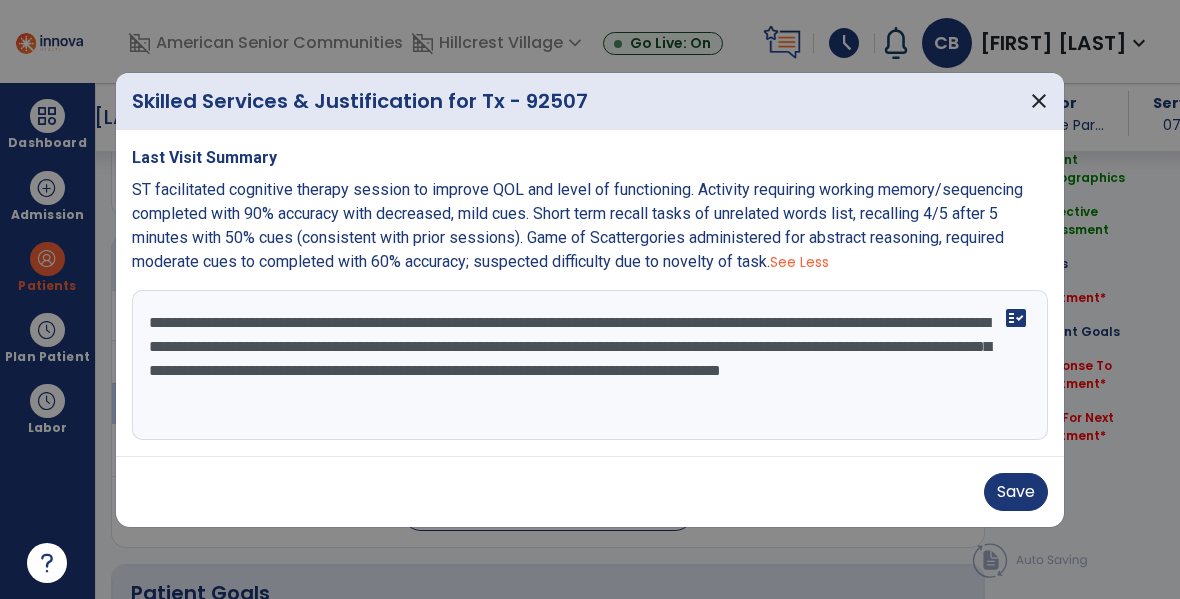 click on "**********" at bounding box center [590, 365] 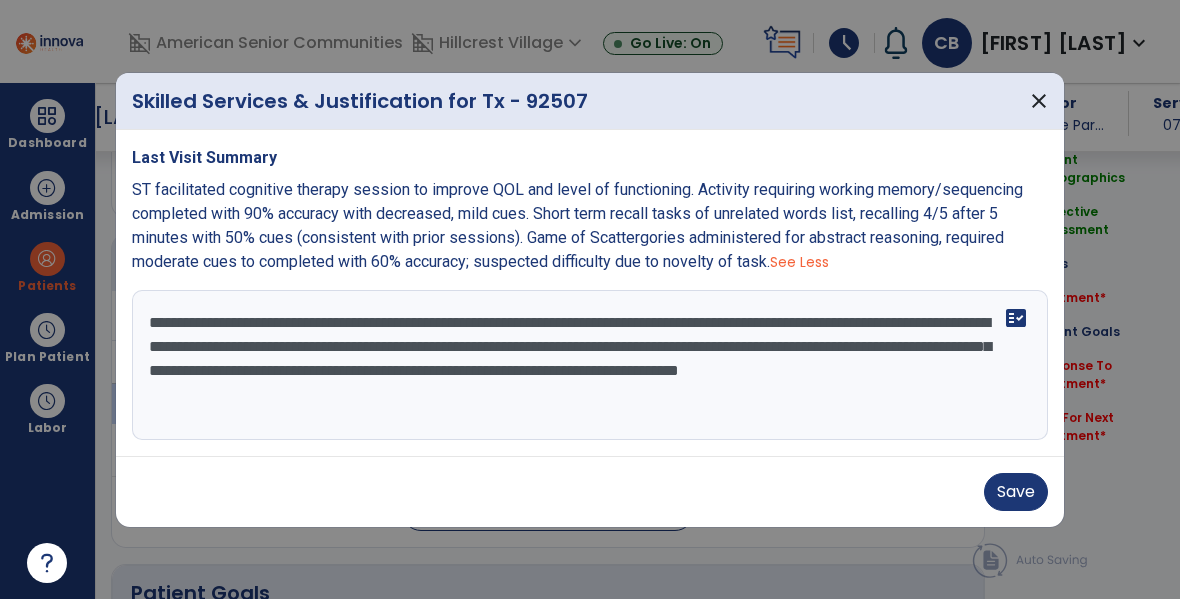 click on "**********" at bounding box center (590, 365) 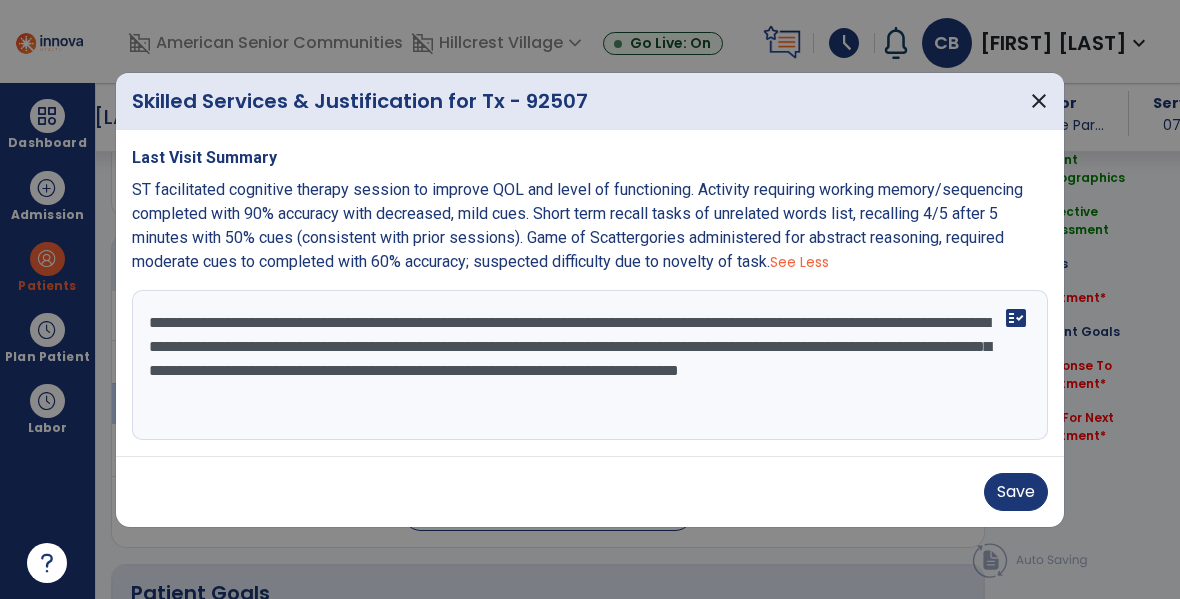 click on "**********" at bounding box center [590, 365] 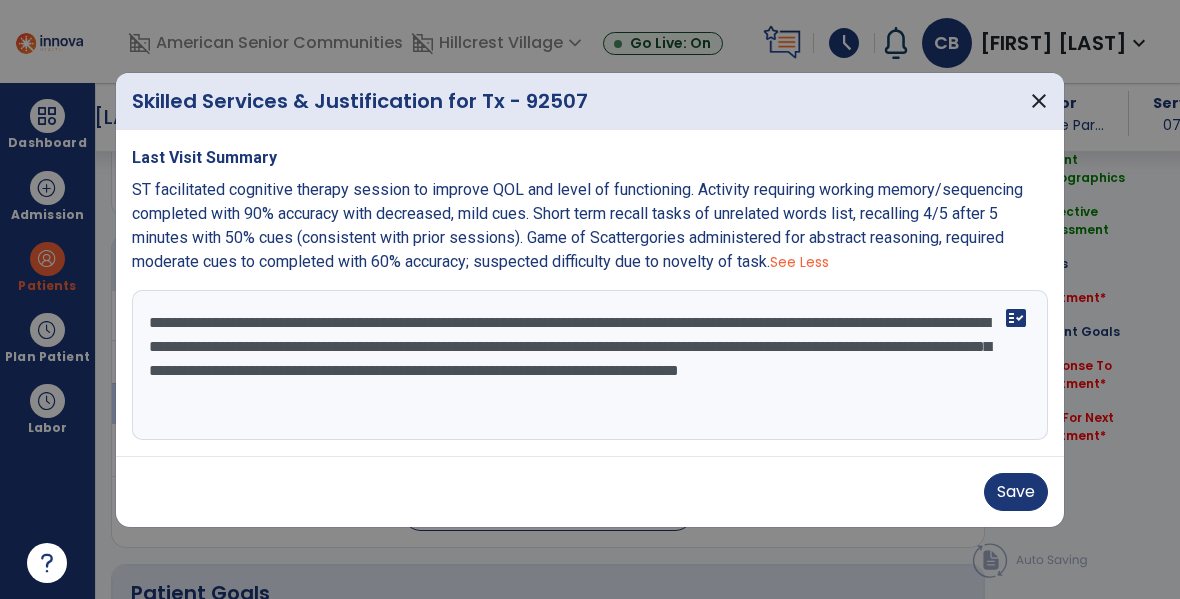 click on "**********" at bounding box center (590, 365) 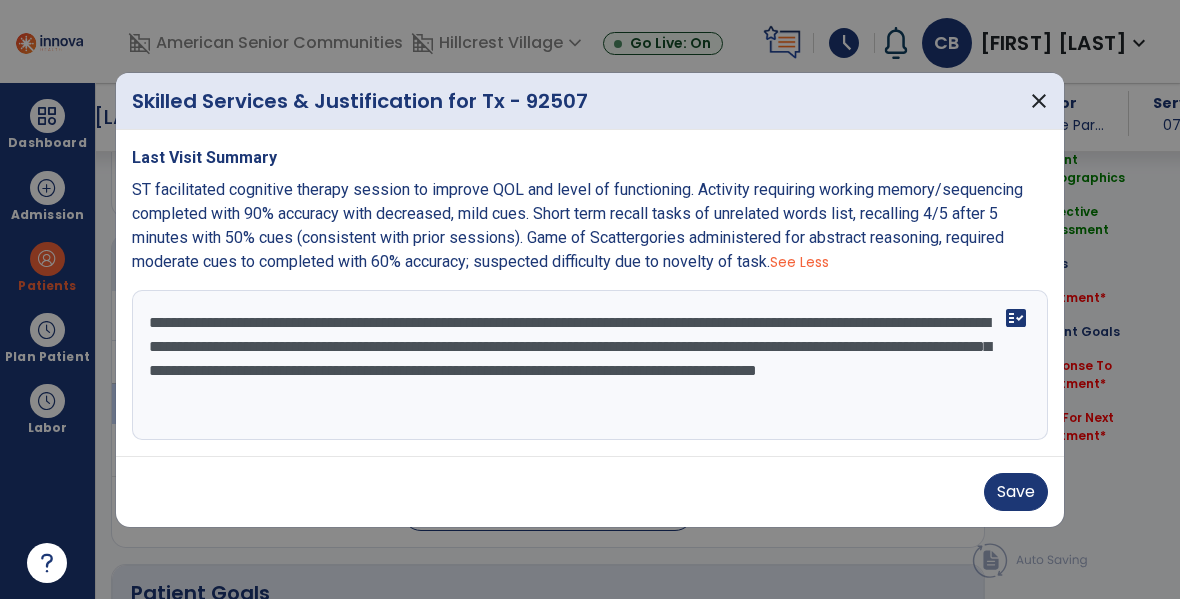 click on "**********" at bounding box center [590, 365] 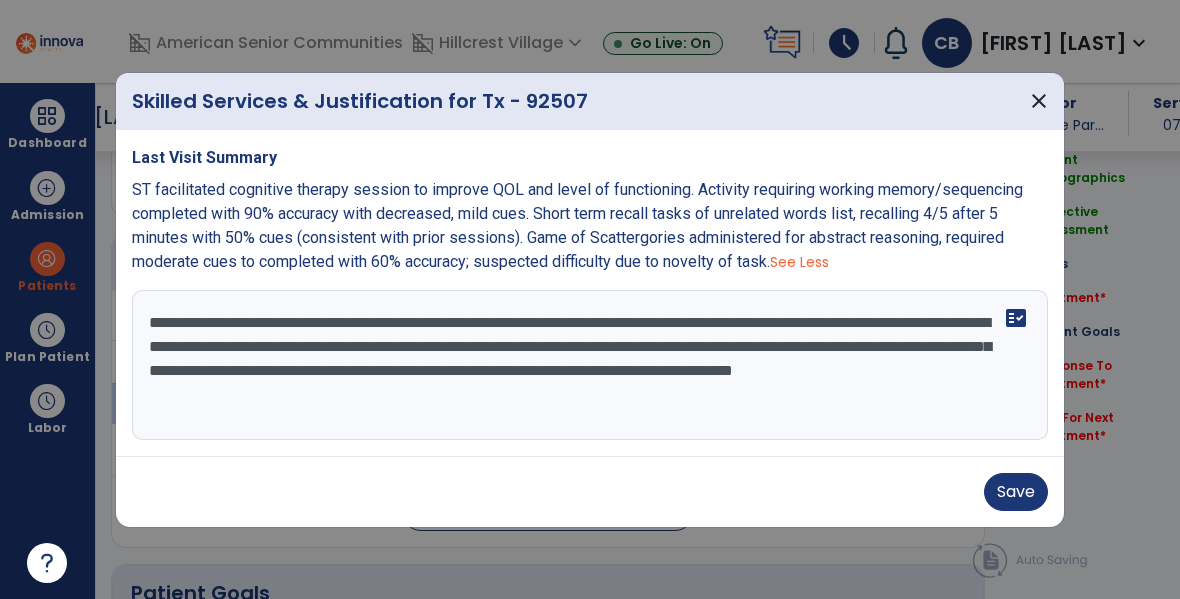 click on "**********" at bounding box center [590, 365] 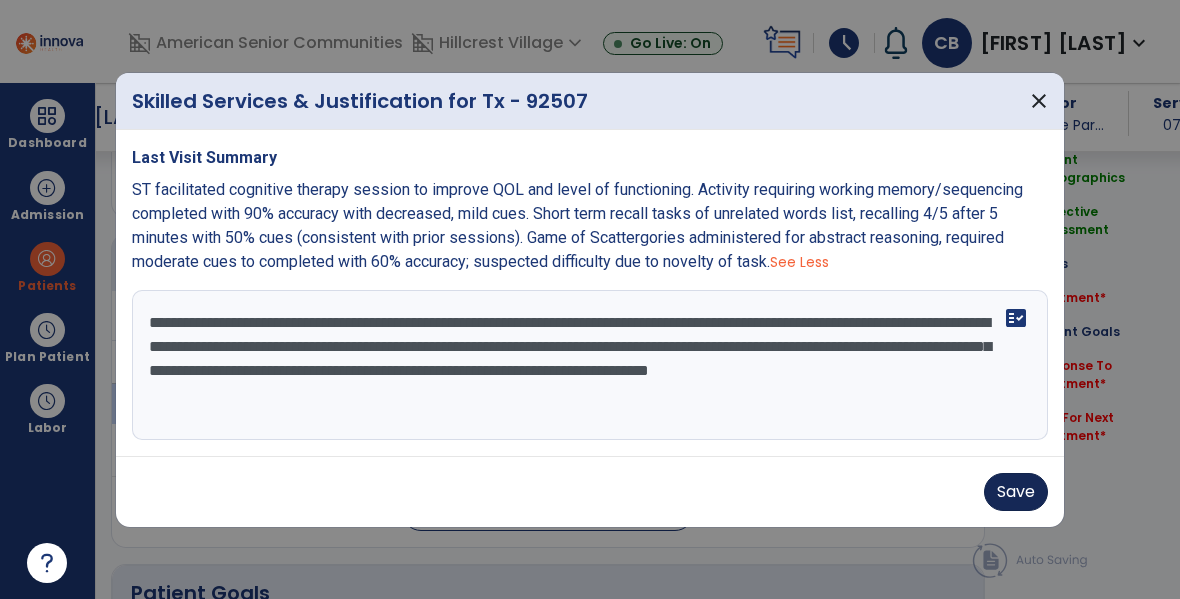 type on "**********" 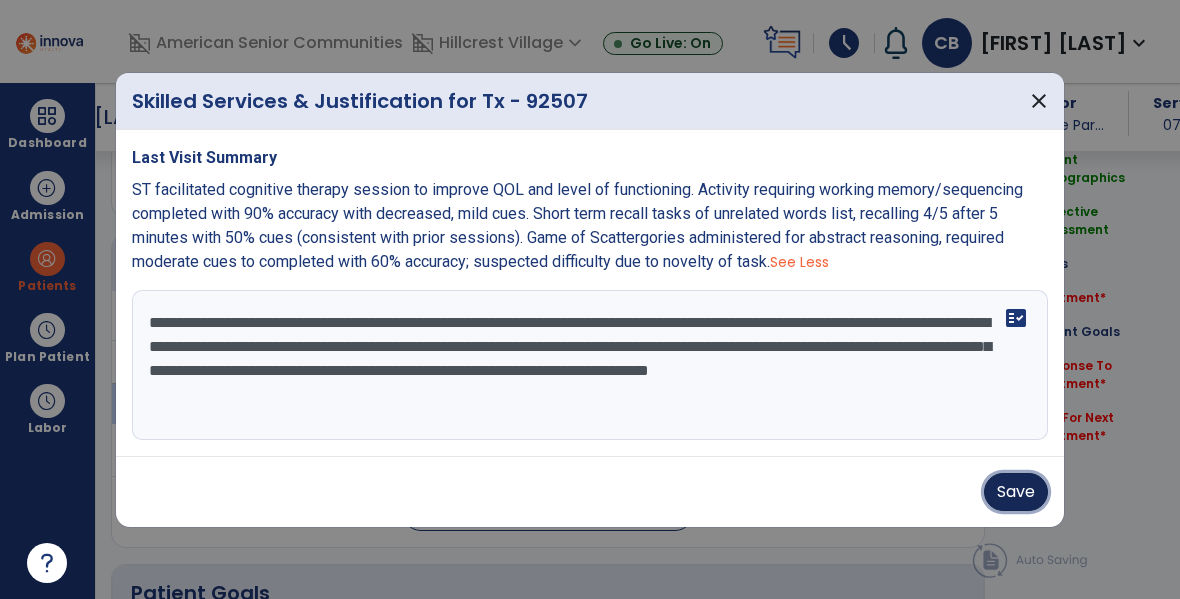 click on "Save" at bounding box center [1016, 492] 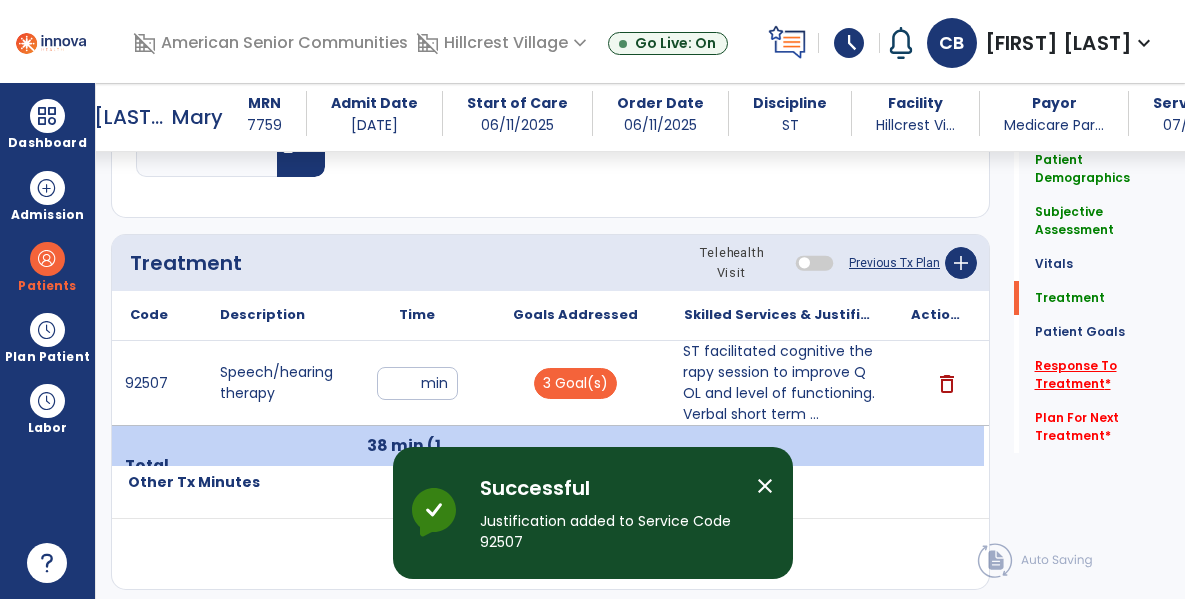 click on "Response To Treatment   *" 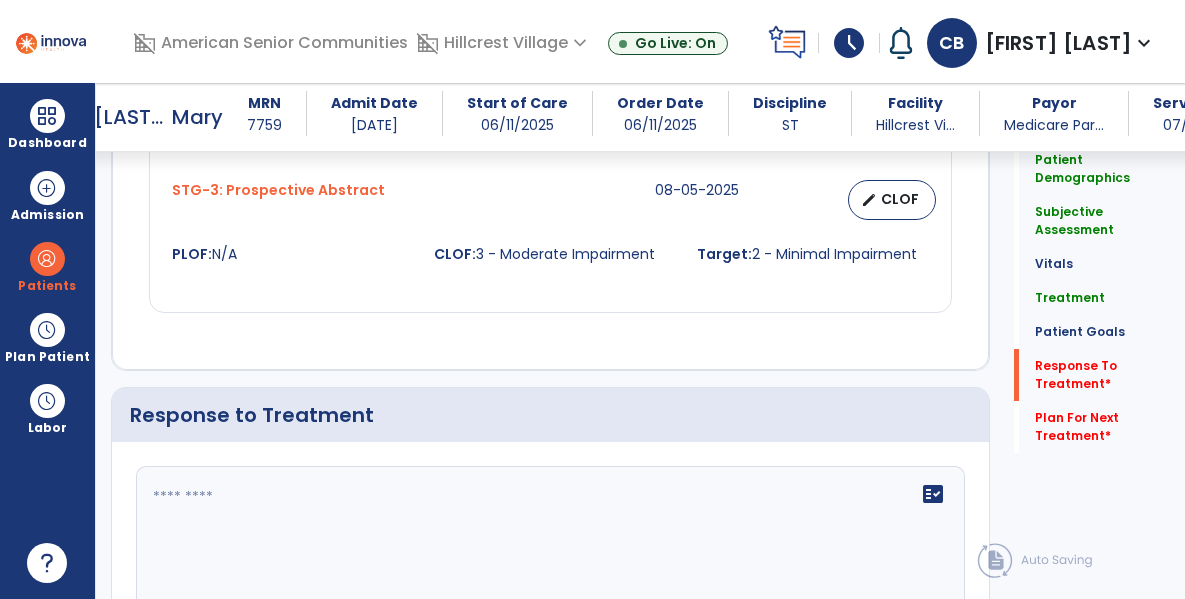 scroll, scrollTop: 2261, scrollLeft: 0, axis: vertical 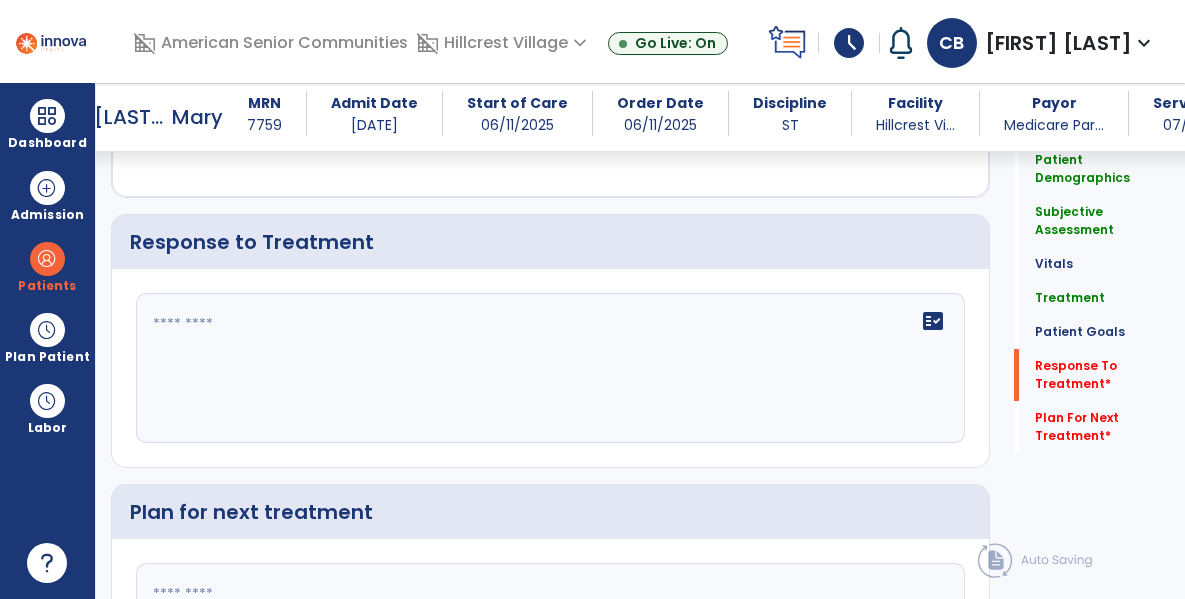 click on "fact_check" 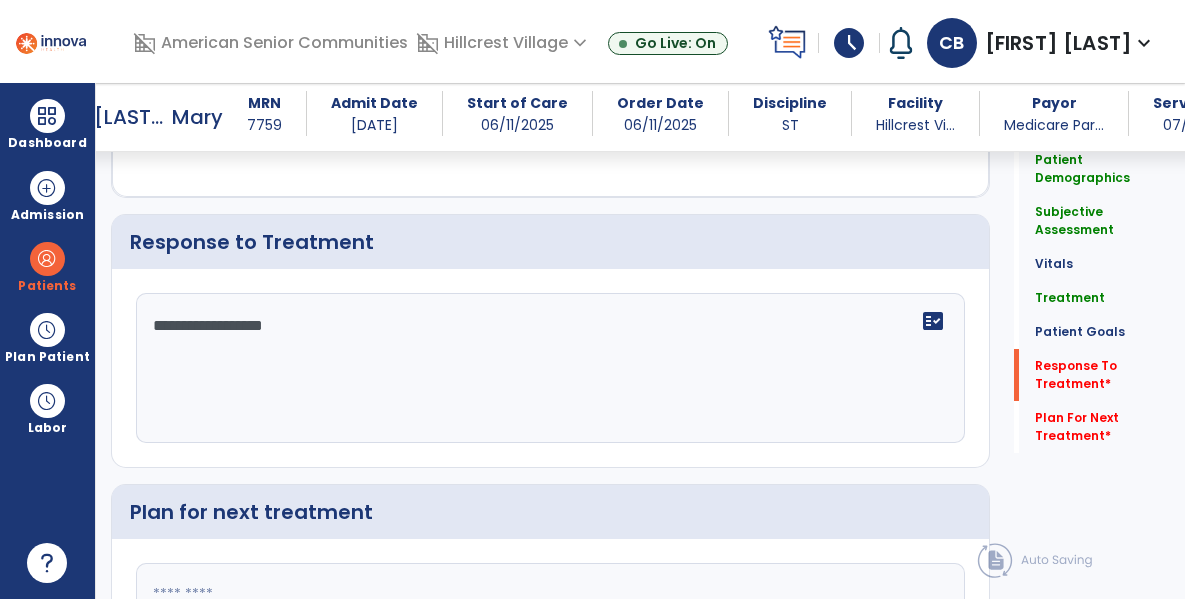 type on "**********" 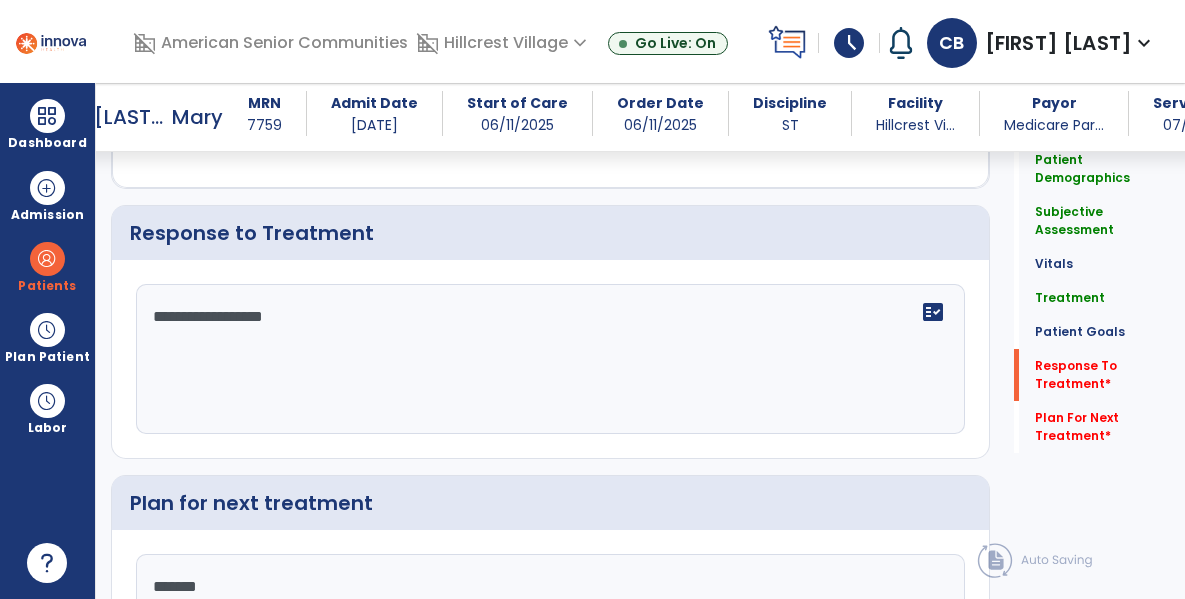 type on "********" 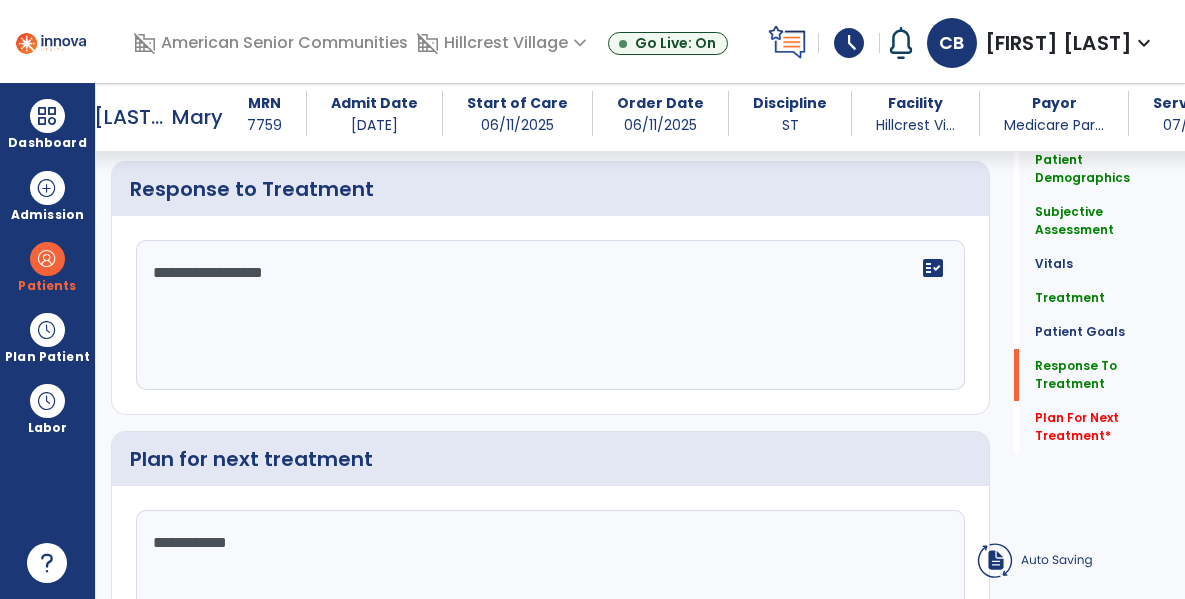type on "**********" 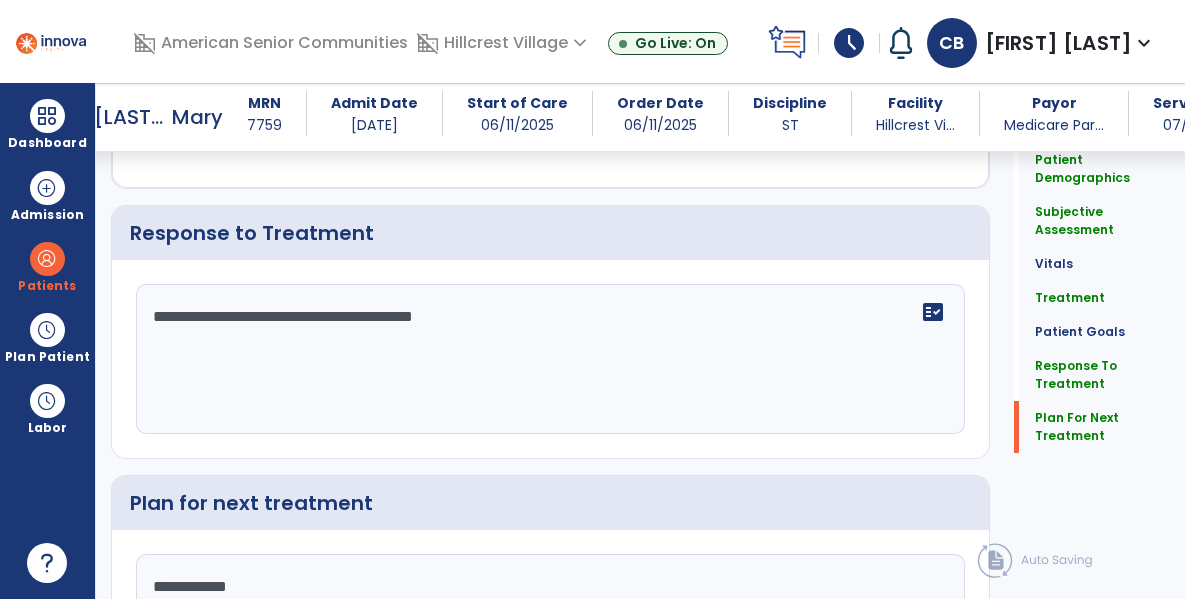 scroll, scrollTop: 2466, scrollLeft: 0, axis: vertical 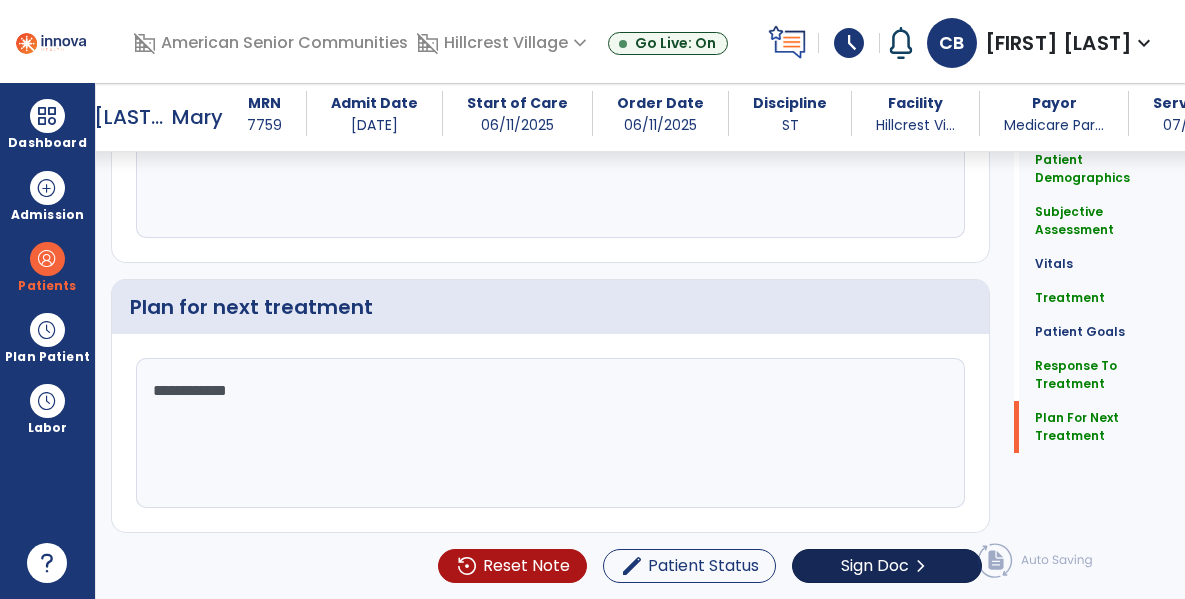 type on "**********" 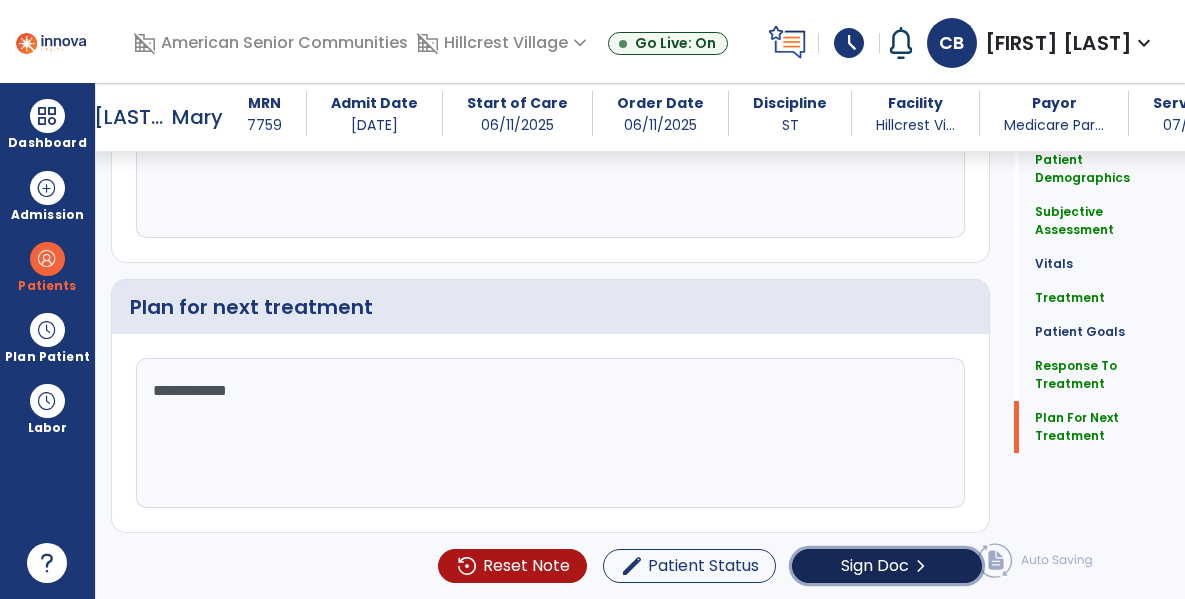 click on "Sign Doc  chevron_right" 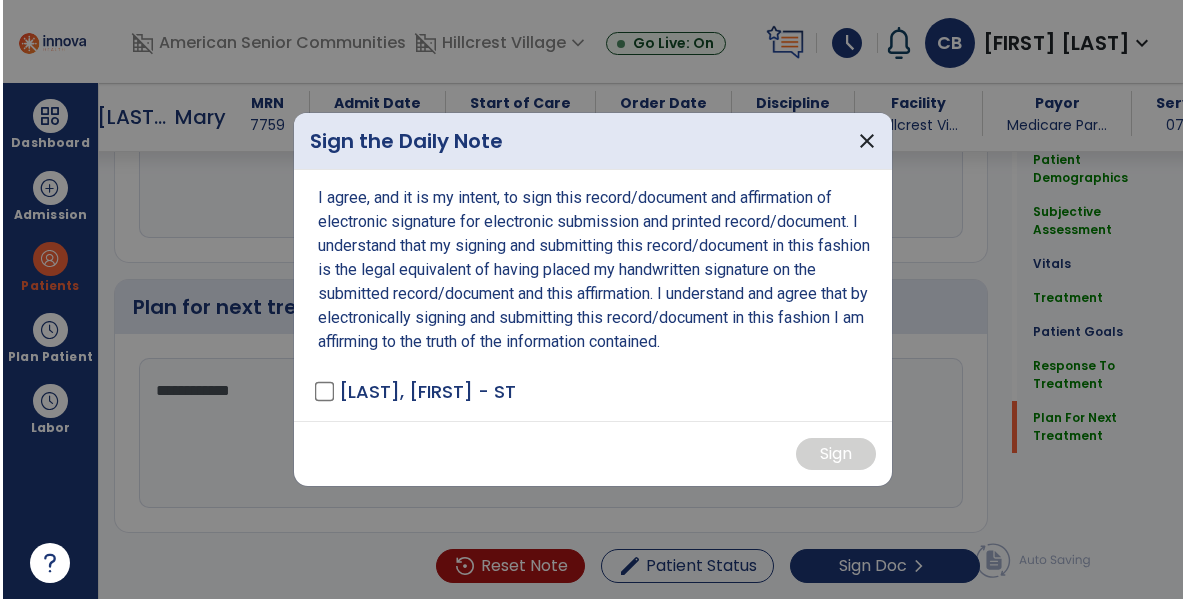 scroll, scrollTop: 2466, scrollLeft: 0, axis: vertical 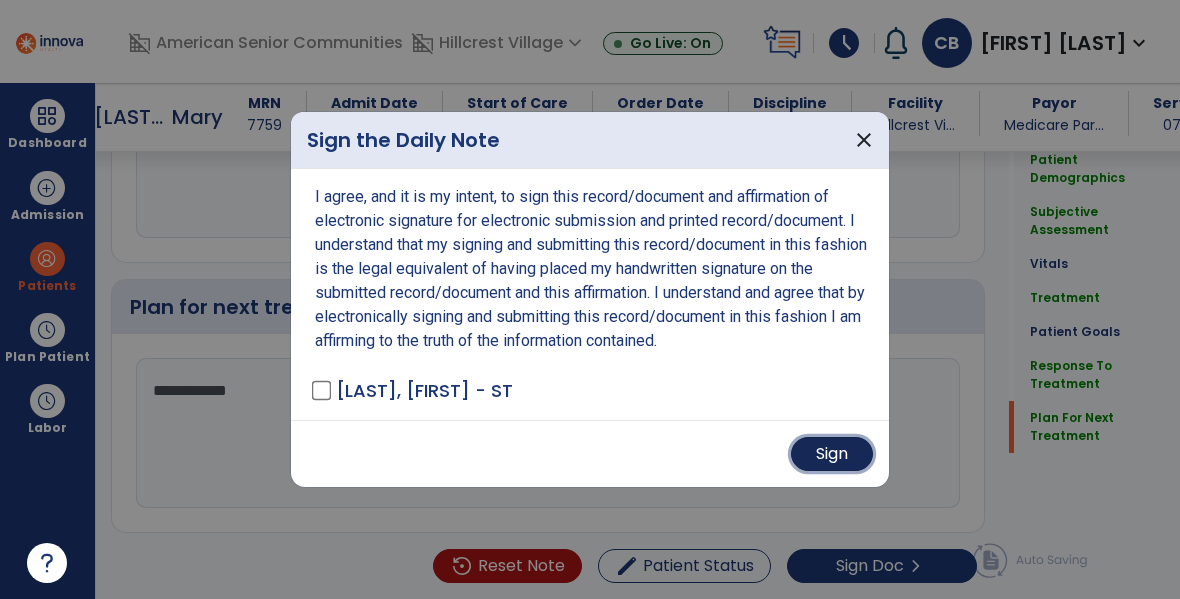 click on "Sign" at bounding box center (832, 454) 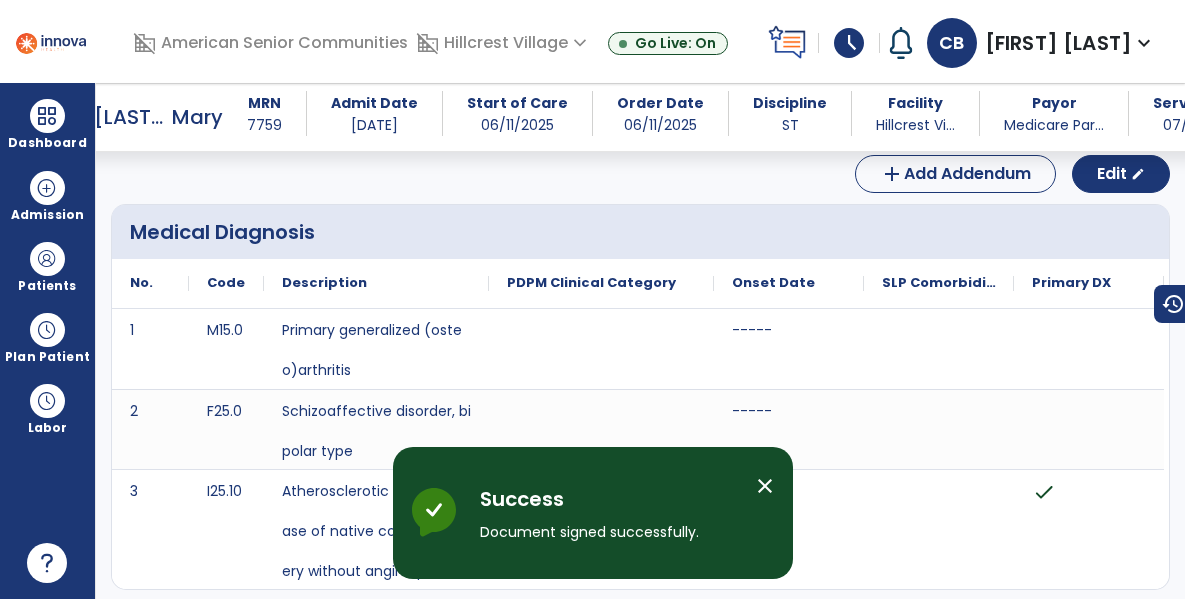 scroll, scrollTop: 0, scrollLeft: 0, axis: both 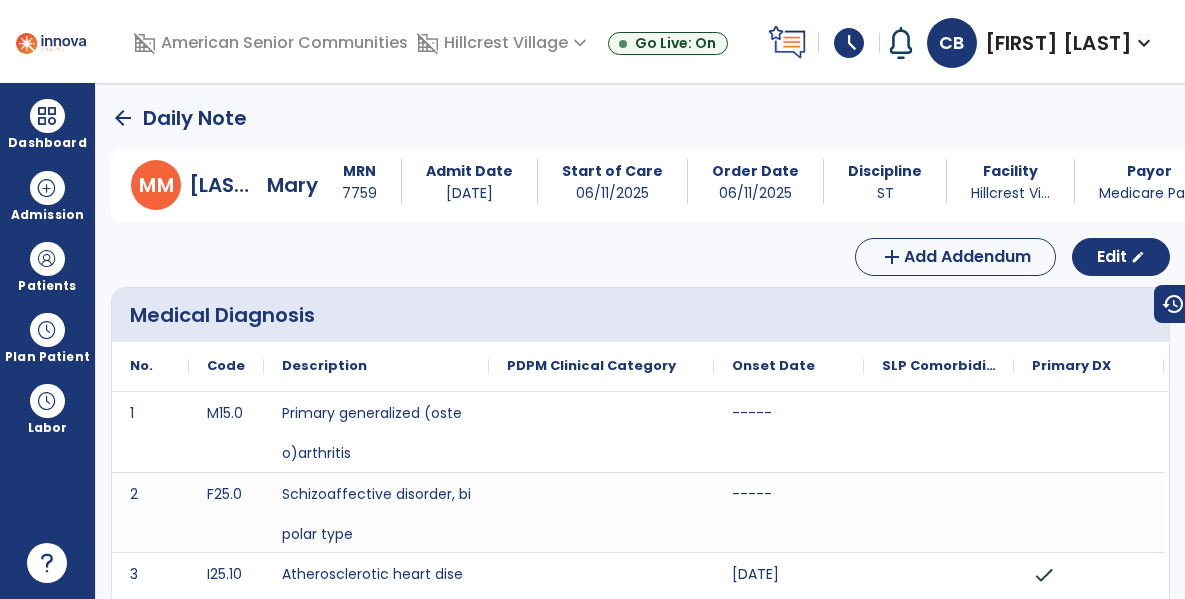 click on "arrow_back" 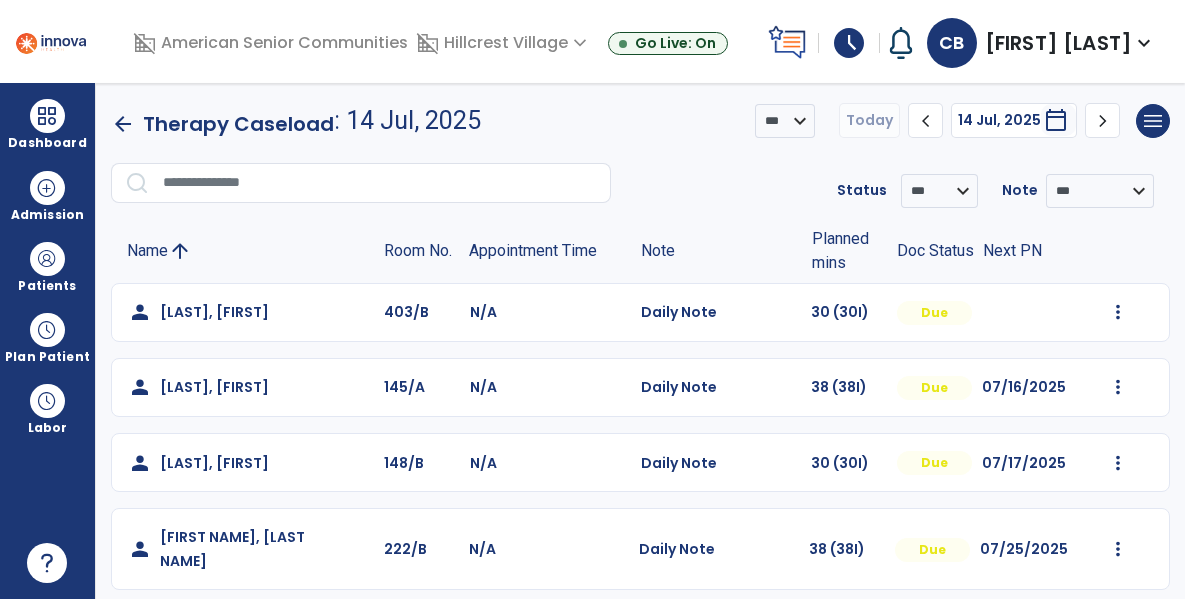 scroll, scrollTop: 593, scrollLeft: 0, axis: vertical 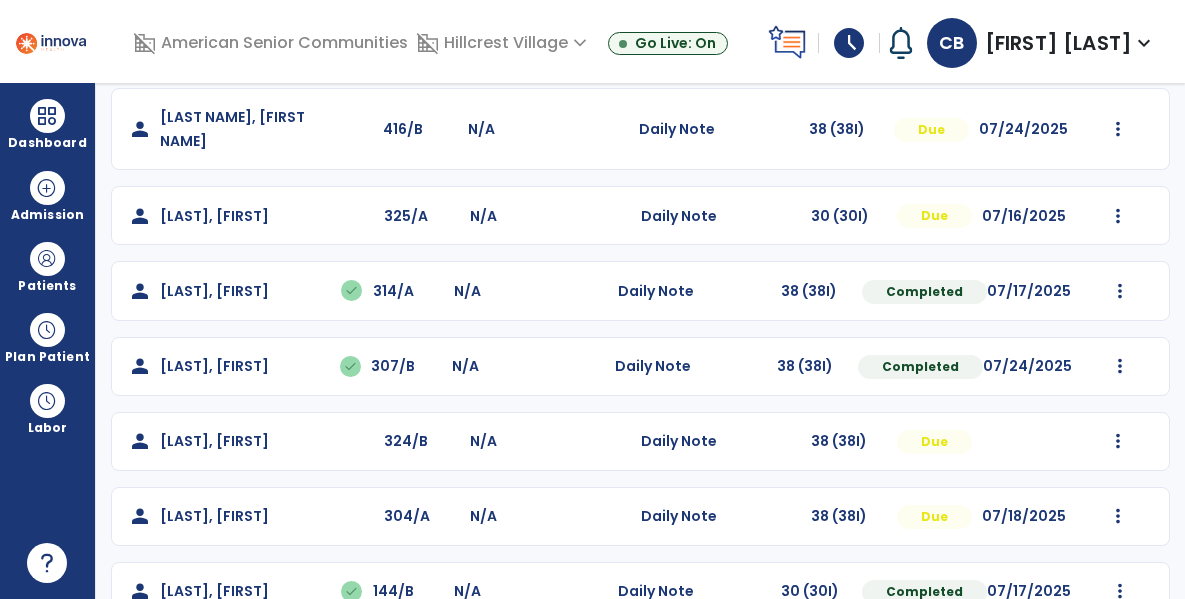 click on "person [LAST], [FIRST] 403/B N/A Daily Note 30 (30I) Due Mark Visit As Complete Reset Note Open Document G + C Mins person [LAST], [FIRST] 145/A N/A Daily Note 38 (38I) Due 07/16/2025 Mark Visit As Complete Reset Note Open Document G + C Mins person [LAST], [FIRST] 148/B N/A Daily Note 30 (30I) Due 07/17/2025 Mark Visit As Complete Reset Note Open Document G + C Mins person [LAST], [FIRST] 222/B N/A Daily Note 38 (38I) Due 07/25/2025 Mark Visit As Complete Reset Note Open Document G + C Mins person [LAST], [FIRST] 413/A N/A Daily Note 30 (30I) Due 07/16/2025 Mark Visit As Complete Reset Note Open Document G + C Mins person [LAST], [FIRST] 416/B N/A Daily Note 38 (38I) Due 07/24/2025 Mark Visit As Complete Reset Note Open Document G + C Mins person [LAST], [FIRST] 325/A N/A Daily Note 30 (30I) Due 07/16/2025 Mark Visit As Complete Reset Note Open Document G + C Mins person [LAST], [FIRST]" 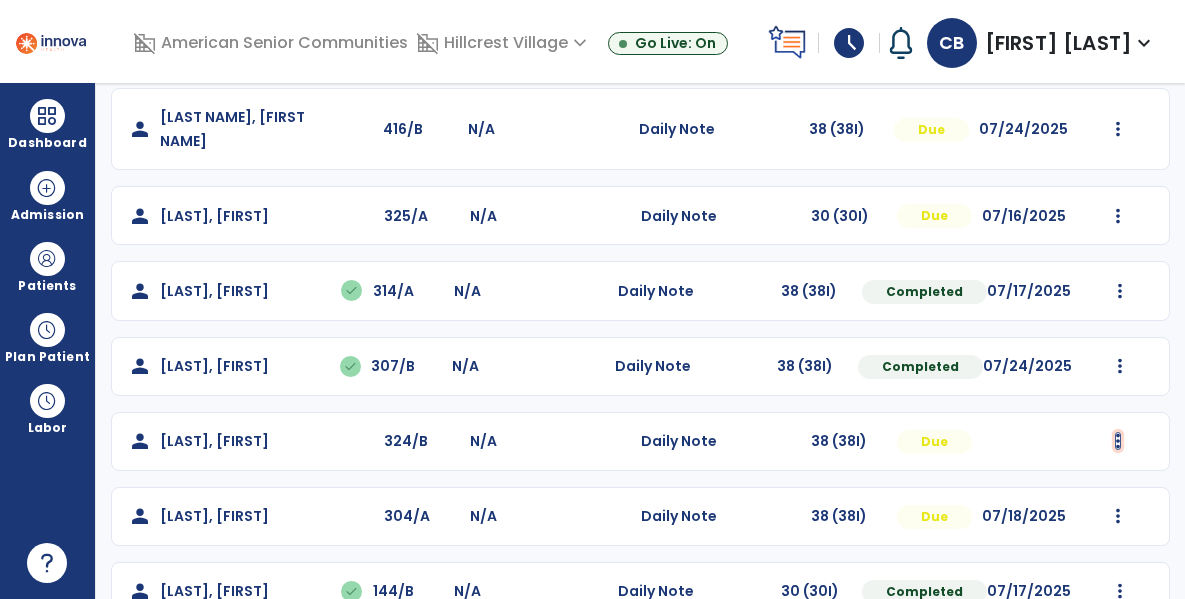 click at bounding box center [1118, -281] 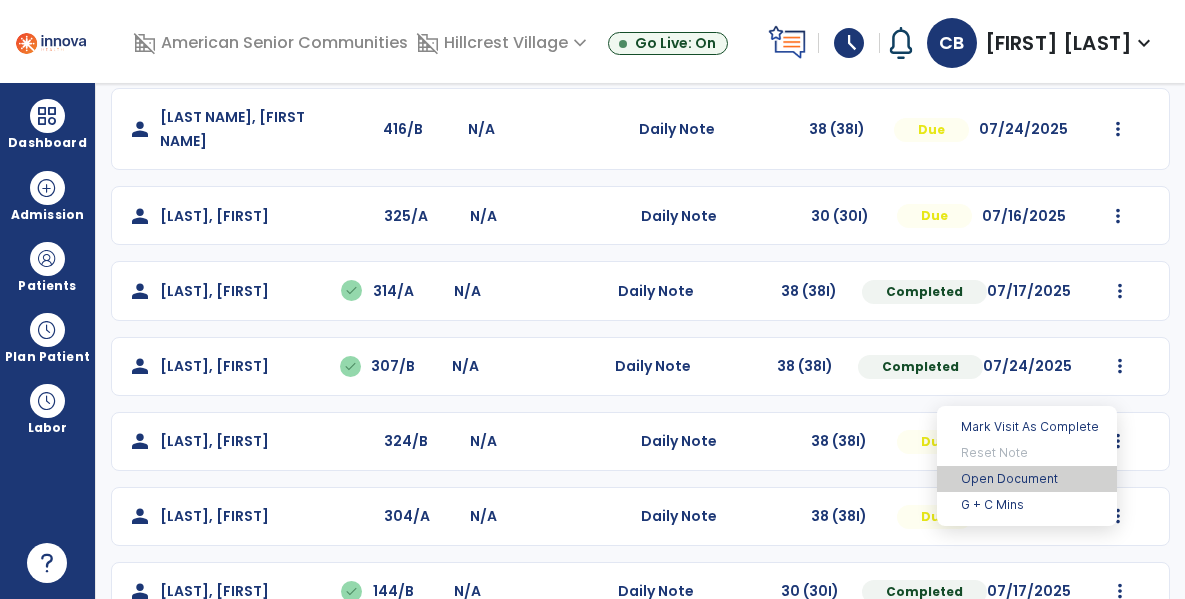 click on "Open Document" at bounding box center (1027, 479) 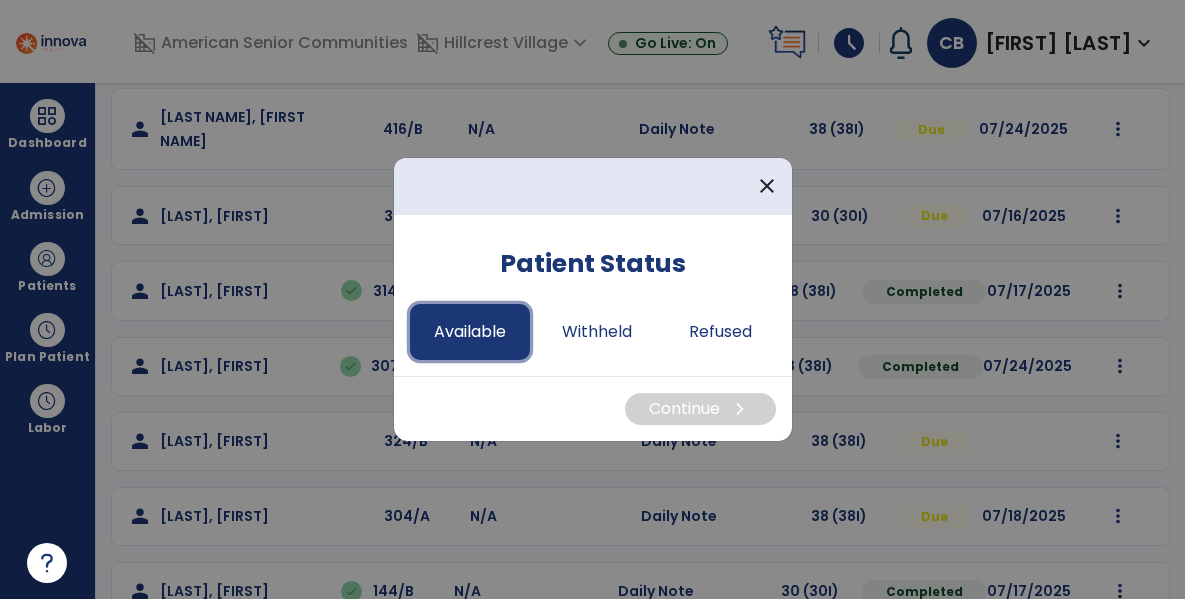 click on "Available" at bounding box center (470, 332) 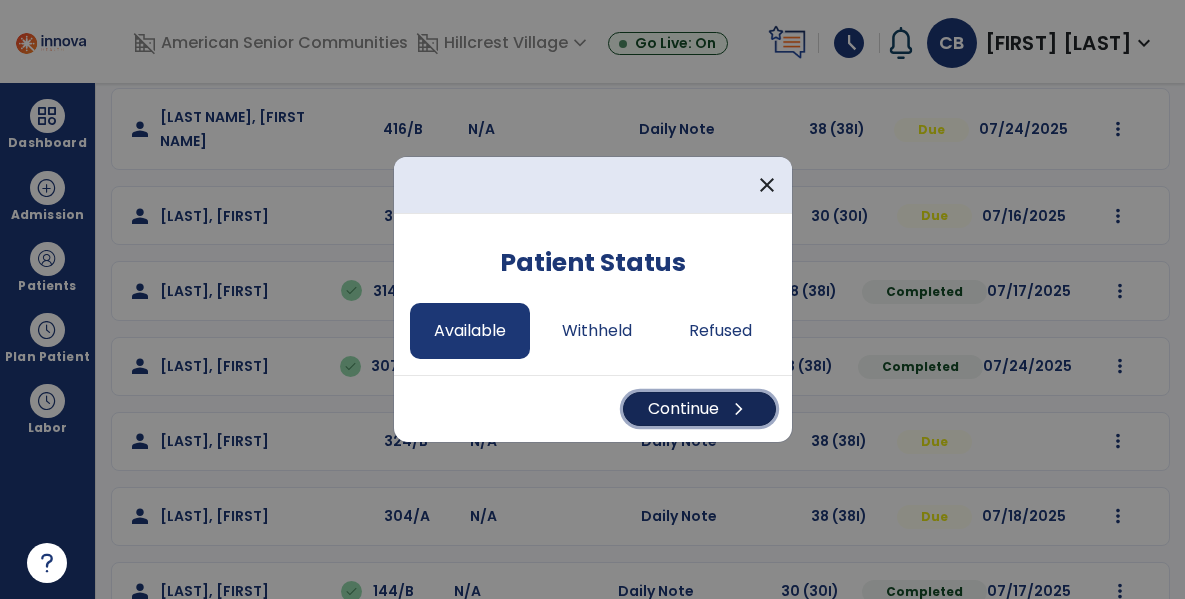 click on "chevron_right" at bounding box center [739, 409] 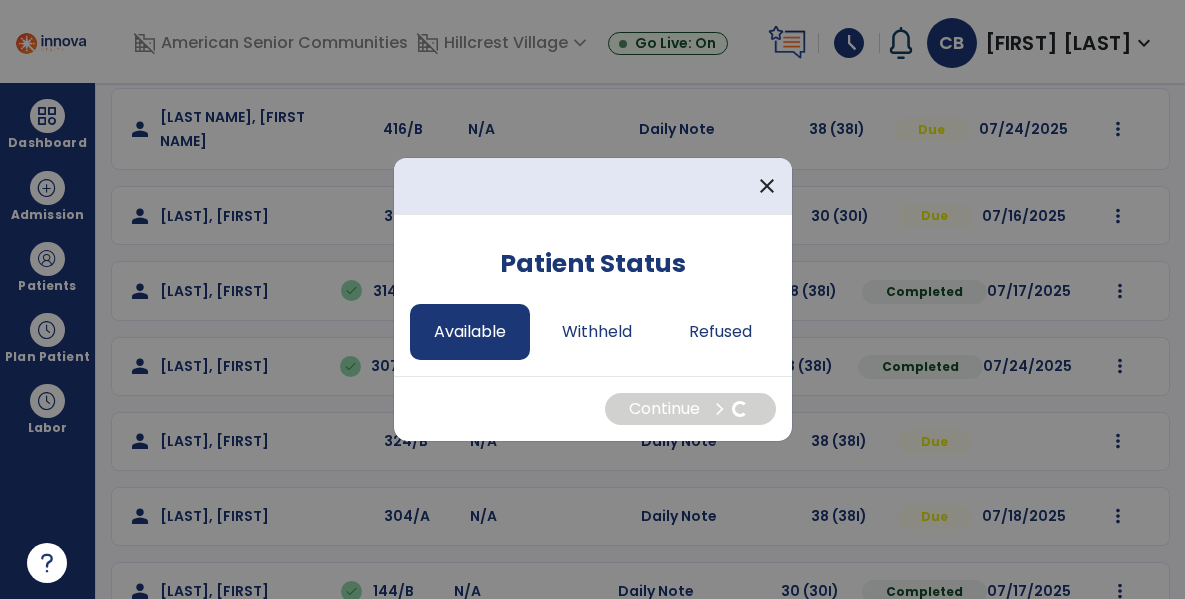 select on "*" 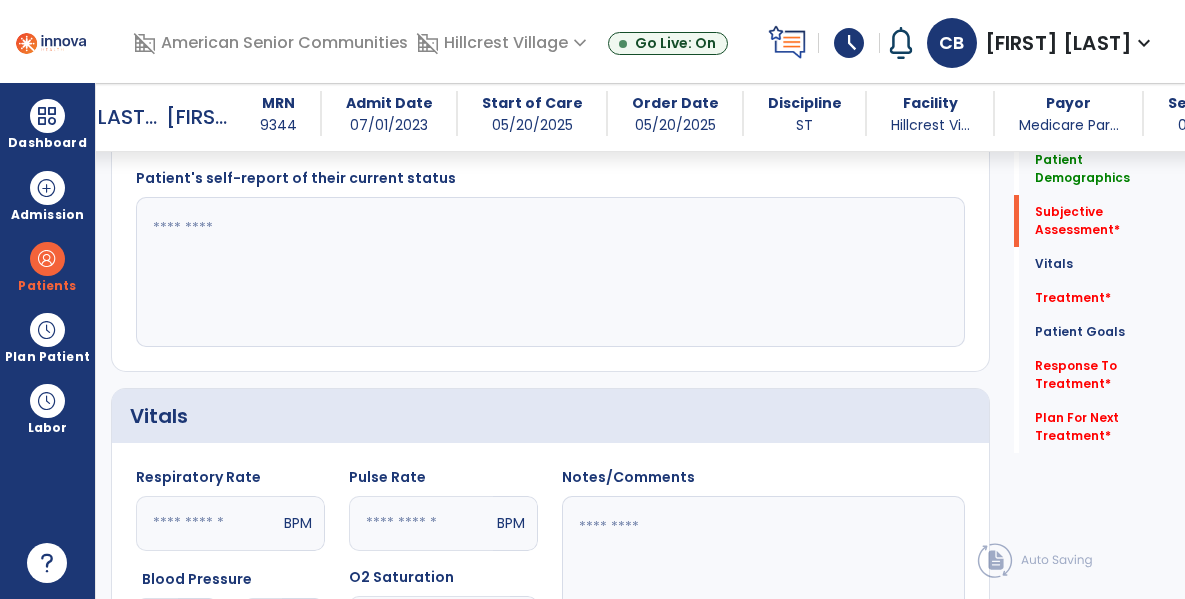 scroll, scrollTop: 512, scrollLeft: 0, axis: vertical 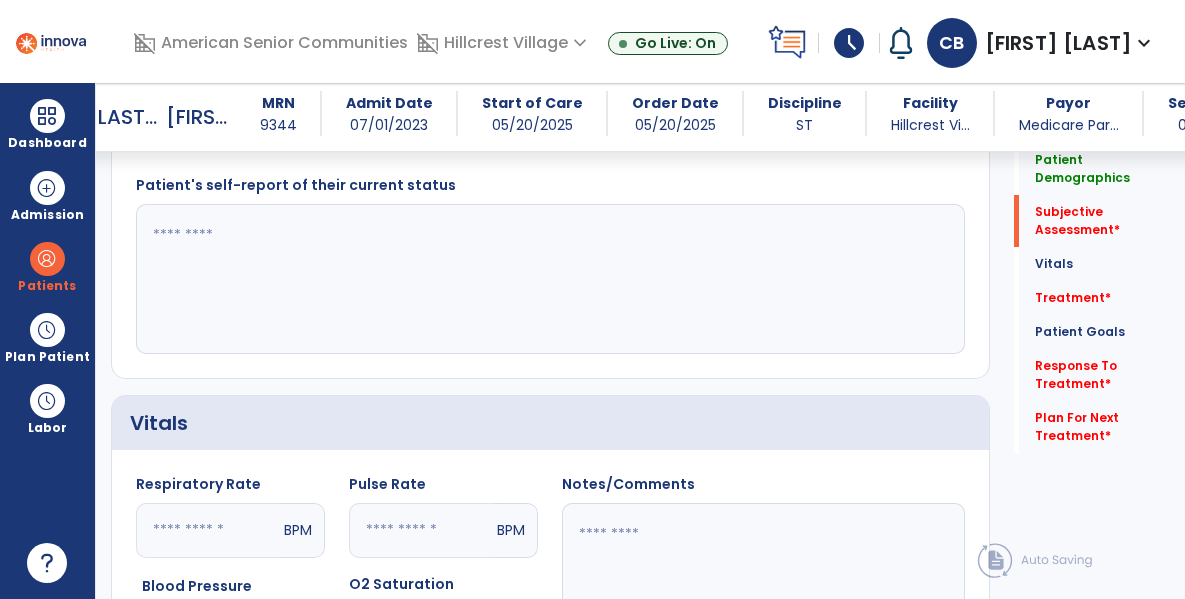 click 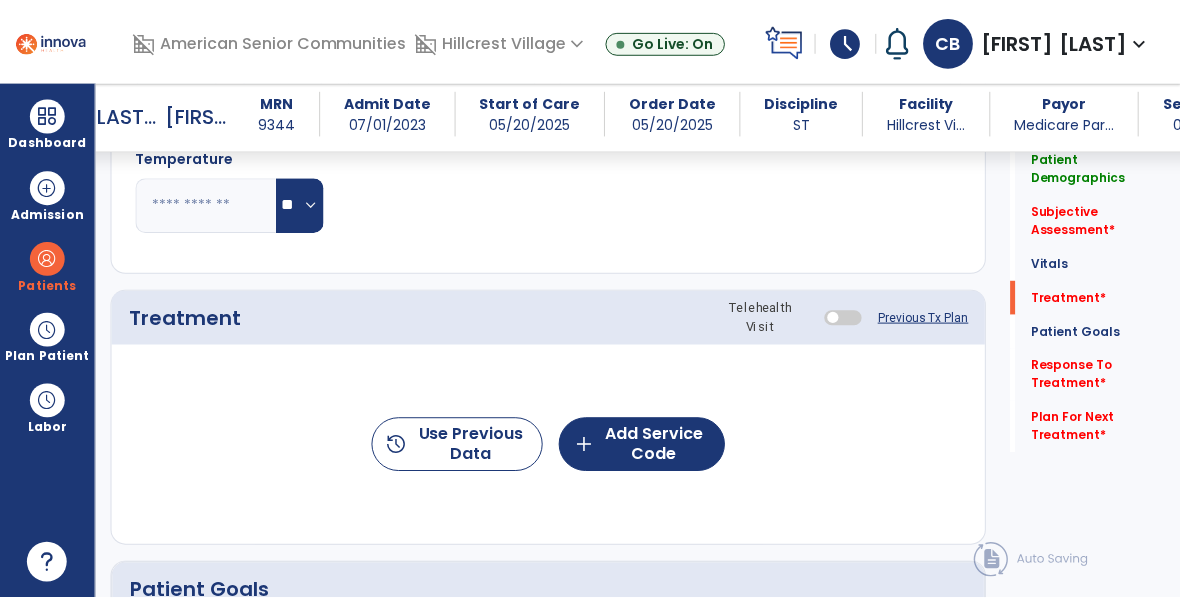 scroll, scrollTop: 1295, scrollLeft: 0, axis: vertical 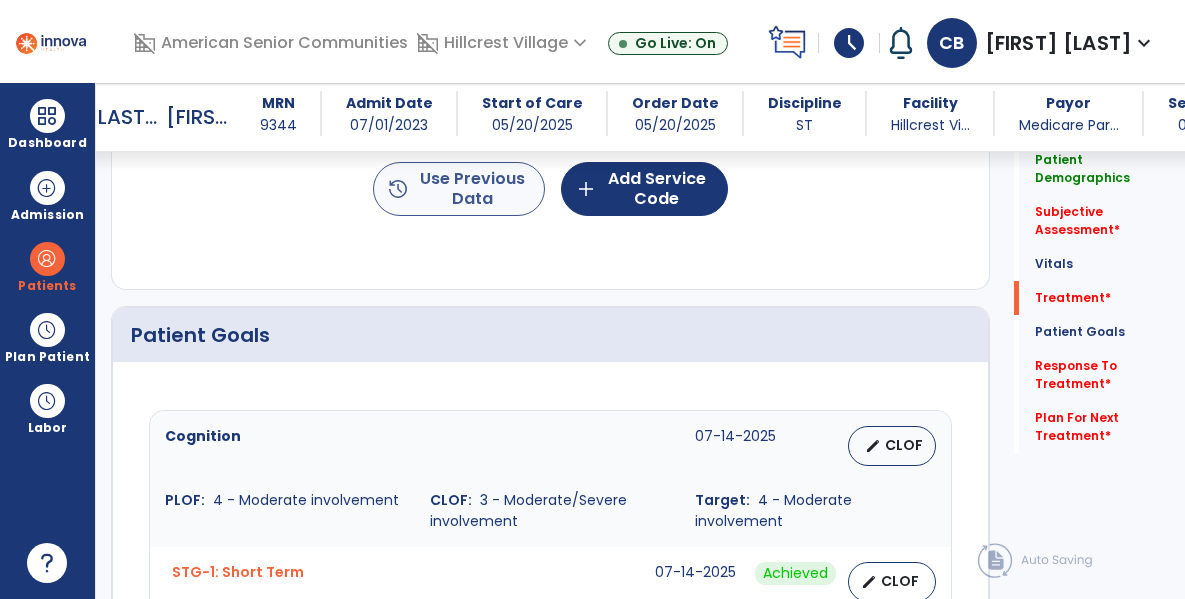 type on "**********" 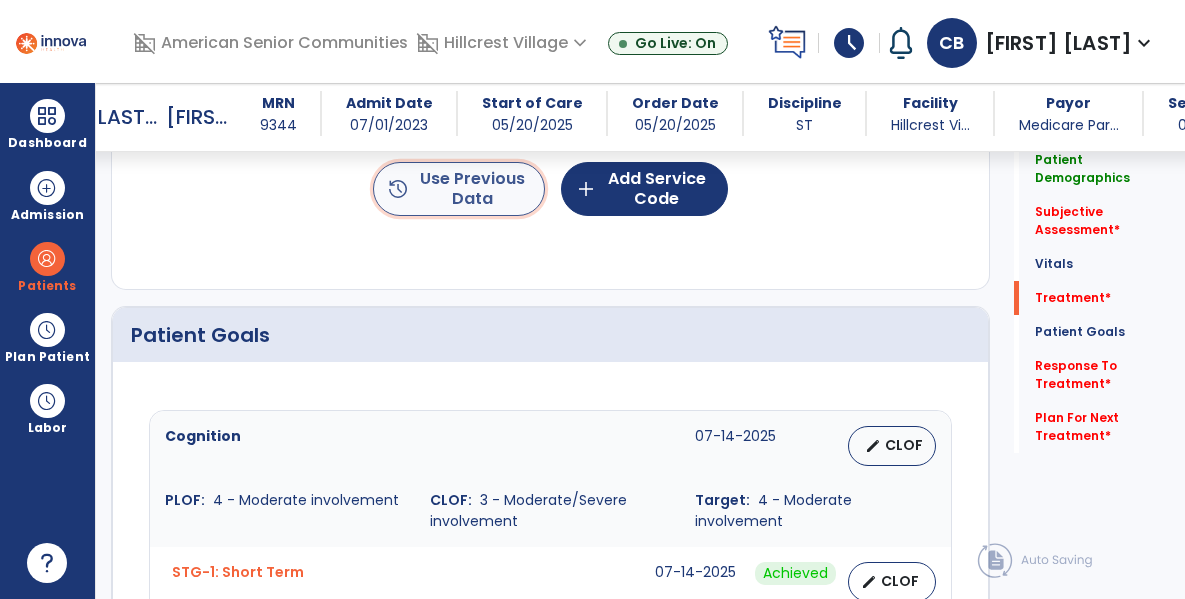 click on "history  Use Previous Data" 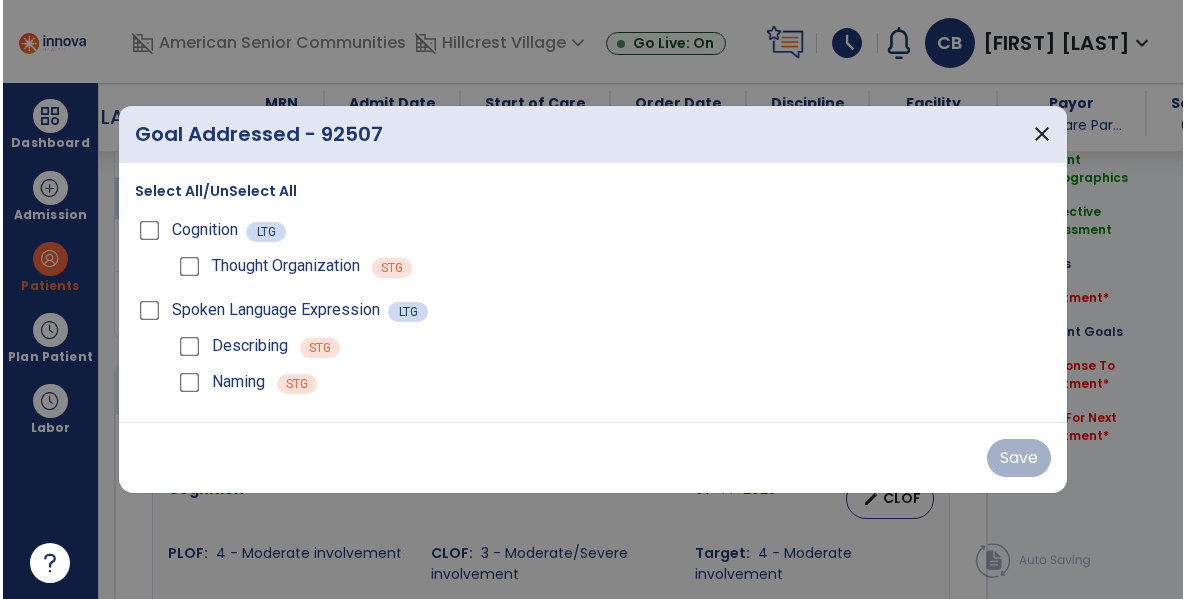 scroll, scrollTop: 1295, scrollLeft: 0, axis: vertical 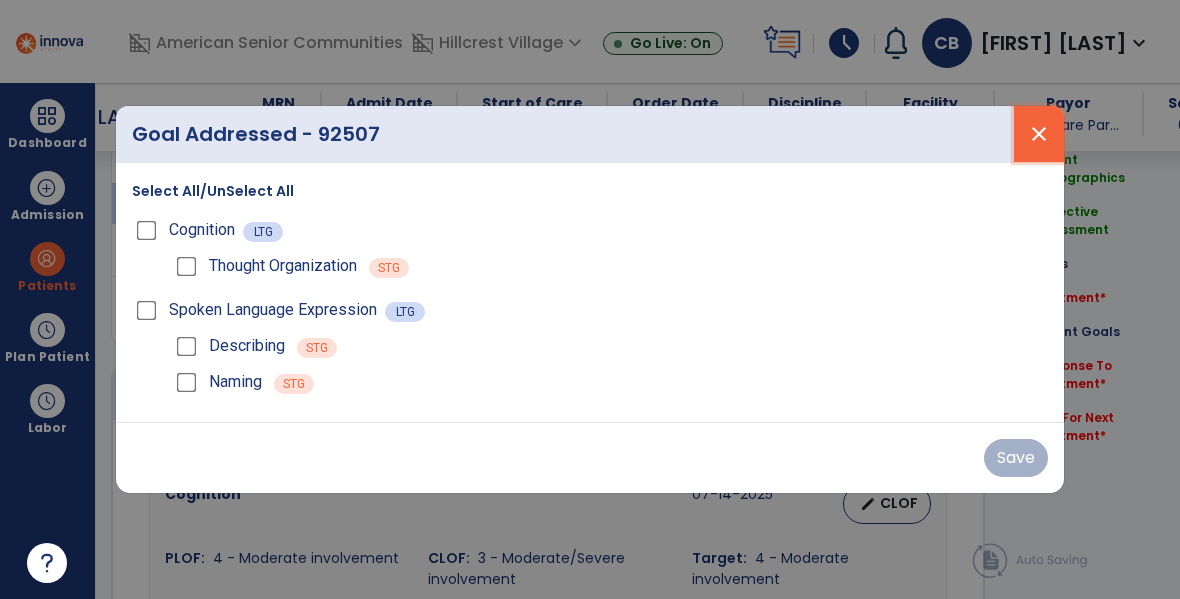 click on "close" at bounding box center (1039, 134) 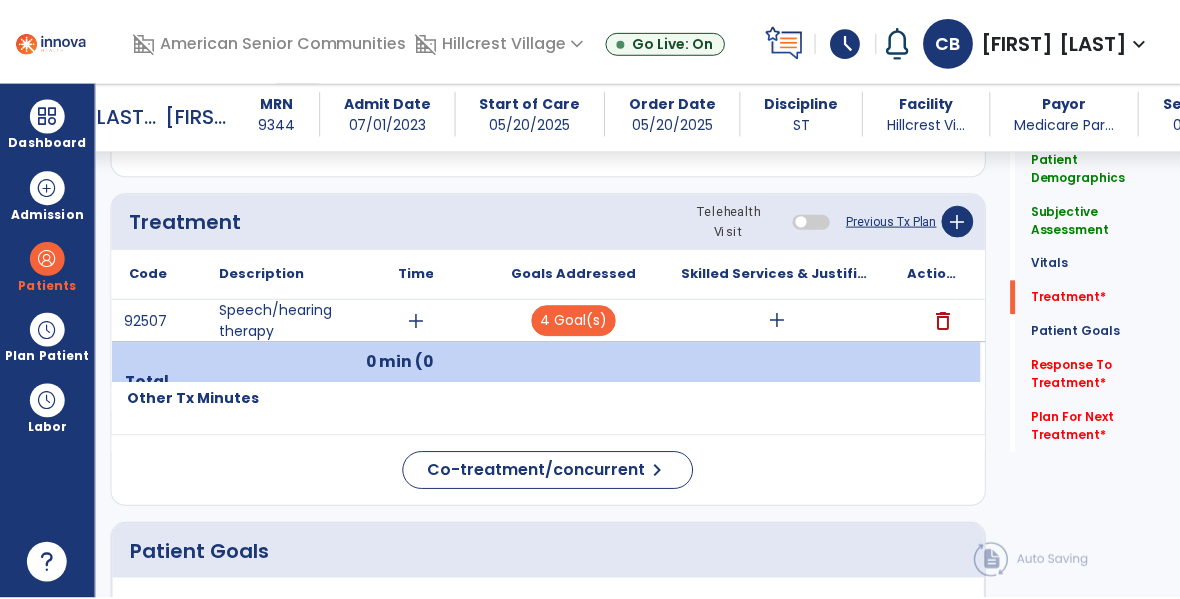 scroll, scrollTop: 1134, scrollLeft: 0, axis: vertical 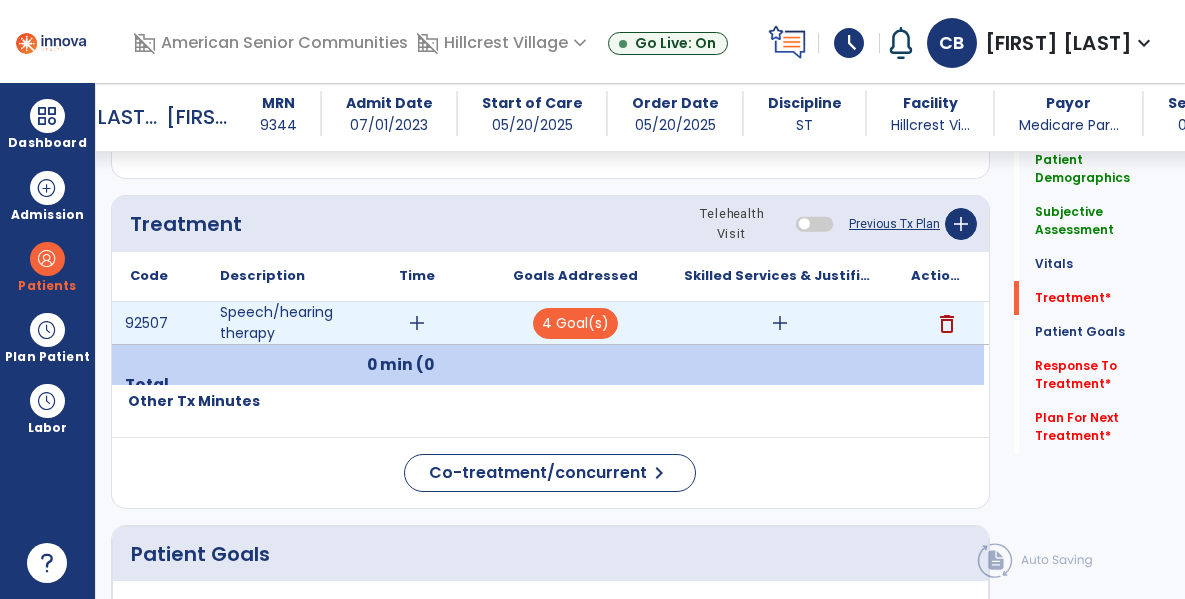 click on "add" at bounding box center [417, 323] 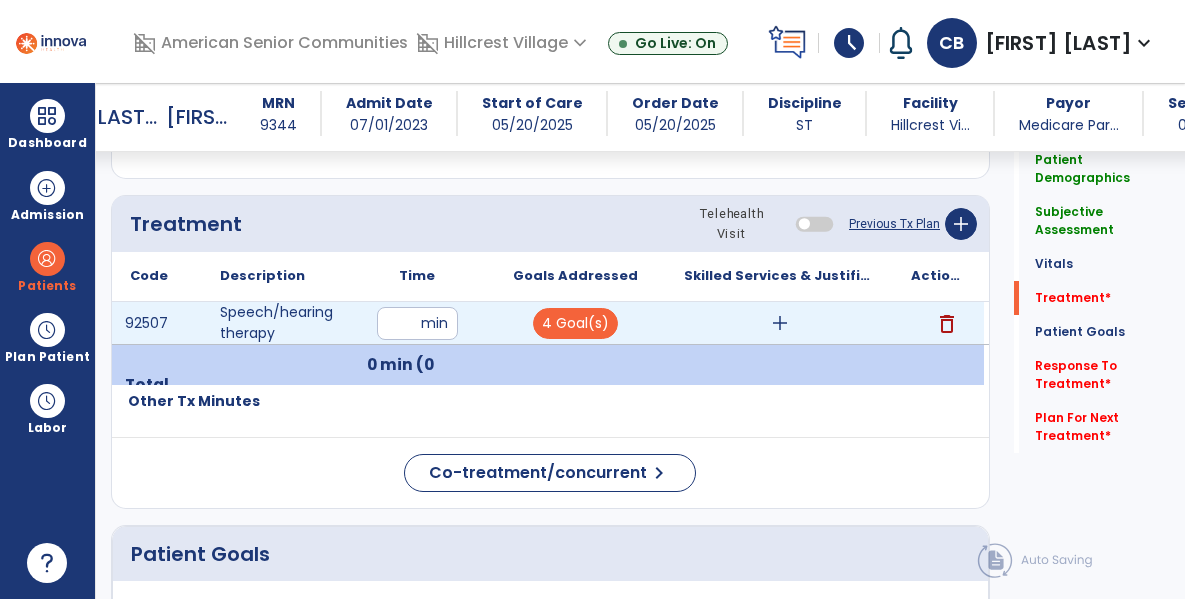 type on "**" 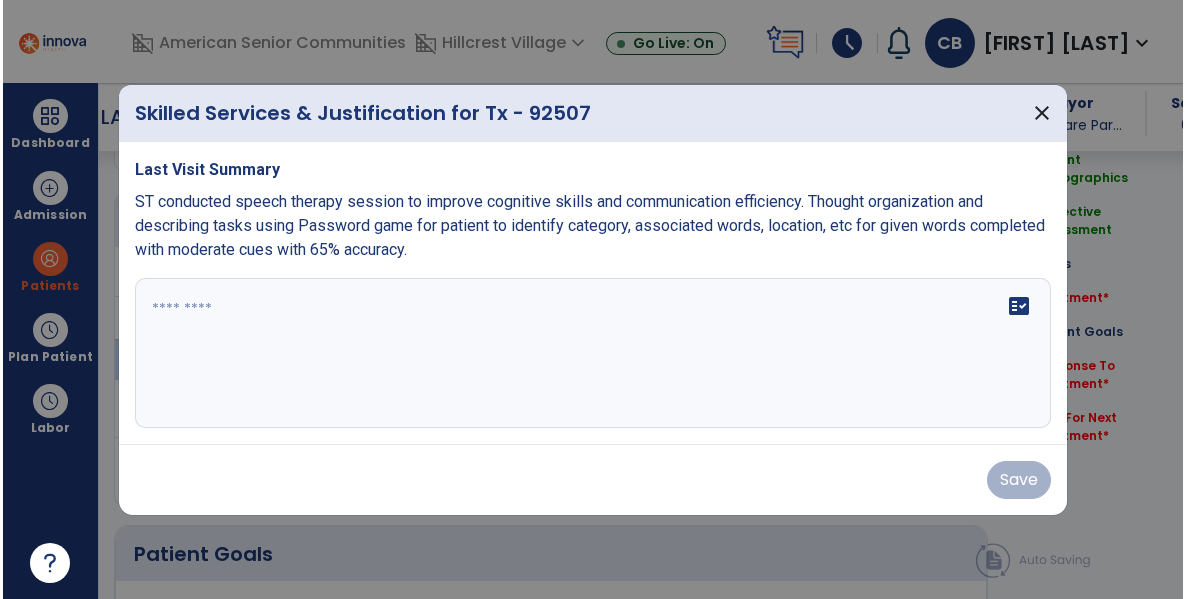 scroll, scrollTop: 1134, scrollLeft: 0, axis: vertical 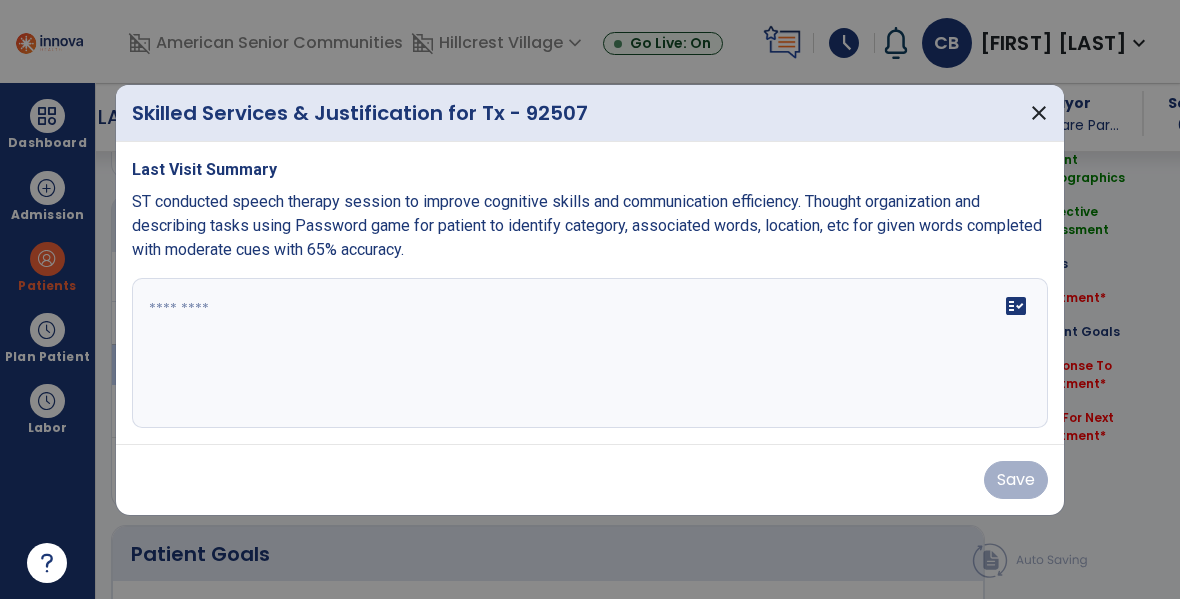 click at bounding box center (590, 353) 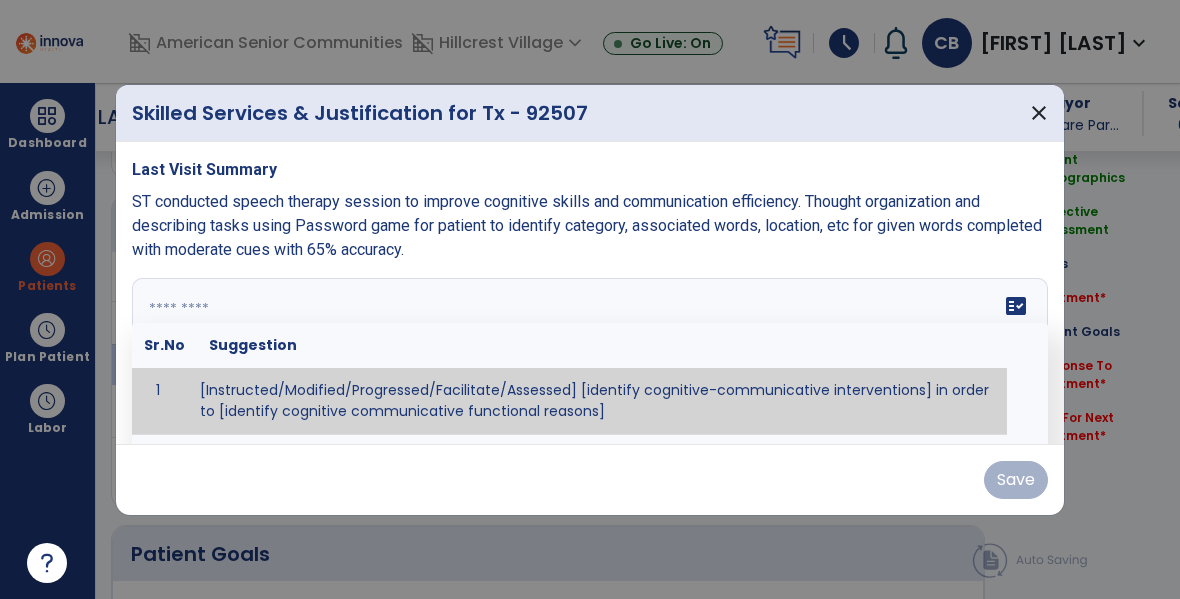 click on "ST conducted speech therapy session to improve cognitive skills and communication efficiency. Thought organization and describing tasks using Password game for patient to identify category, associated words, location, etc for given words completed with moderate cues  with 65% accuracy." at bounding box center (587, 225) 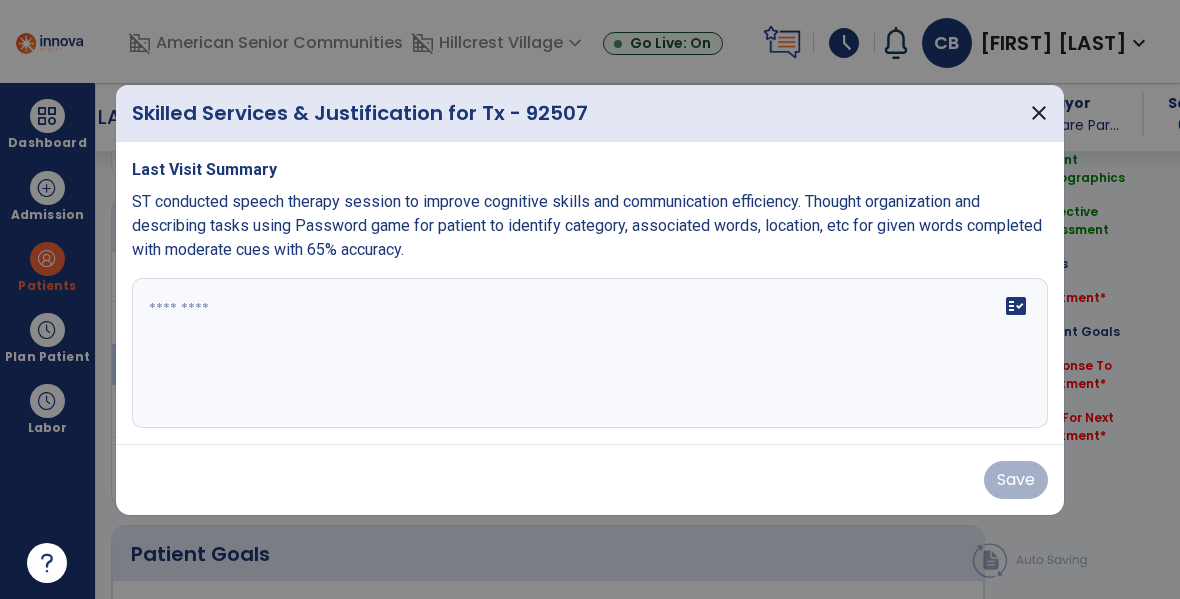 click on "ST conducted speech therapy session to improve cognitive skills and communication efficiency. Thought organization and describing tasks using Password game for patient to identify category, associated words, location, etc for given words completed with moderate cues  with 65% accuracy." at bounding box center [587, 225] 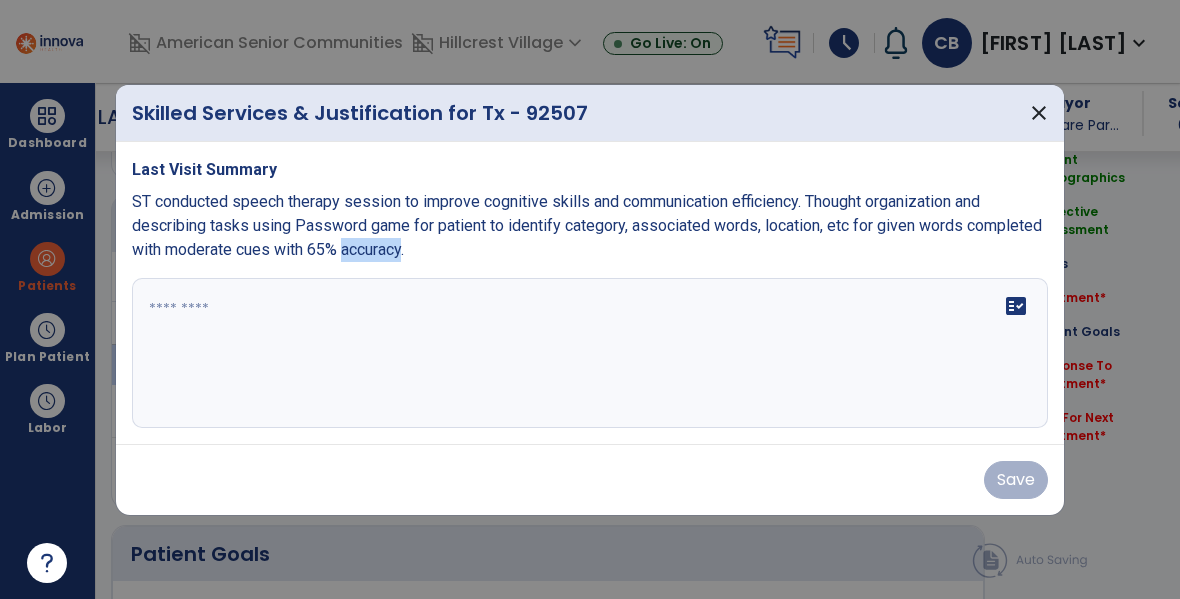 click on "ST conducted speech therapy session to improve cognitive skills and communication efficiency. Thought organization and describing tasks using Password game for patient to identify category, associated words, location, etc for given words completed with moderate cues  with 65% accuracy." at bounding box center (587, 225) 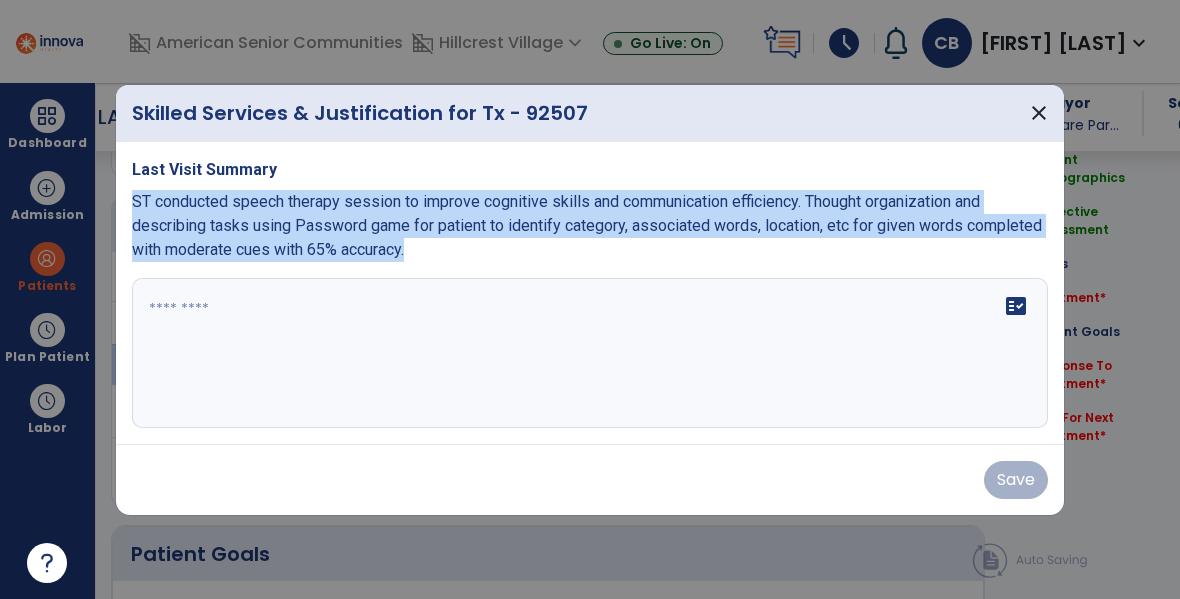 copy on "ST conducted speech therapy session to improve cognitive skills and communication efficiency. Thought organization and describing tasks using Password game for patient to identify category, associated words, location, etc for given words completed with moderate cues  with 65% accuracy." 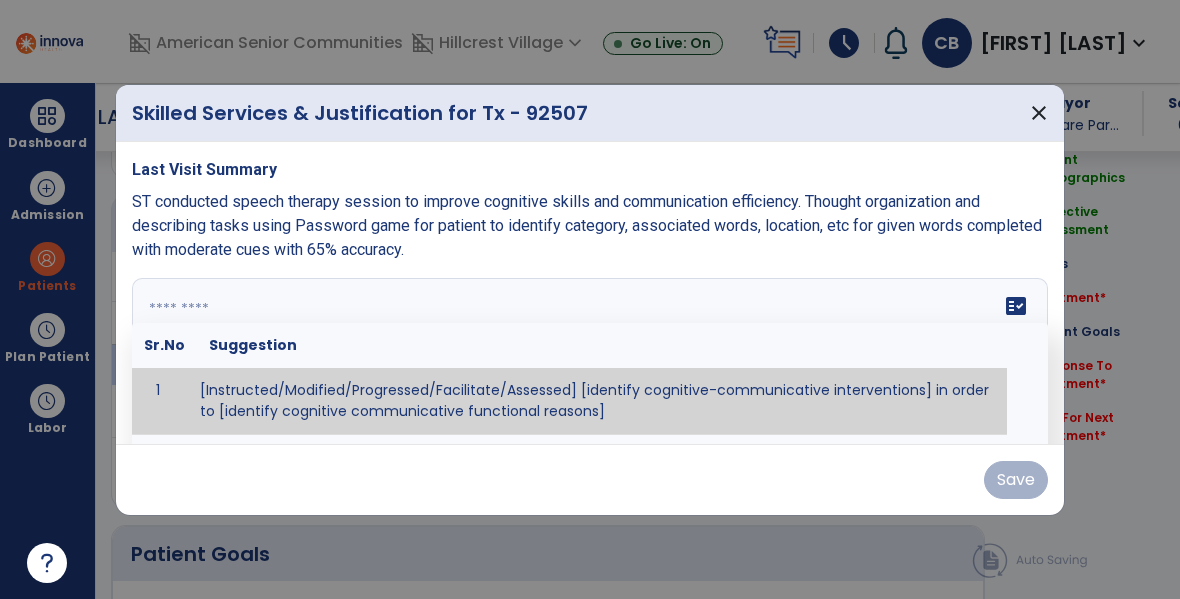 paste on "**********" 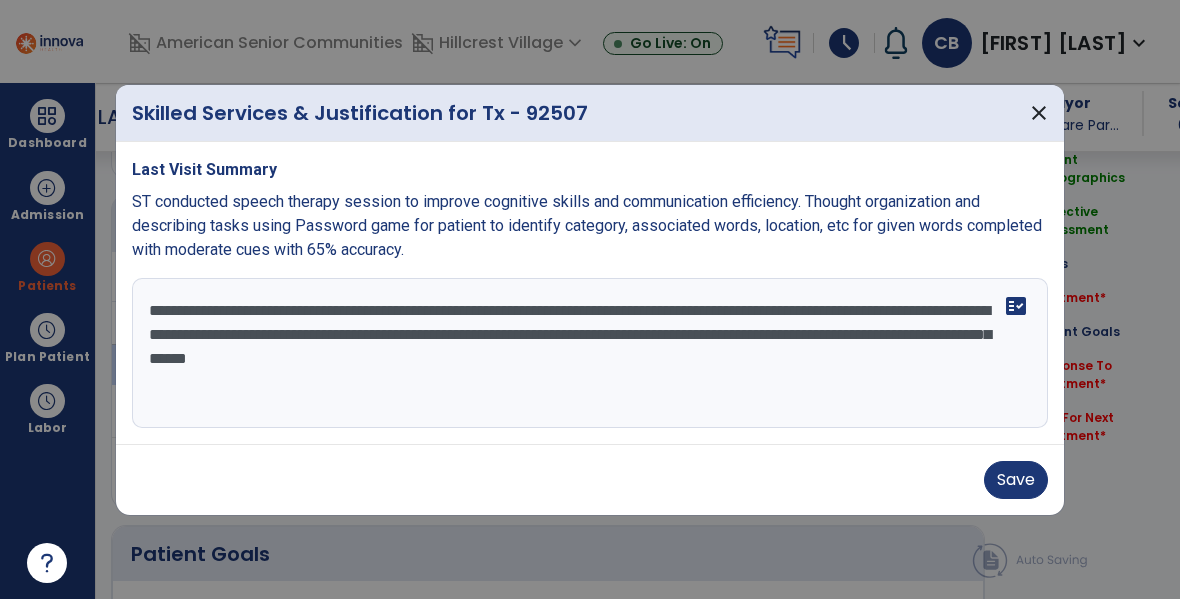 click on "**********" at bounding box center [590, 353] 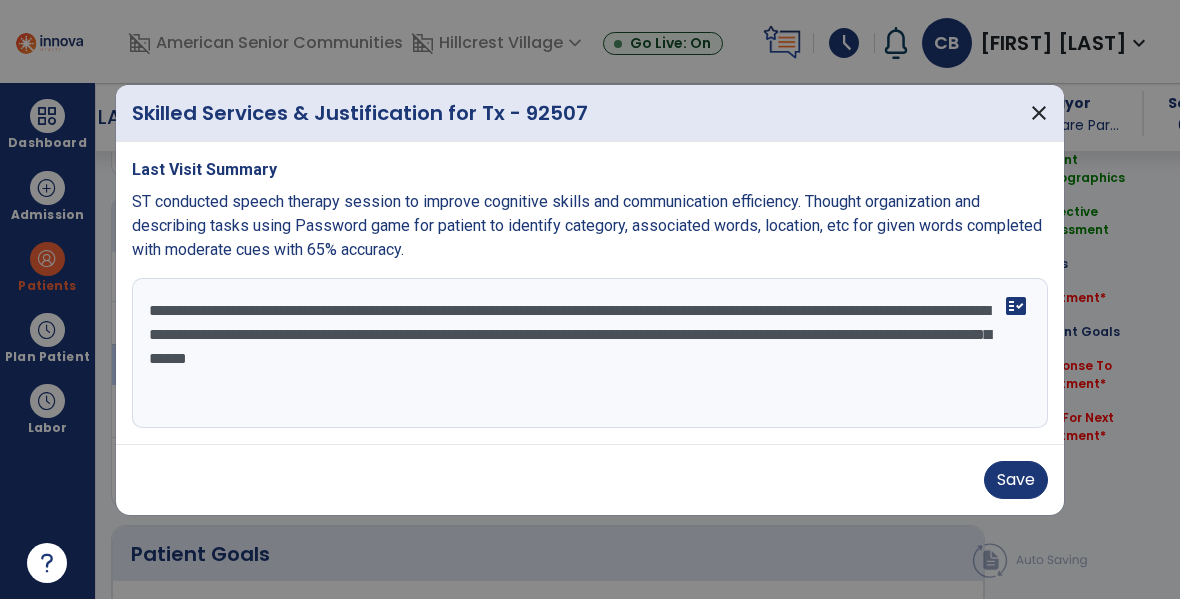 click on "**********" at bounding box center (590, 353) 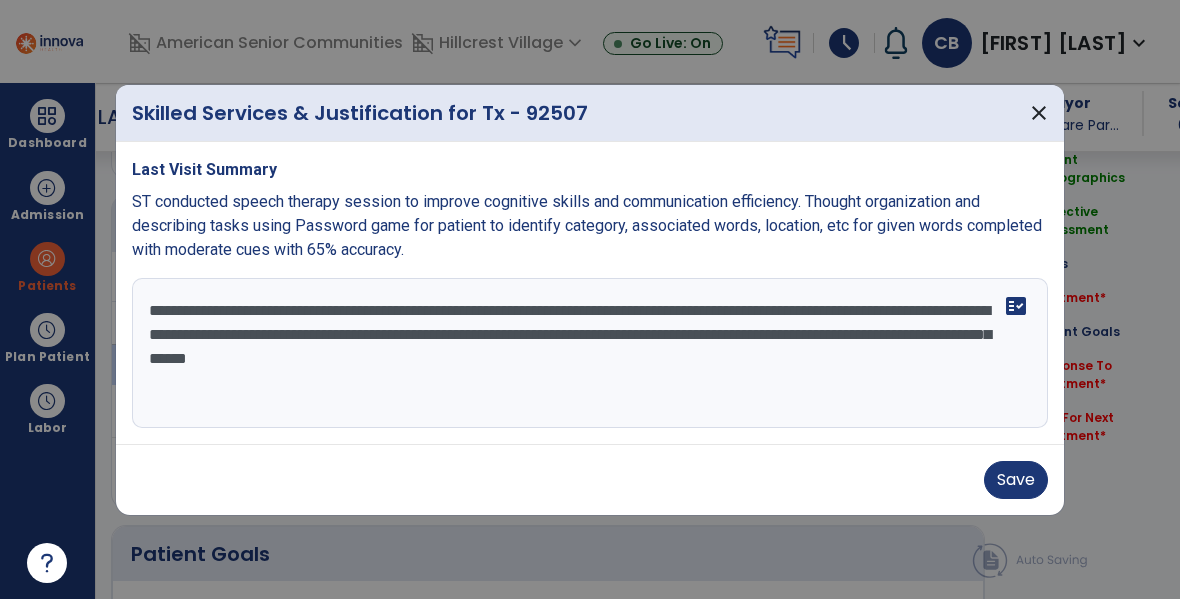 click on "**********" at bounding box center (590, 353) 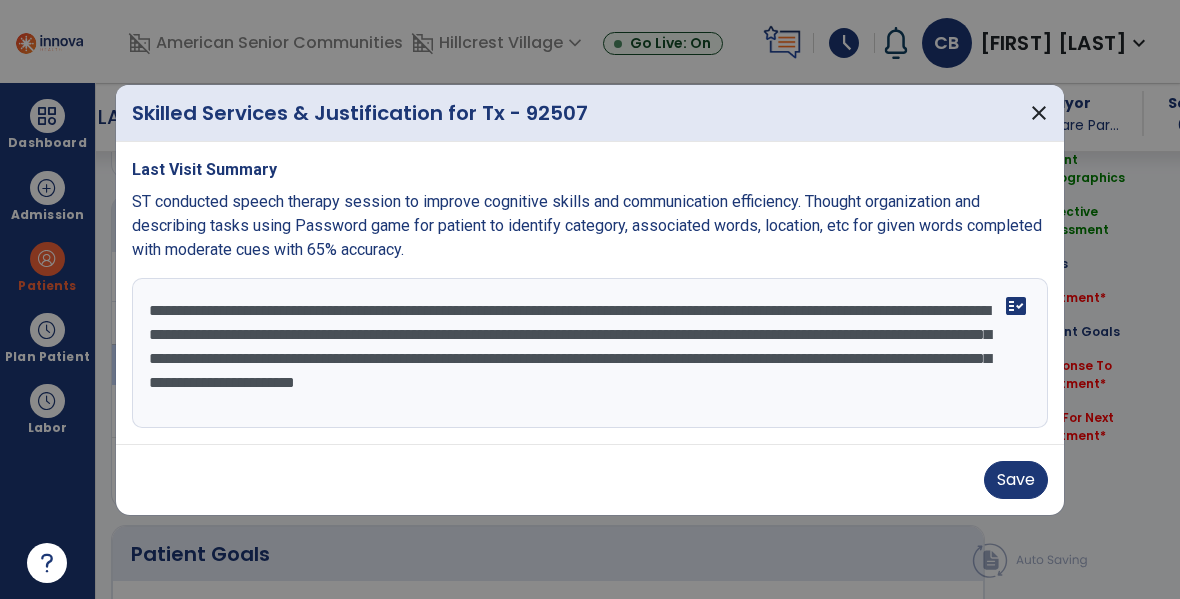 click on "**********" at bounding box center [590, 353] 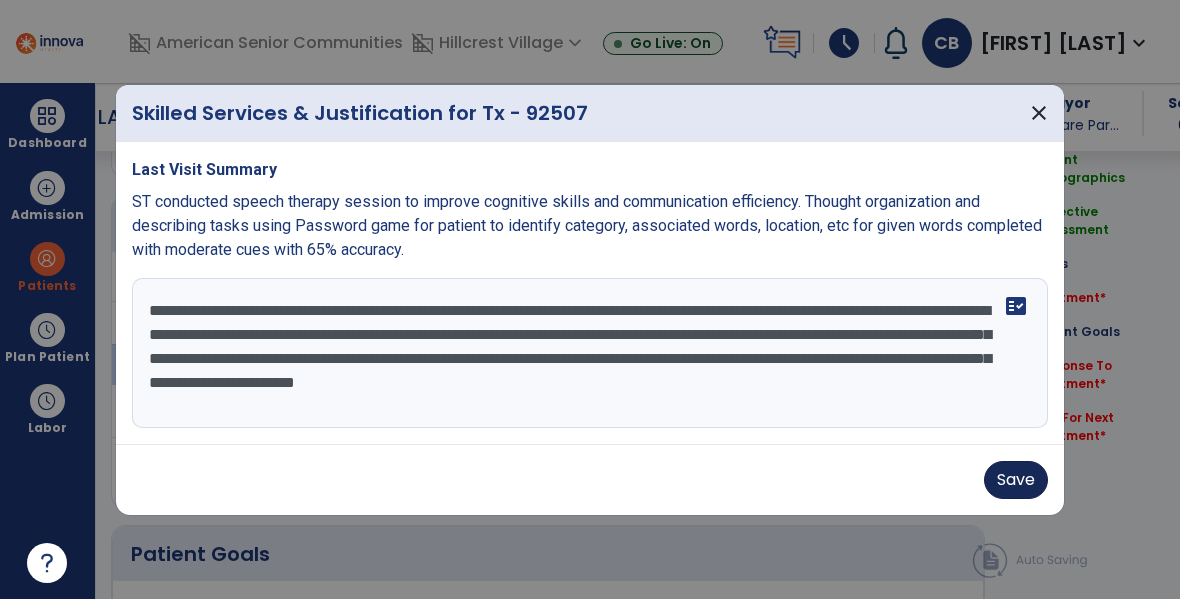 type on "**********" 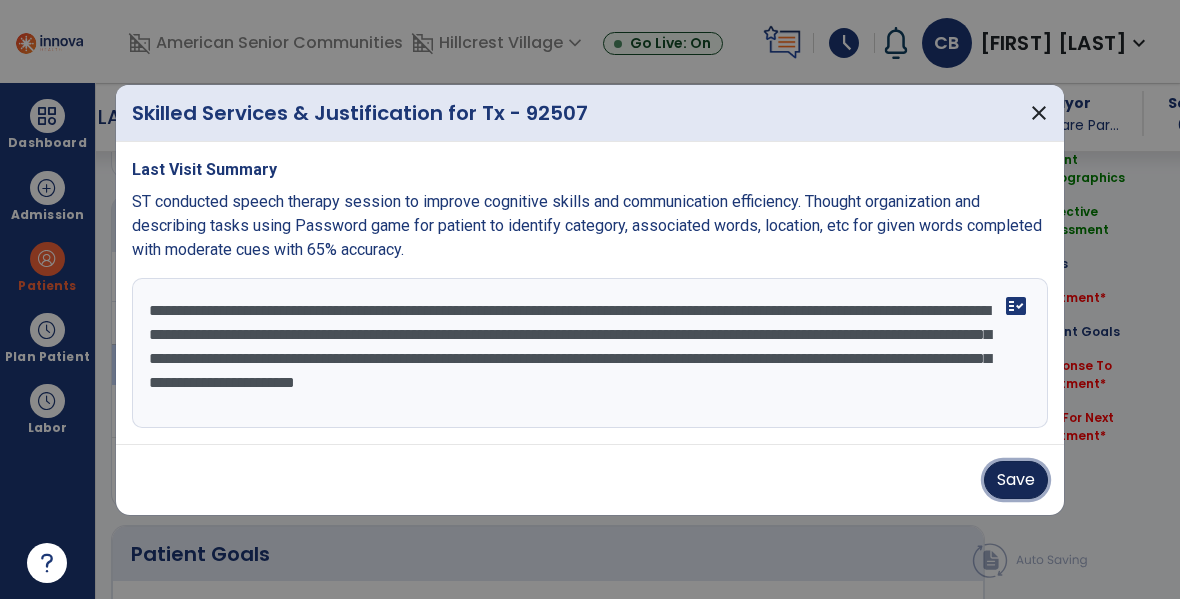 click on "Save" at bounding box center (1016, 480) 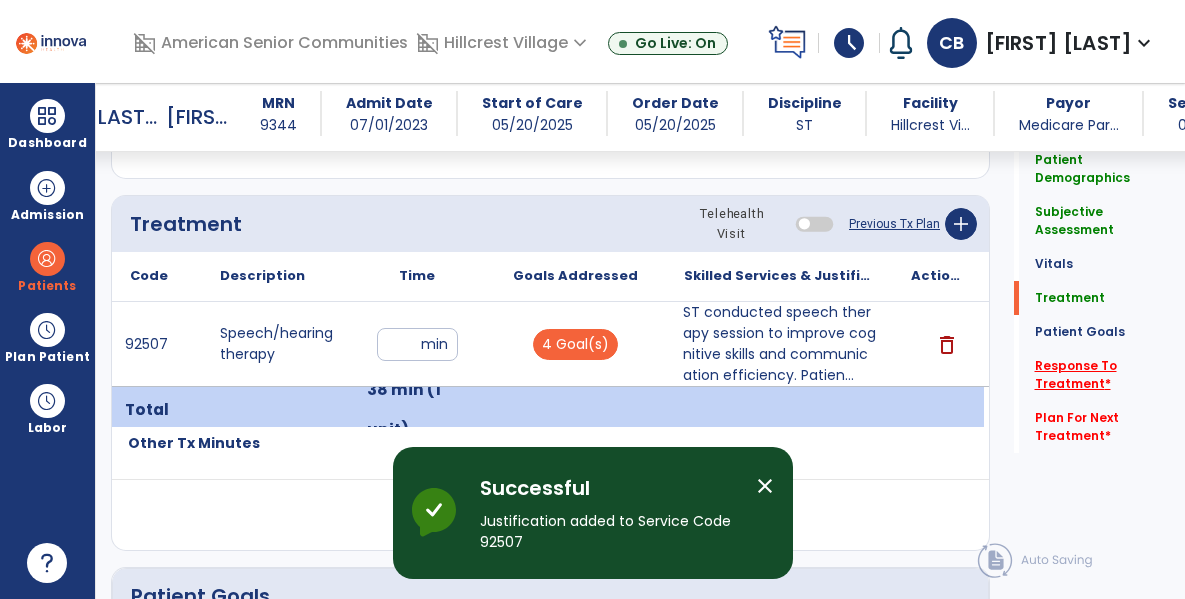 click on "Response To Treatment   *" 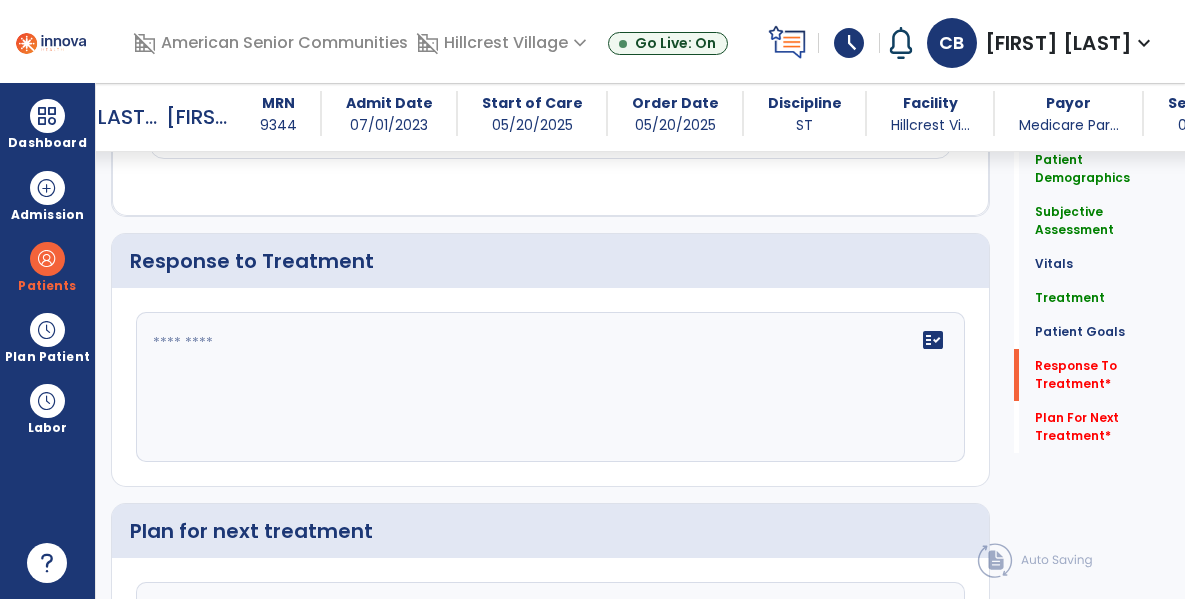 scroll, scrollTop: 2741, scrollLeft: 0, axis: vertical 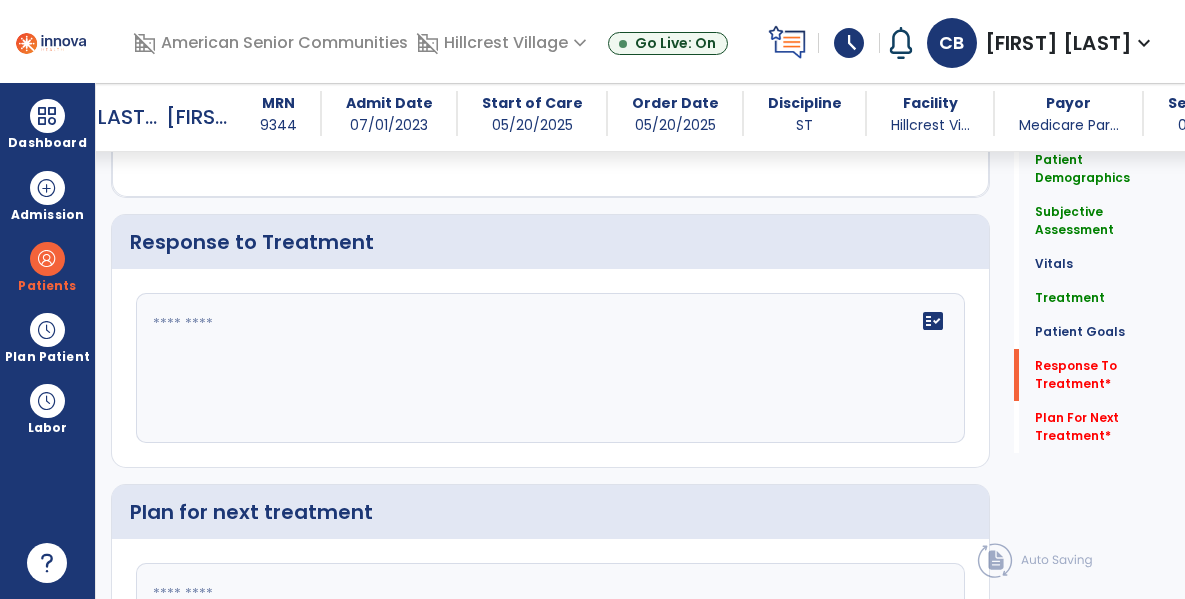 click on "fact_check" 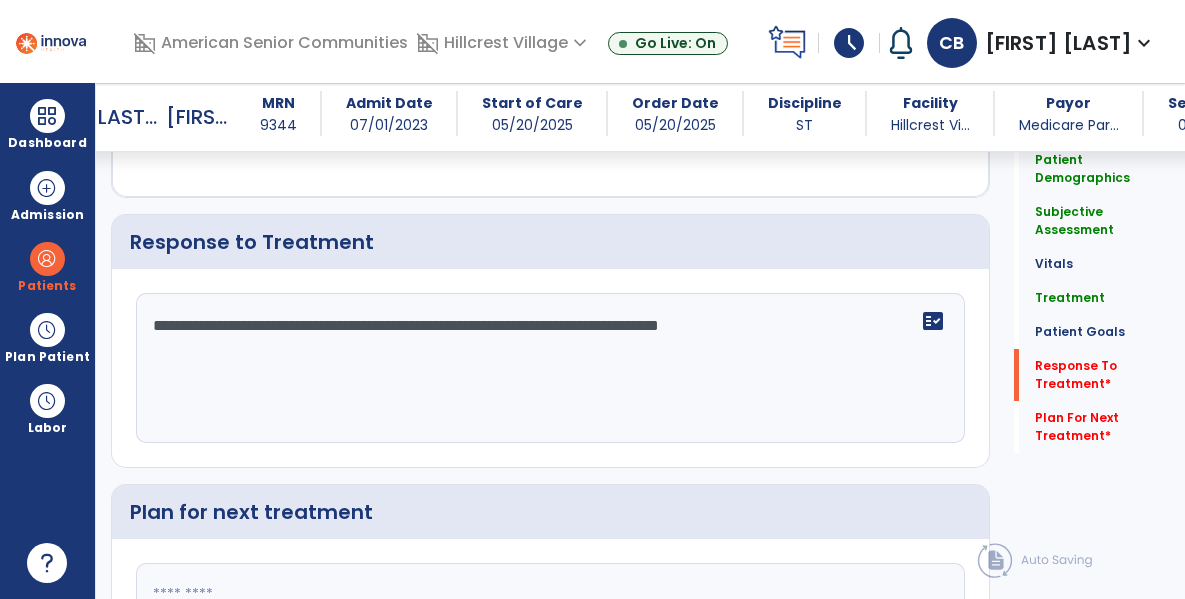 type on "**********" 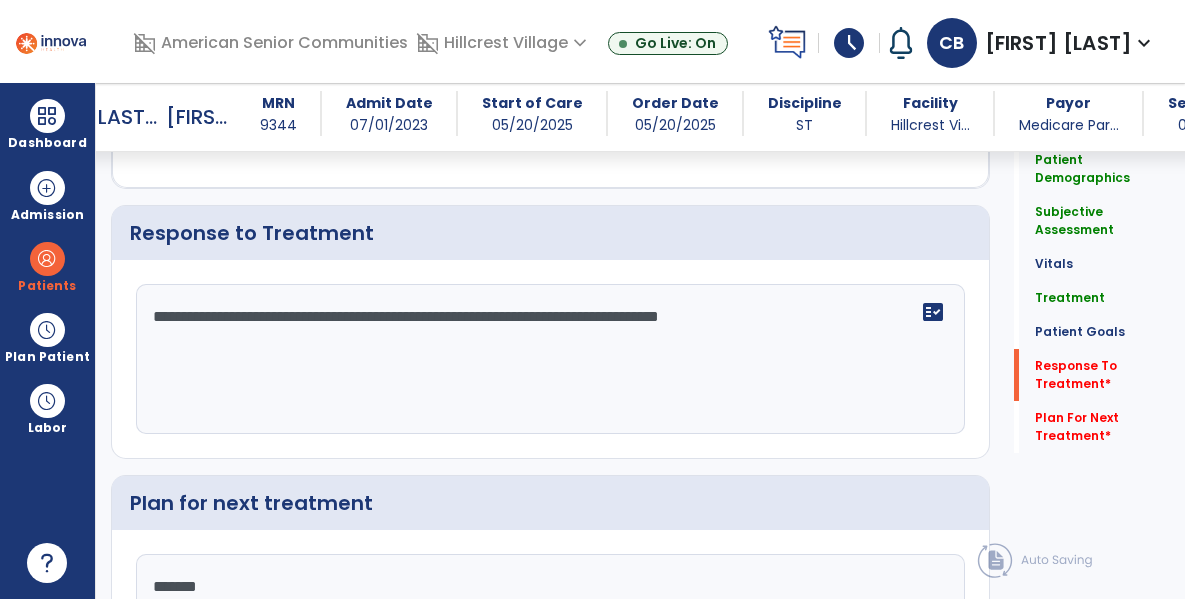 type on "********" 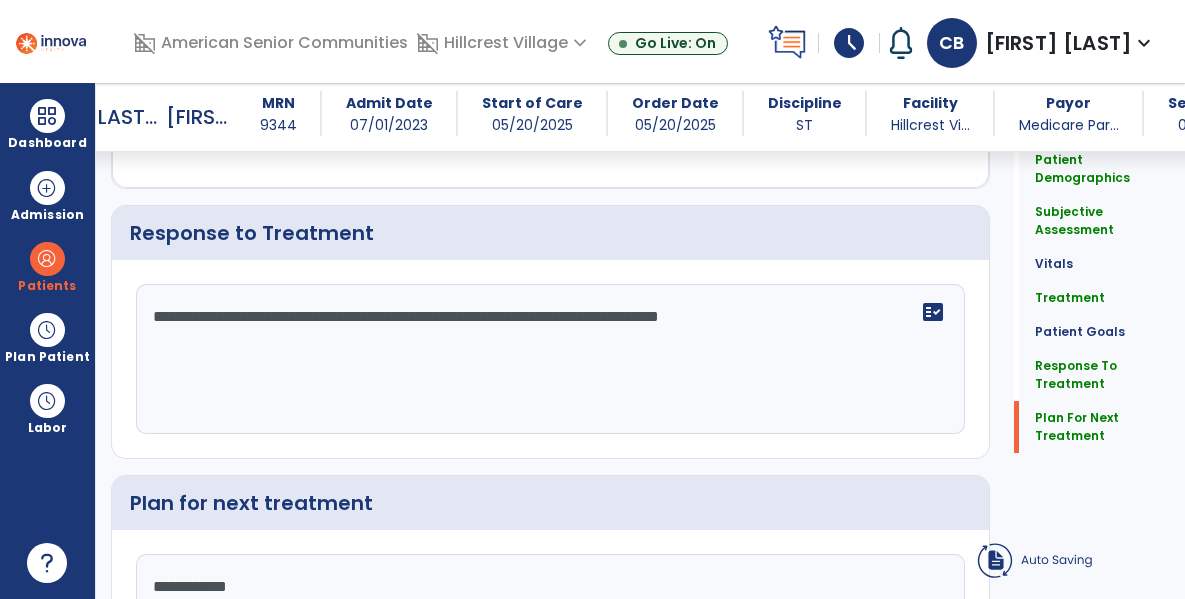 scroll, scrollTop: 2902, scrollLeft: 0, axis: vertical 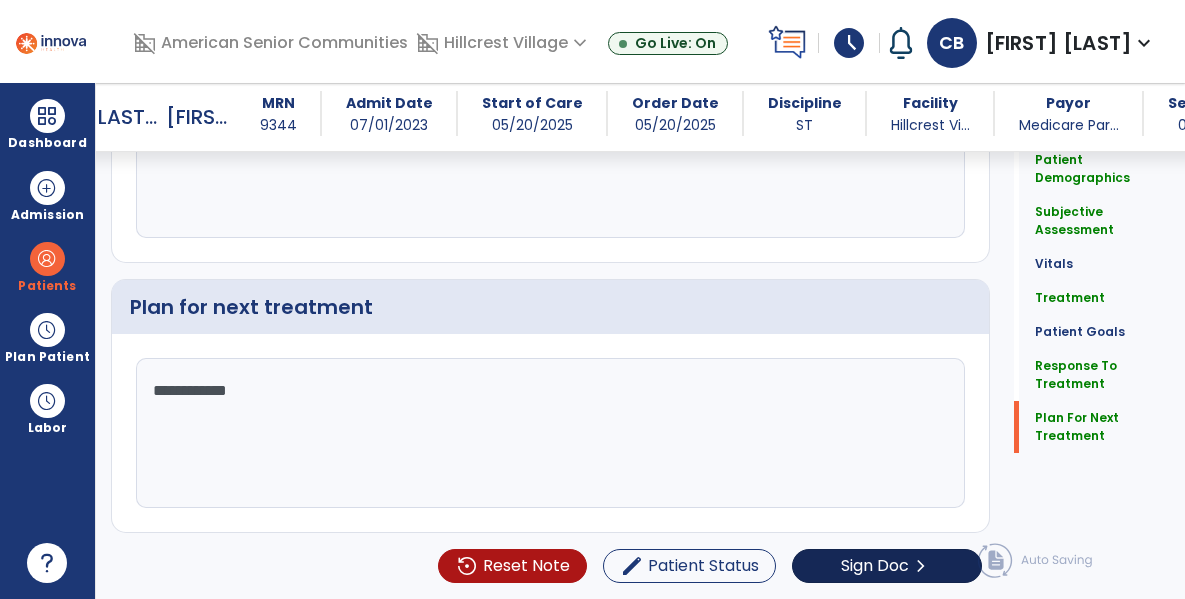 type on "**********" 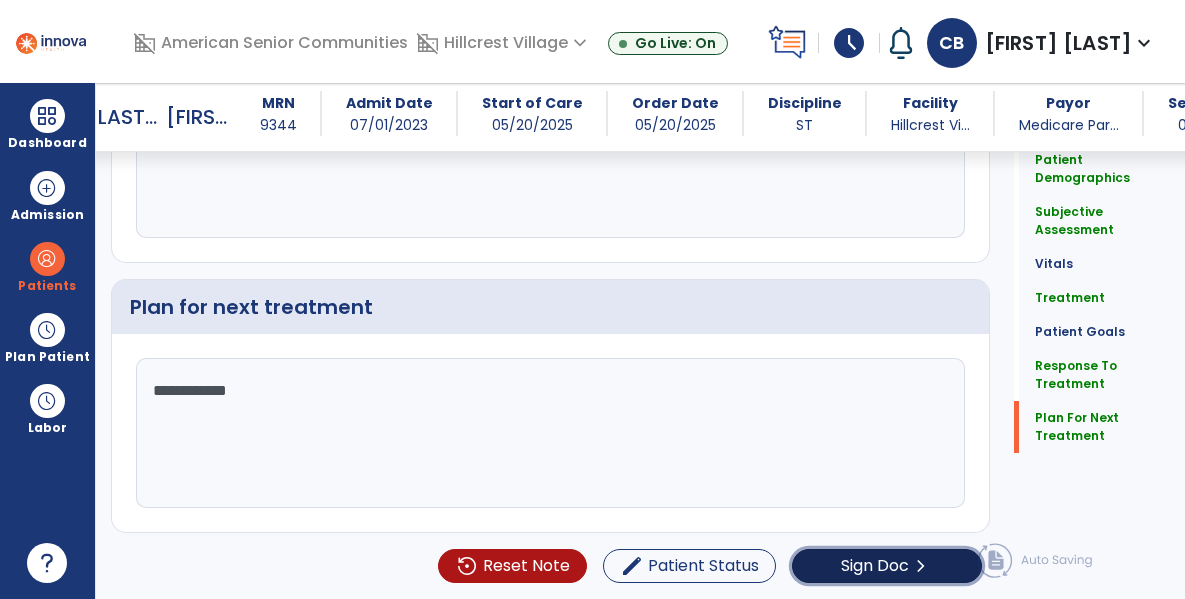 click on "chevron_right" 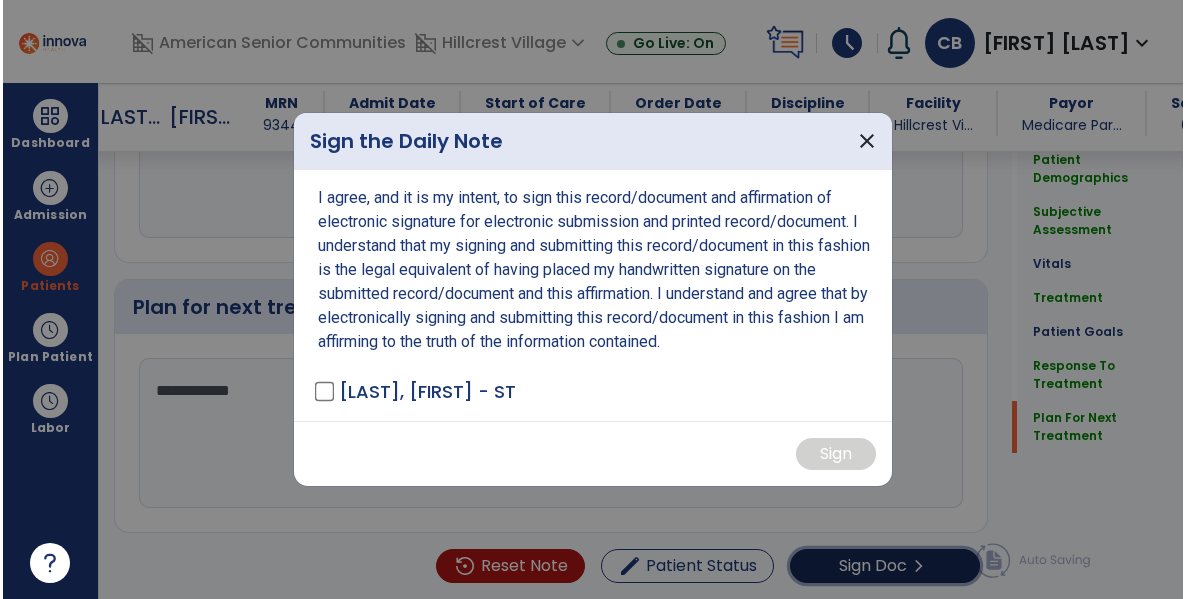scroll, scrollTop: 2946, scrollLeft: 0, axis: vertical 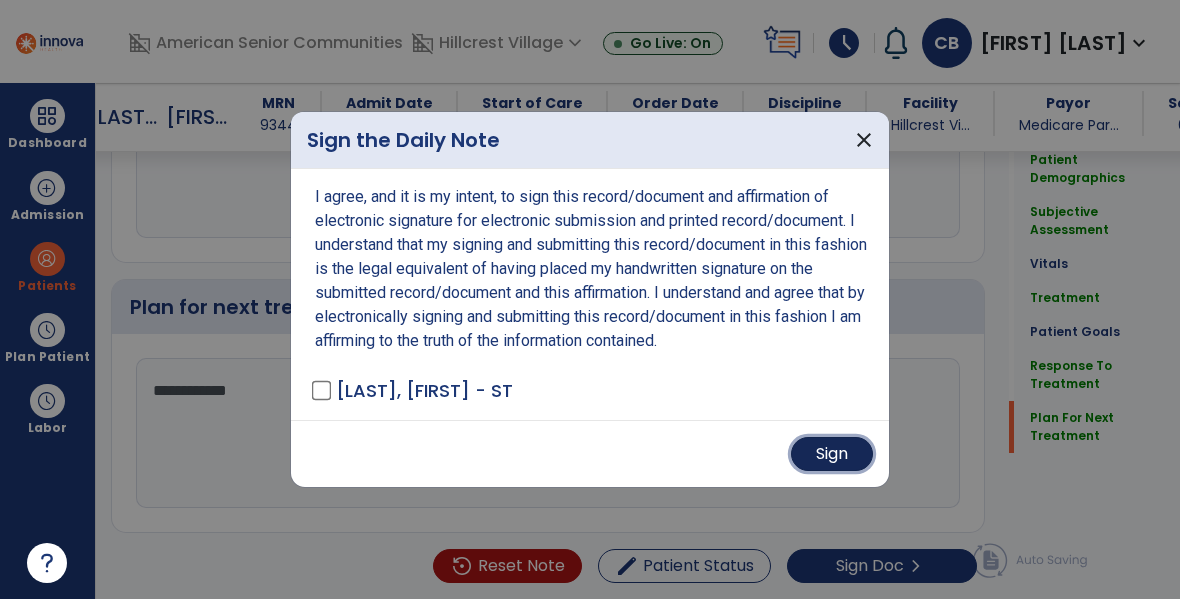 click on "Sign" at bounding box center [832, 454] 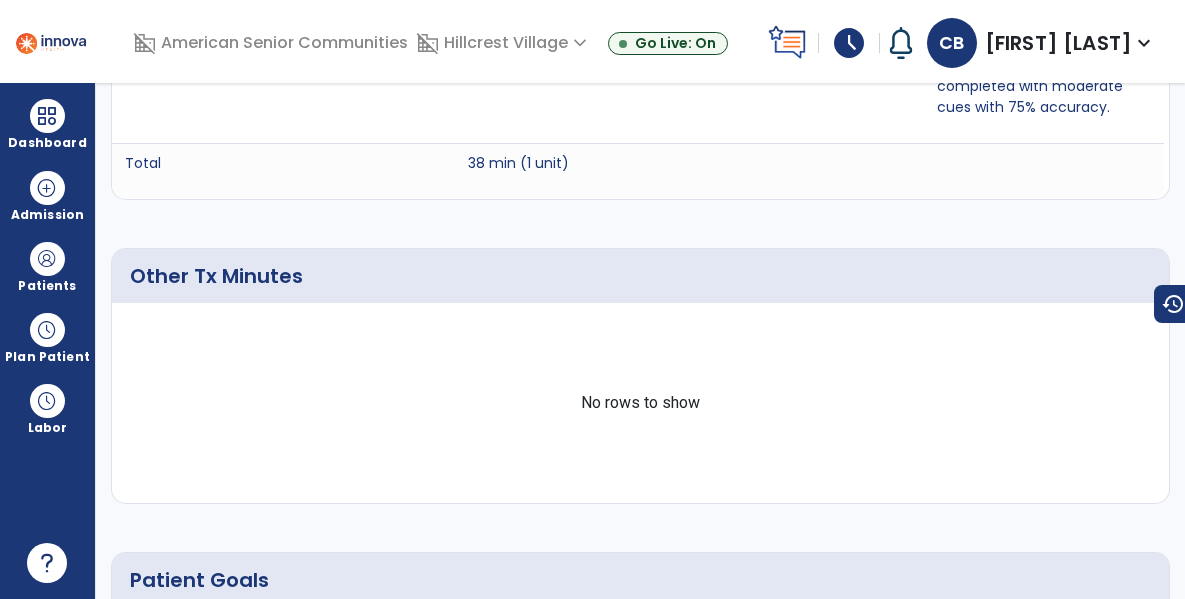 scroll, scrollTop: 0, scrollLeft: 0, axis: both 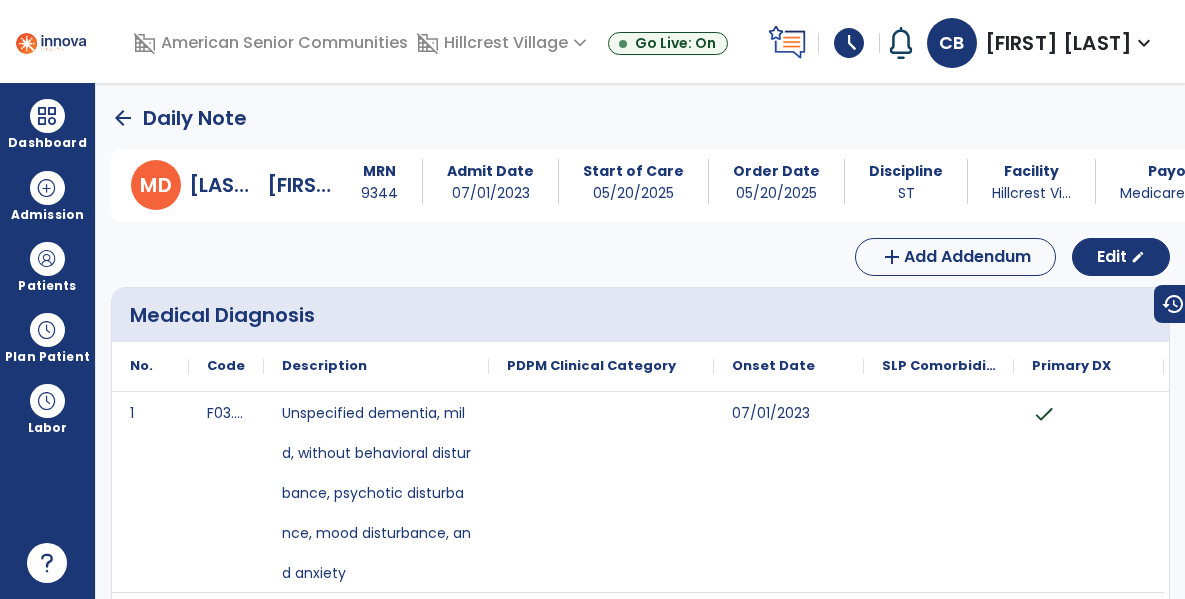 click on "arrow_back" 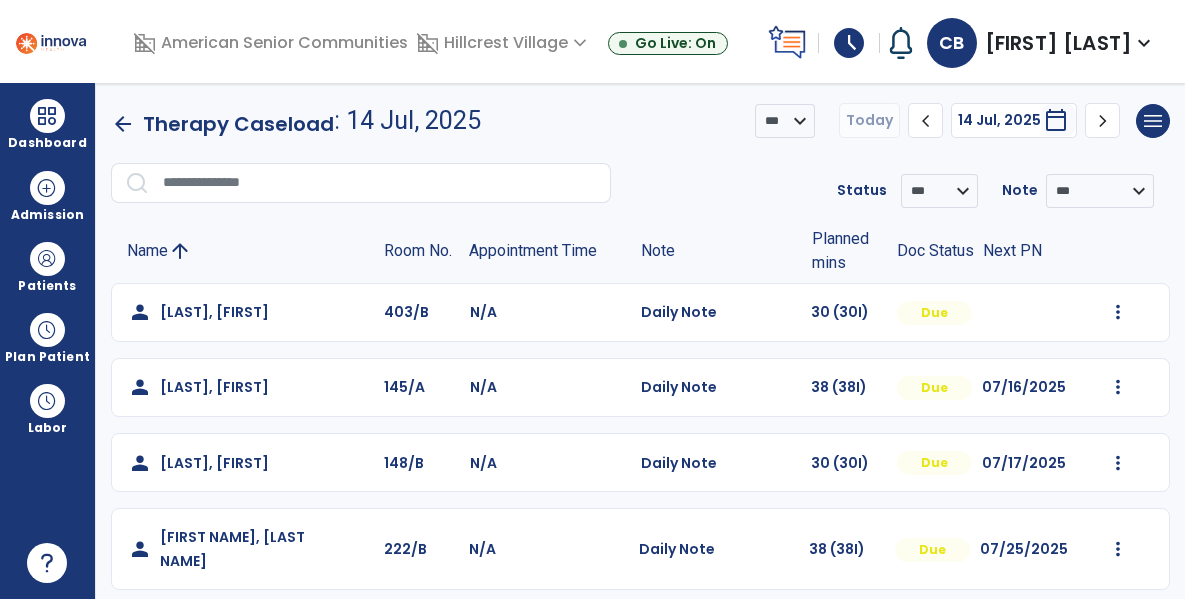 scroll, scrollTop: 593, scrollLeft: 0, axis: vertical 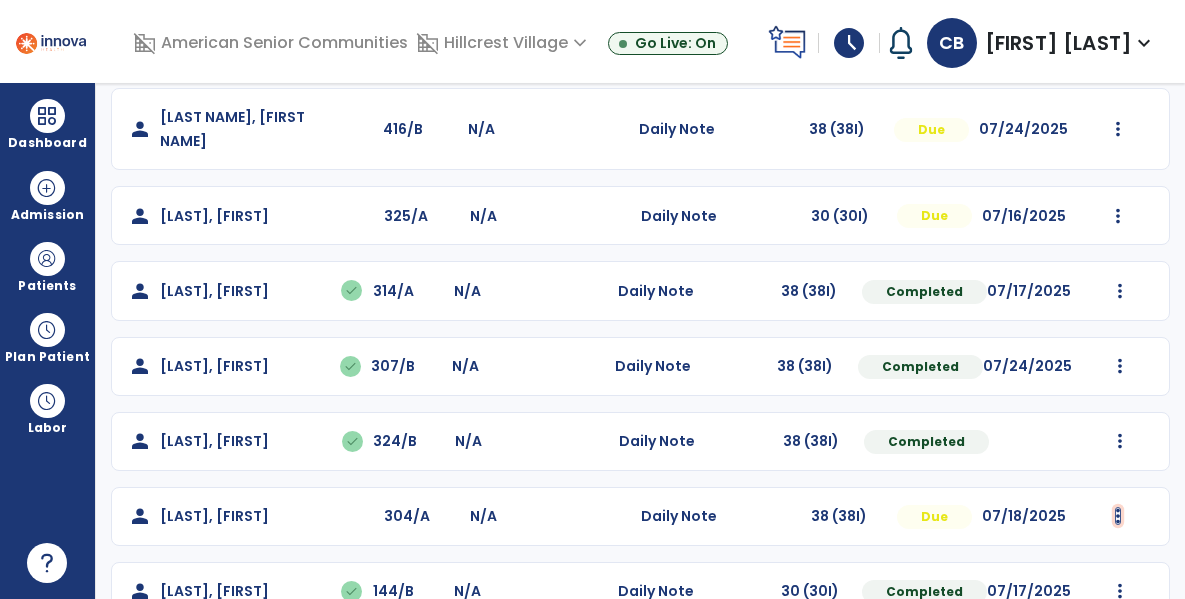click at bounding box center (1118, -281) 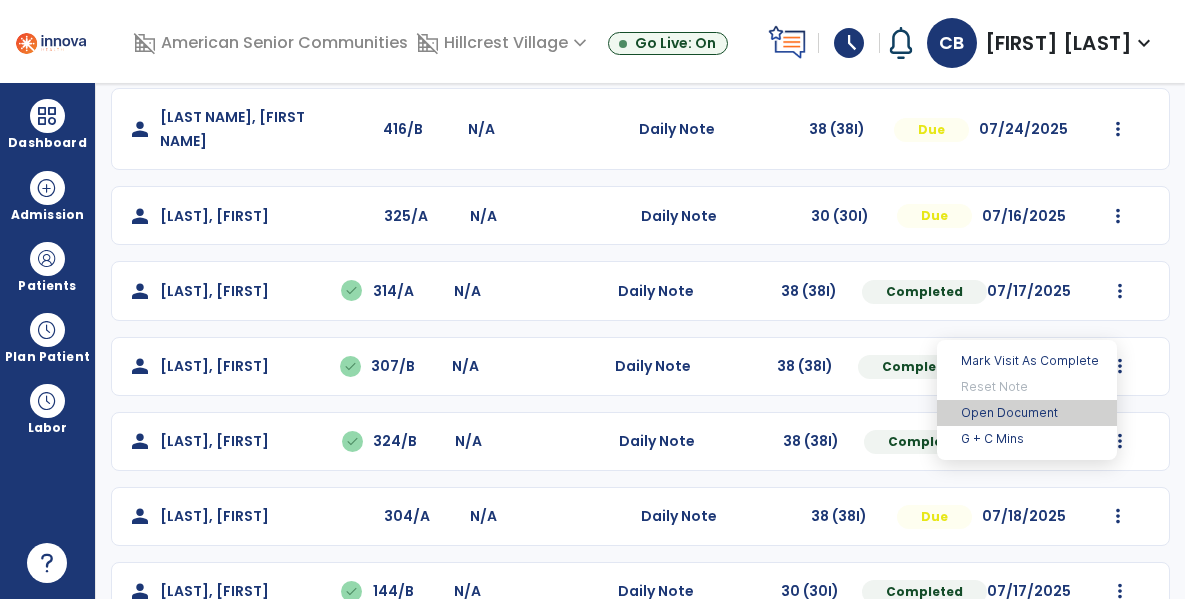 click on "Open Document" at bounding box center (1027, 413) 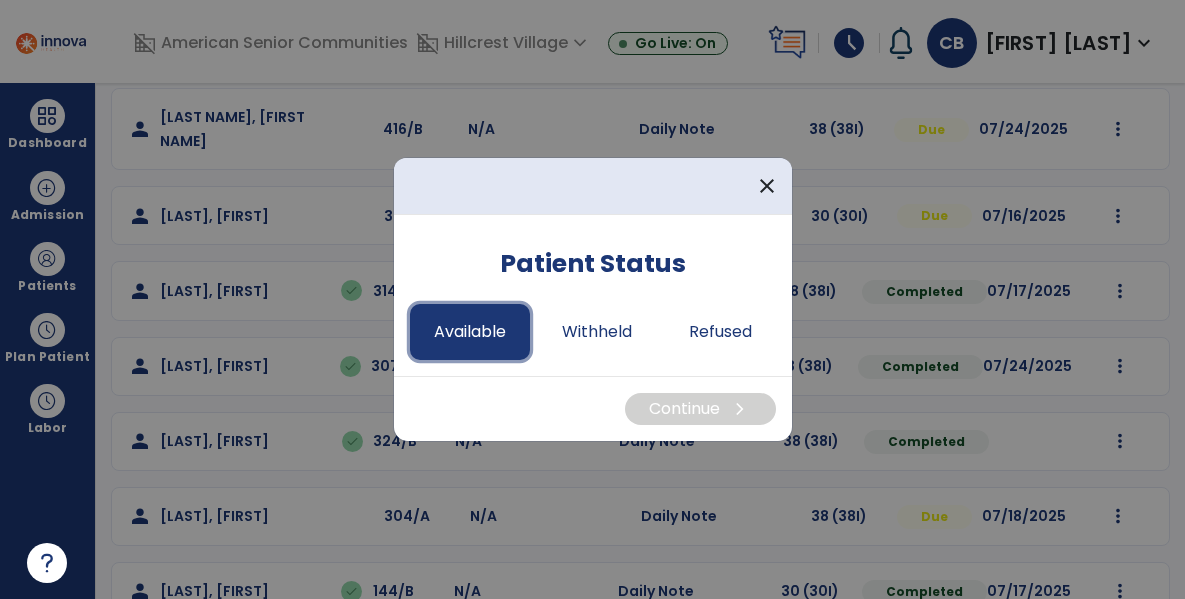 click on "Available" at bounding box center (470, 332) 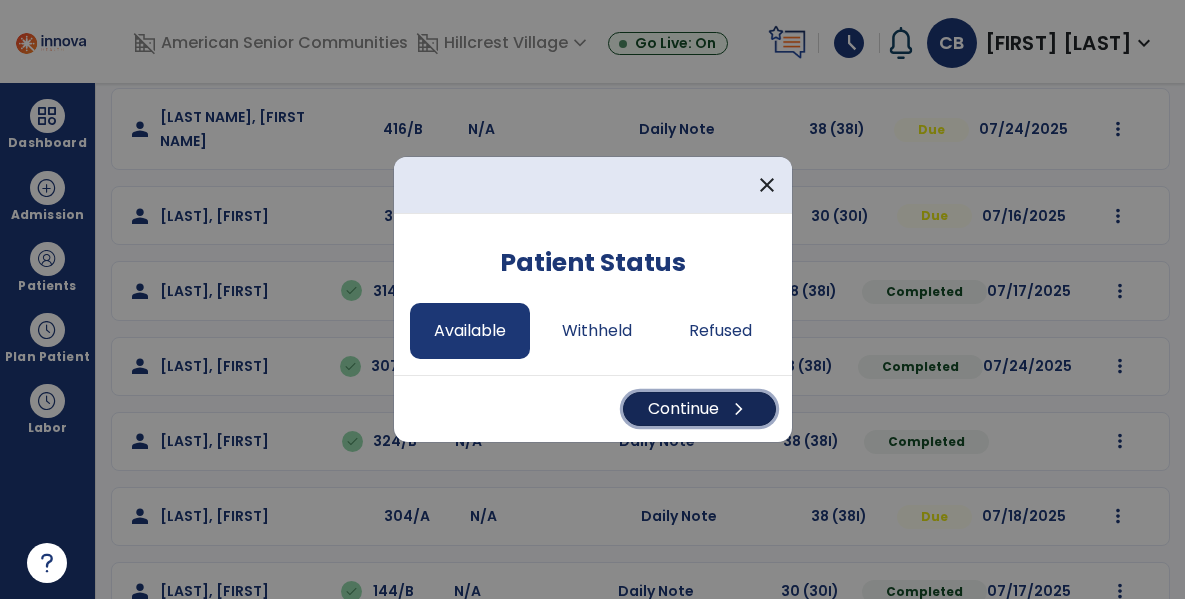 click on "Continue   chevron_right" at bounding box center [699, 409] 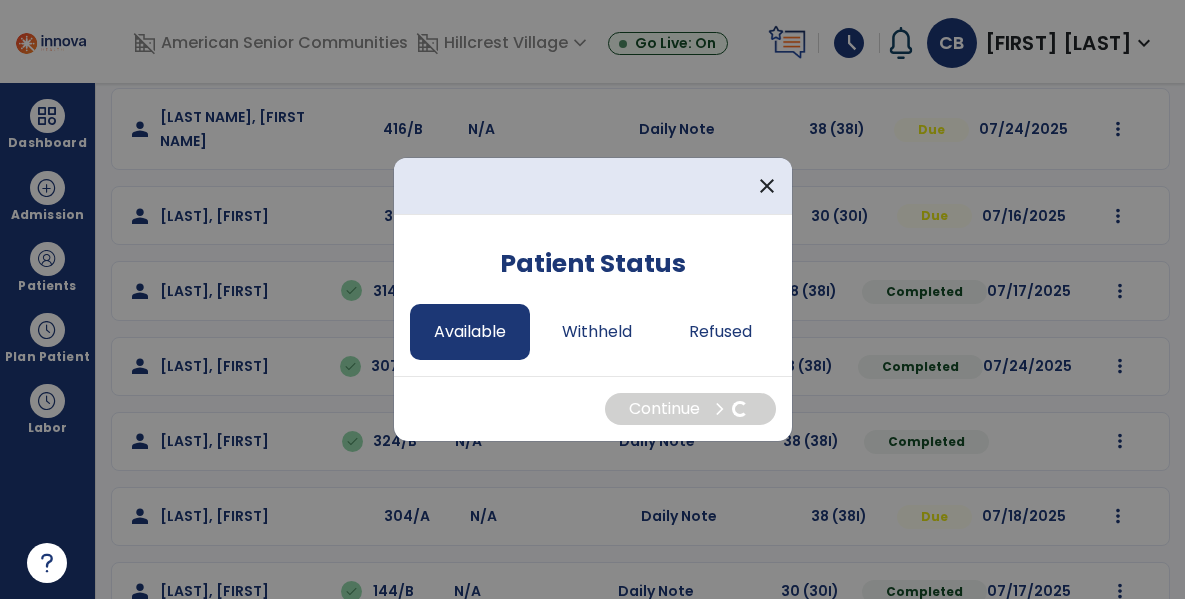 select on "*" 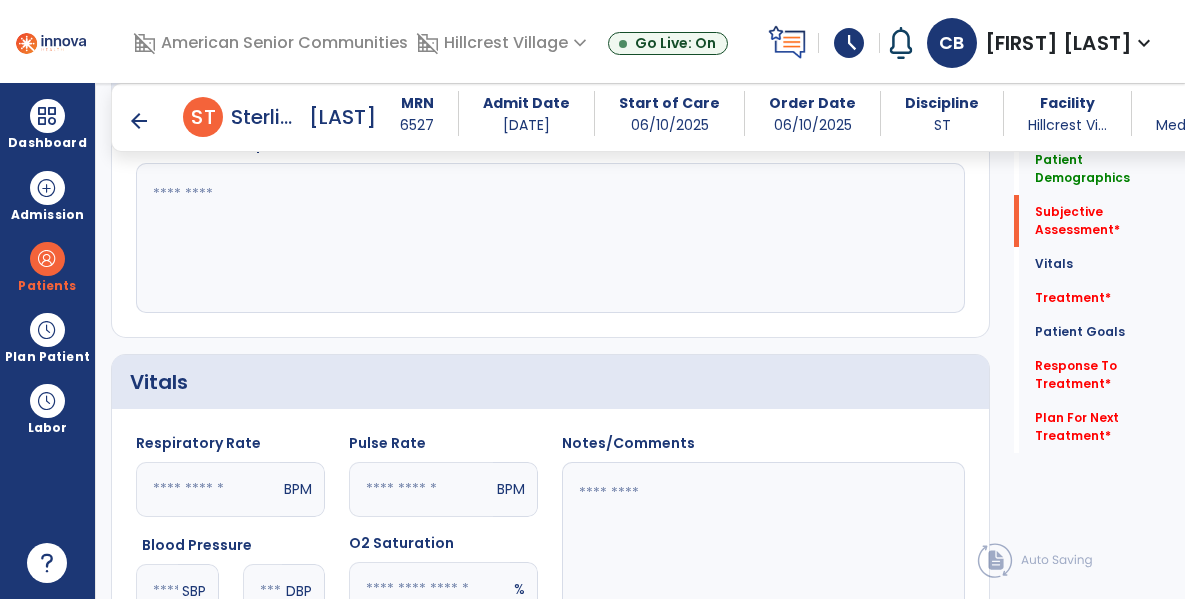 scroll, scrollTop: 588, scrollLeft: 0, axis: vertical 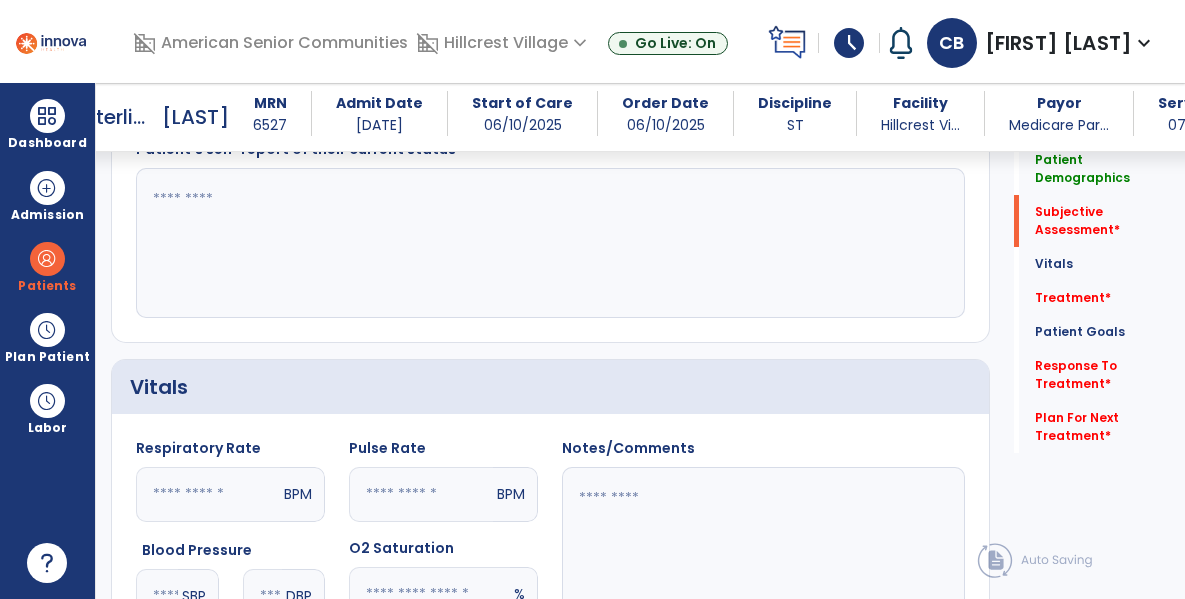 click 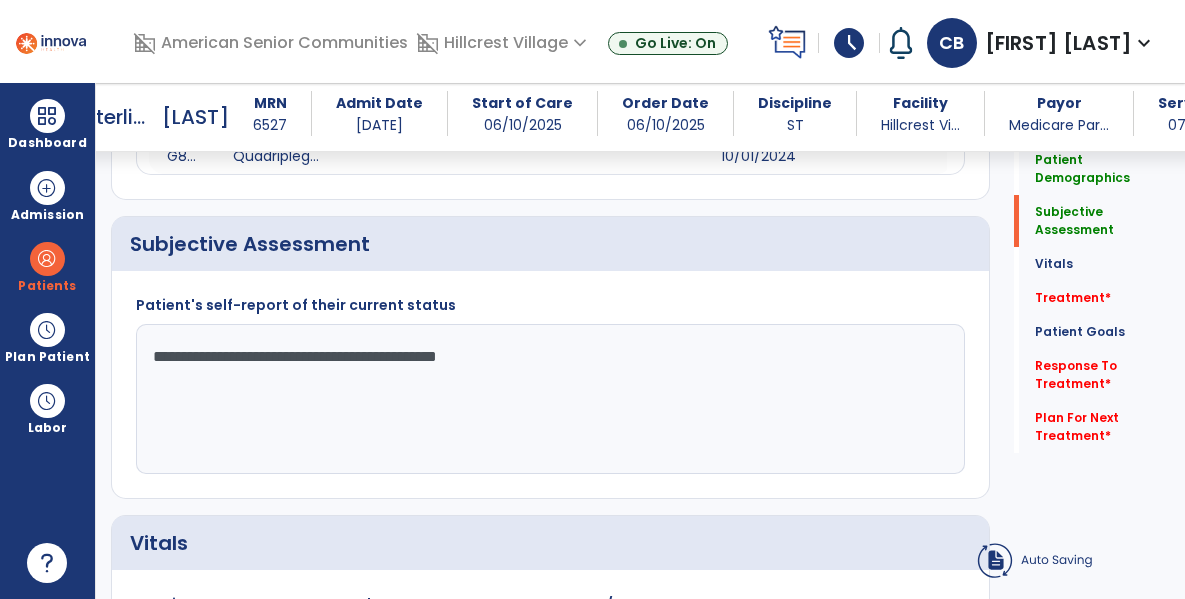 scroll, scrollTop: 426, scrollLeft: 0, axis: vertical 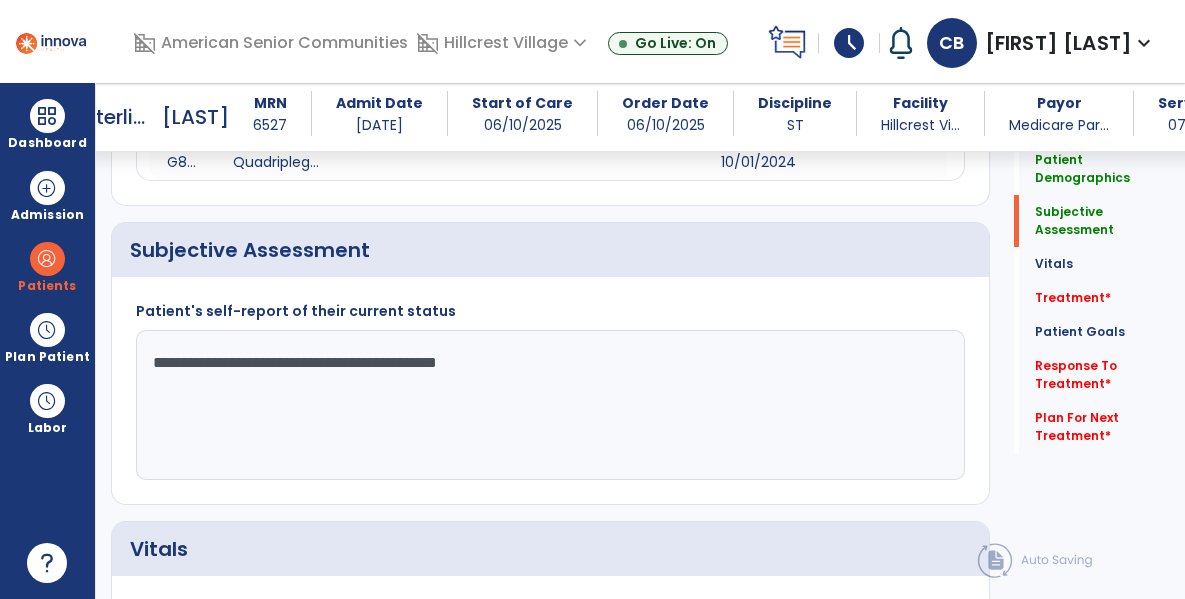 click on "**********" 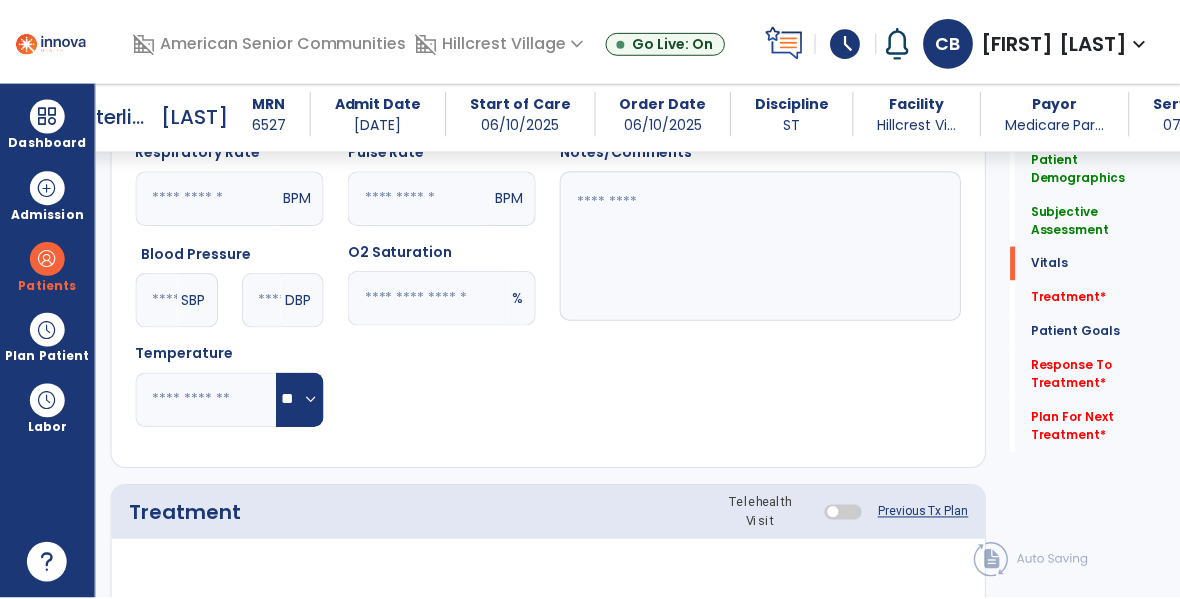 scroll, scrollTop: 1100, scrollLeft: 0, axis: vertical 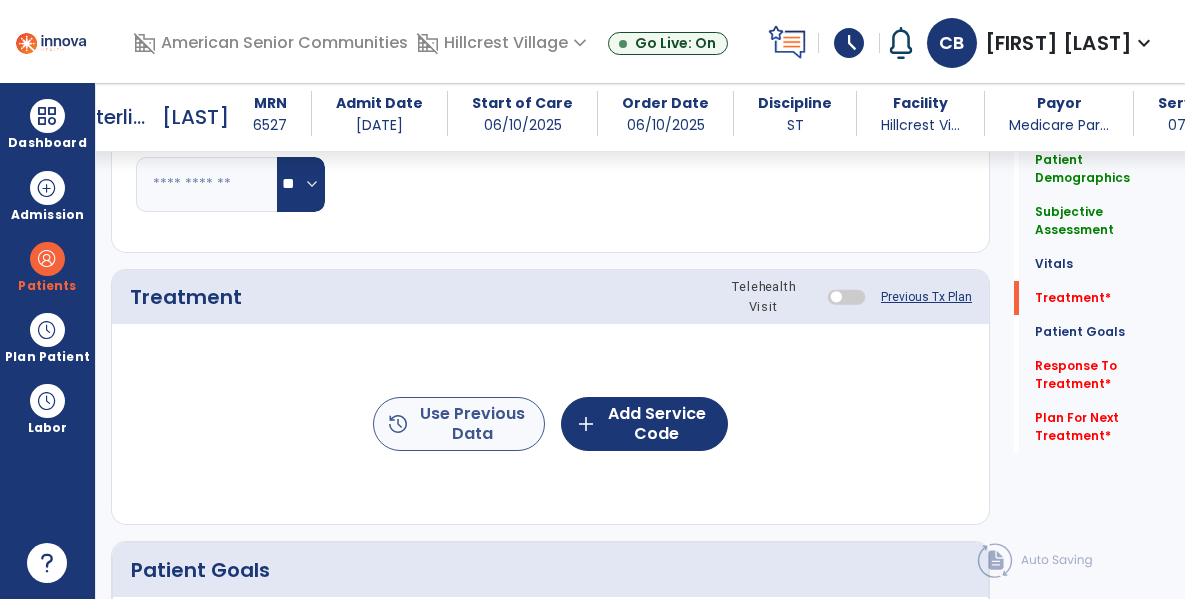 type on "**********" 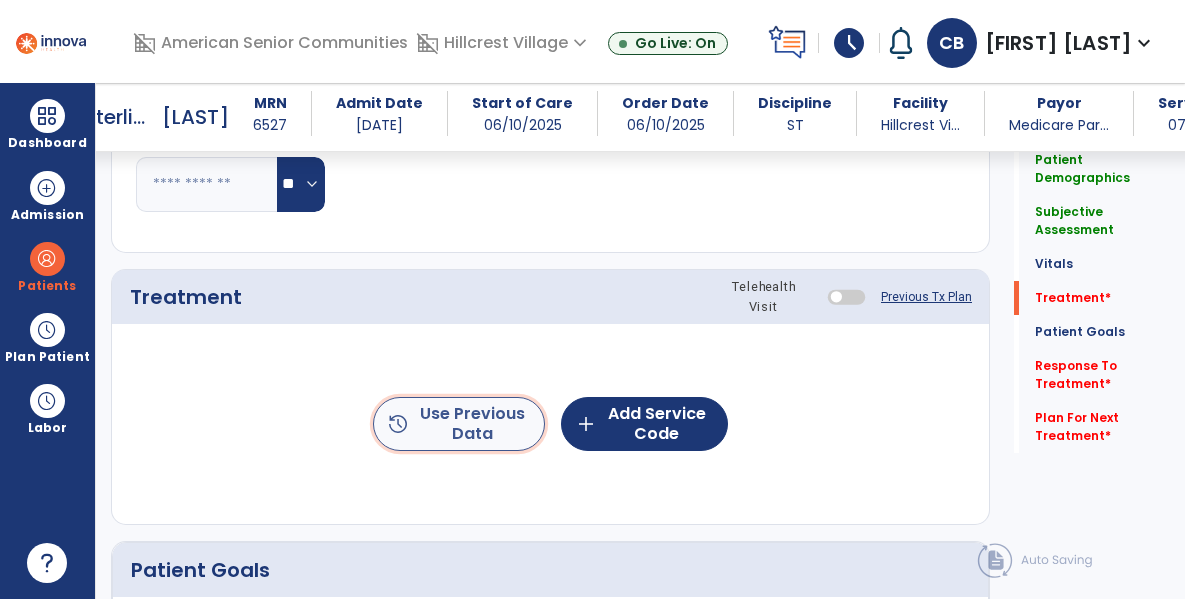 click on "history  Use Previous Data" 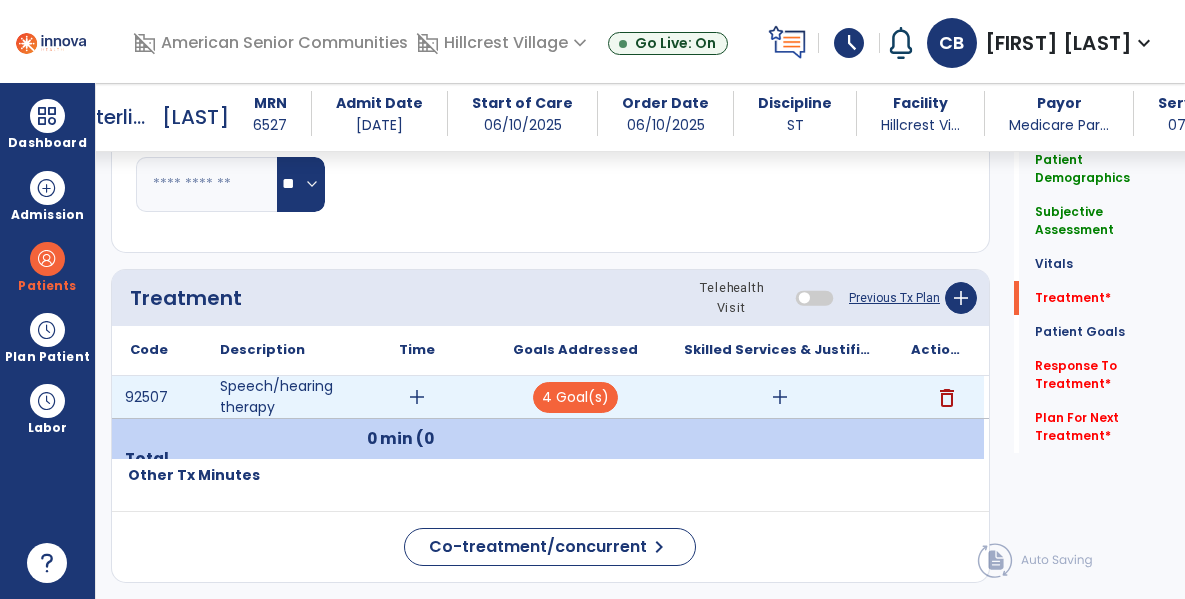 click on "add" at bounding box center [417, 397] 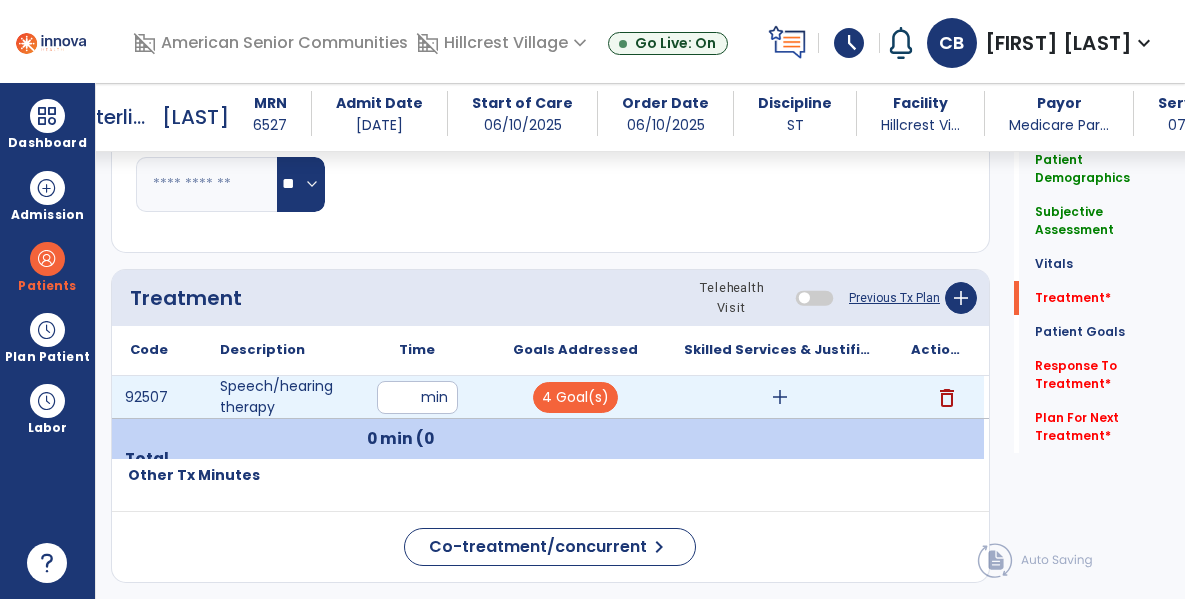 type on "**" 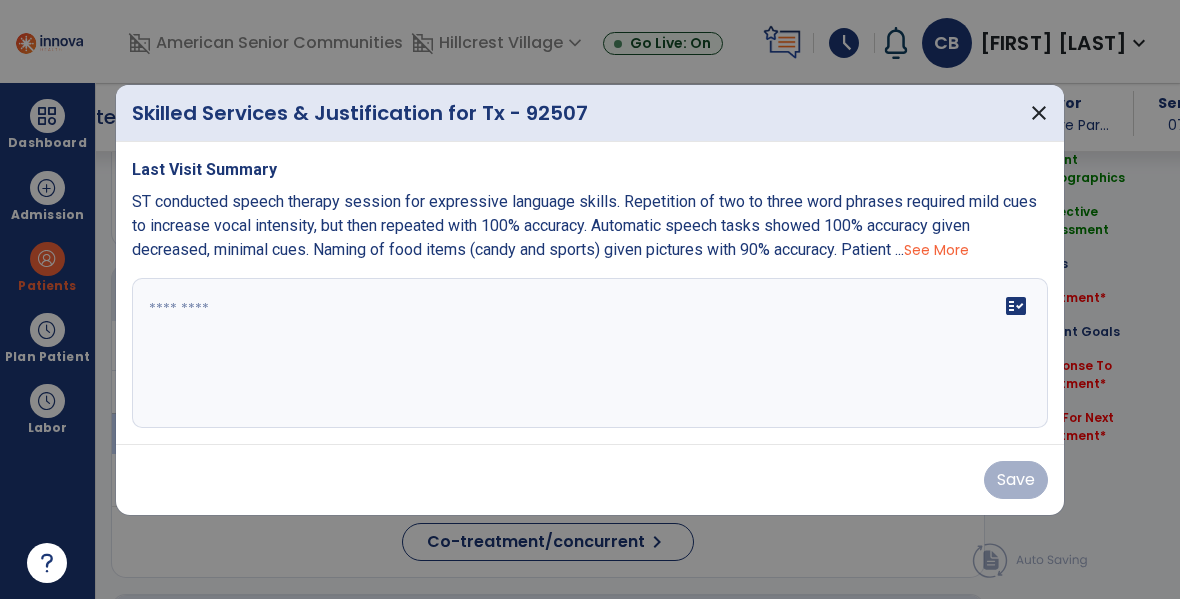 scroll, scrollTop: 1100, scrollLeft: 0, axis: vertical 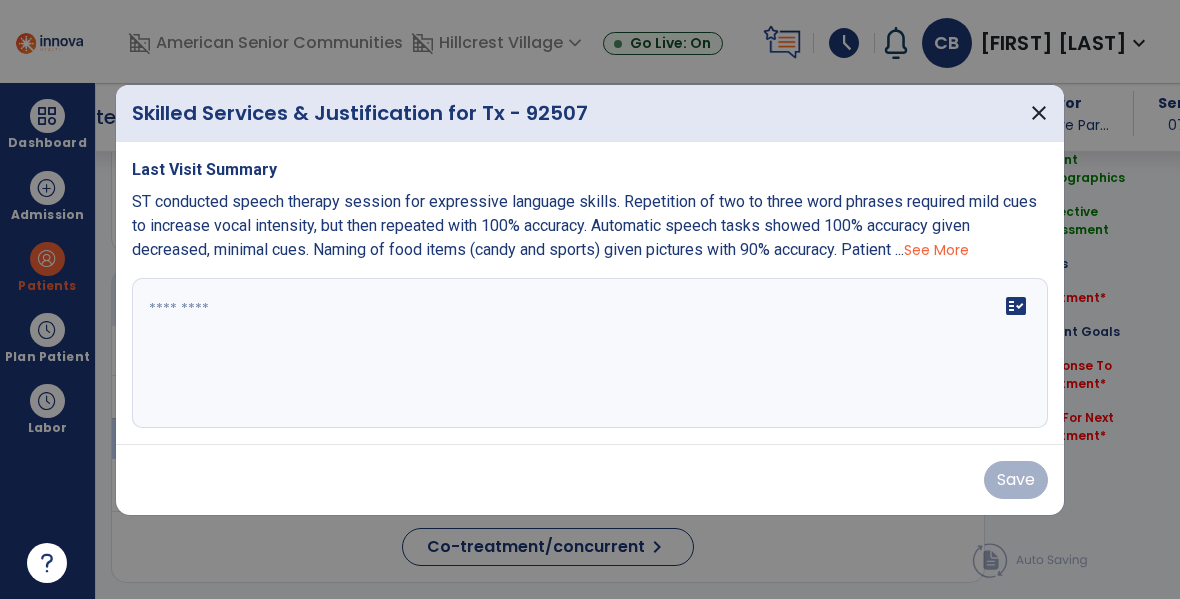 click on "See More" at bounding box center [936, 250] 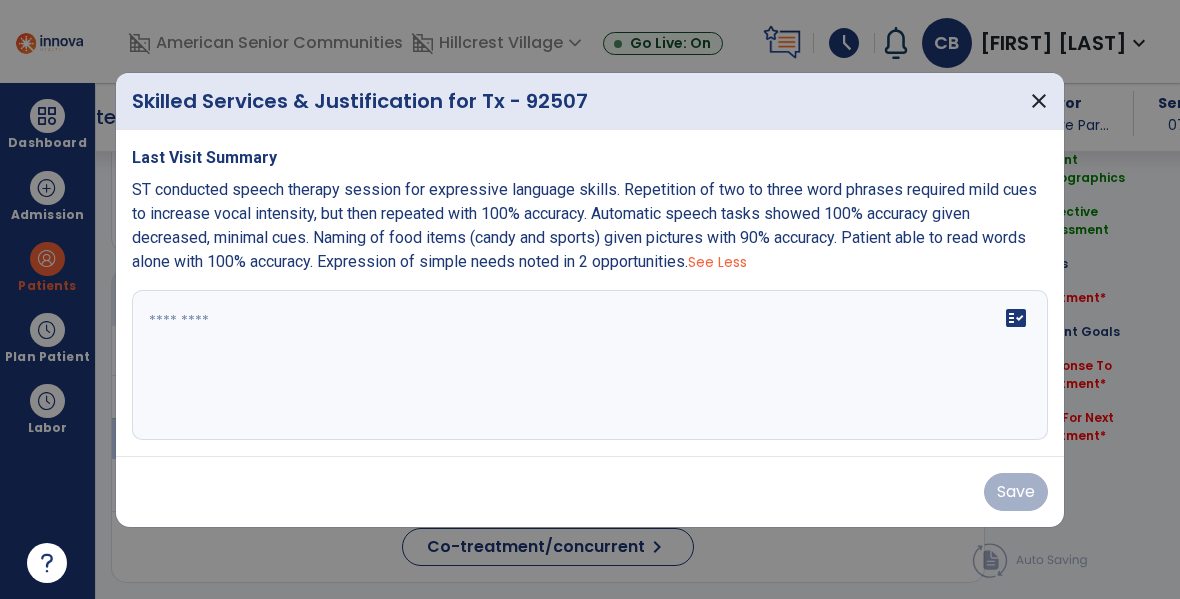 click on "ST conducted speech therapy session for expressive language skills. Repetition of two to three word phrases required mild cues to increase vocal intensity, but then repeated with 100% accuracy. Automatic speech tasks showed 100% accuracy given decreased, minimal cues. Naming of food items (candy and sports) given pictures with 90% accuracy. Patient able to read words alone with 100% accuracy. Expression of simple needs noted in 2 opportunities." at bounding box center [584, 225] 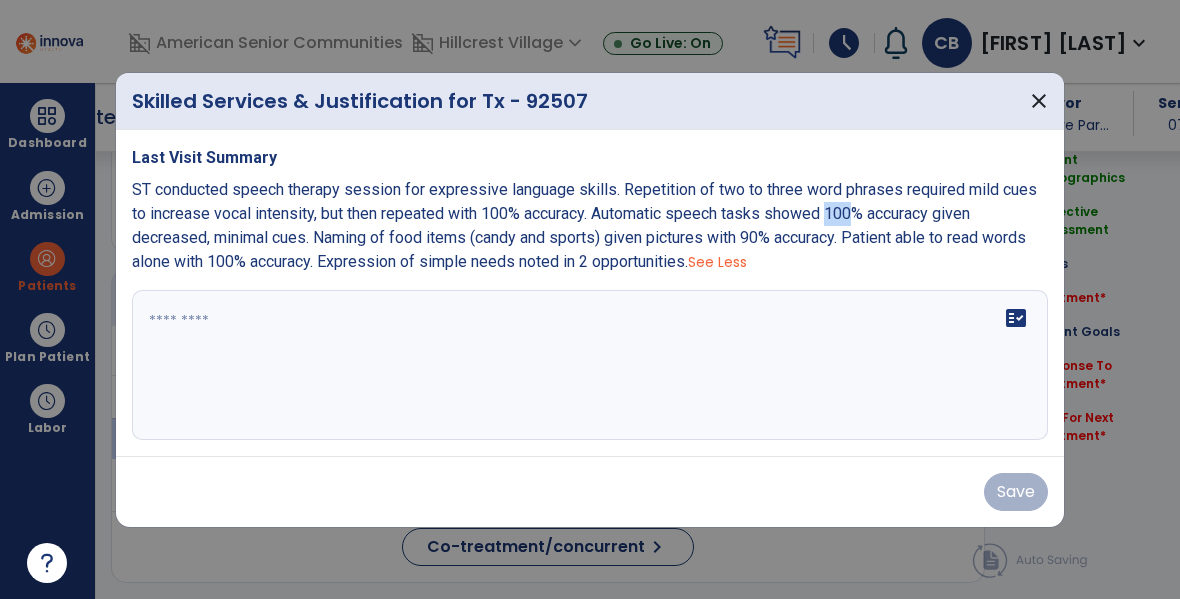 click on "ST conducted speech therapy session for expressive language skills. Repetition of two to three word phrases required mild cues to increase vocal intensity, but then repeated with 100% accuracy. Automatic speech tasks showed 100% accuracy given decreased, minimal cues. Naming of food items (candy and sports) given pictures with 90% accuracy. Patient able to read words alone with 100% accuracy. Expression of simple needs noted in 2 opportunities." at bounding box center [584, 225] 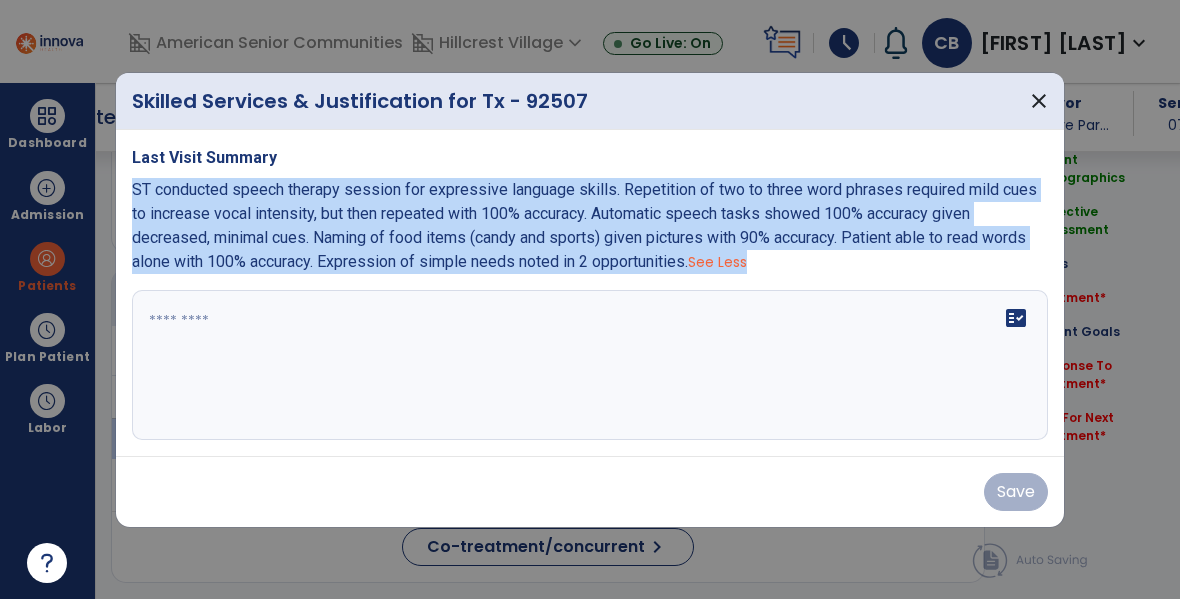 copy on "ST conducted speech therapy session for expressive language skills. Repetition of two to three word phrases required mild cues to increase vocal intensity, but then repeated with 100% accuracy. Automatic speech tasks showed 100% accuracy given decreased, minimal cues. Naming of food items (candy and sports) given pictures with 90% accuracy. Patient able to read words alone with 100% accuracy. Expression of simple needs noted in 2 opportunities.   See Less" 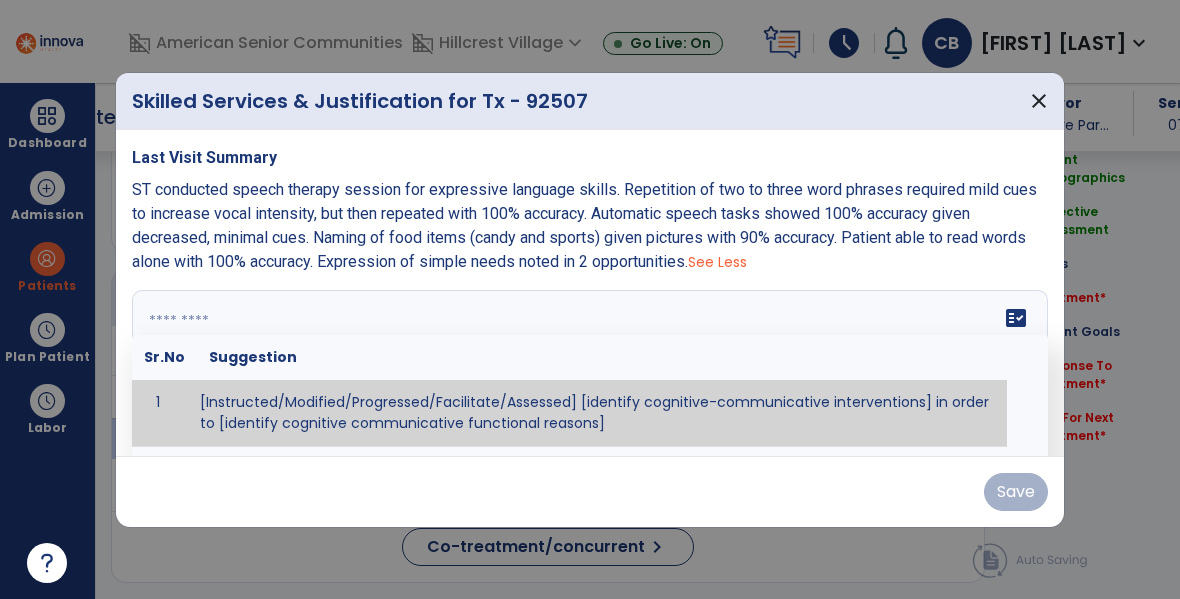 paste on "**********" 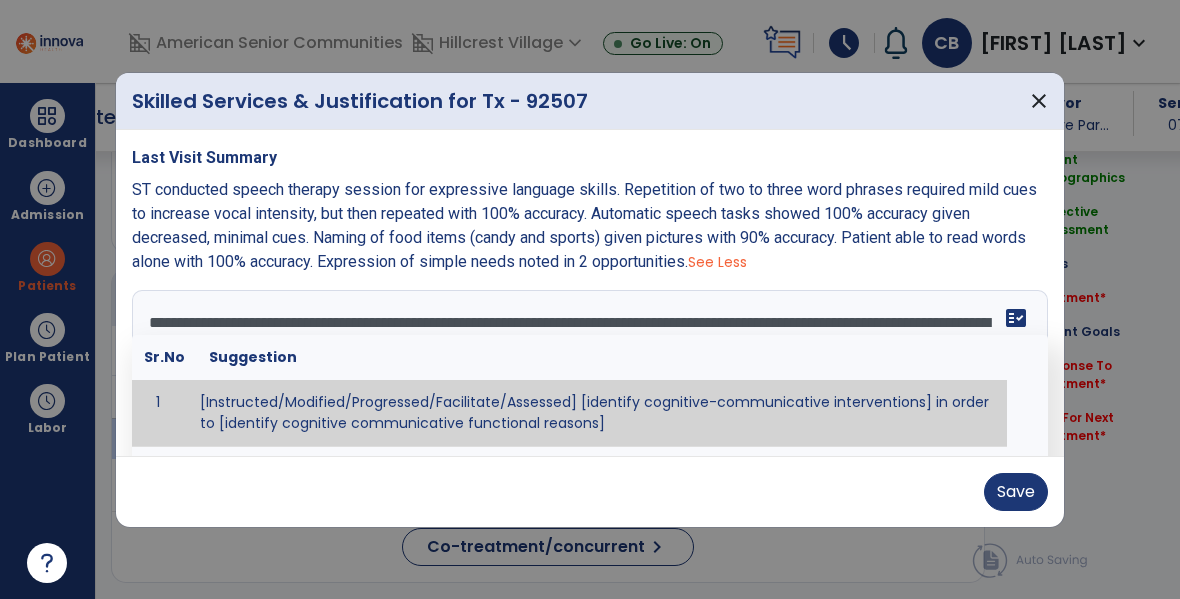 scroll, scrollTop: 40, scrollLeft: 0, axis: vertical 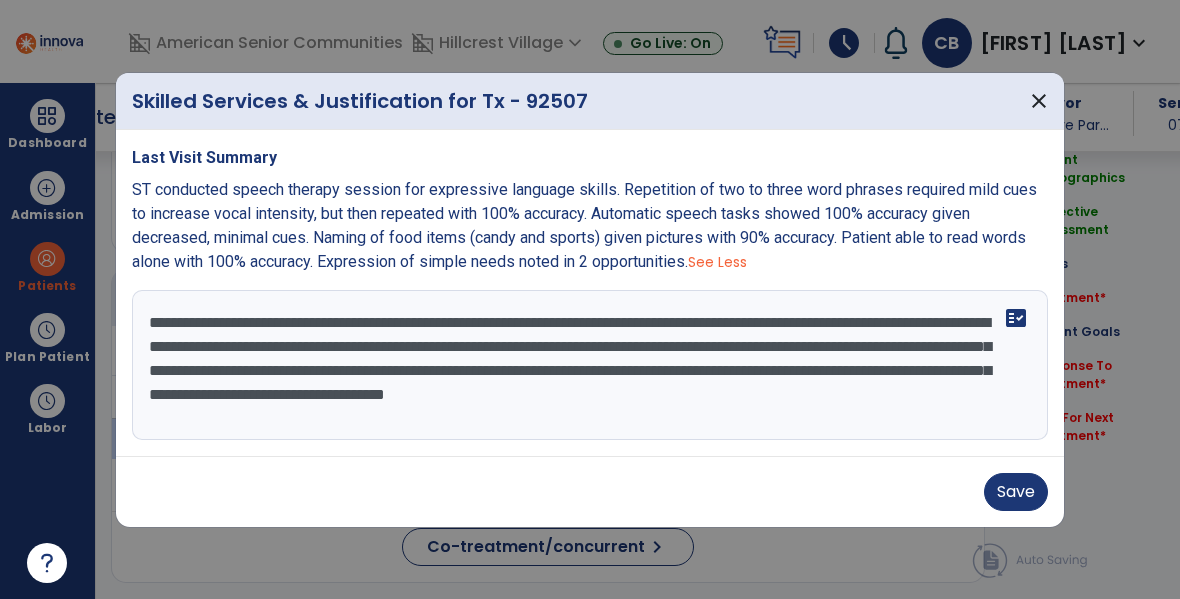 click on "**********" at bounding box center (590, 365) 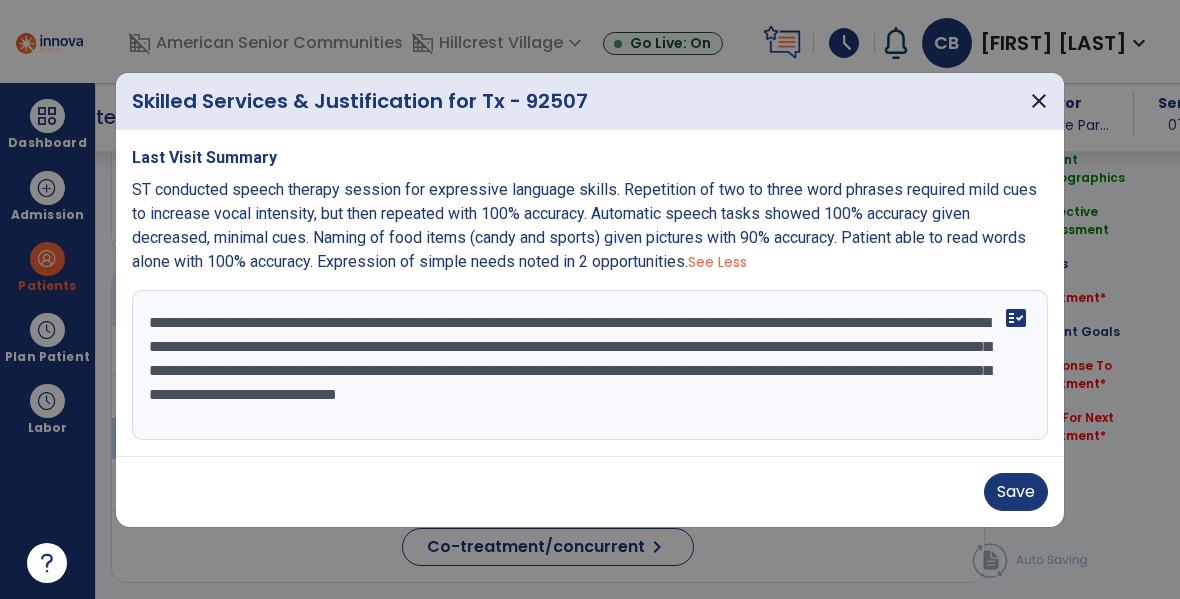 click on "ST conducted speech therapy session for expressive language skills. Repetition of two to three word phrases required mild cues to increase vocal intensity, but then repeated with 100% accuracy. Automatic speech tasks showed 100% accuracy given decreased, minimal cues. Naming of food items (candy and sports) given pictures with 90% accuracy. Patient able to read words alone with 100% accuracy. Expression of simple needs noted in 2 opportunities." at bounding box center (584, 225) 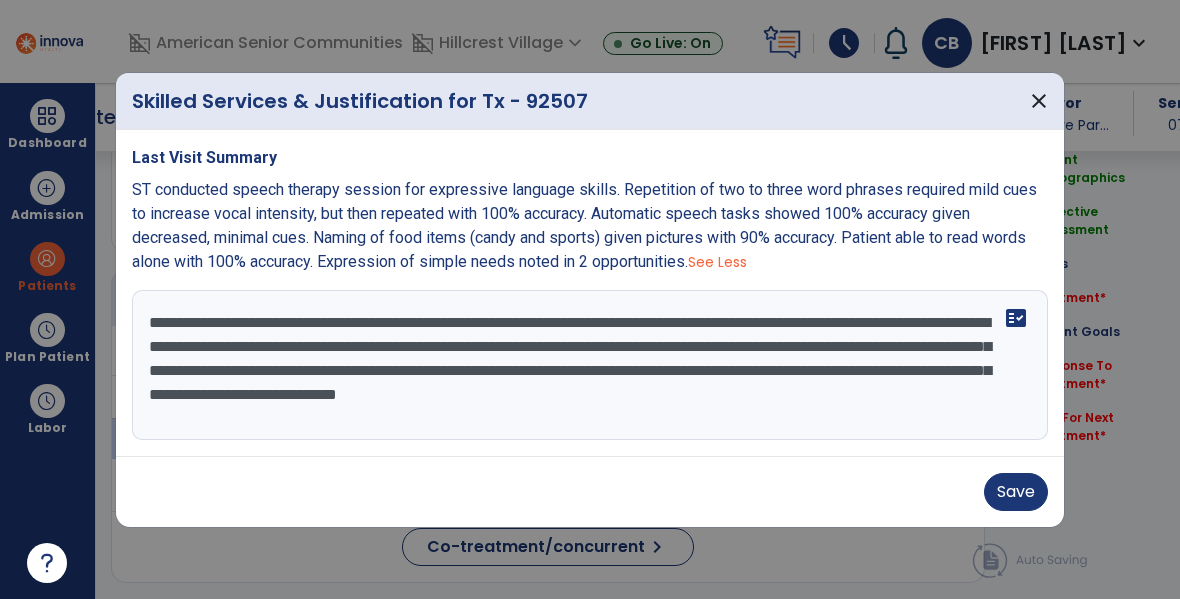 click on "**********" at bounding box center (590, 365) 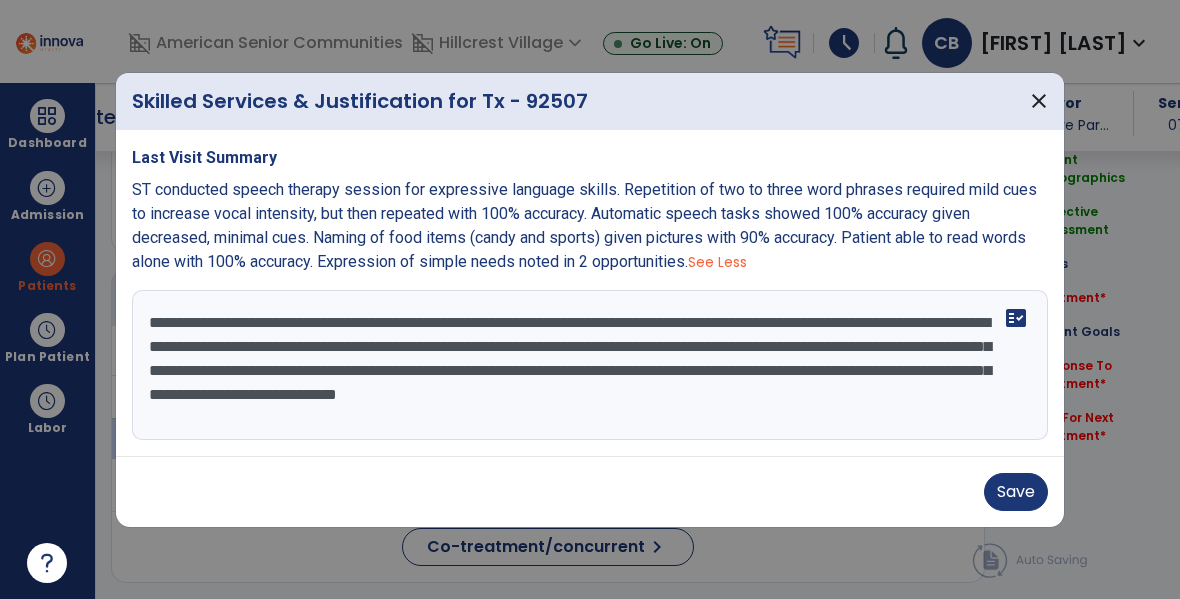 click on "**********" at bounding box center (590, 365) 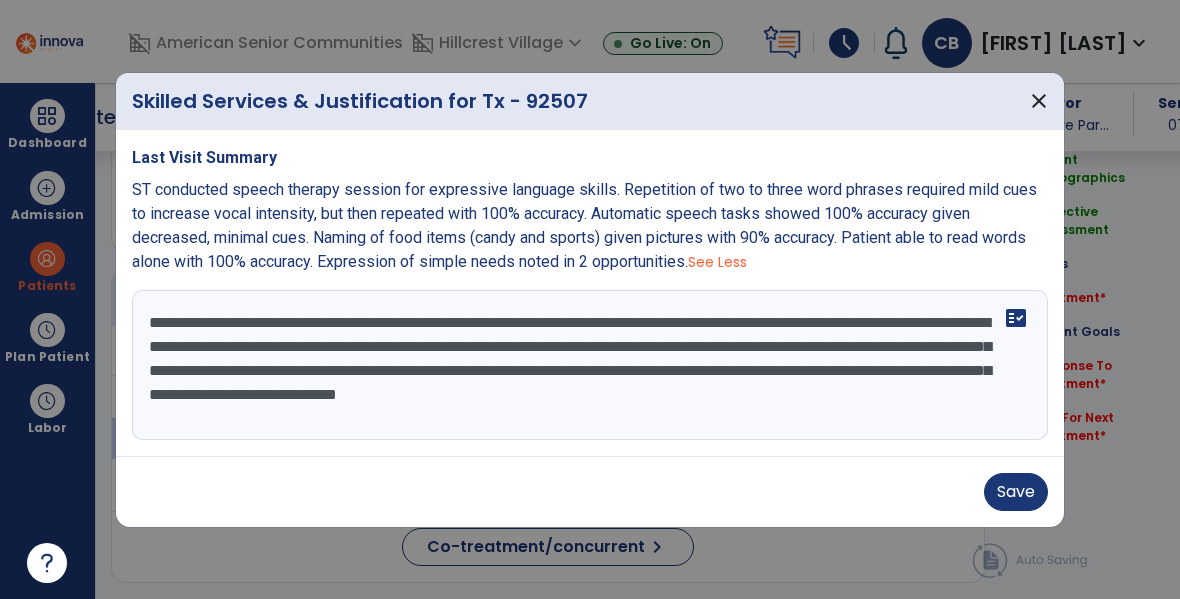 click on "**********" at bounding box center [590, 365] 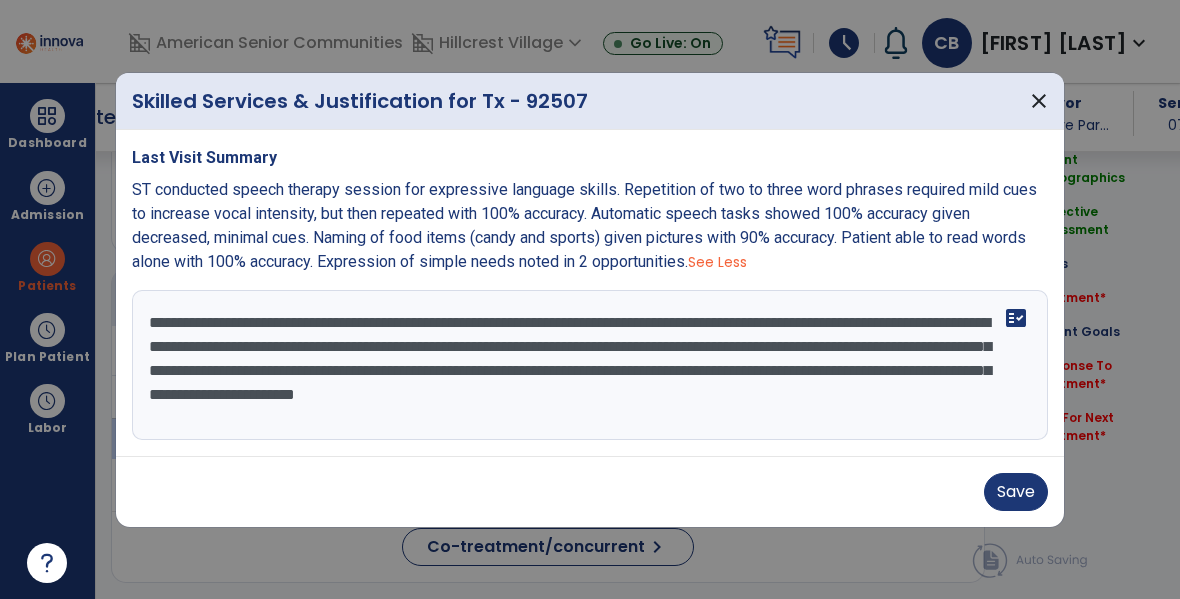 click on "**********" at bounding box center (590, 365) 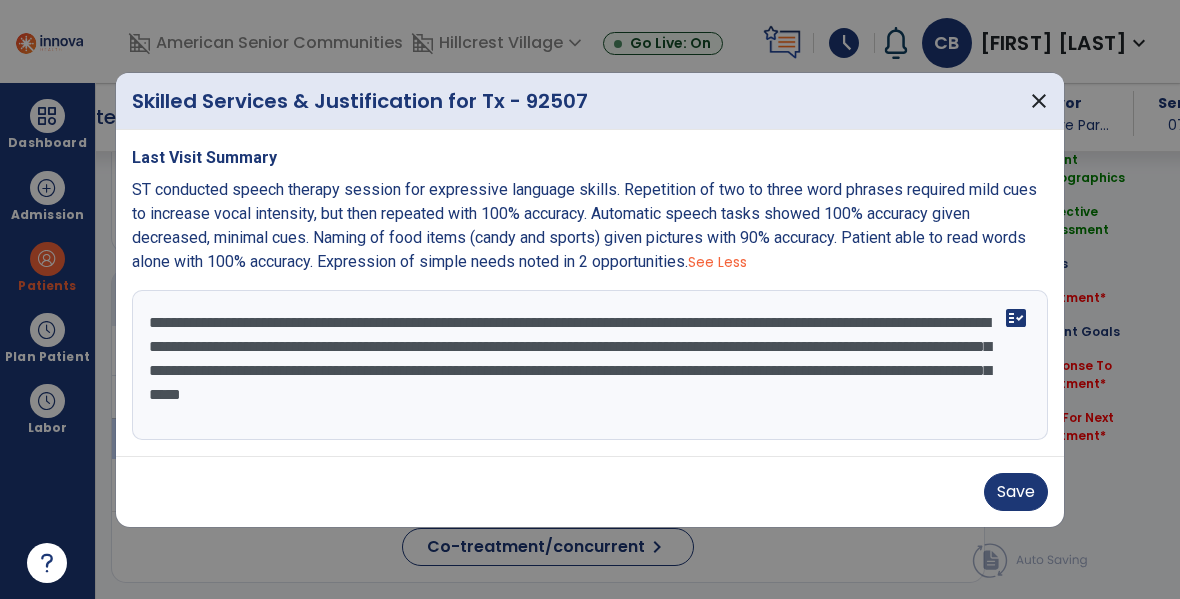 drag, startPoint x: 147, startPoint y: 340, endPoint x: 520, endPoint y: 338, distance: 373.00537 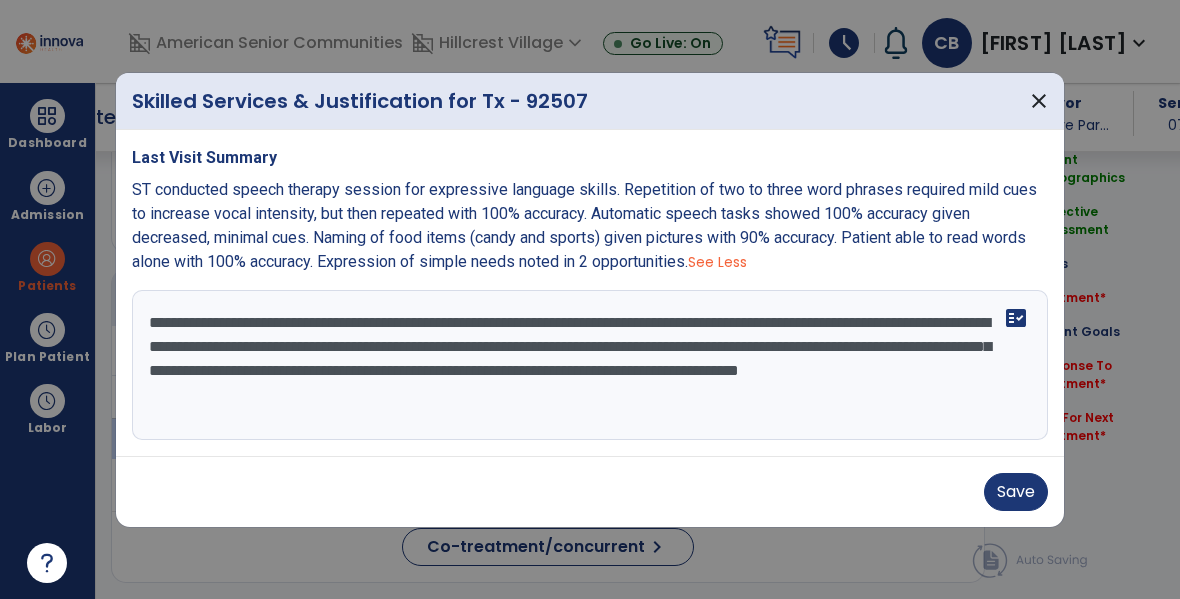 click on "**********" at bounding box center (590, 365) 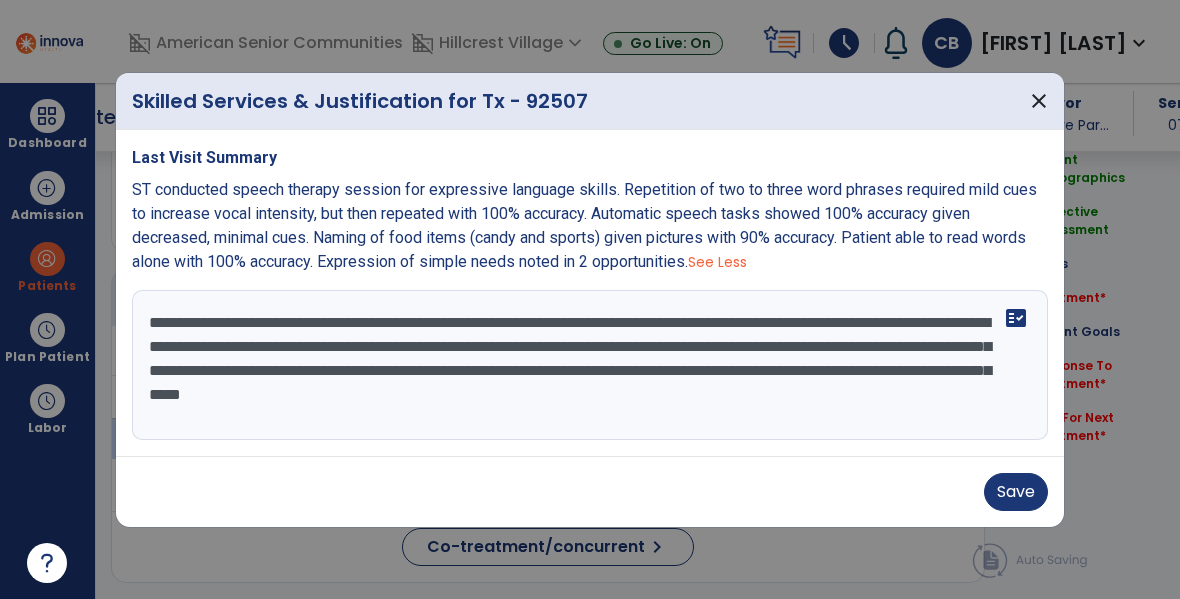 click on "**********" at bounding box center (590, 365) 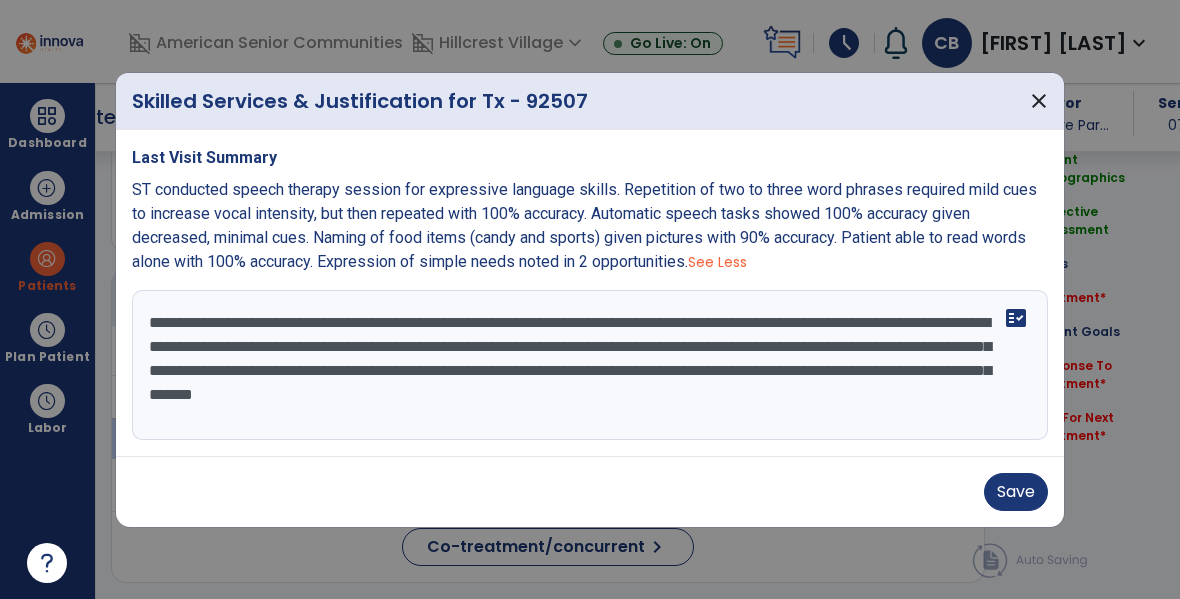 click on "**********" at bounding box center (590, 365) 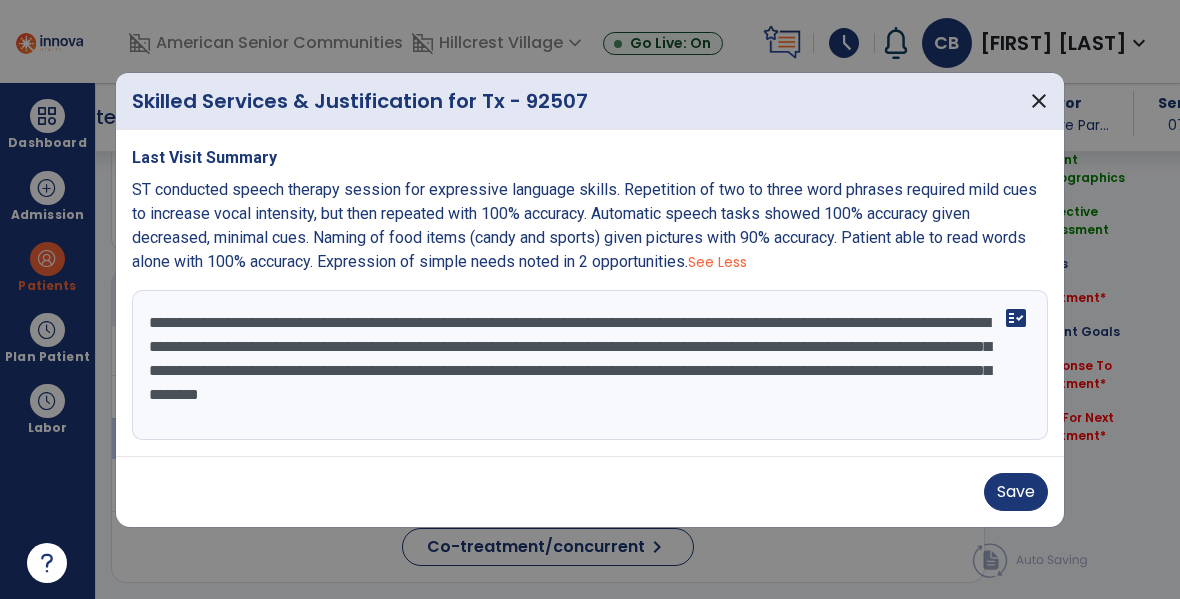 click on "**********" at bounding box center (590, 365) 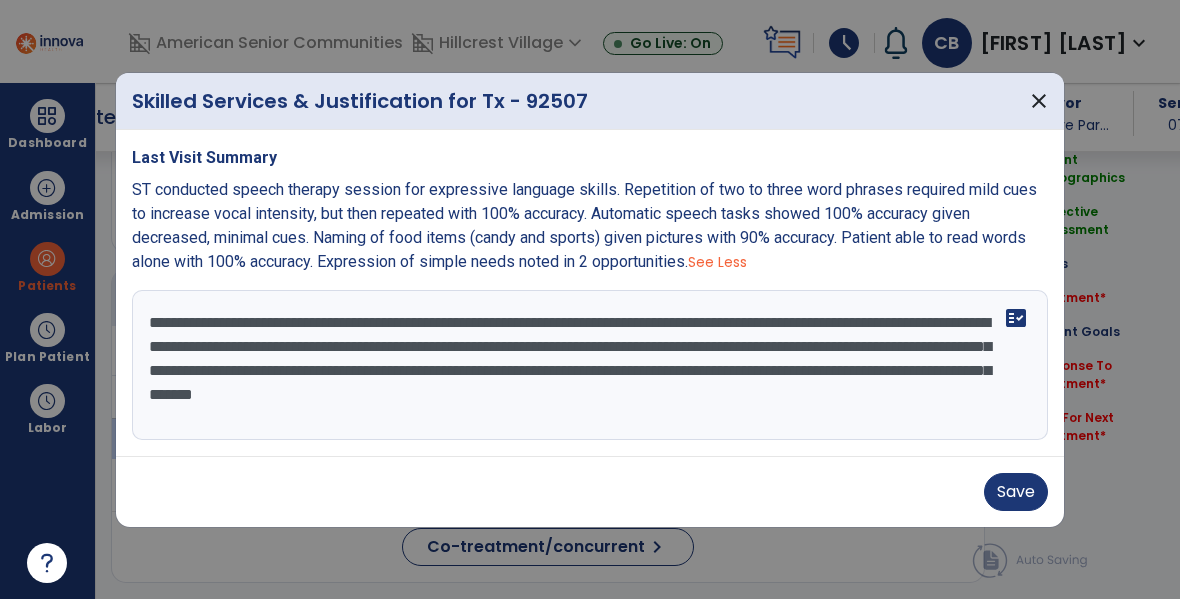 click on "**********" at bounding box center (590, 365) 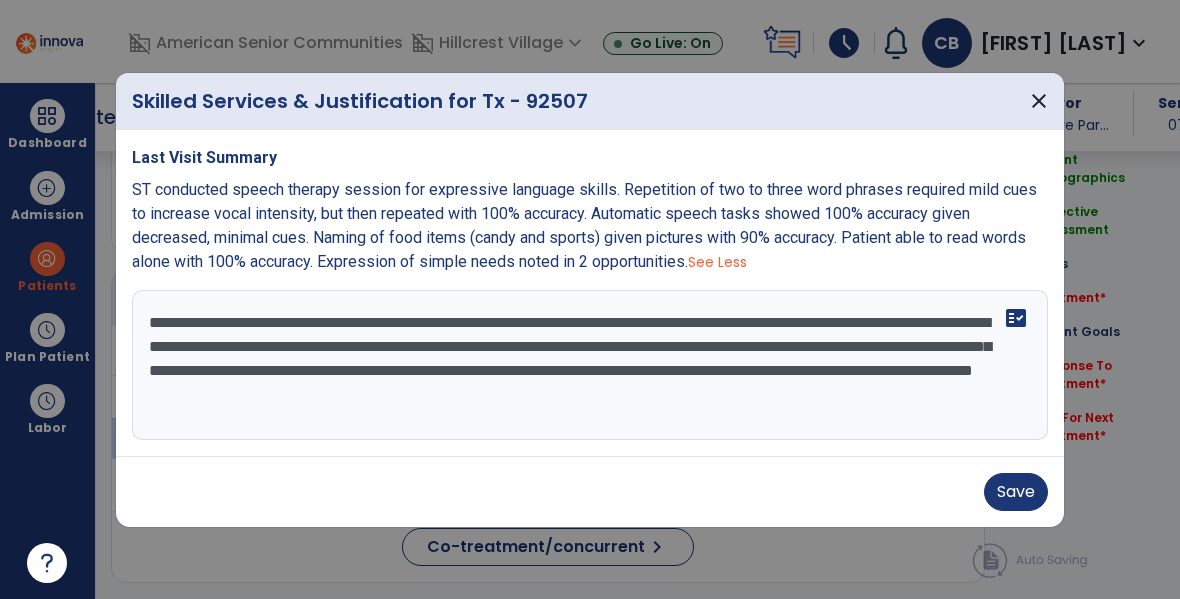 click on "**********" at bounding box center [590, 365] 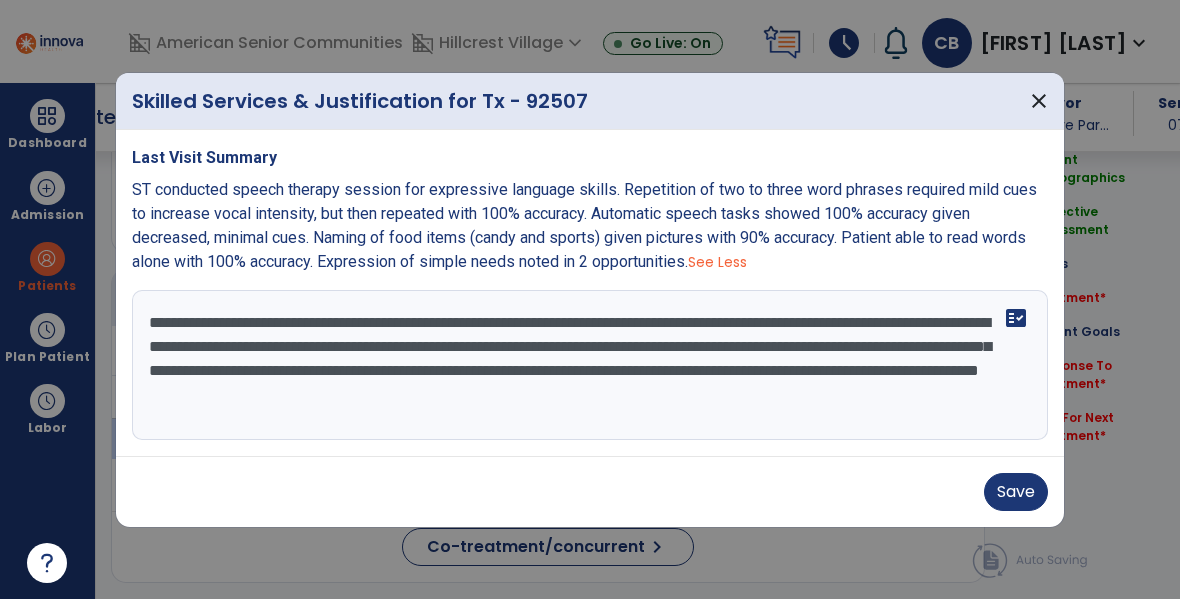 click on "**********" at bounding box center (590, 365) 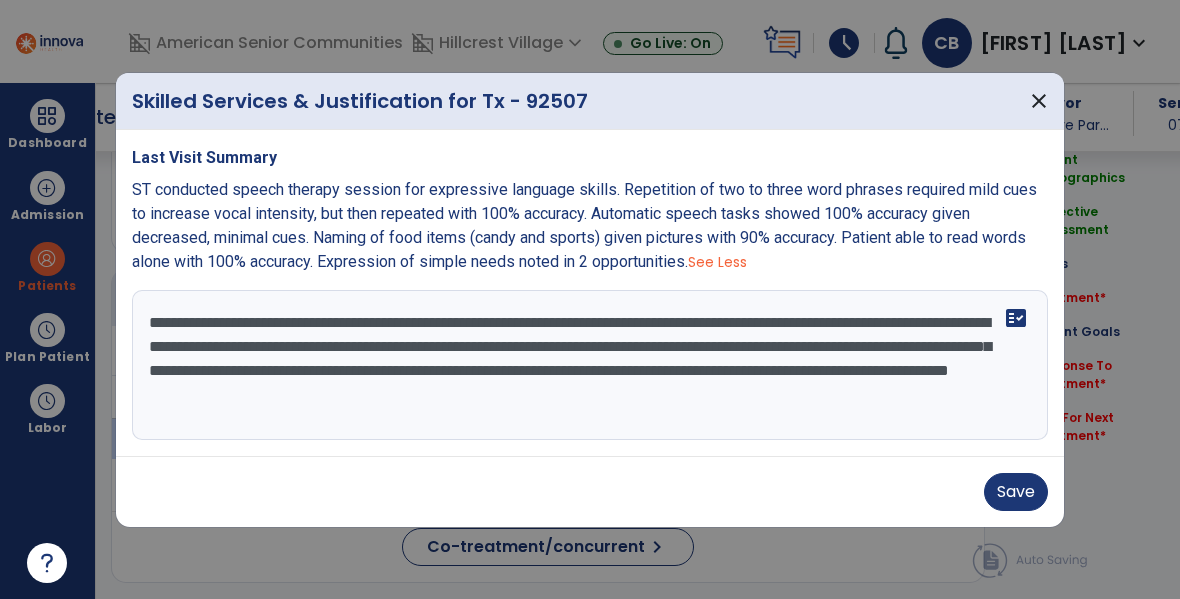 click on "**********" at bounding box center [590, 365] 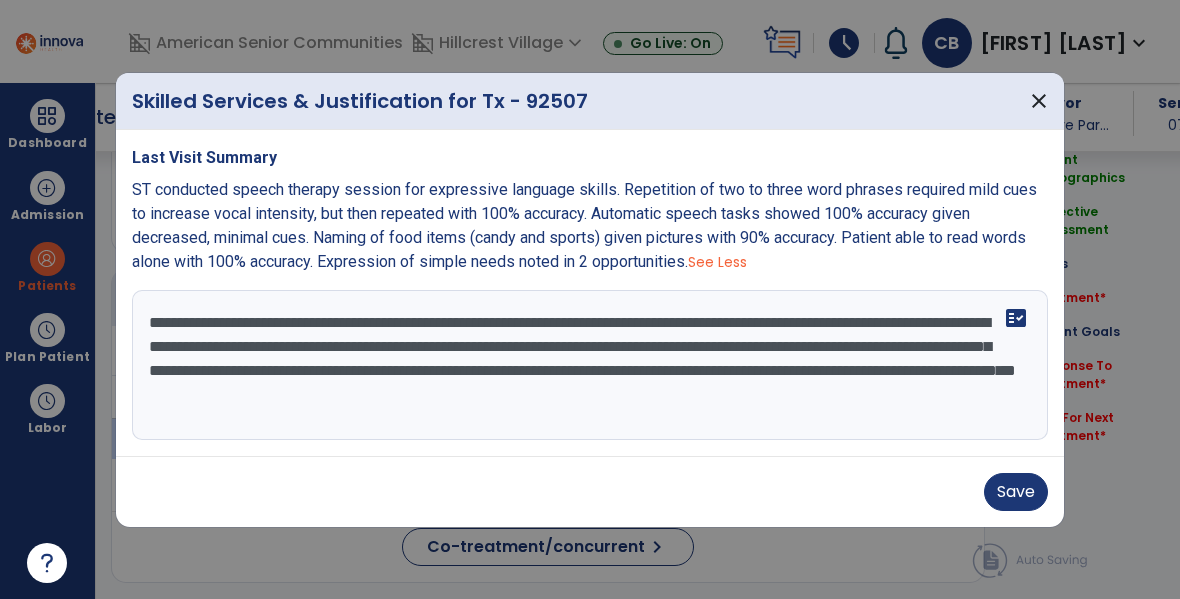 click on "**********" at bounding box center (590, 365) 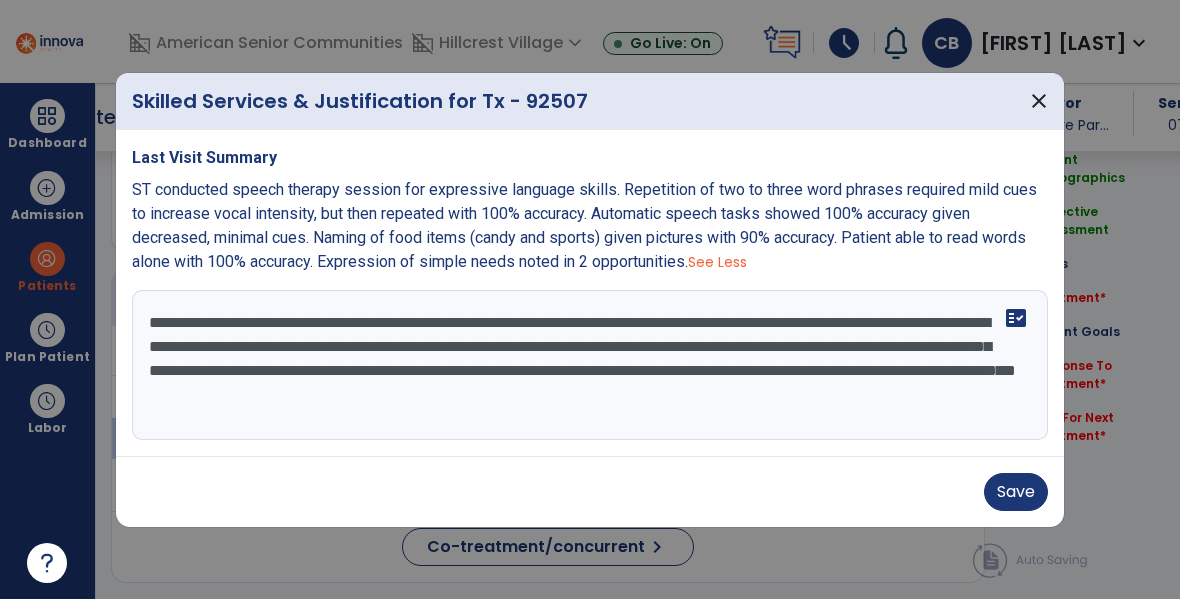 click on "**********" at bounding box center [590, 365] 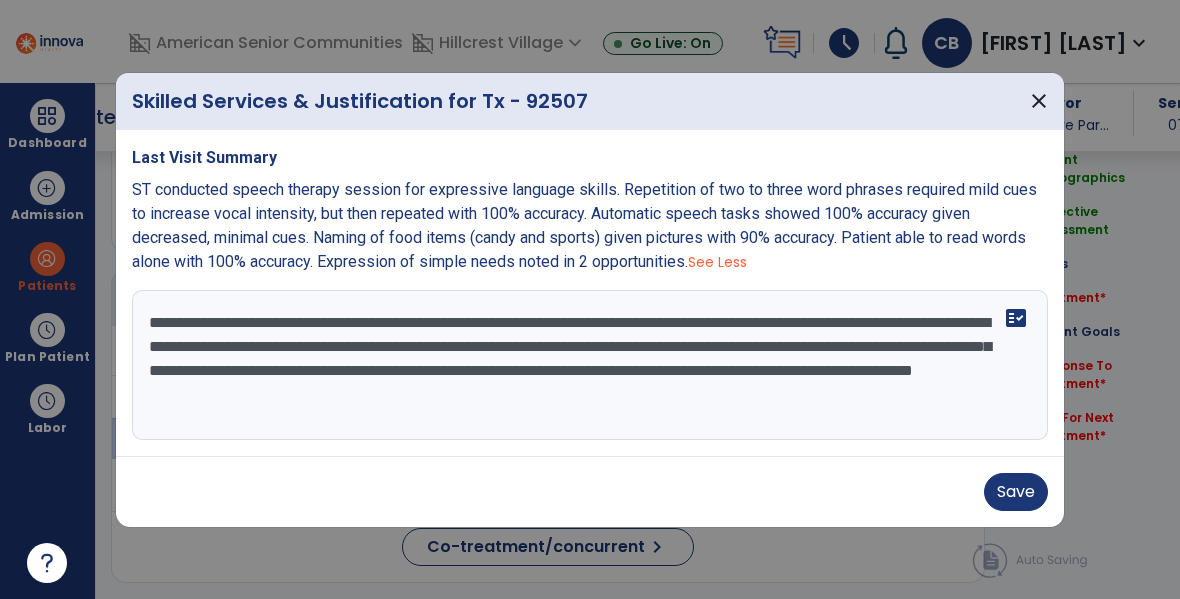 click on "**********" at bounding box center (590, 365) 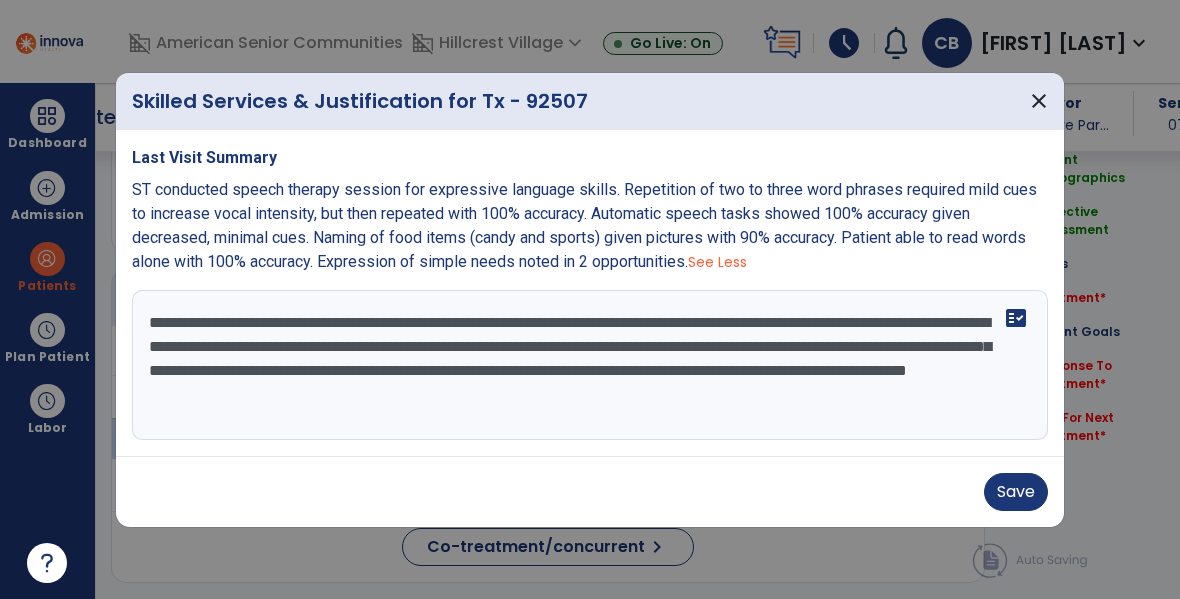 click on "**********" at bounding box center (590, 365) 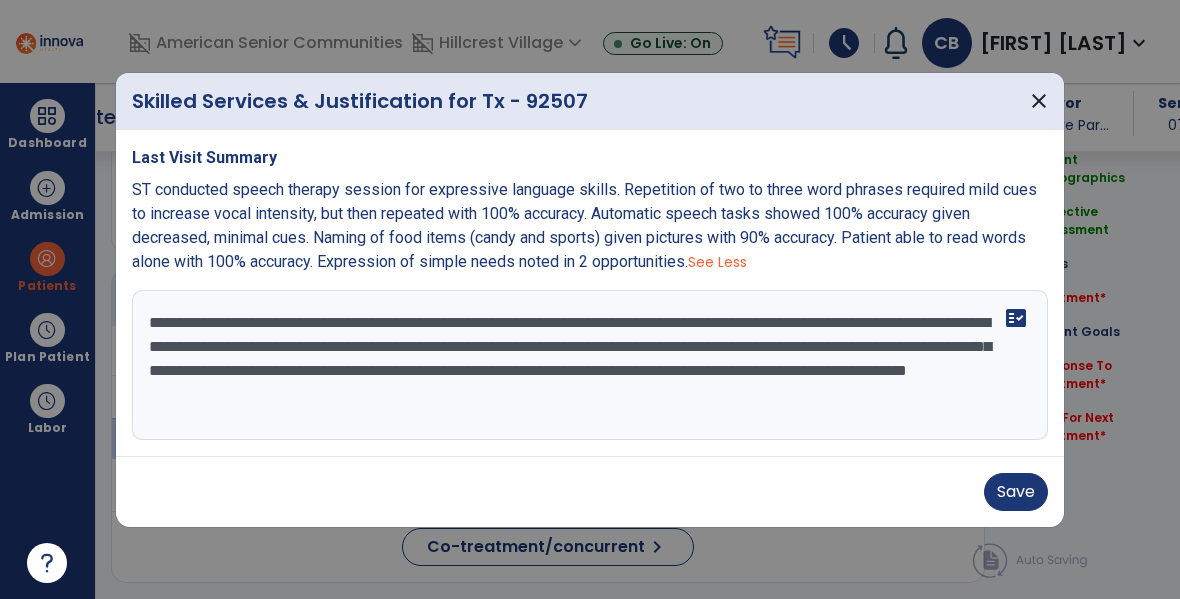 click on "**********" at bounding box center (590, 365) 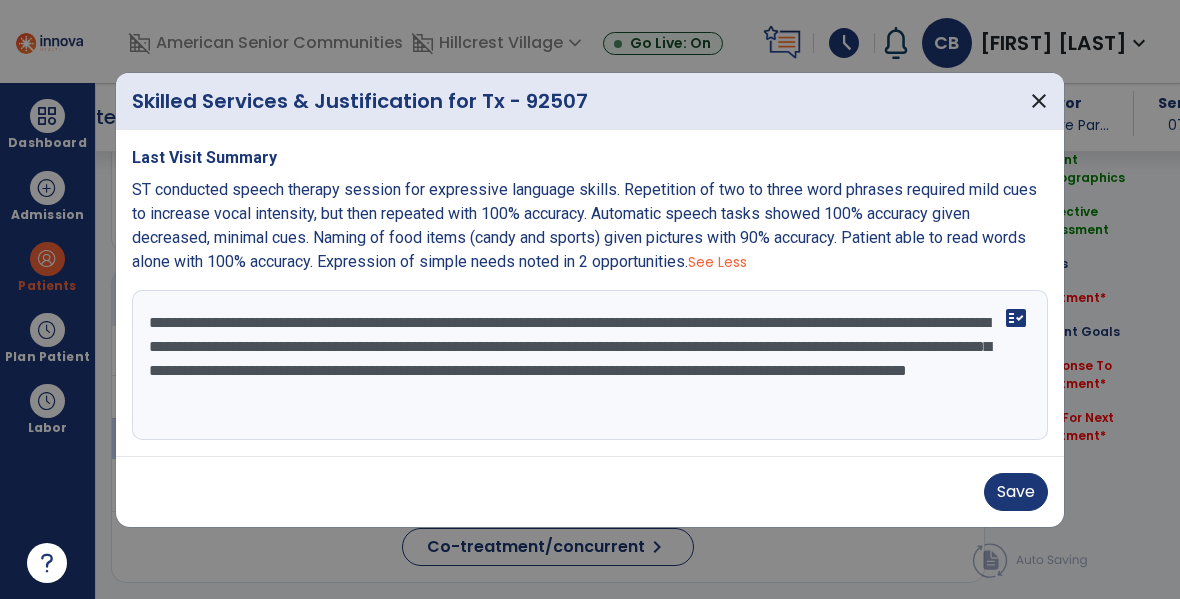 scroll, scrollTop: 0, scrollLeft: 0, axis: both 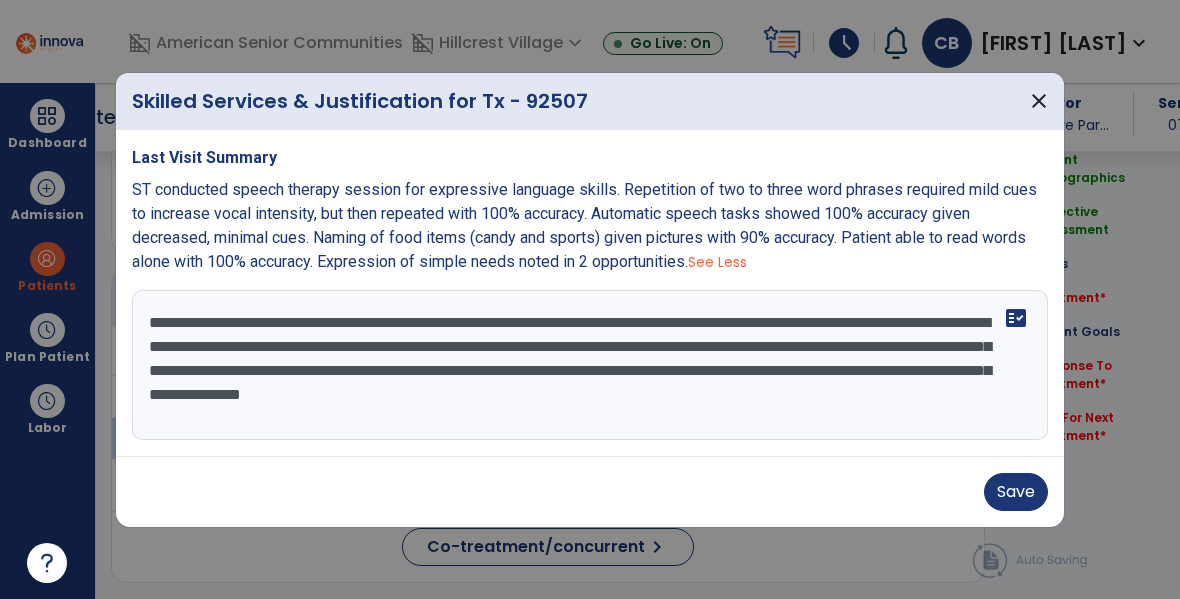 click on "**********" at bounding box center (590, 365) 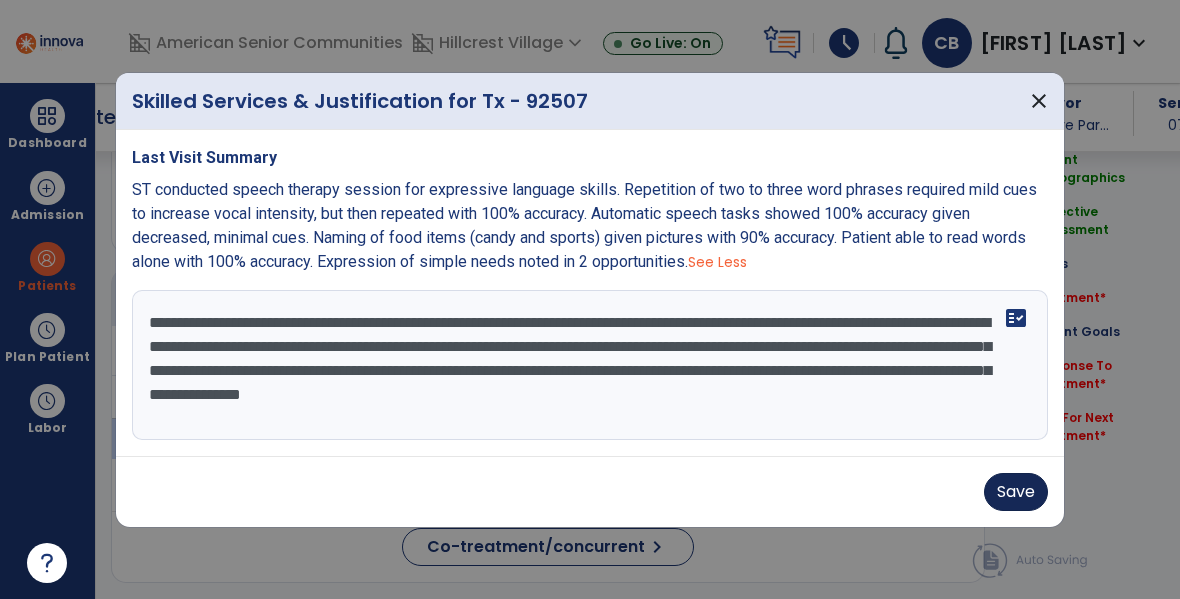 type on "**********" 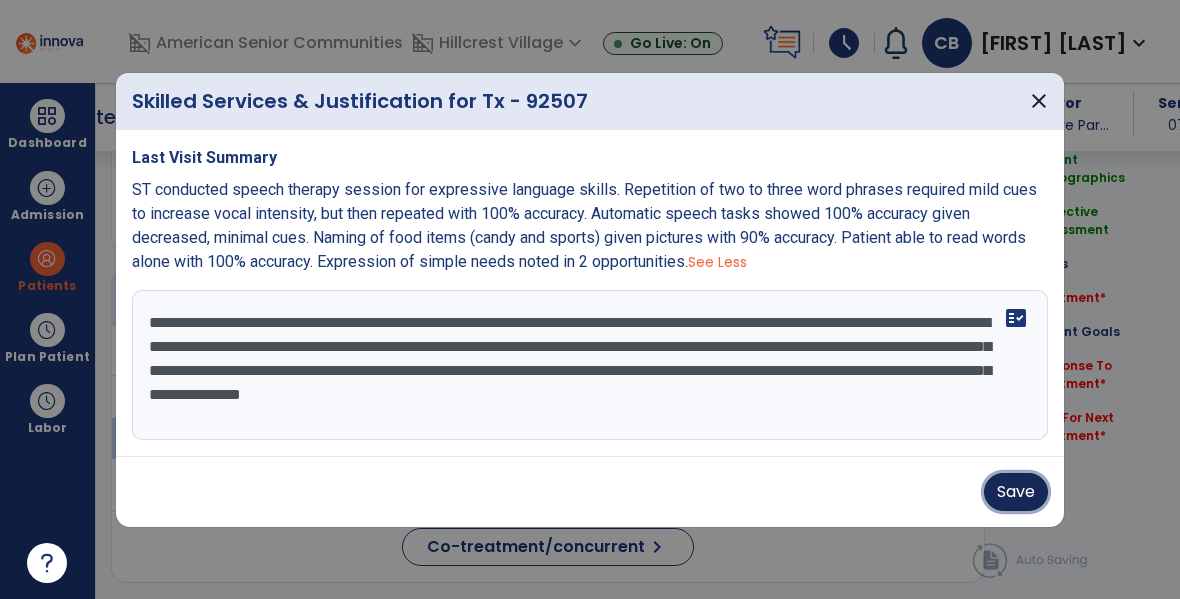 click on "Save" at bounding box center [1016, 492] 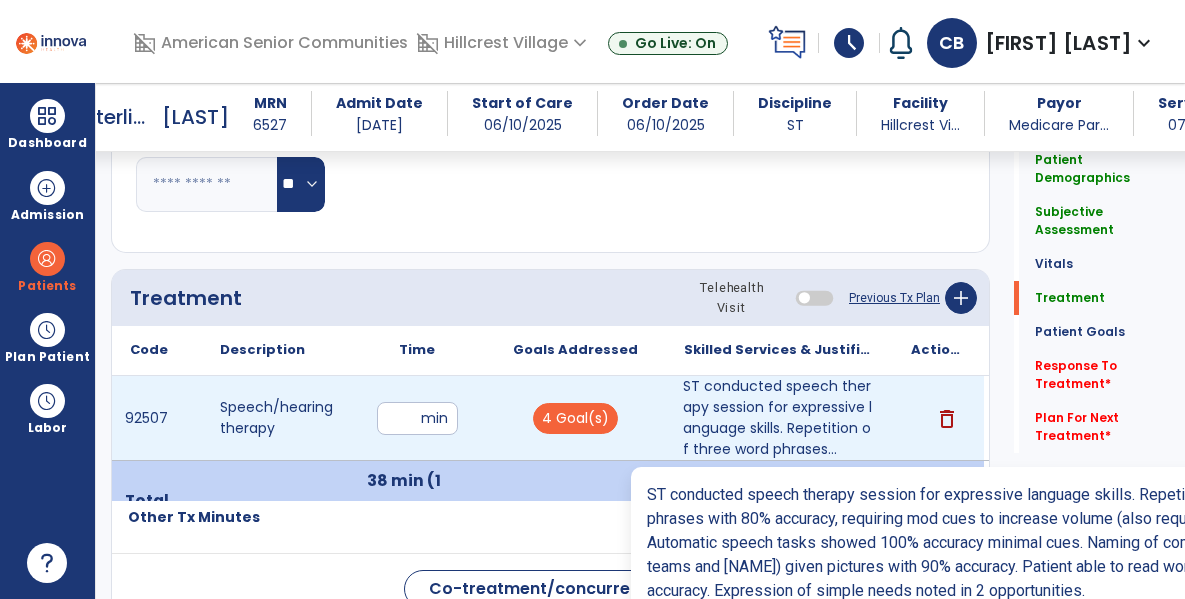 click on "ST conducted speech therapy session for expressive language skills. Repetition of three word phrases..." at bounding box center (779, 418) 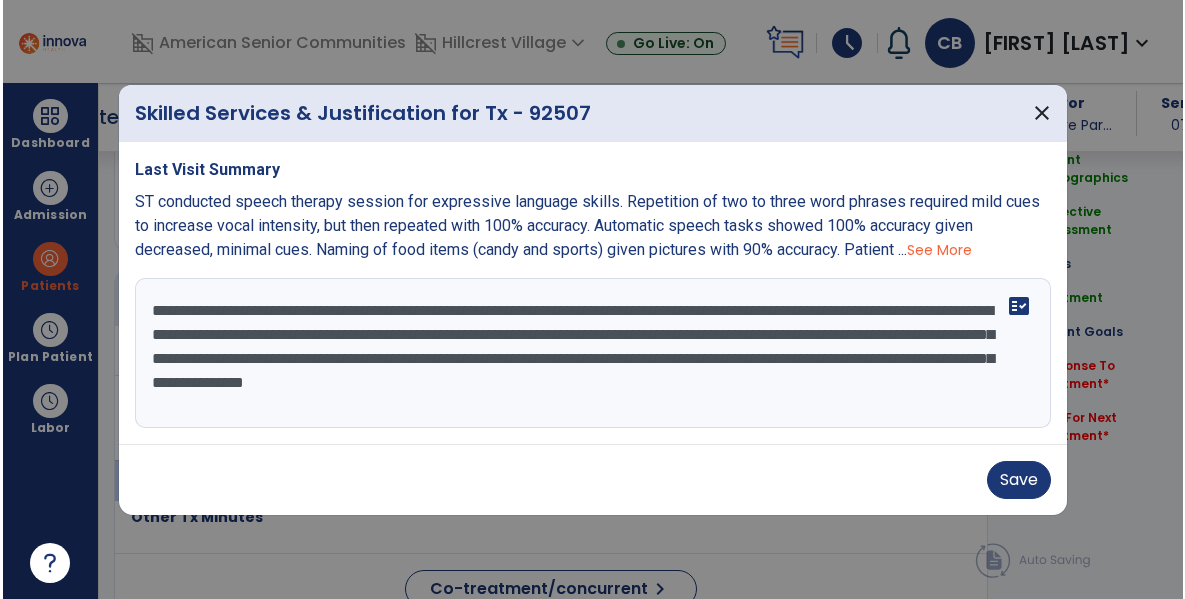 scroll, scrollTop: 1100, scrollLeft: 0, axis: vertical 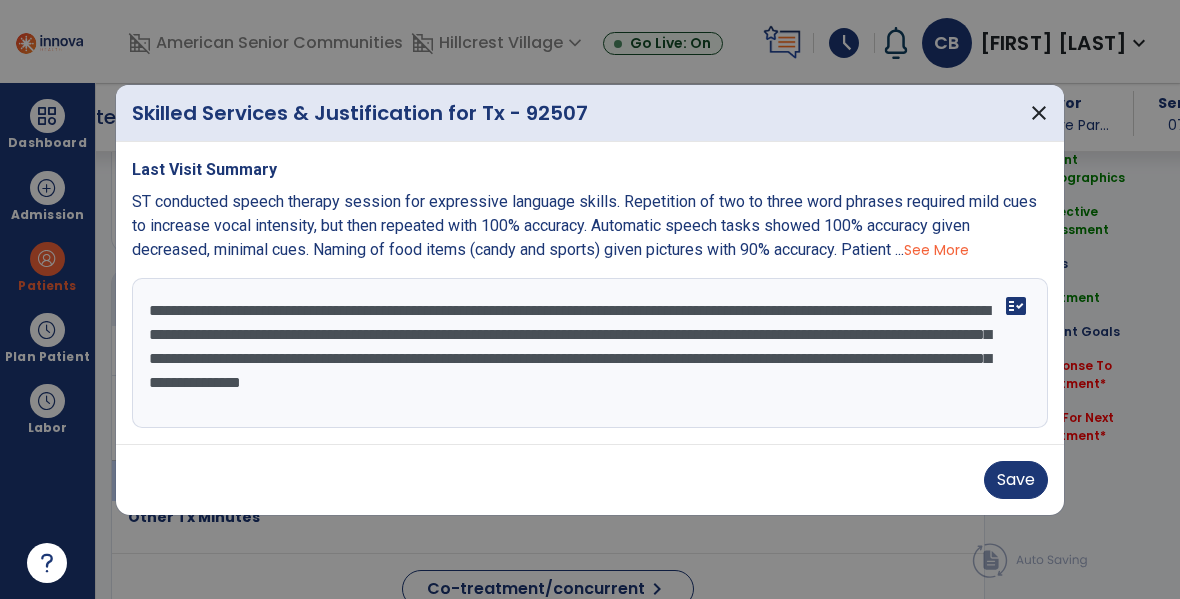 click on "**********" at bounding box center [590, 353] 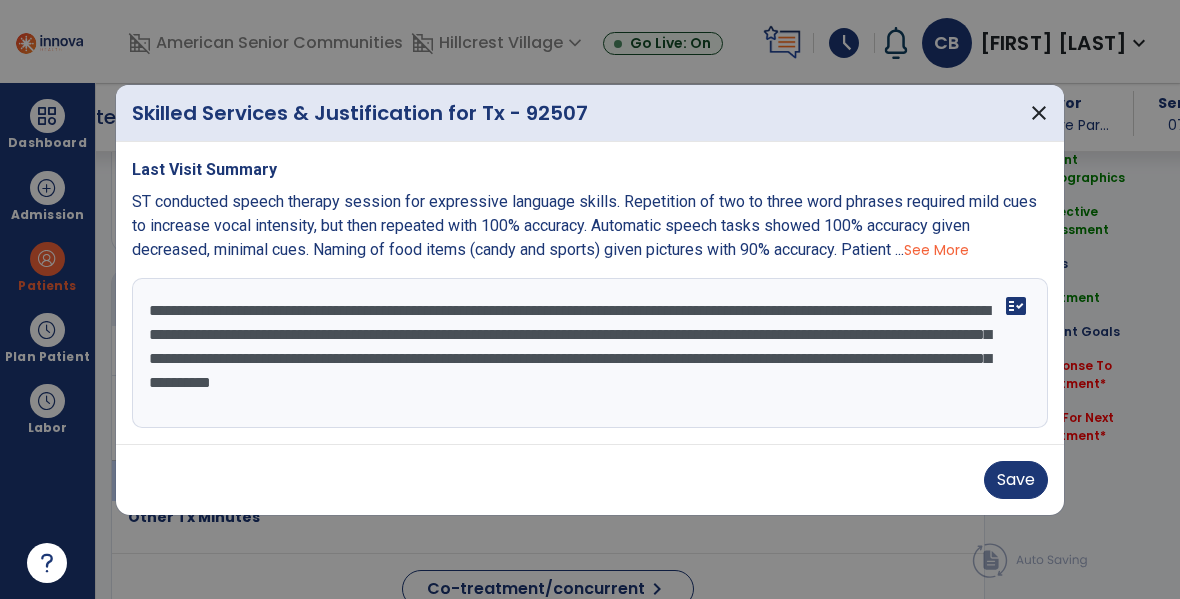 click on "**********" at bounding box center (590, 353) 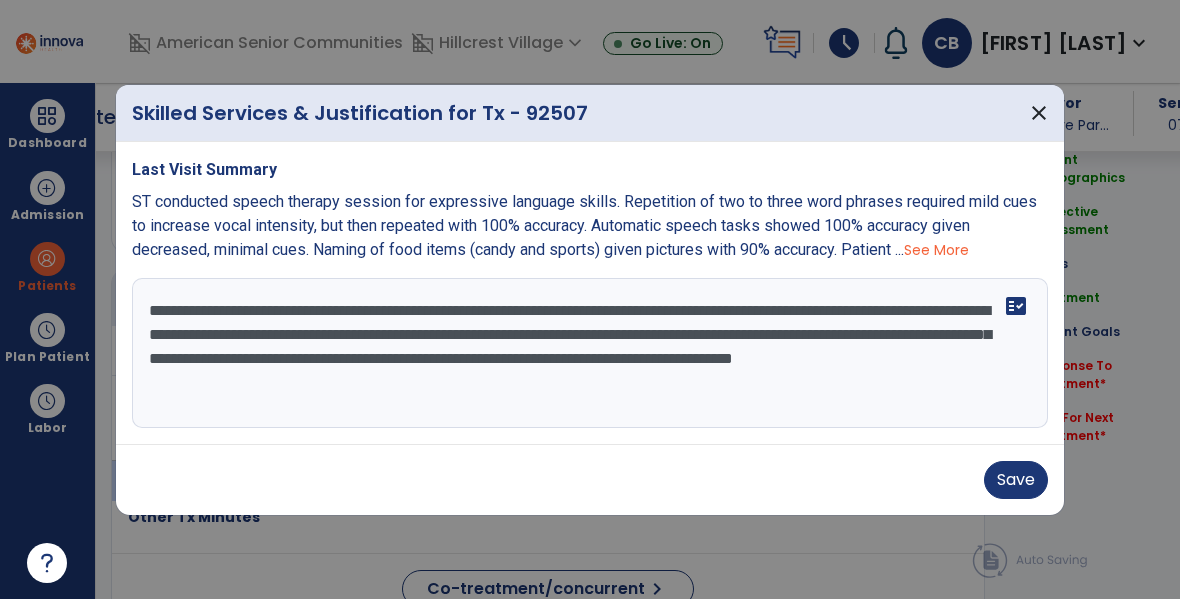 click on "**********" at bounding box center [590, 353] 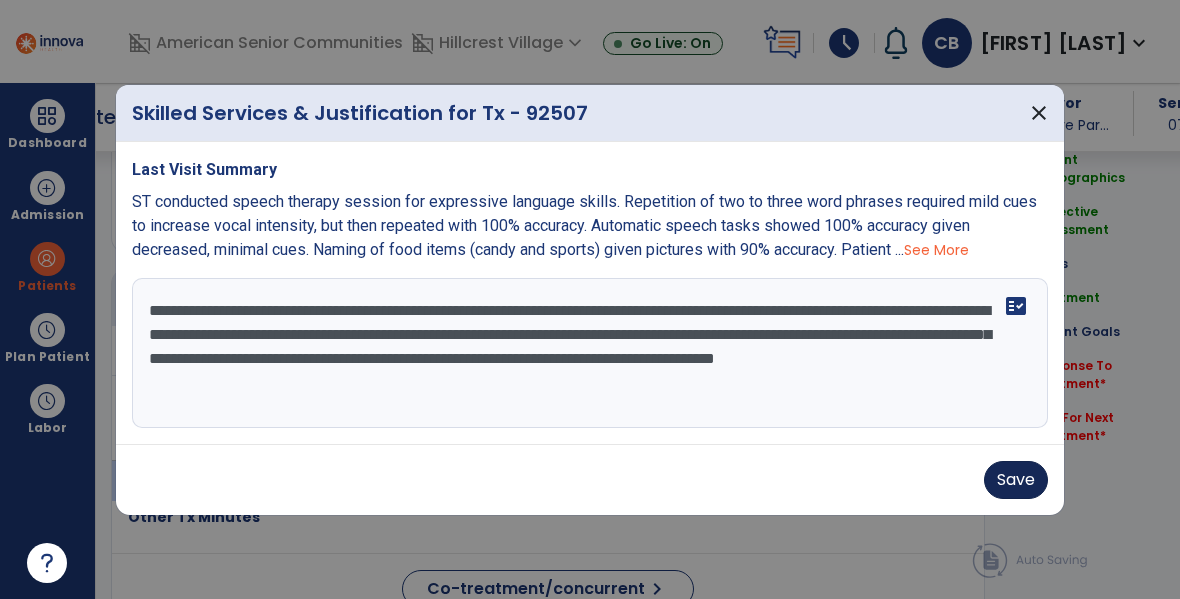 type on "**********" 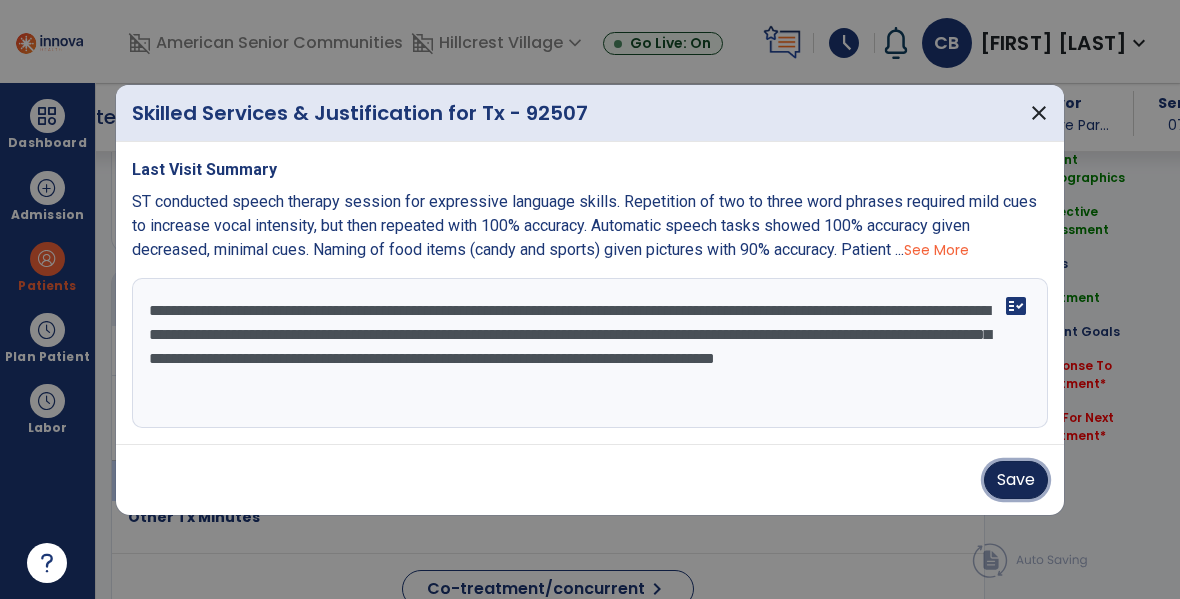 click on "Save" at bounding box center [1016, 480] 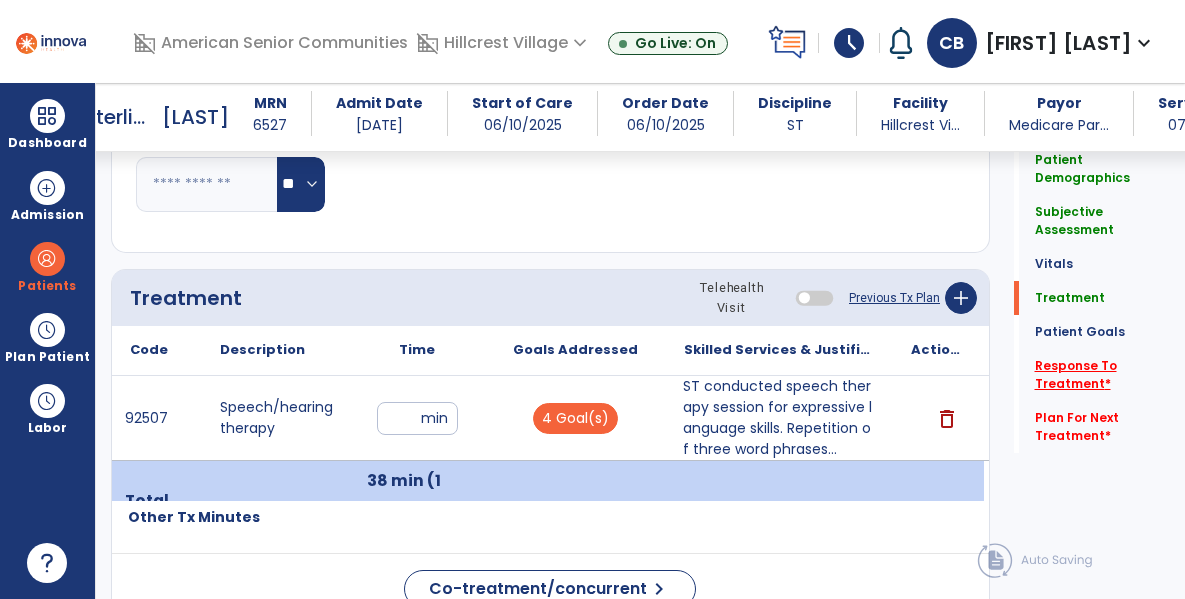 click on "Response To Treatment   *" 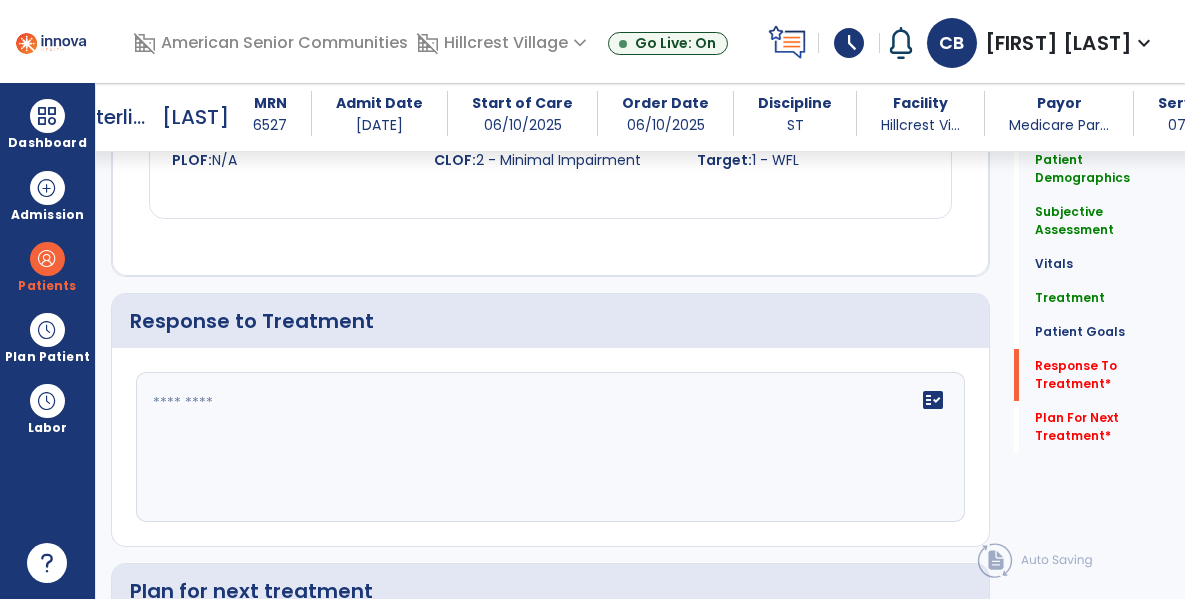 scroll, scrollTop: 2488, scrollLeft: 0, axis: vertical 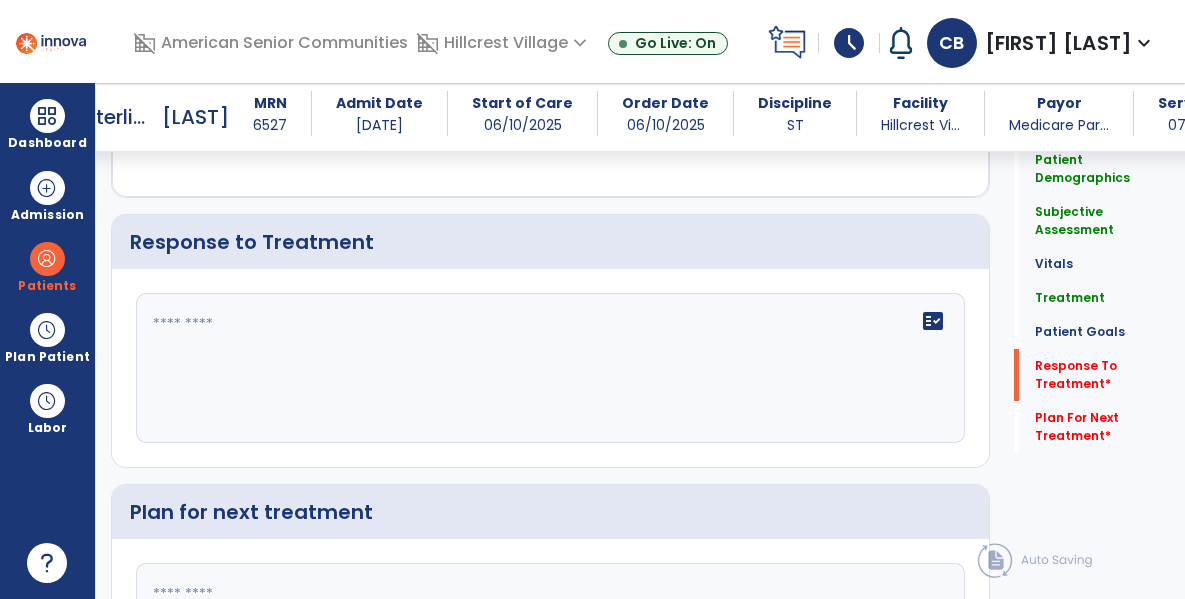 click on "fact_check" 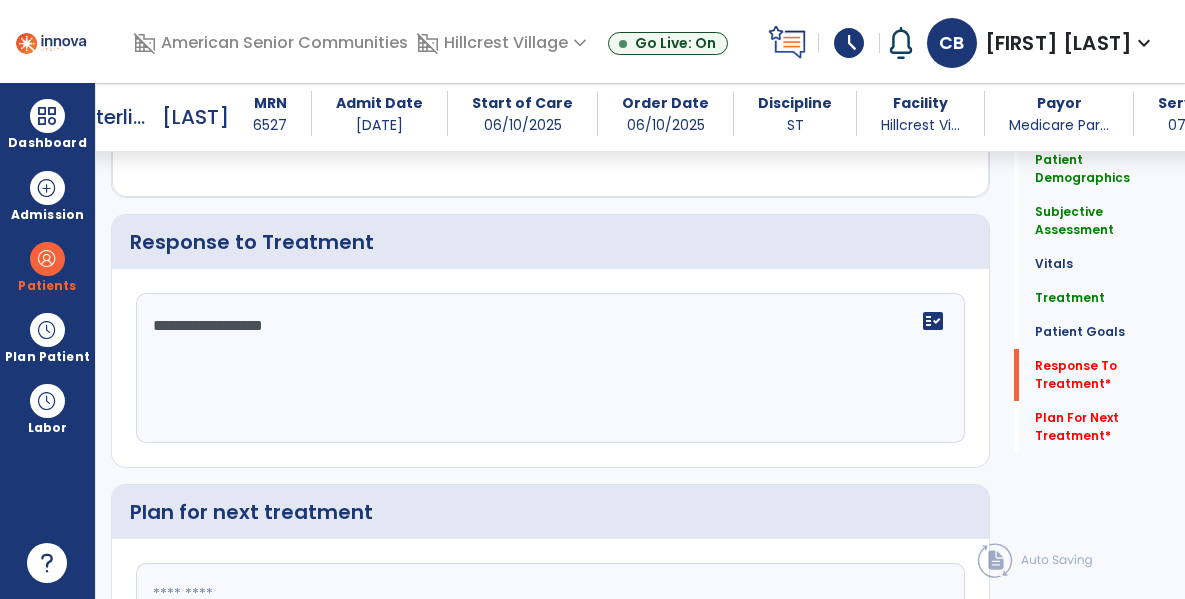 type on "**********" 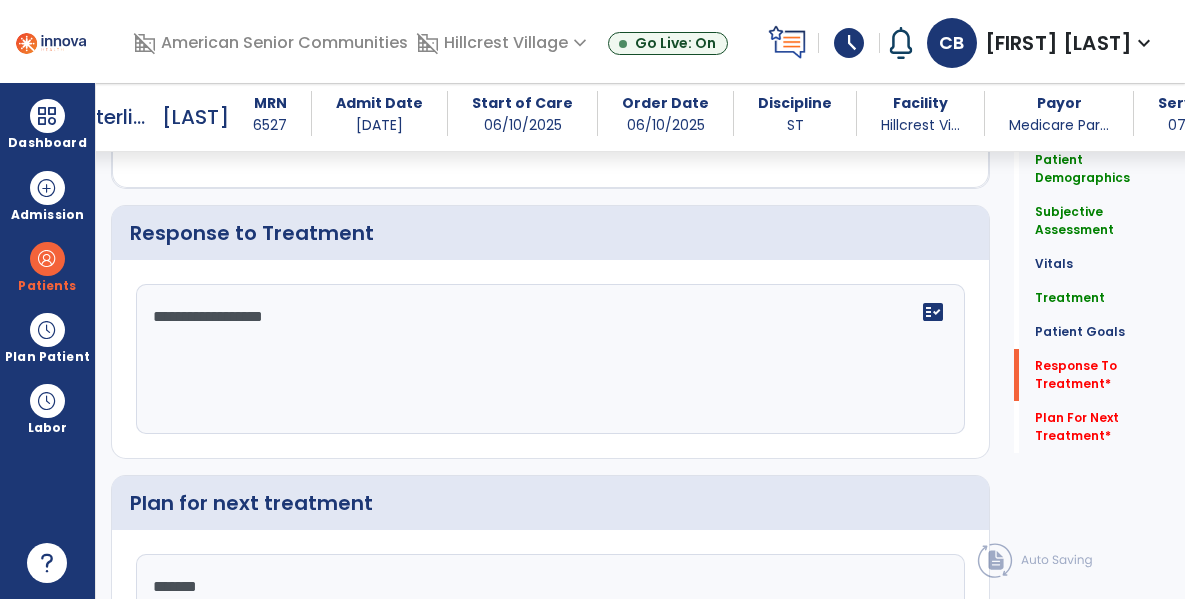 type on "********" 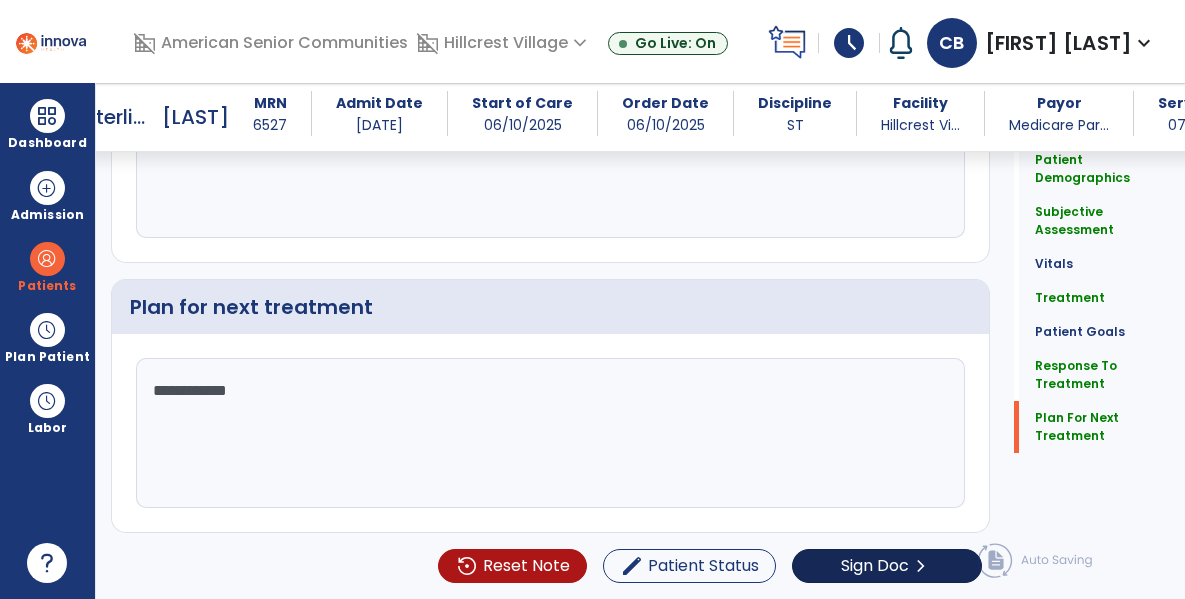type on "**********" 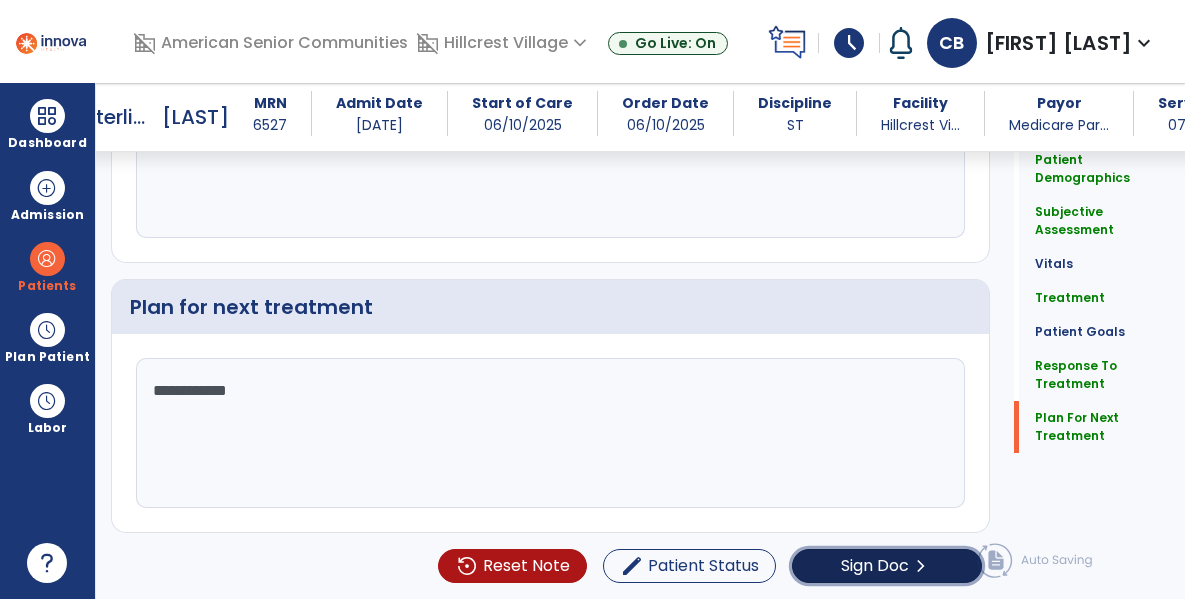 click on "Sign Doc" 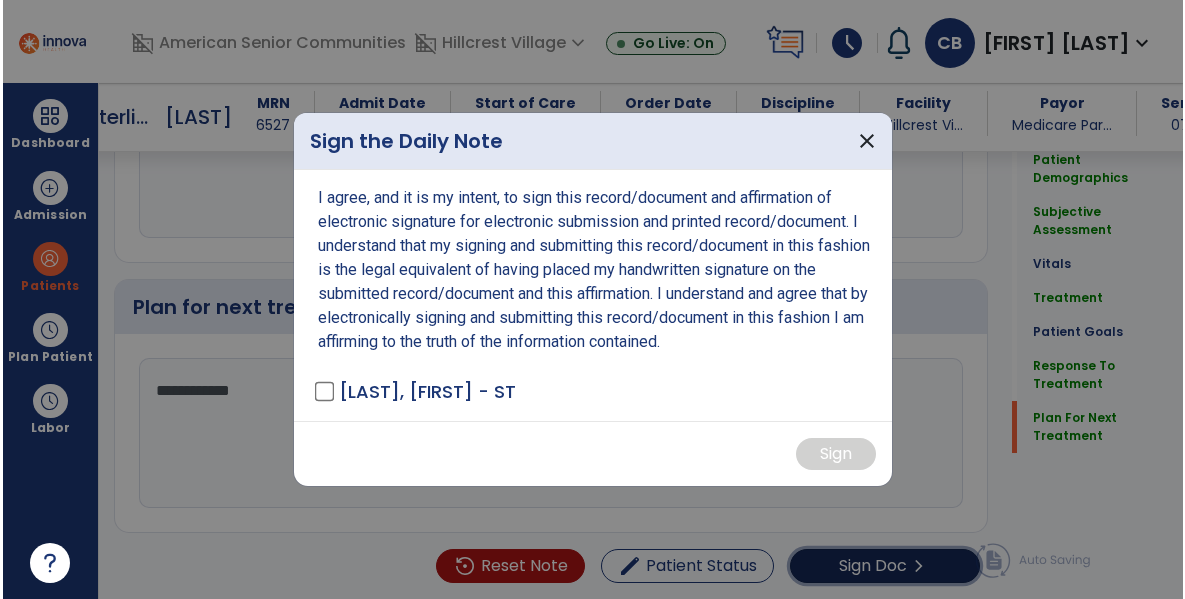 scroll, scrollTop: 2693, scrollLeft: 0, axis: vertical 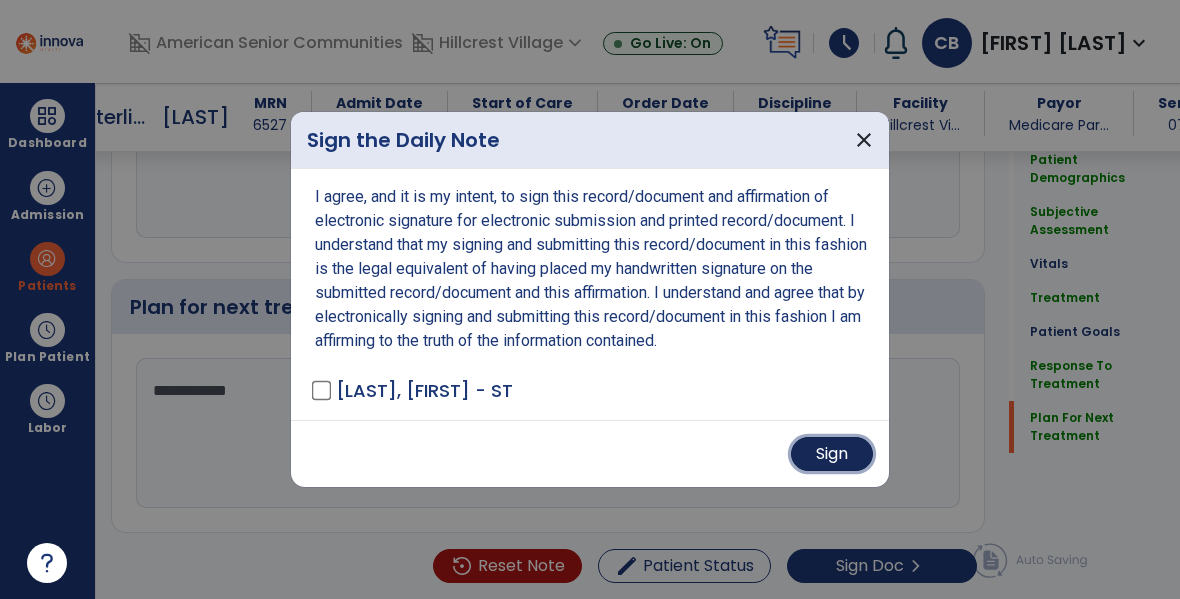 click on "Sign" at bounding box center (832, 454) 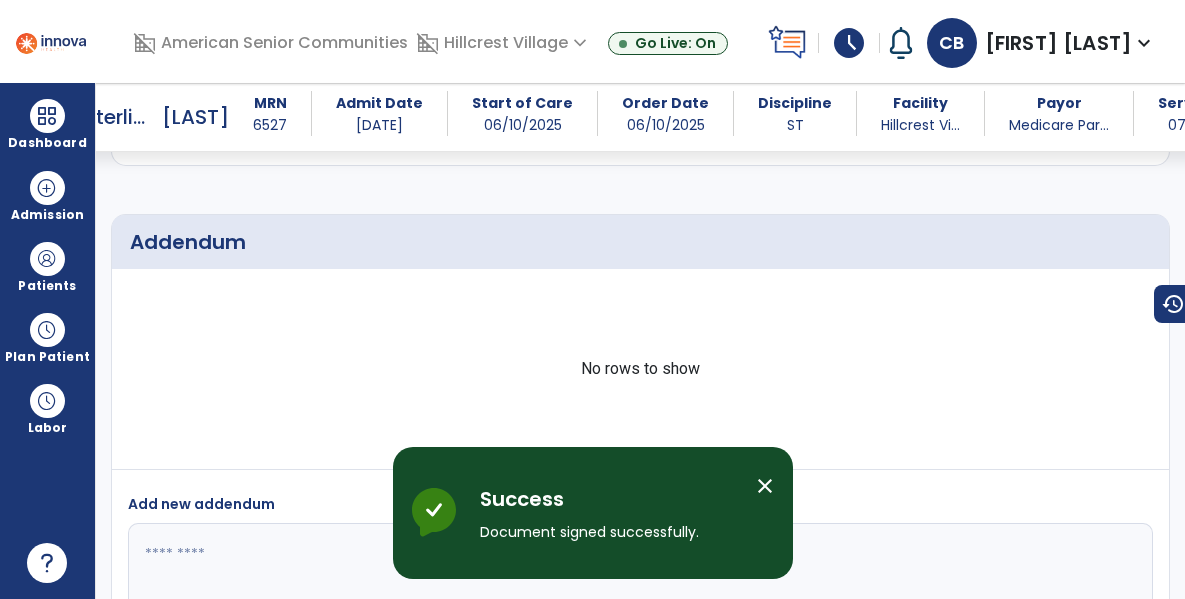 scroll, scrollTop: 4276, scrollLeft: 0, axis: vertical 